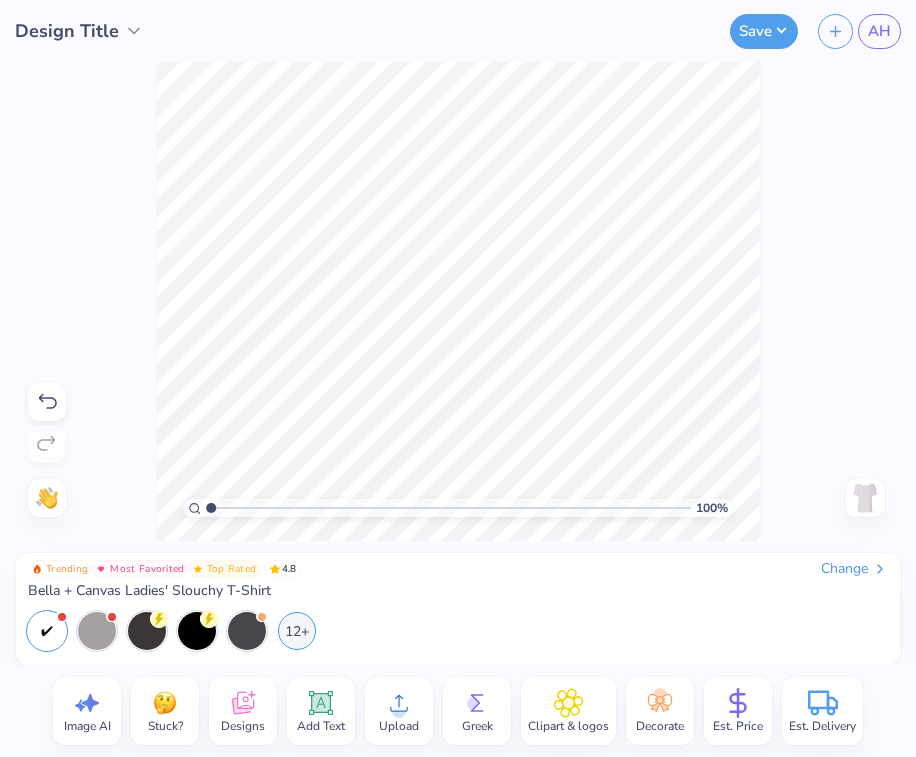 scroll, scrollTop: 0, scrollLeft: 0, axis: both 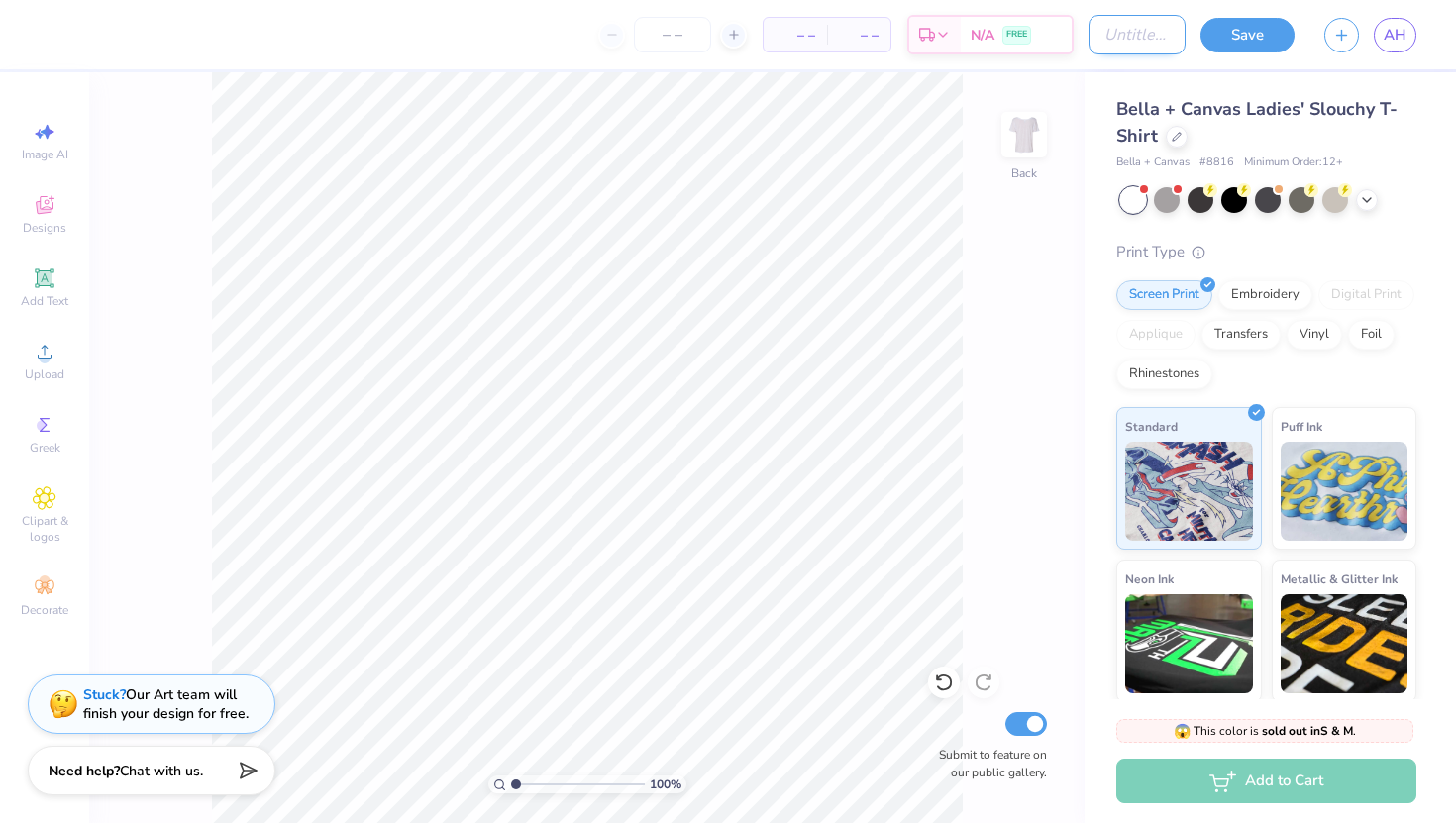 click on "Design Title" at bounding box center (1137, 35) 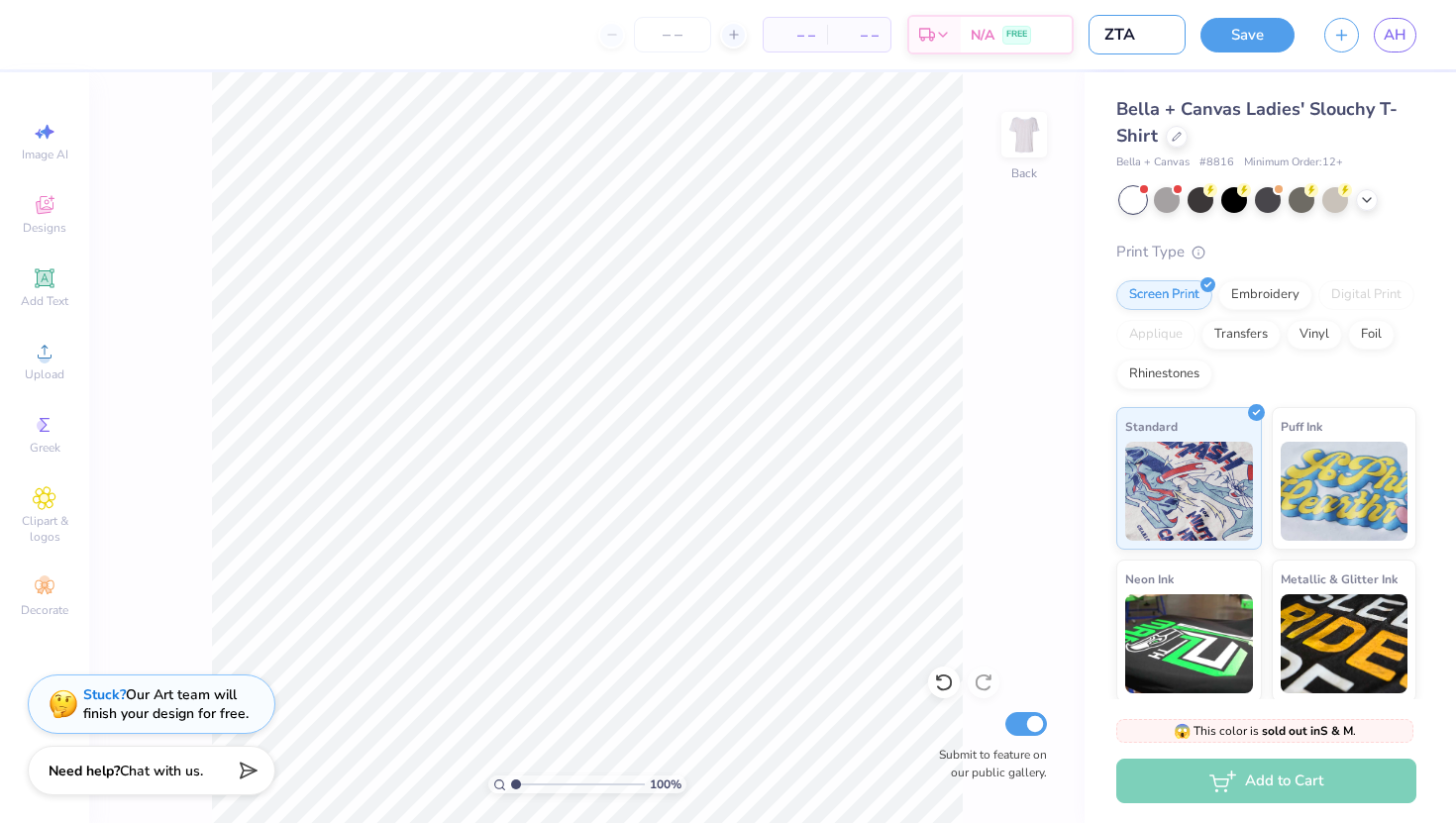 type on "ZTA" 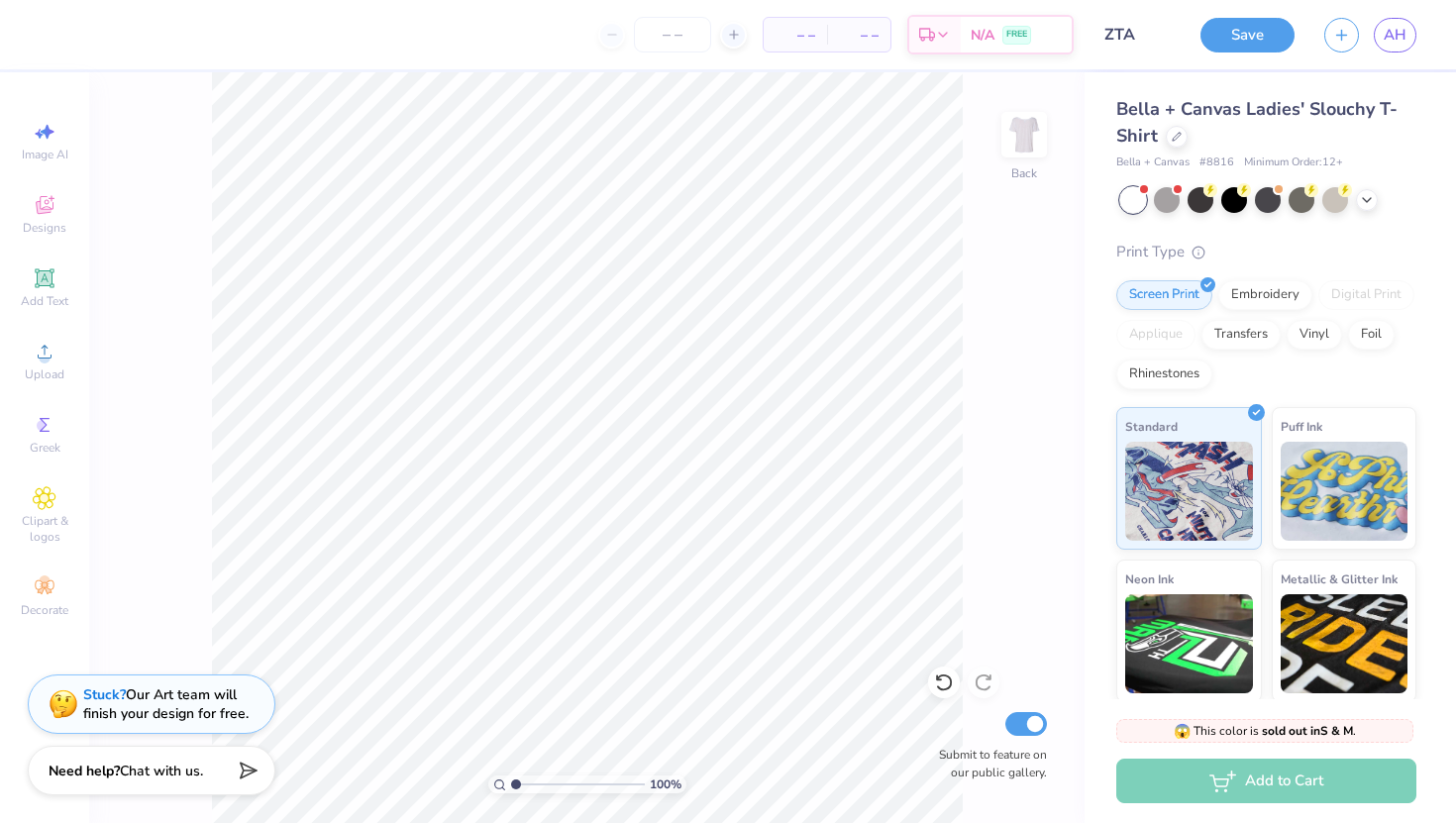click on "Bella + Canvas Ladies' Slouchy T-Shirt Bella + Canvas # 8816 Minimum Order:  12 +   Print Type Screen Print Embroidery Digital Print Applique Transfers Vinyl Foil Rhinestones Standard Puff Ink Neon Ink Metallic & Glitter Ink Glow in the Dark Ink Water based Ink" at bounding box center [1270, 463] 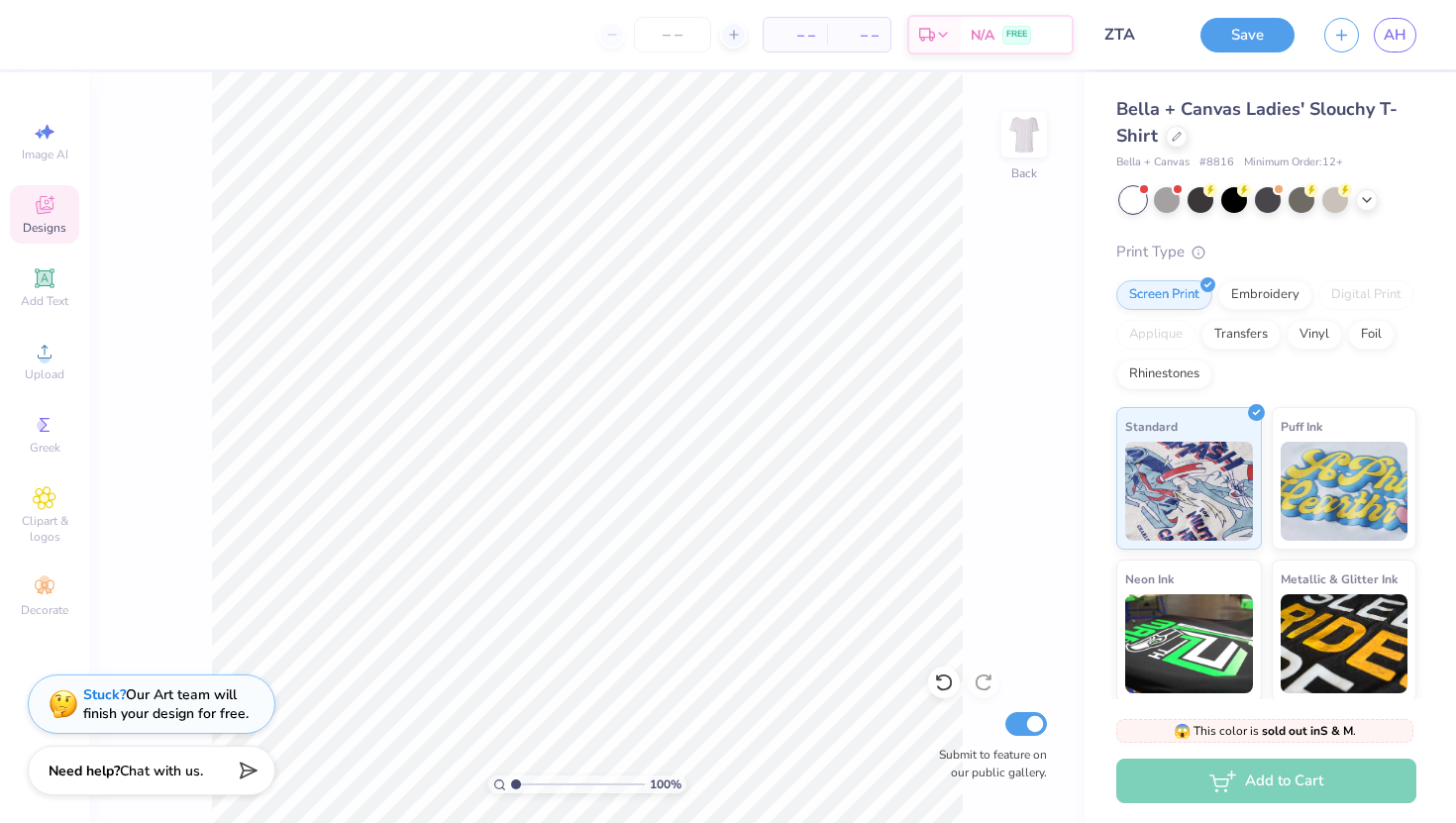 click on "Designs" at bounding box center [45, 228] 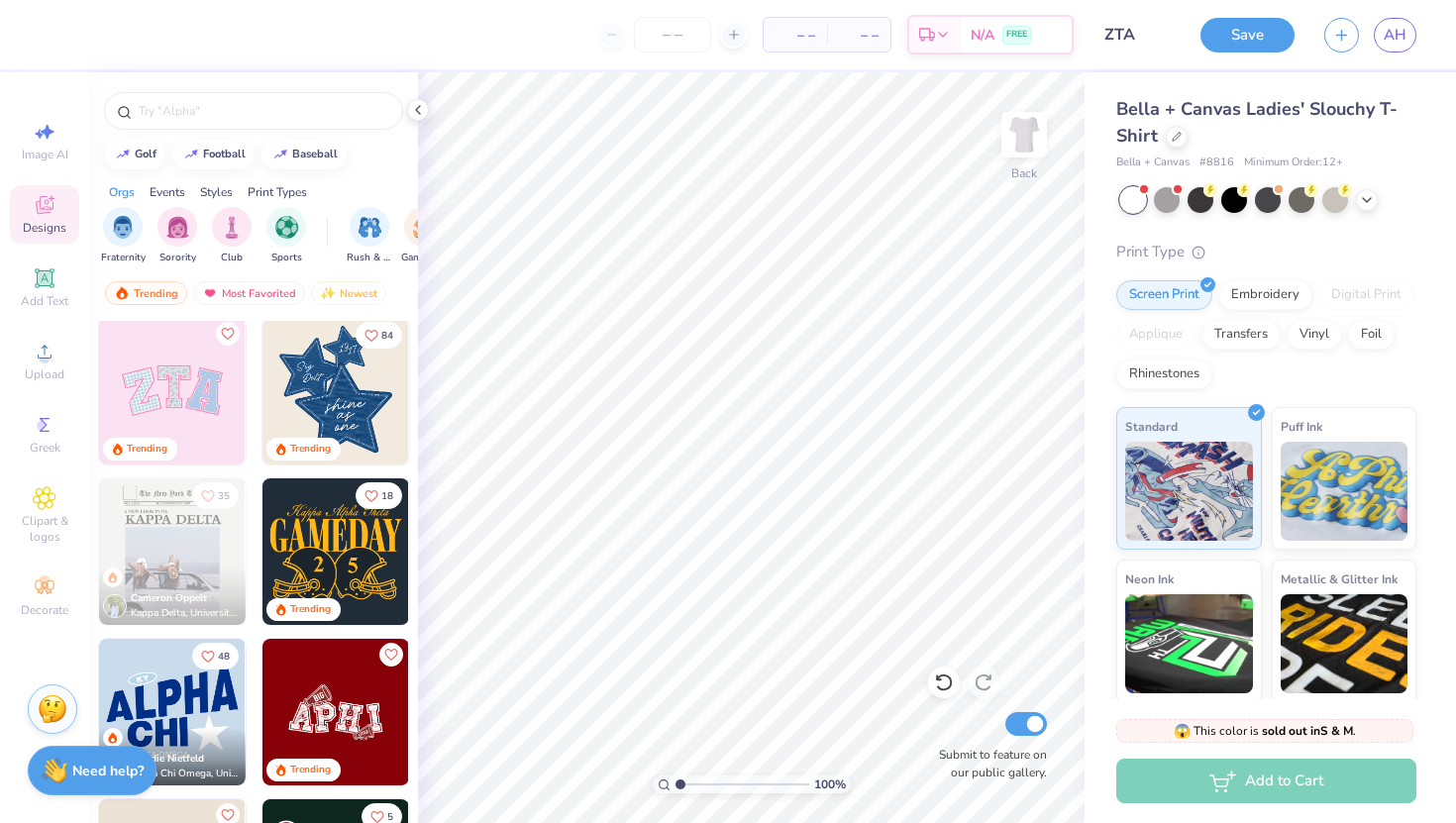 scroll, scrollTop: 1130, scrollLeft: 0, axis: vertical 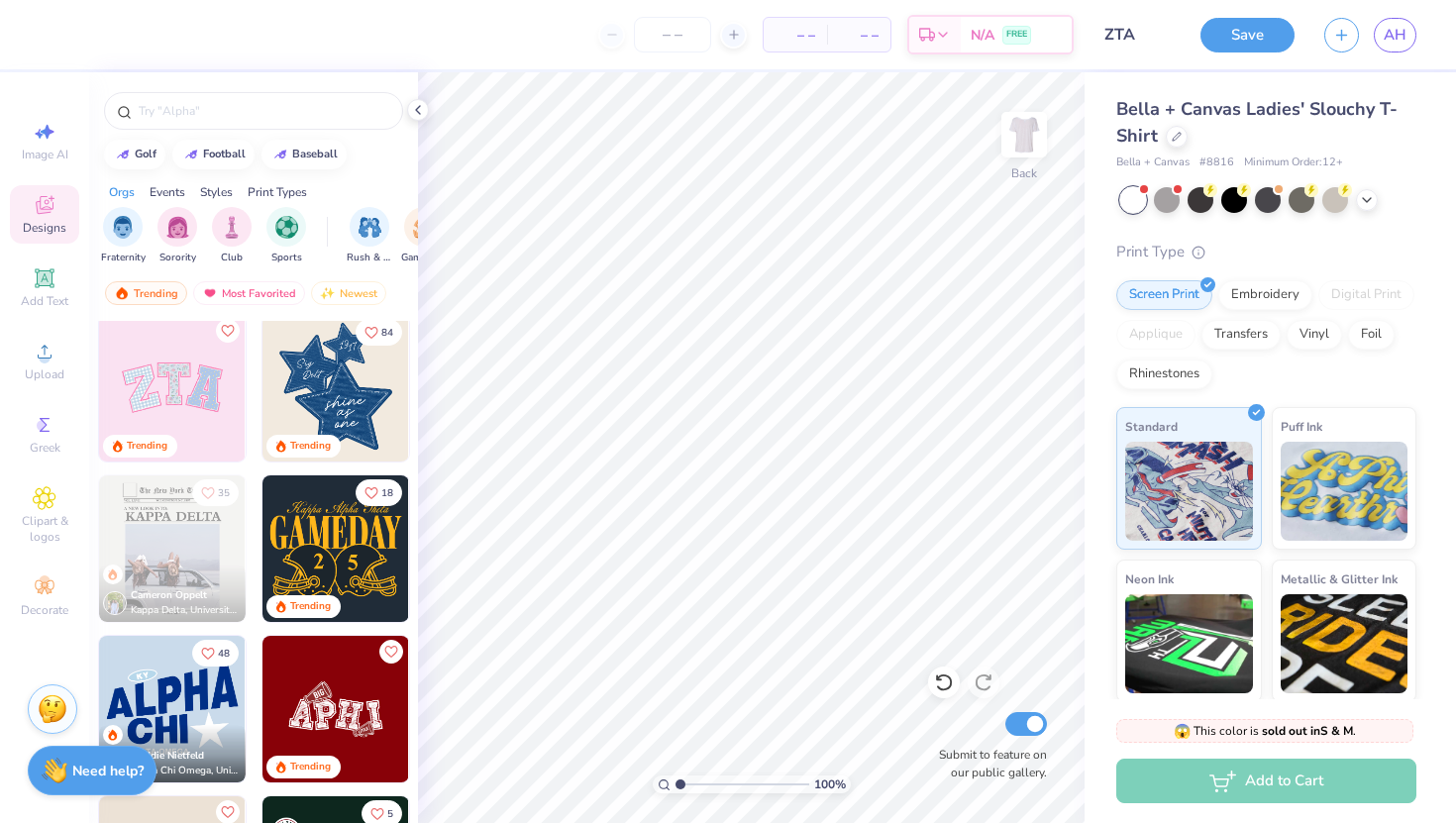 click at bounding box center (172, 388) 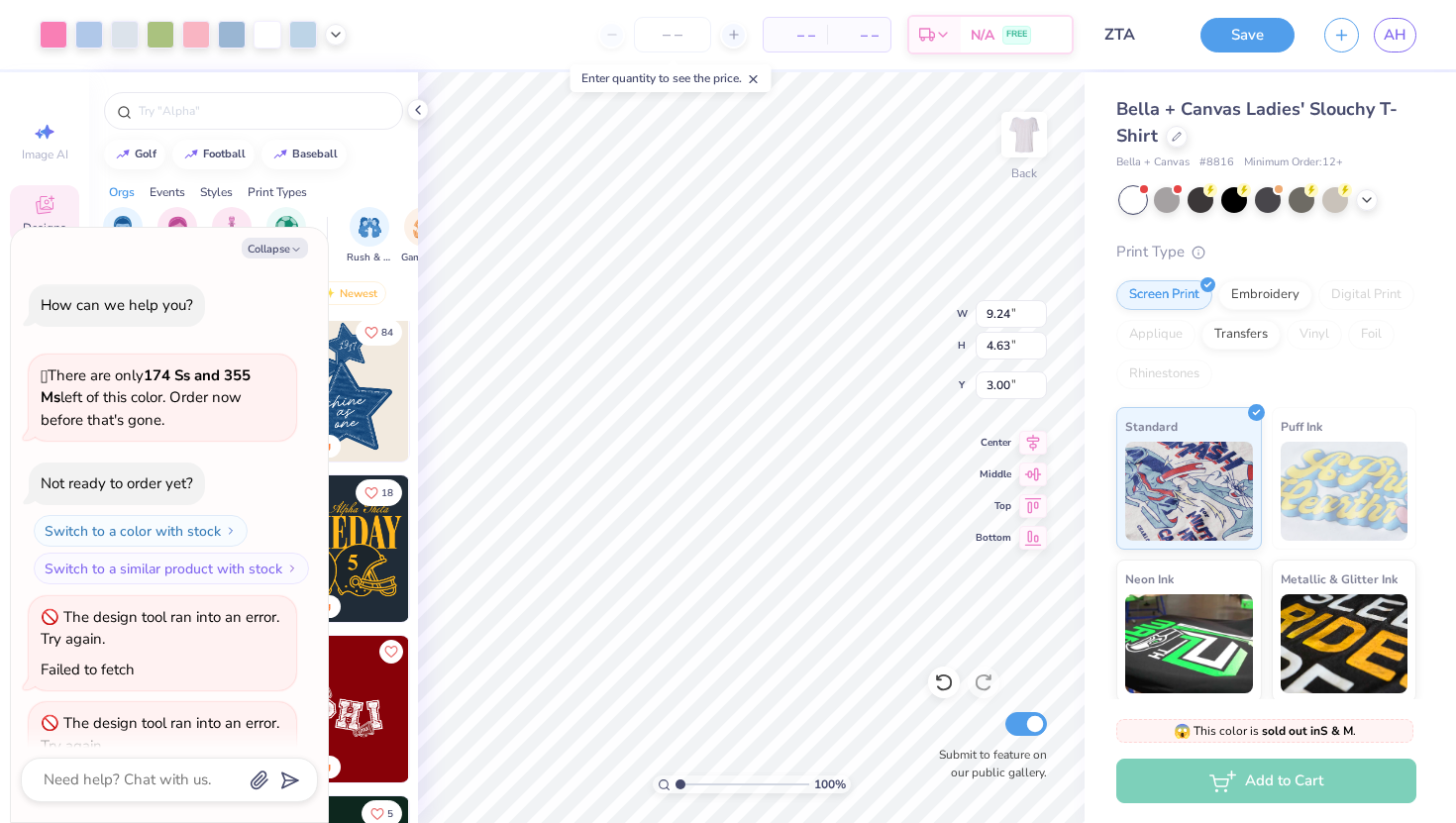 scroll, scrollTop: 541, scrollLeft: 0, axis: vertical 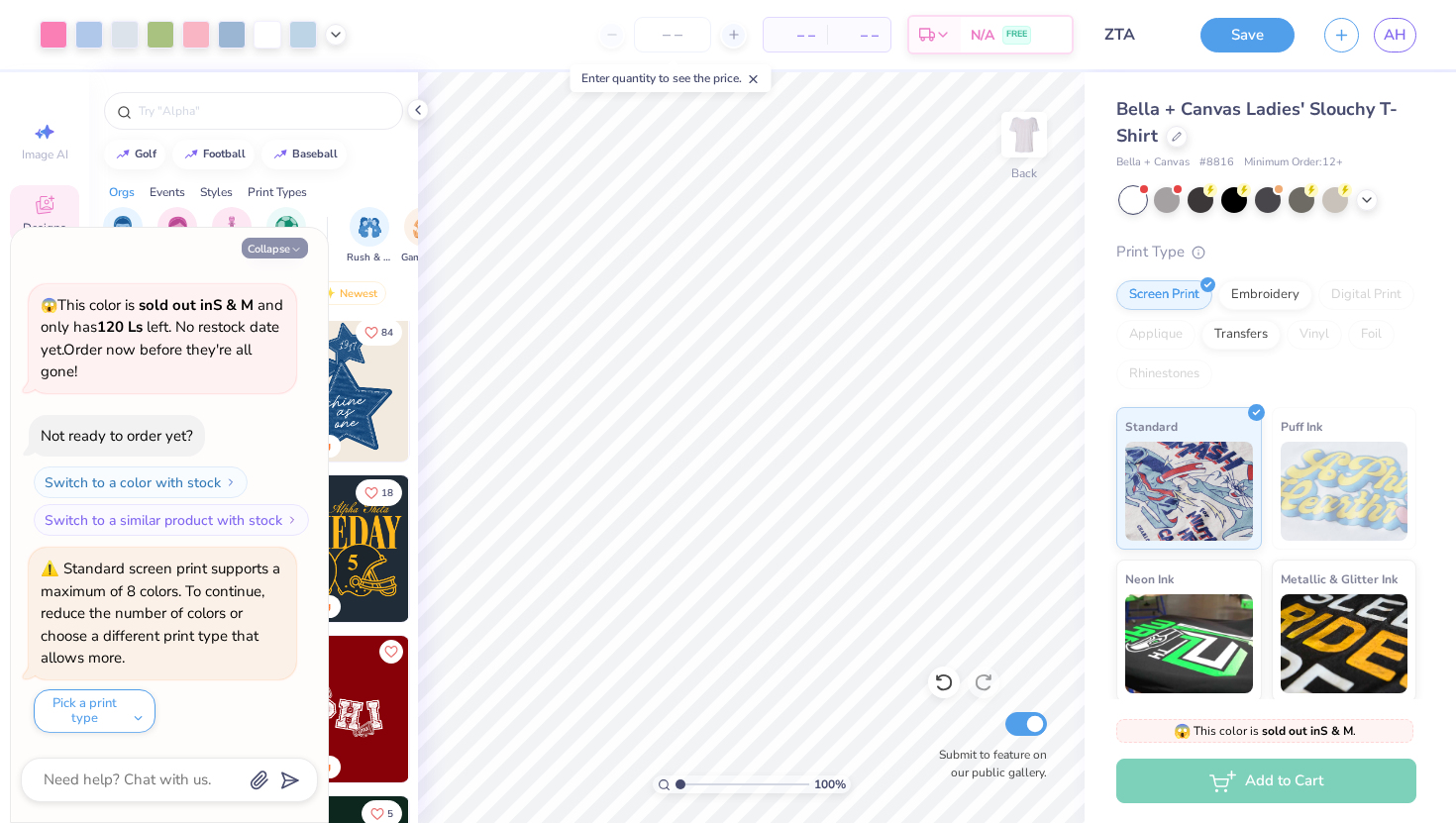click on "Collapse" at bounding box center (274, 248) 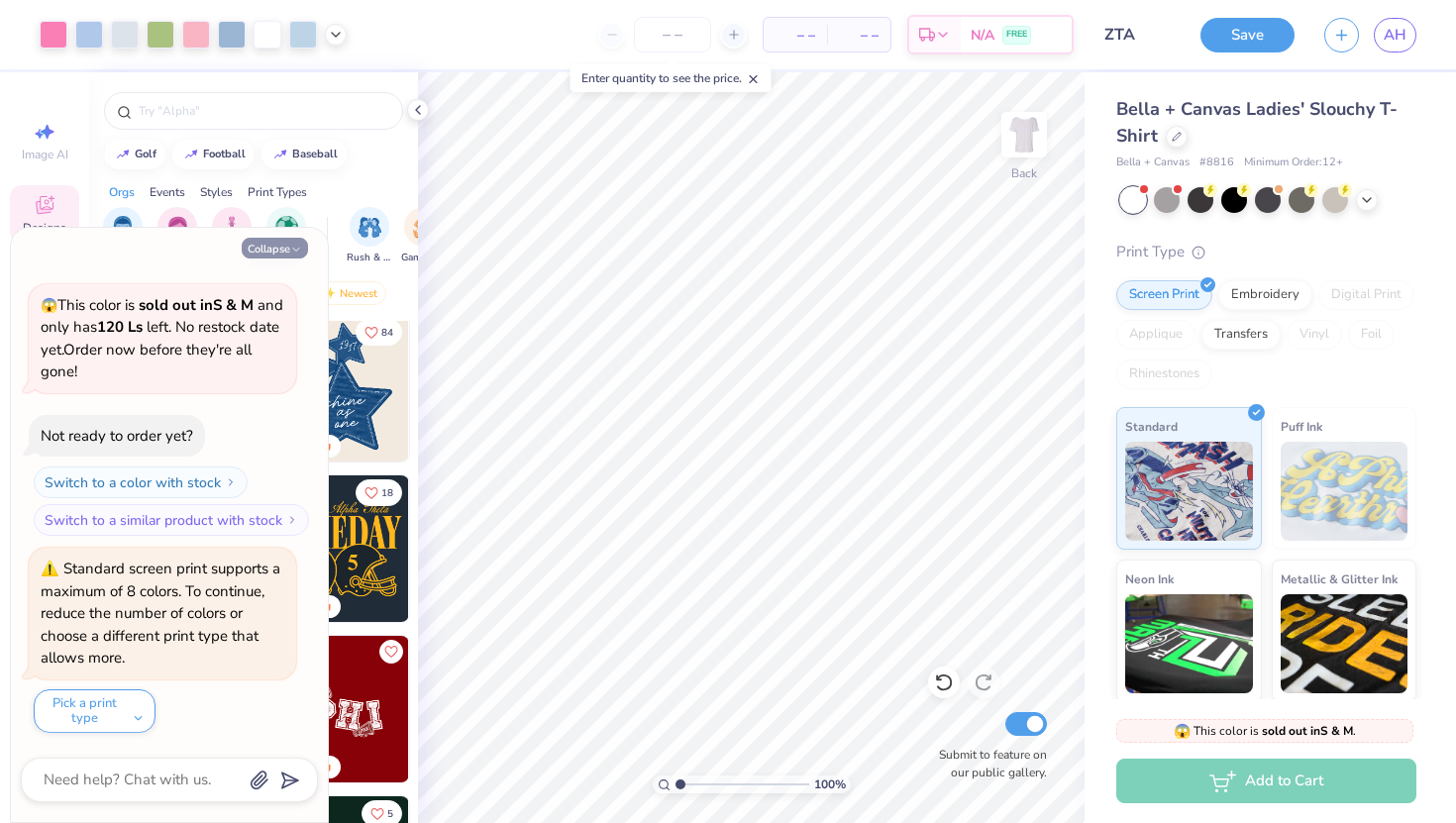 type on "x" 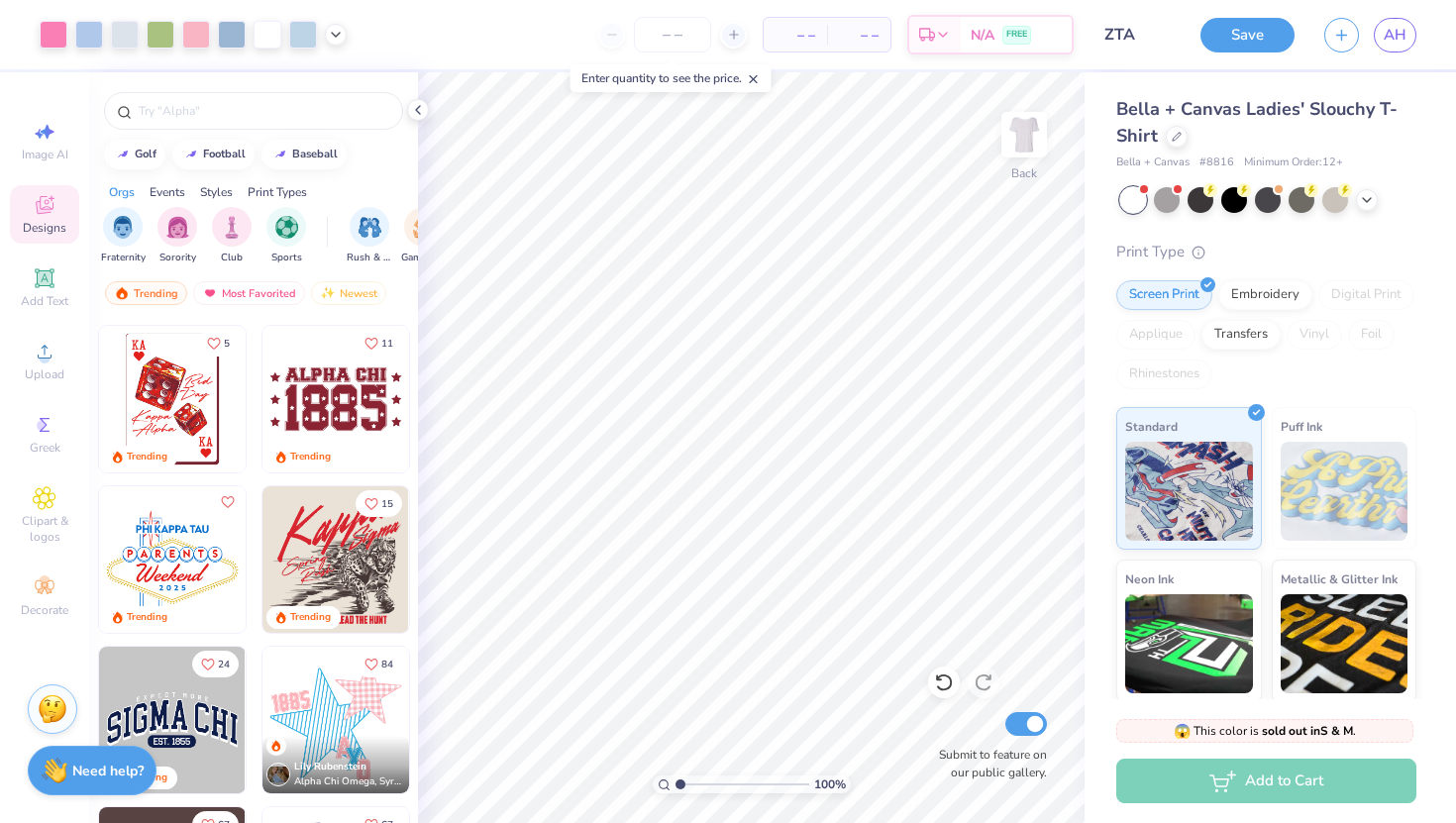 scroll, scrollTop: 3815, scrollLeft: 0, axis: vertical 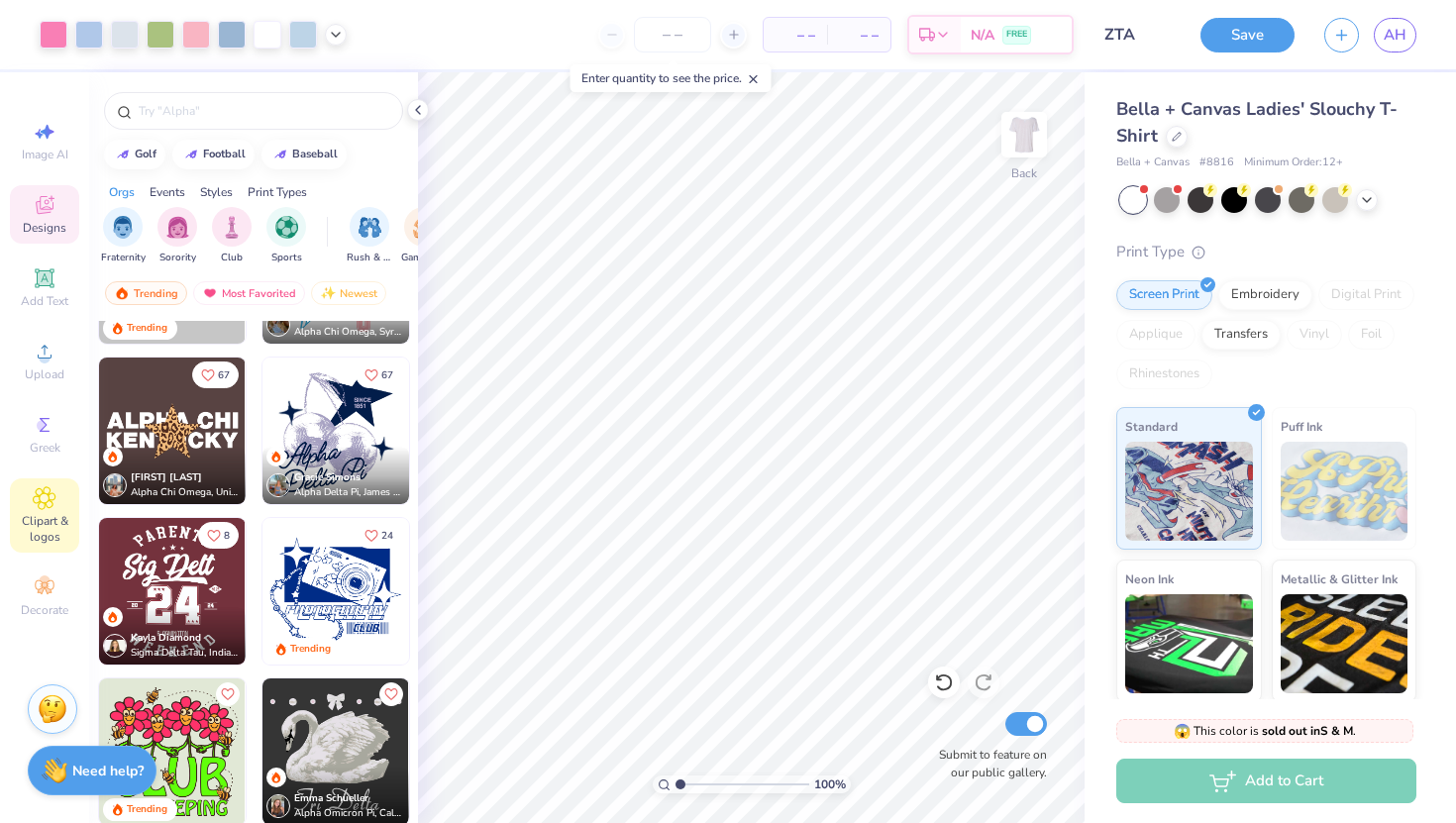 click on "Clipart & logos" at bounding box center [45, 529] 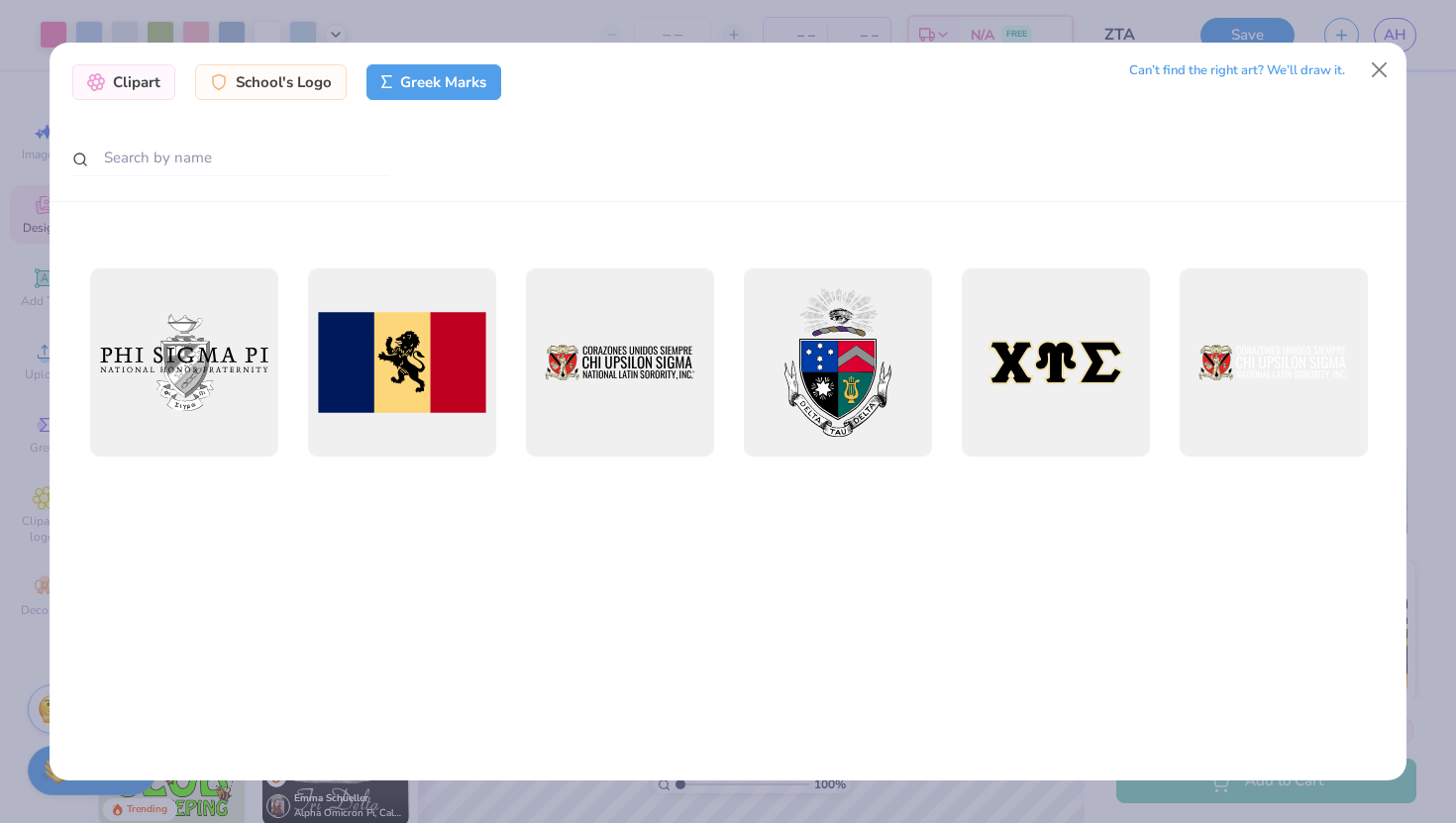 scroll, scrollTop: 0, scrollLeft: 0, axis: both 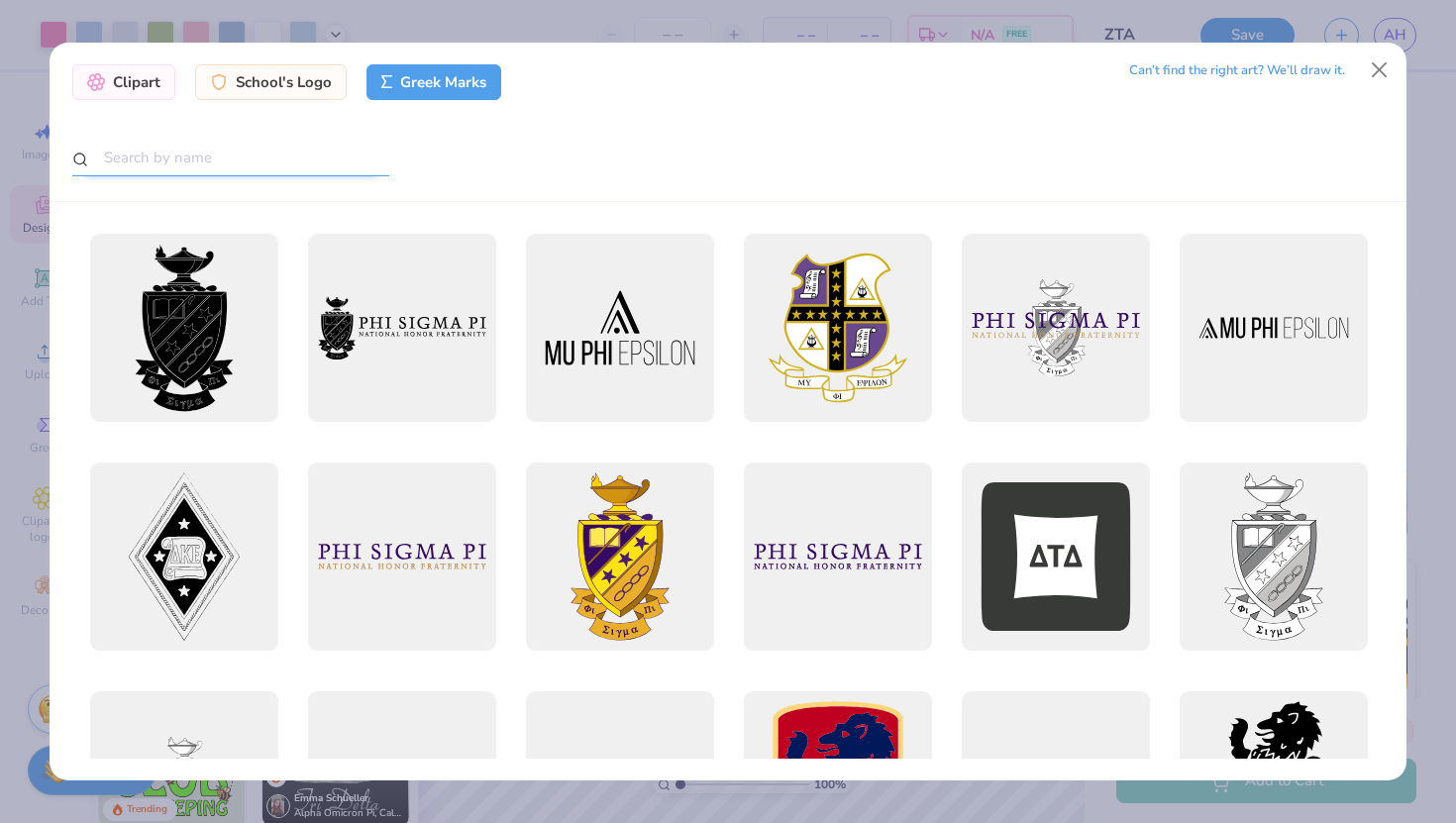 click at bounding box center (231, 157) 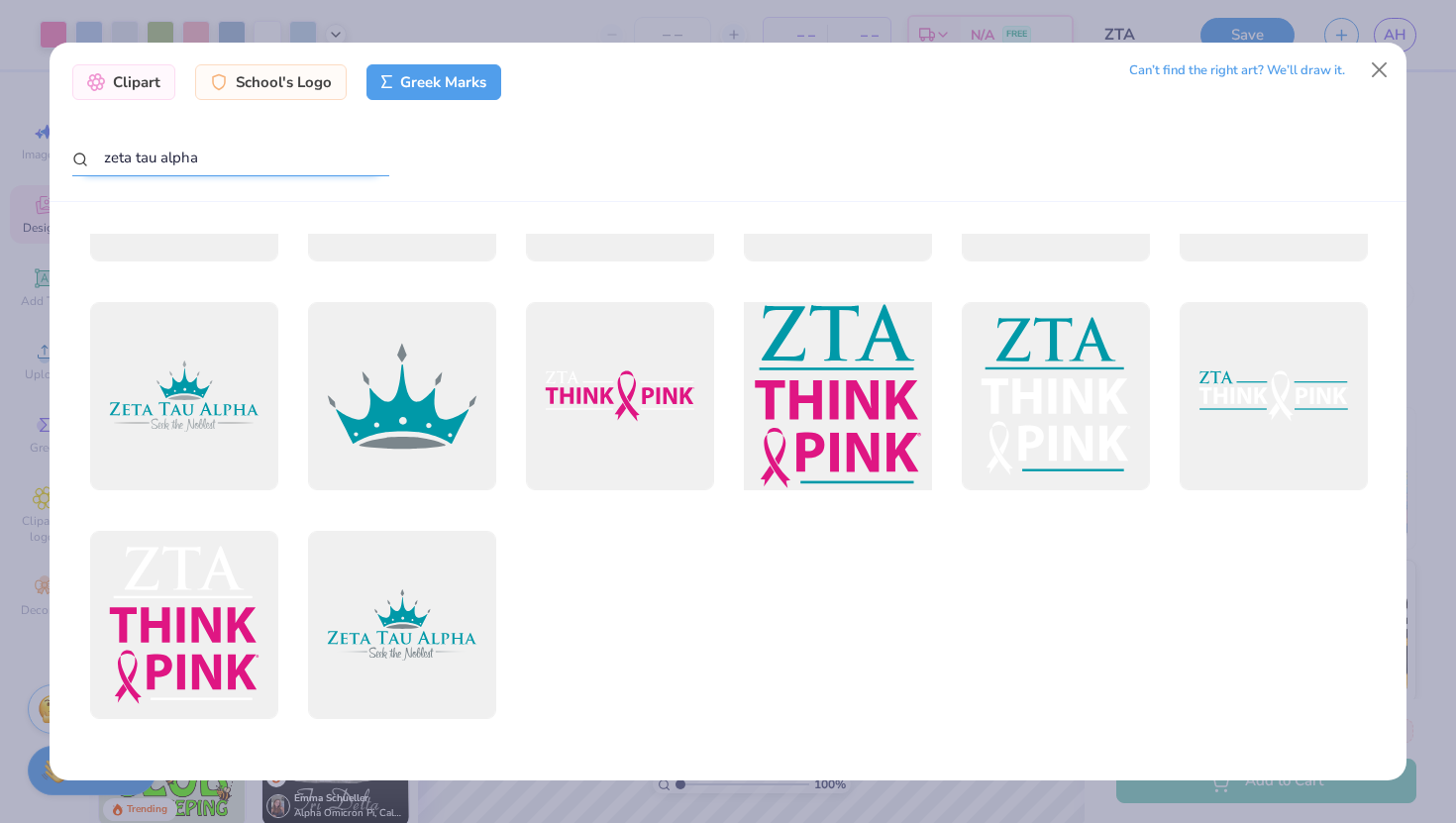scroll, scrollTop: 0, scrollLeft: 0, axis: both 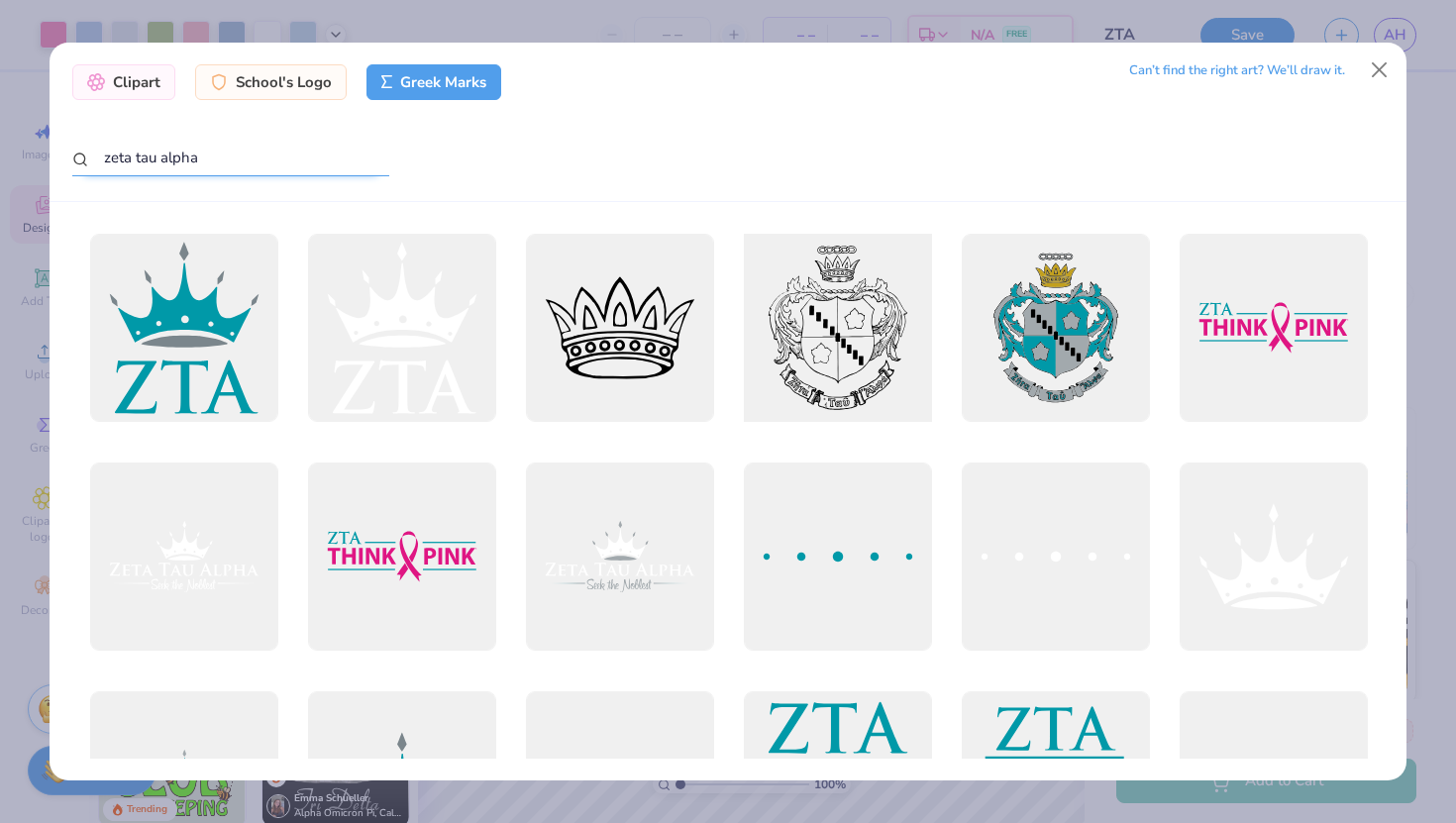 type on "zeta tau alpha" 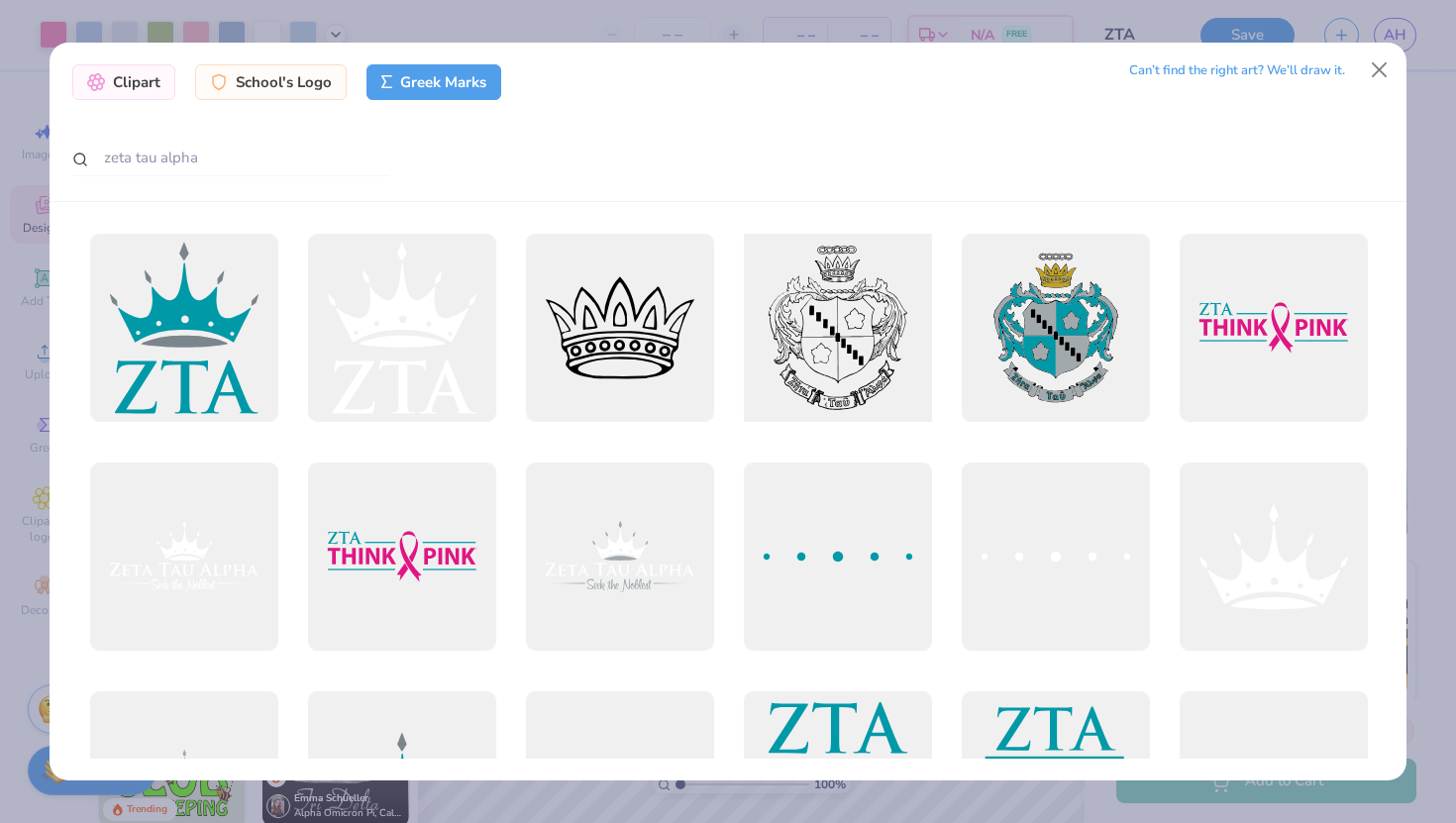 click at bounding box center [837, 328] 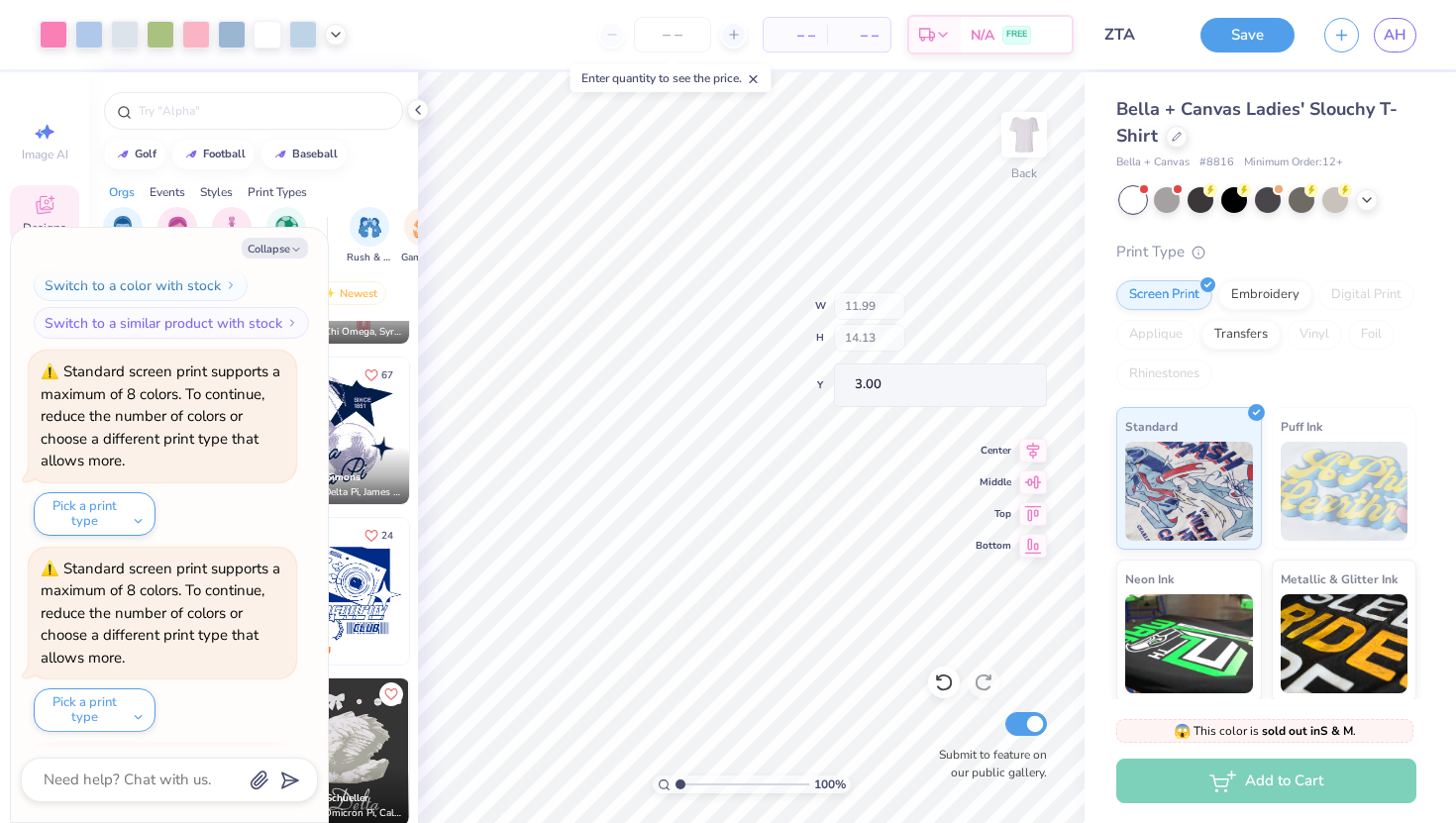 scroll, scrollTop: 934, scrollLeft: 0, axis: vertical 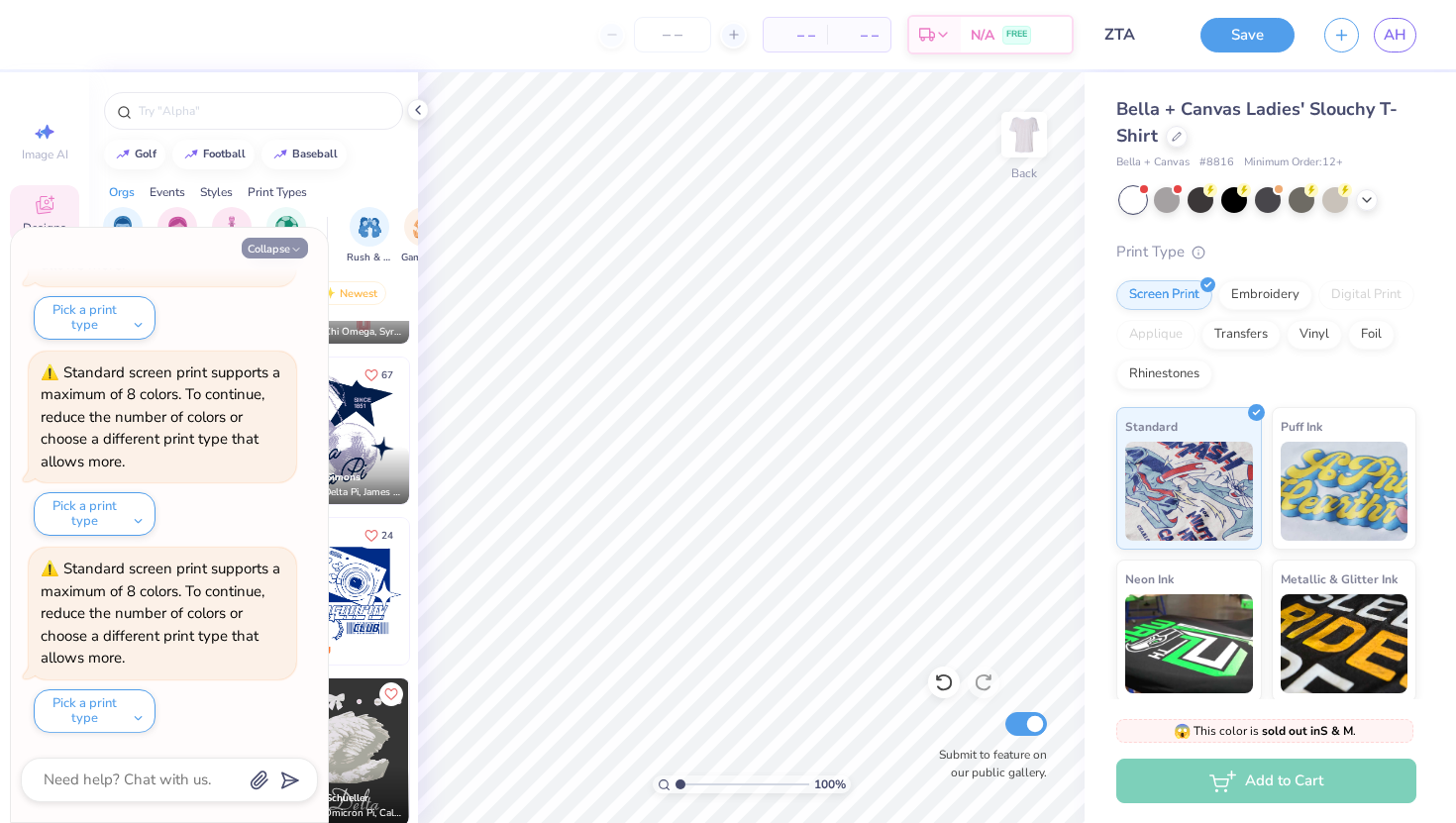 click on "Collapse" at bounding box center [274, 248] 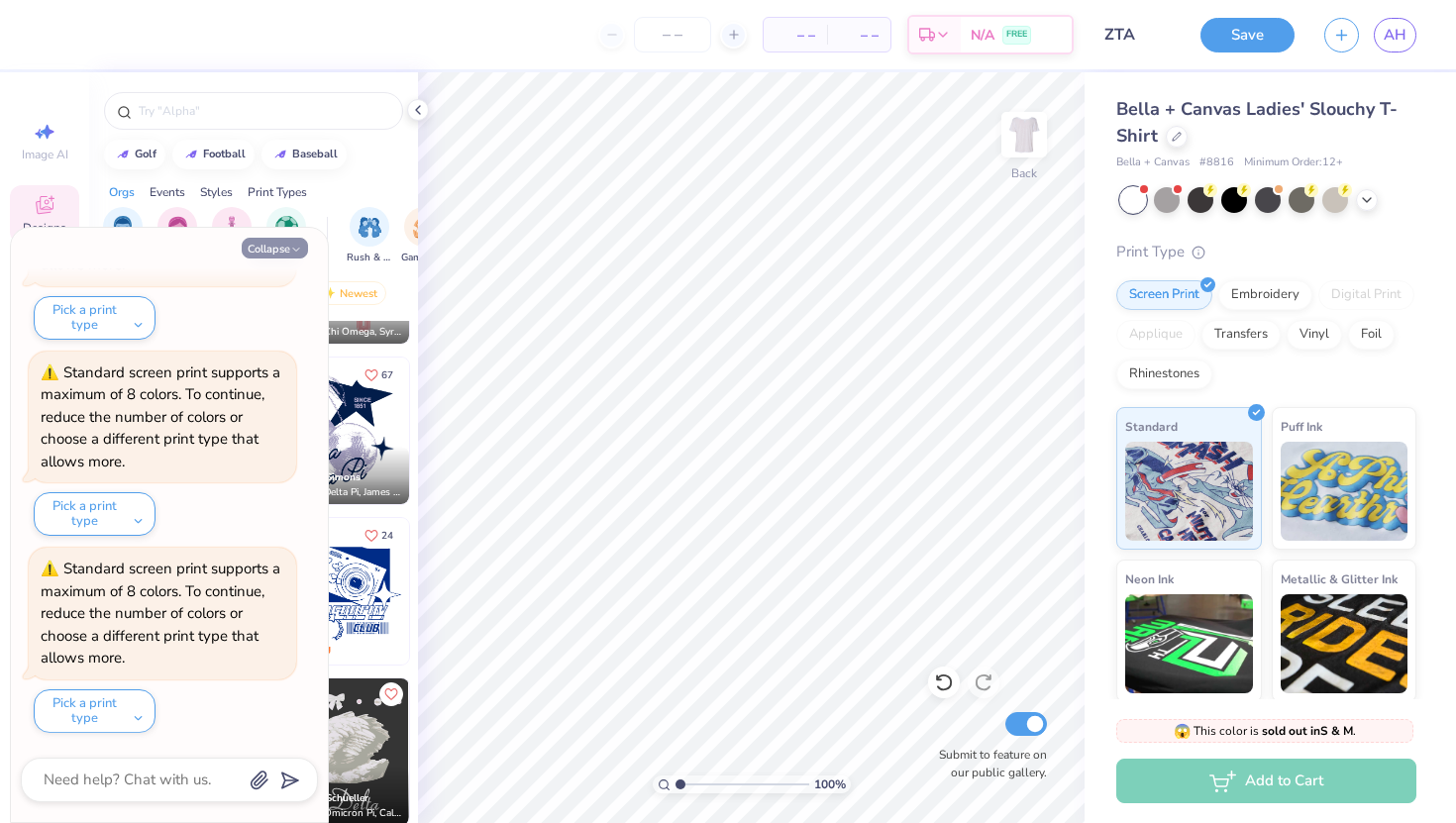 type on "x" 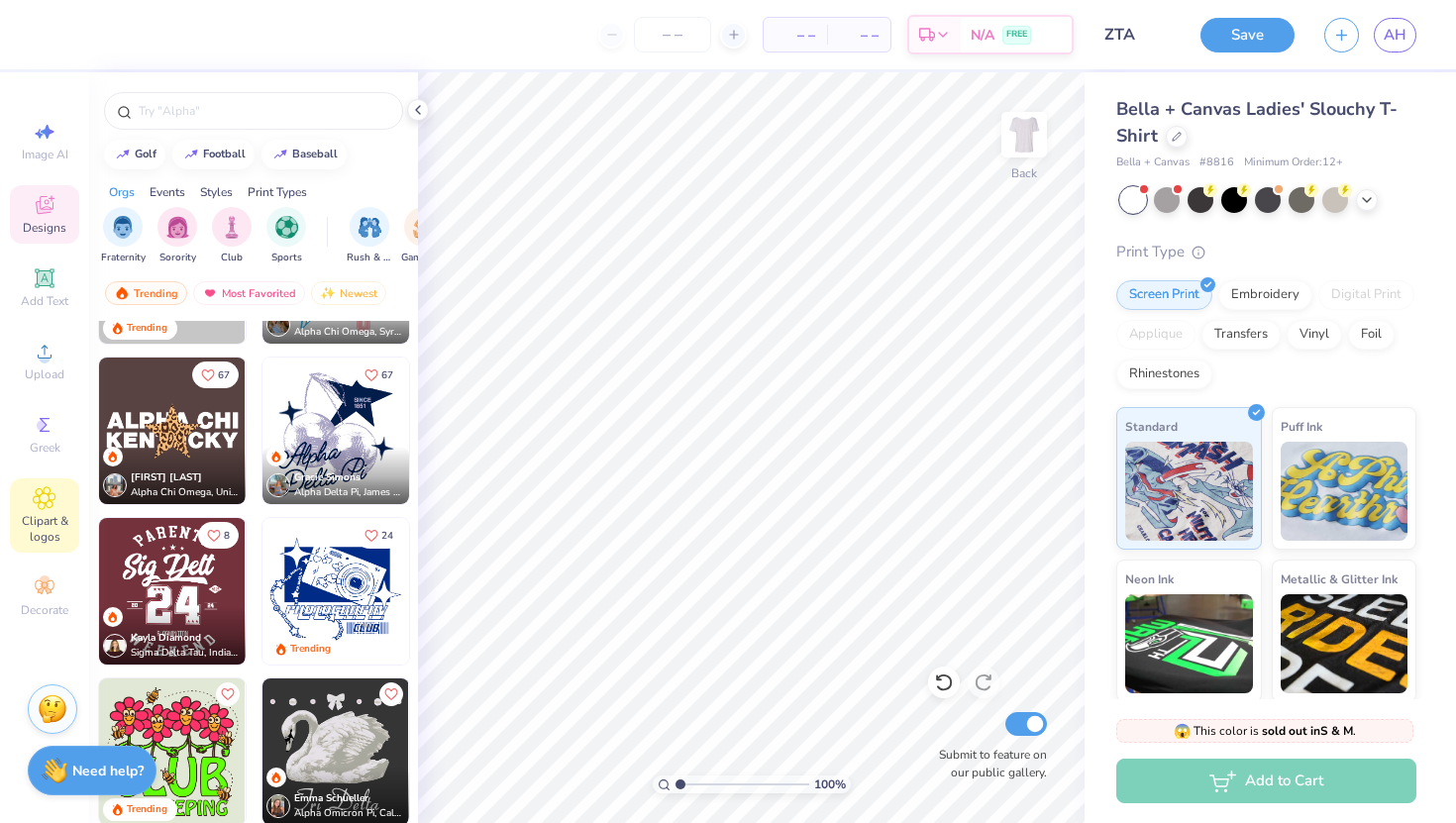 click 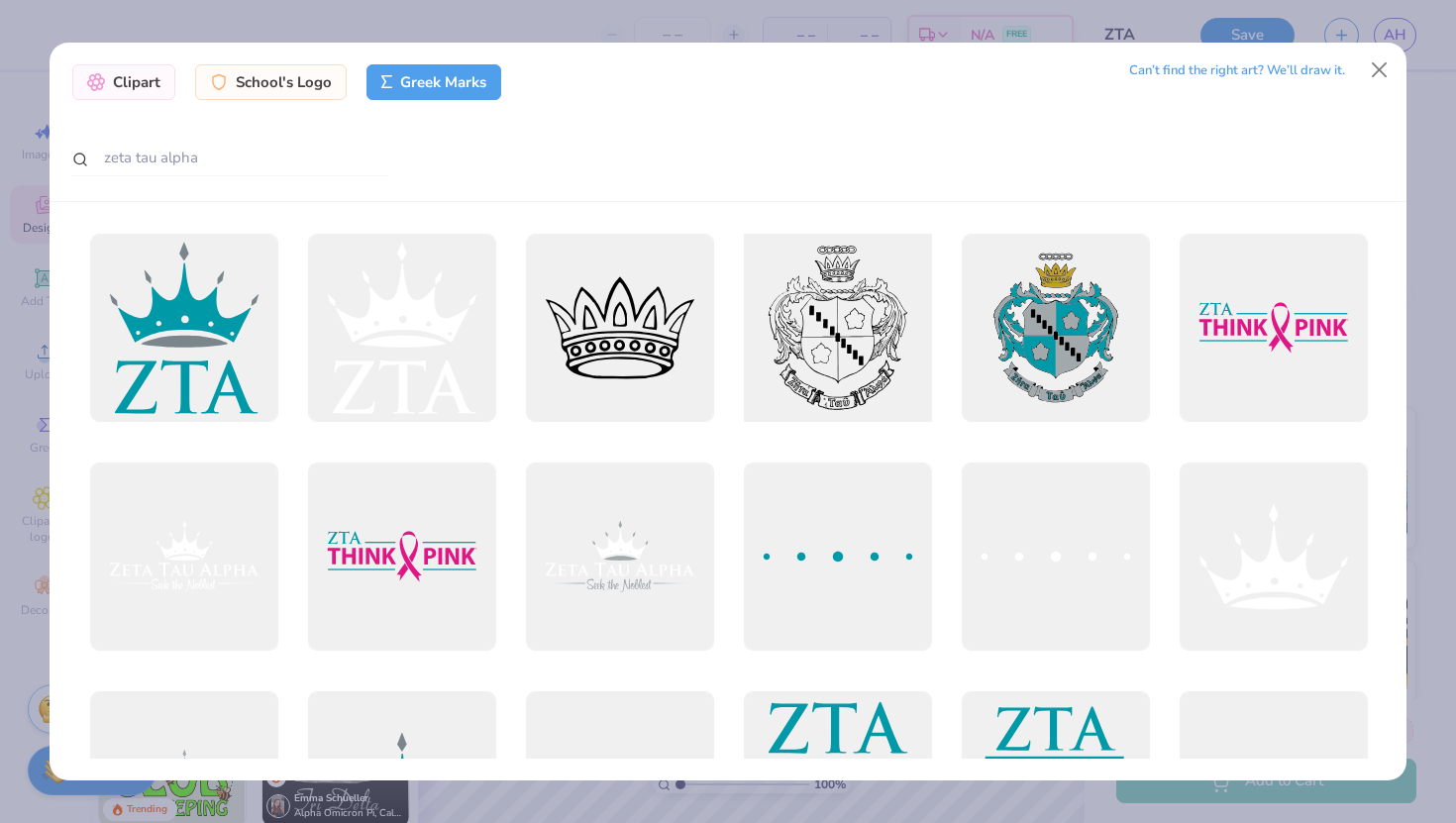 click at bounding box center [837, 328] 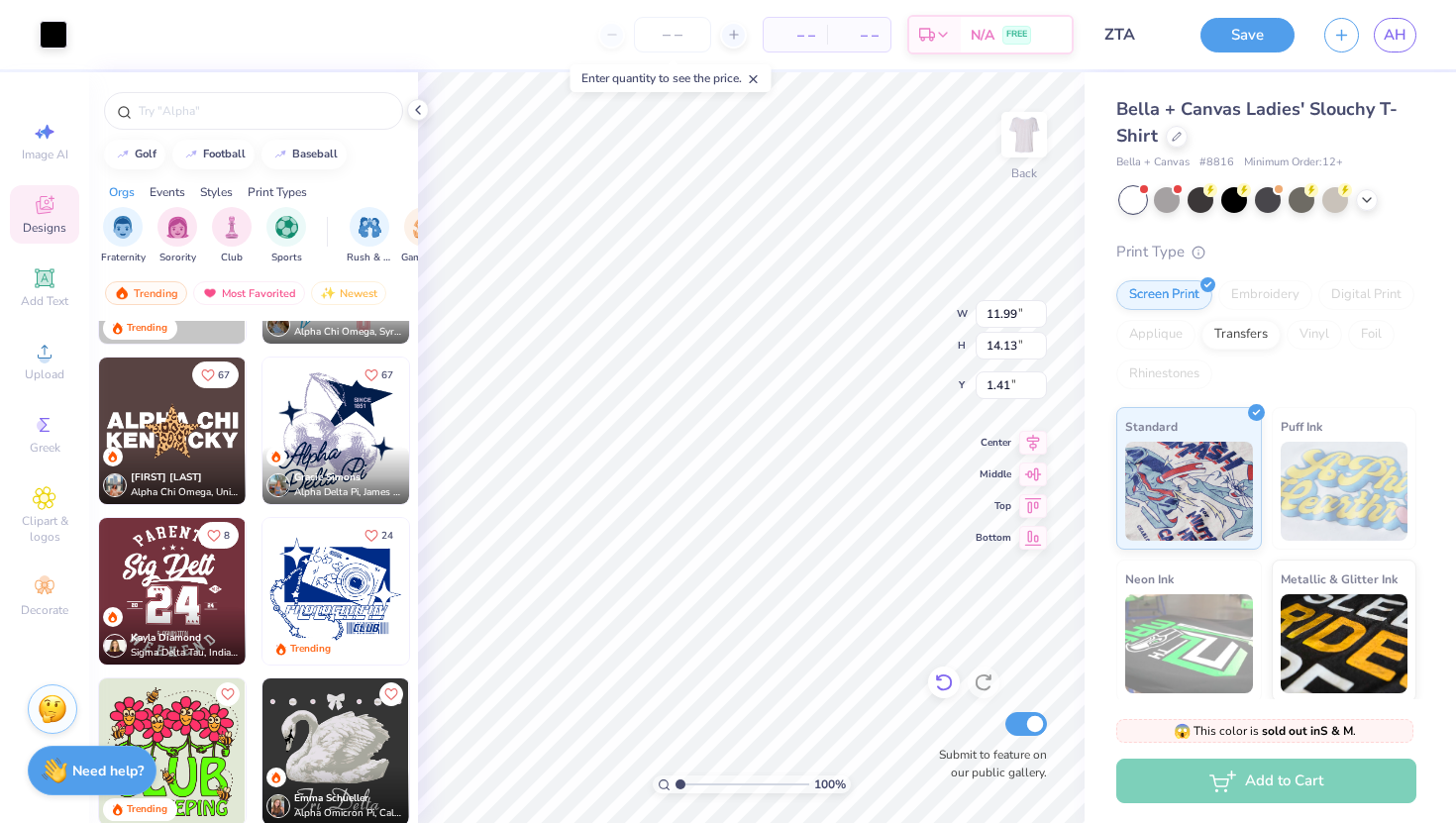 type on "1.41" 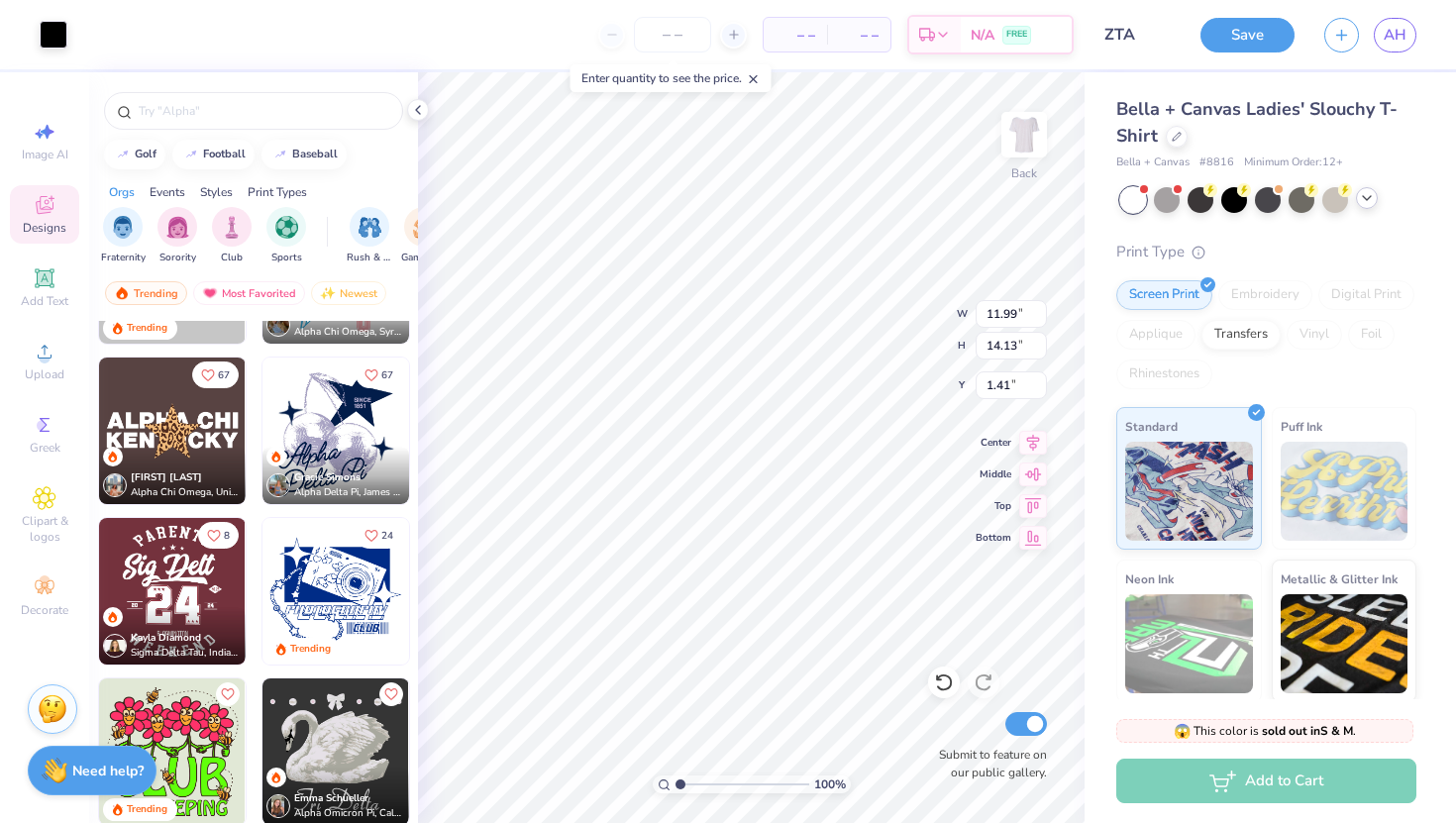 click 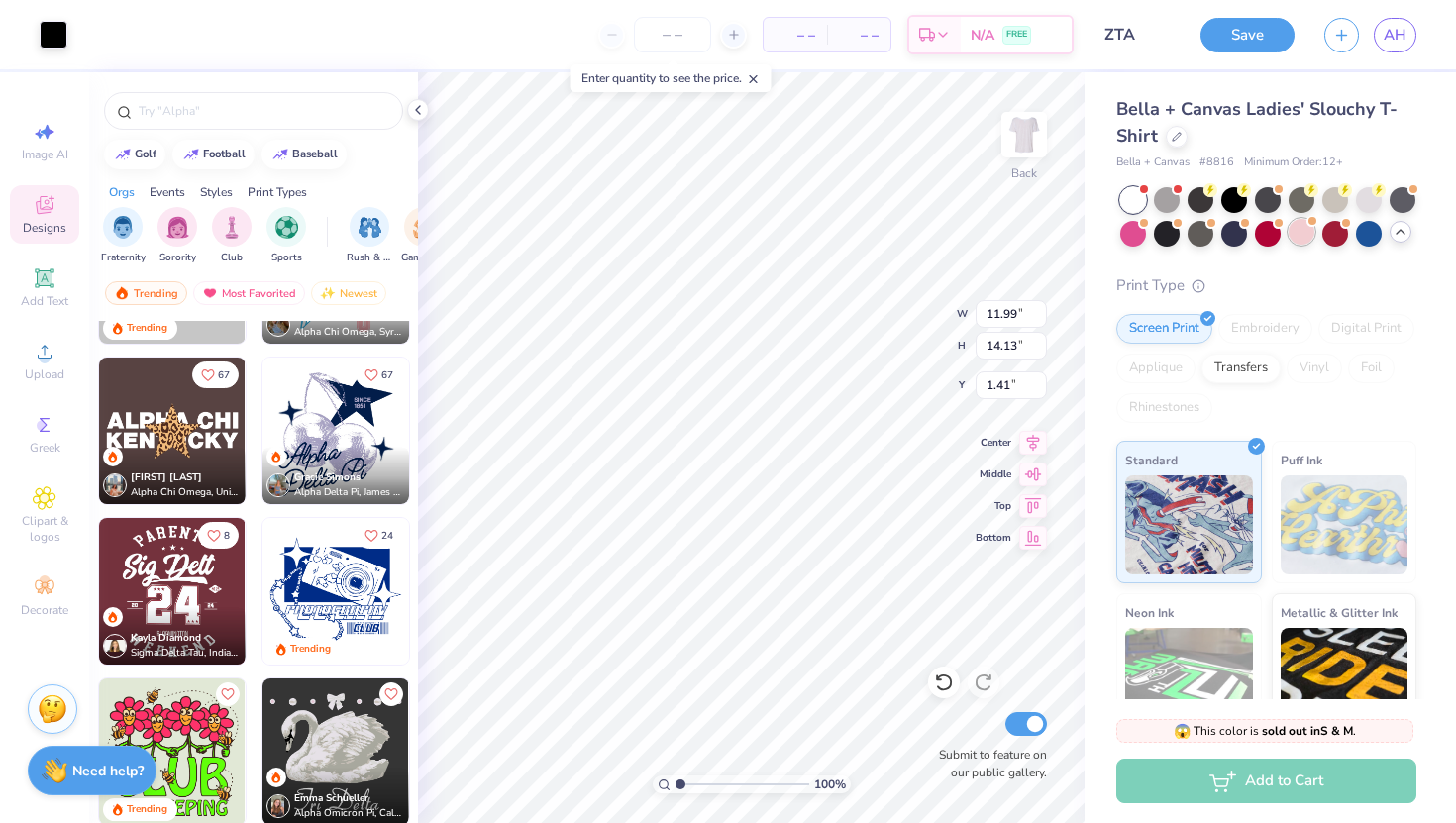 click at bounding box center [1301, 232] 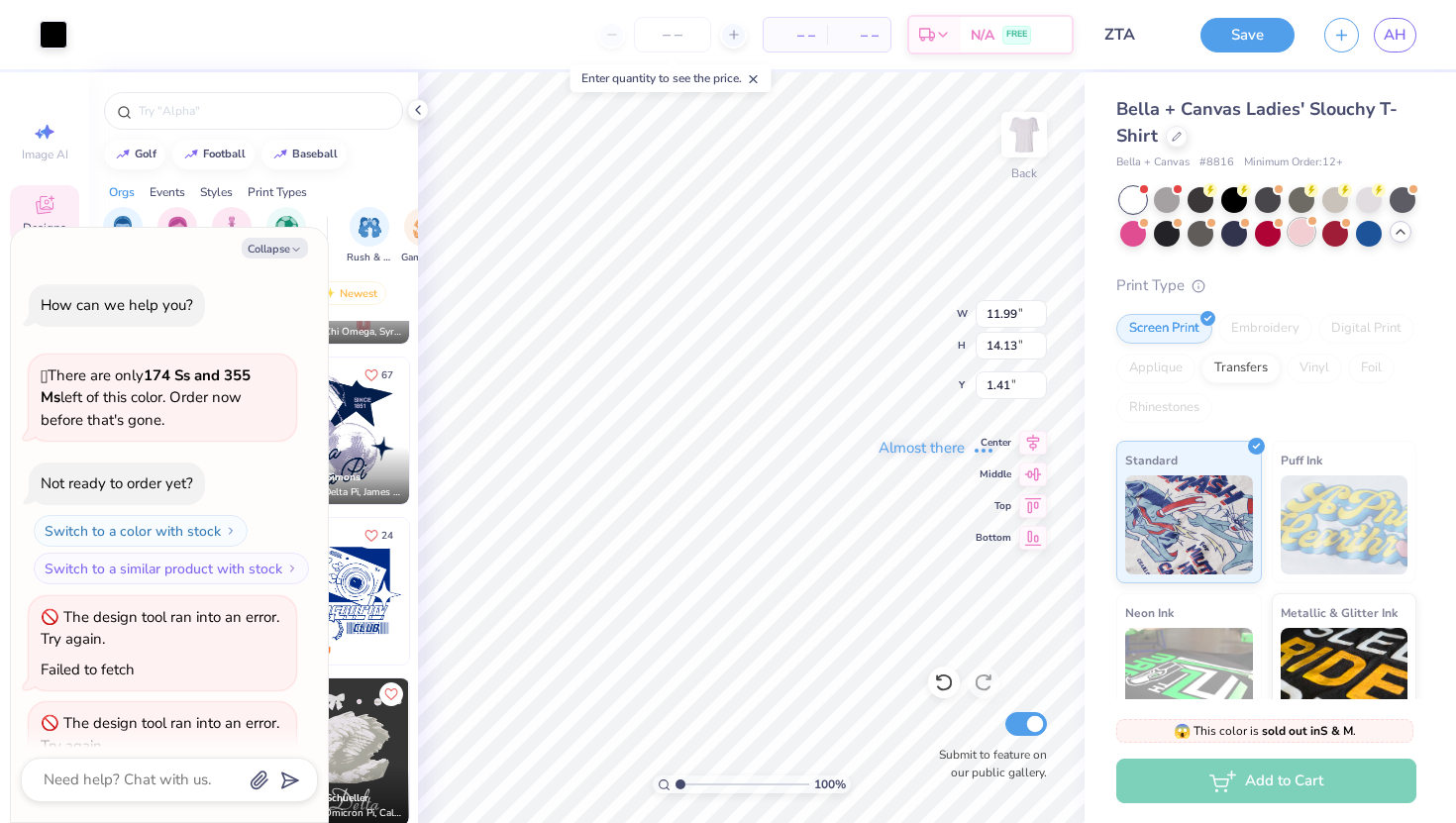 scroll, scrollTop: 1170, scrollLeft: 0, axis: vertical 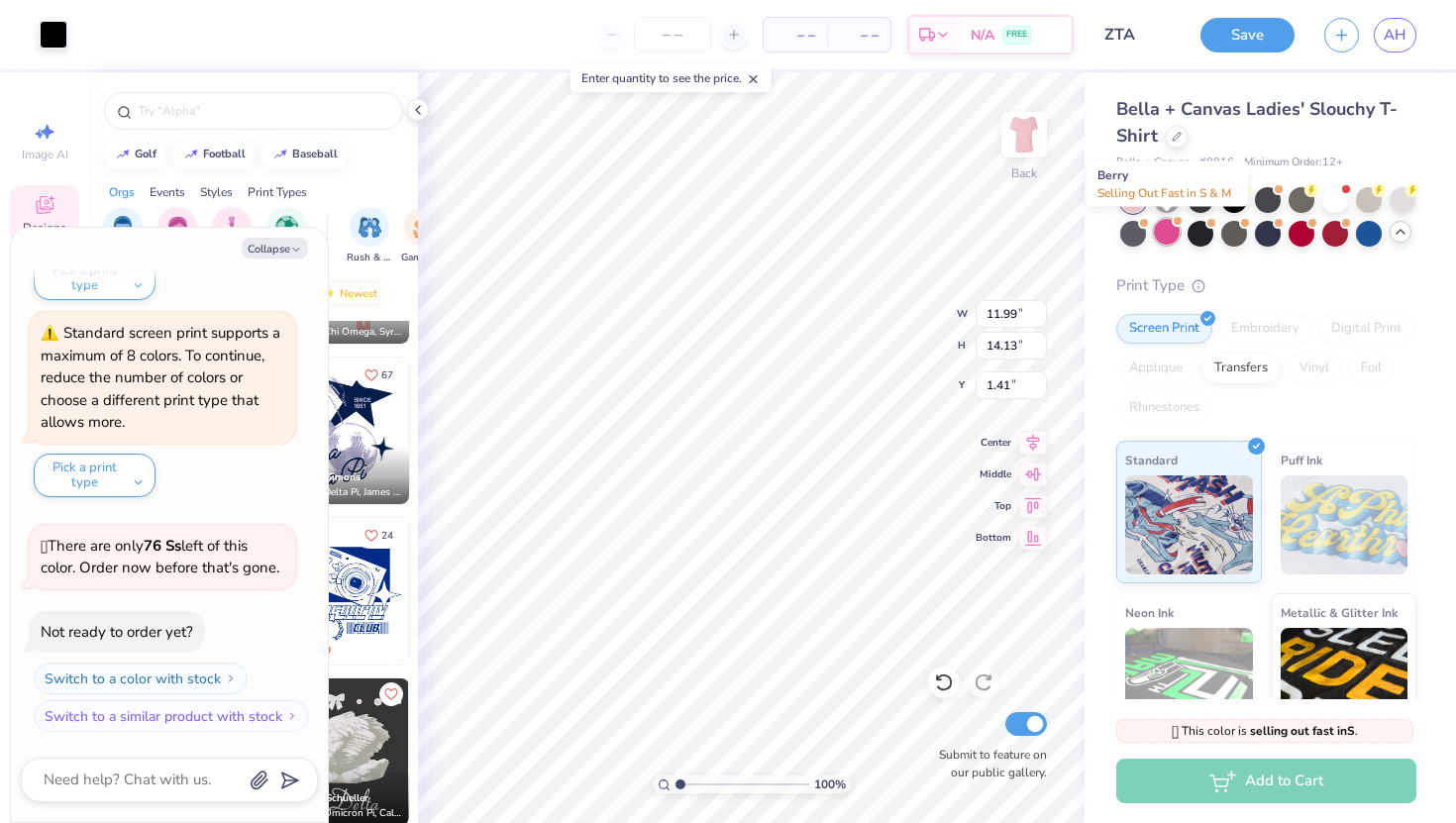 click at bounding box center (1167, 232) 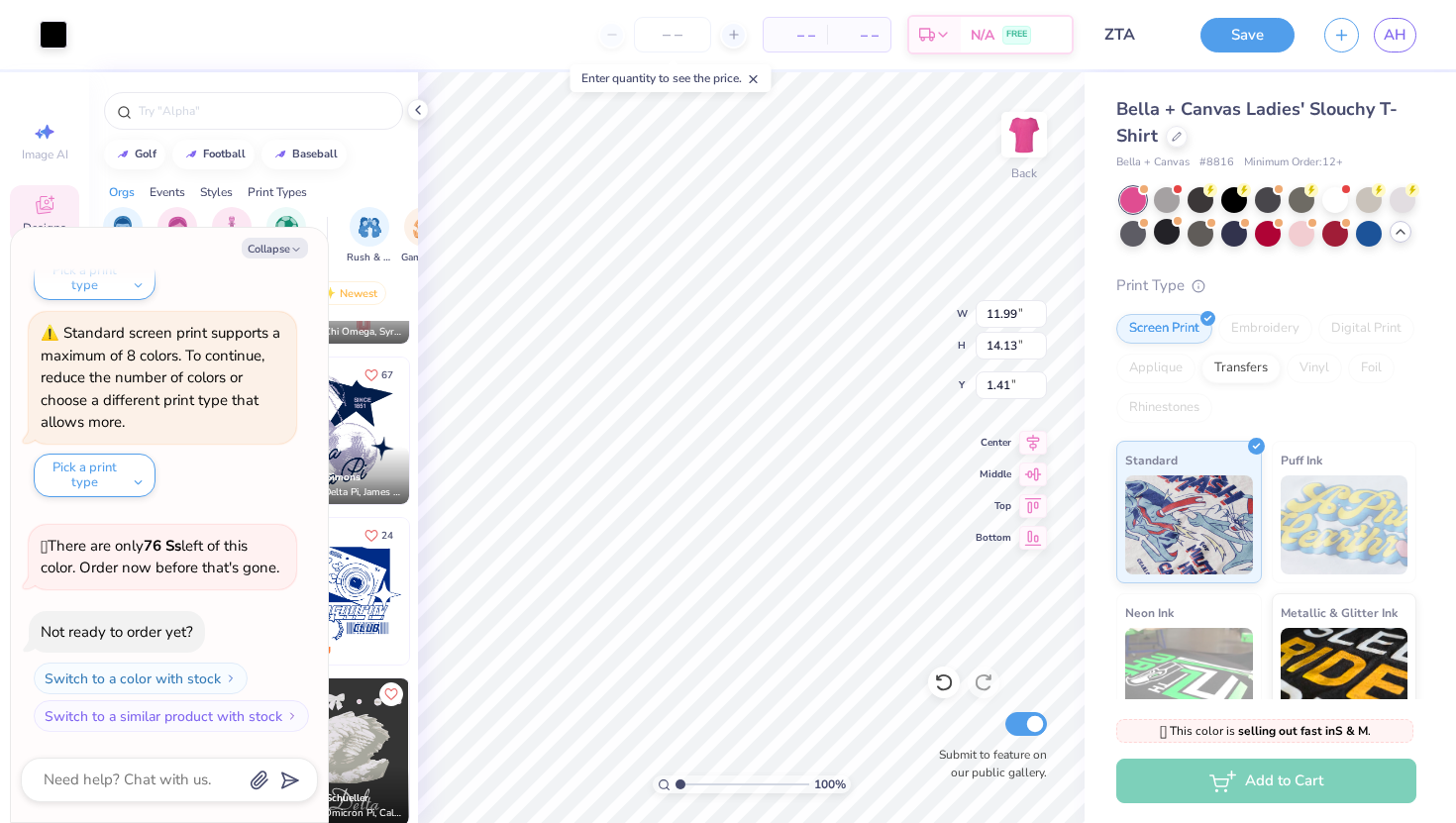 scroll, scrollTop: 1427, scrollLeft: 0, axis: vertical 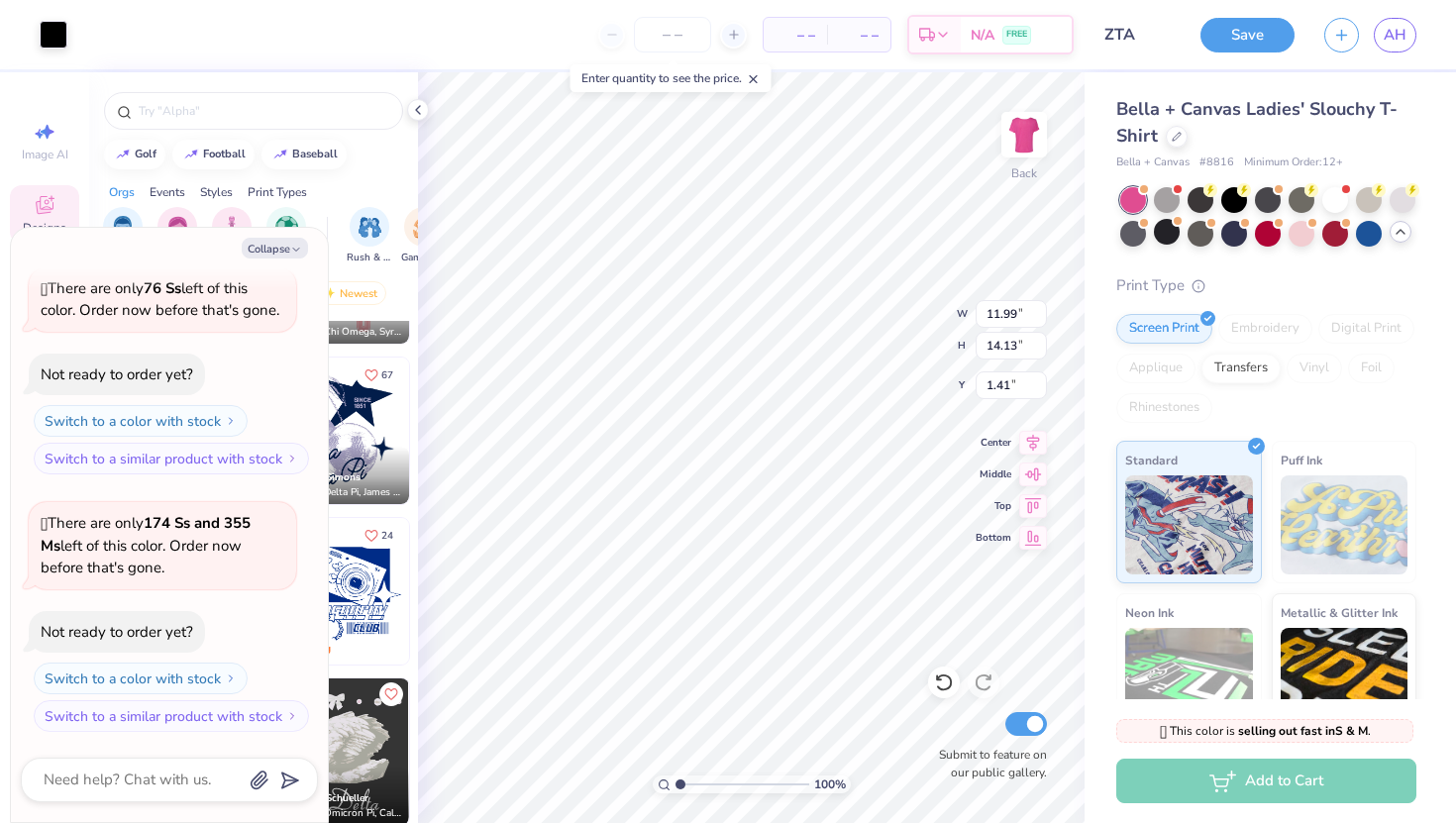 type on "x" 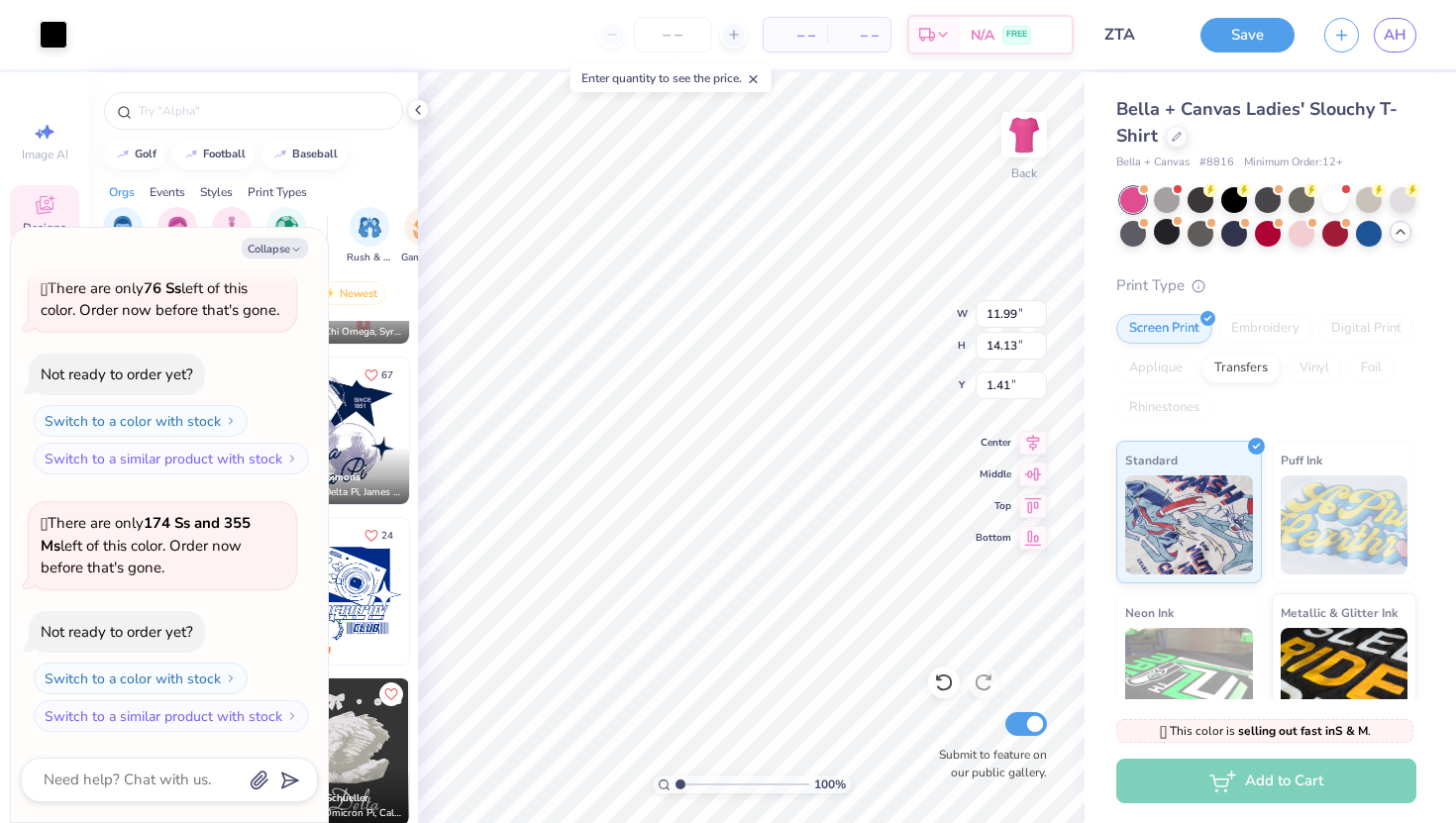 type on "8.55" 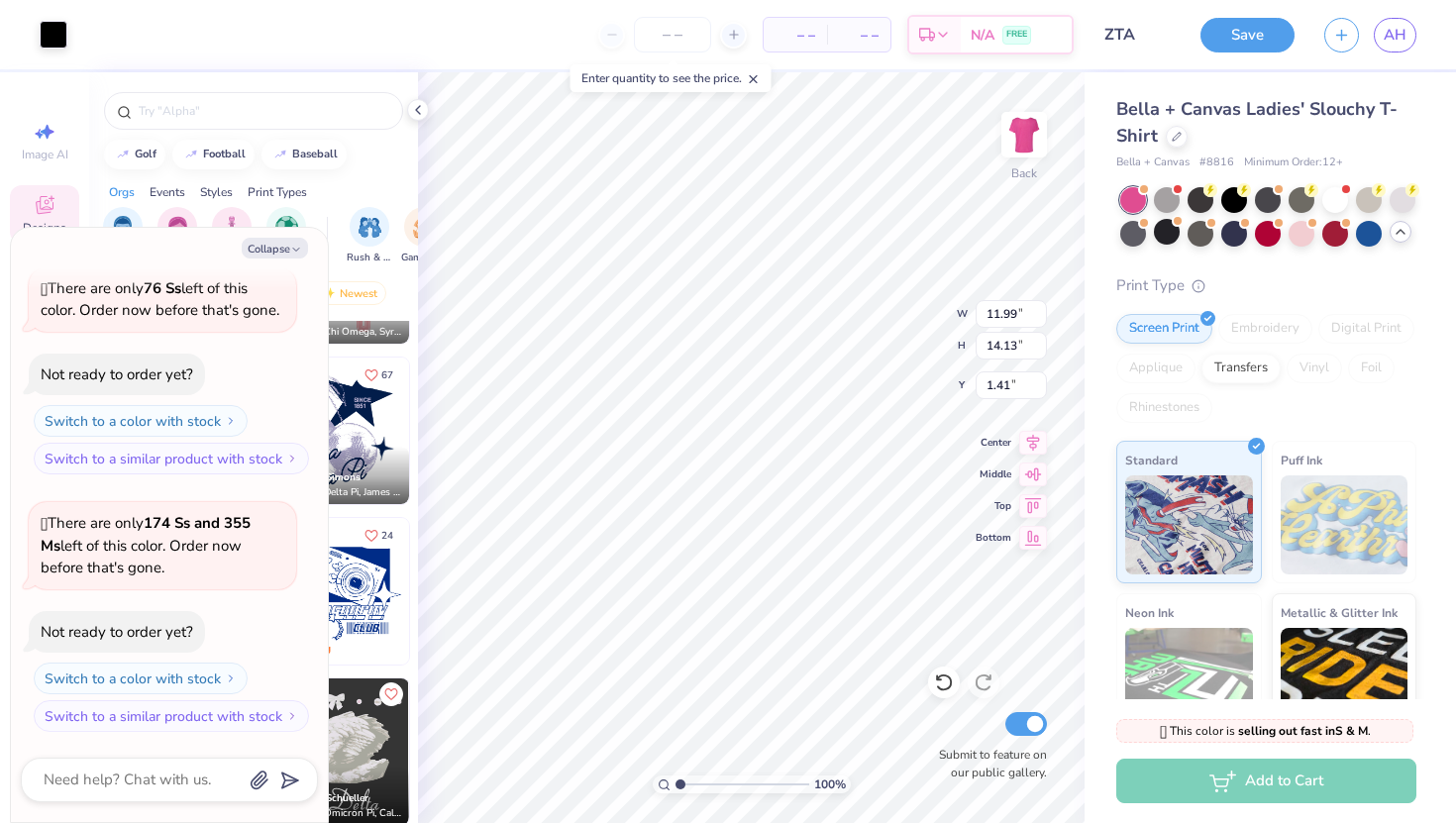 type on "10.07" 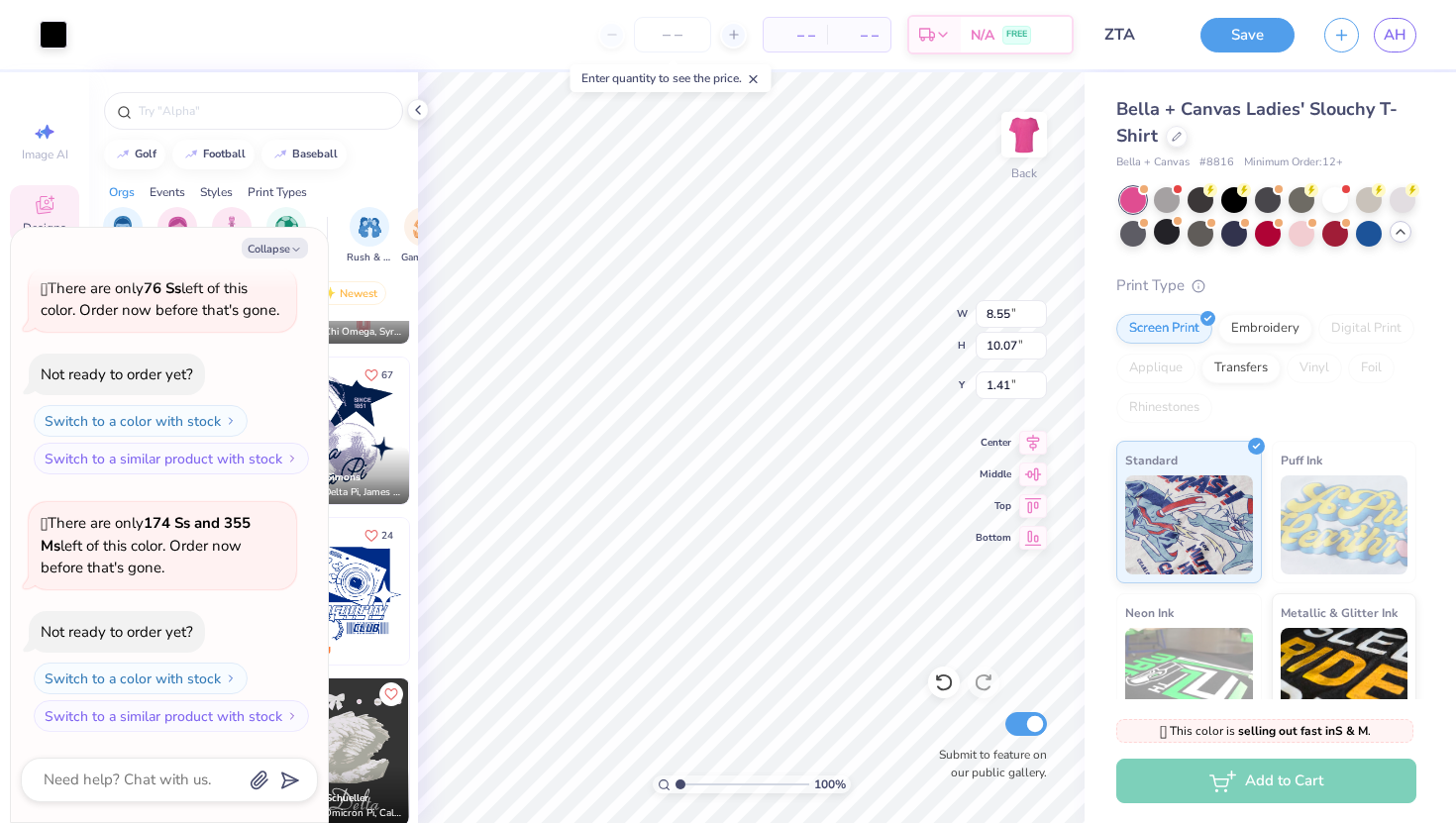 type on "x" 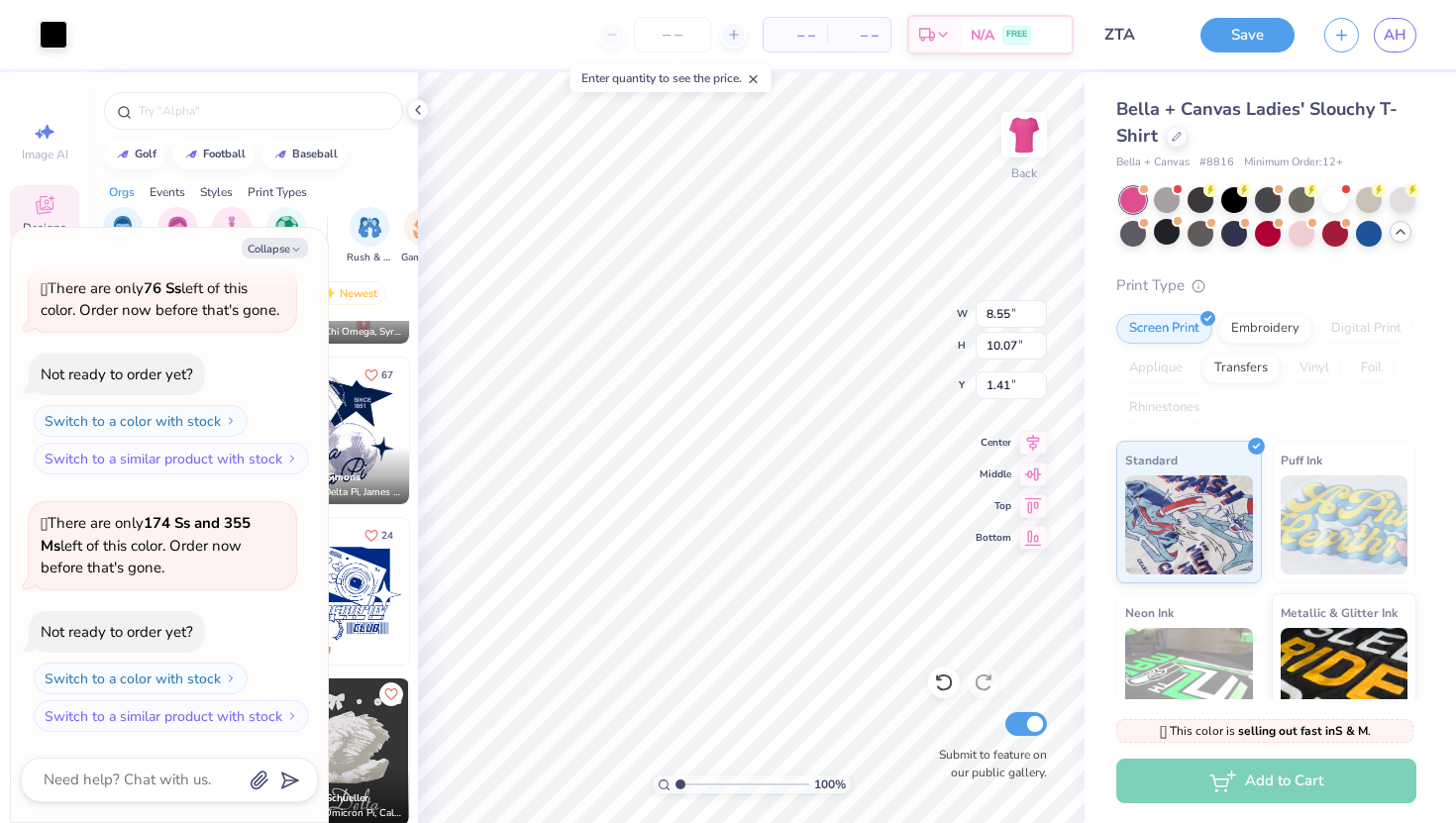type on "3.70" 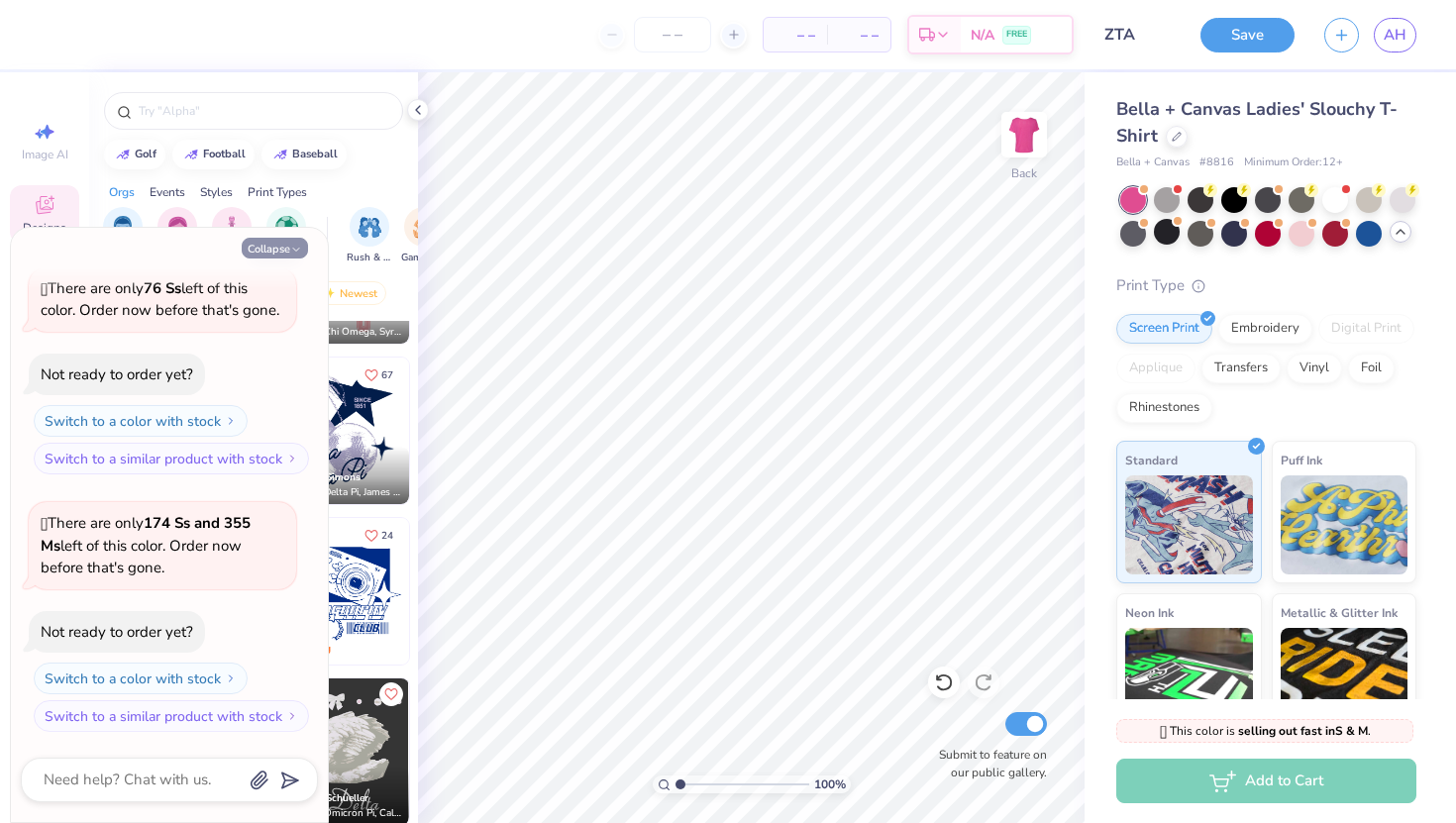 click on "Collapse" at bounding box center [274, 248] 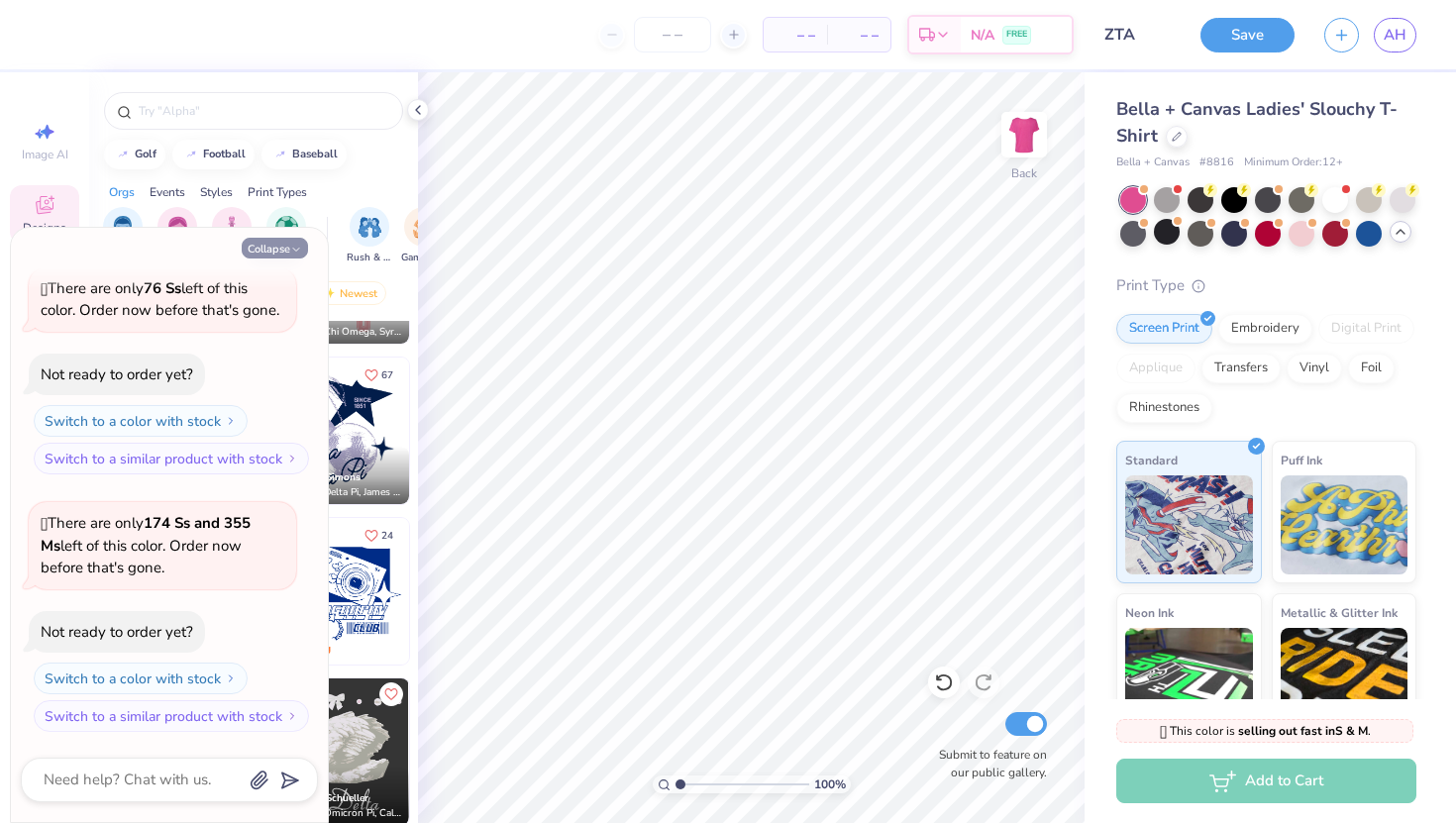 type on "x" 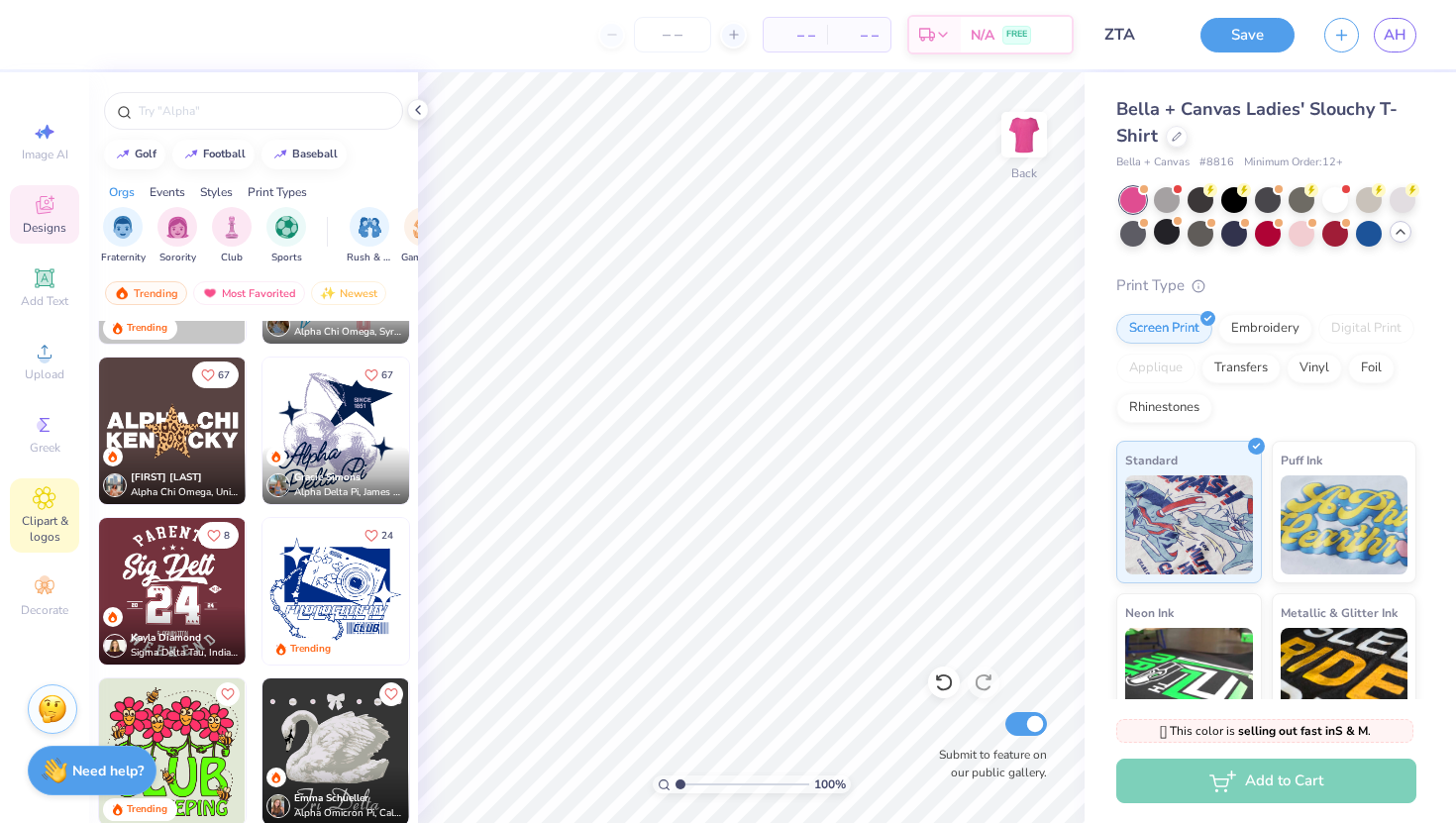 click 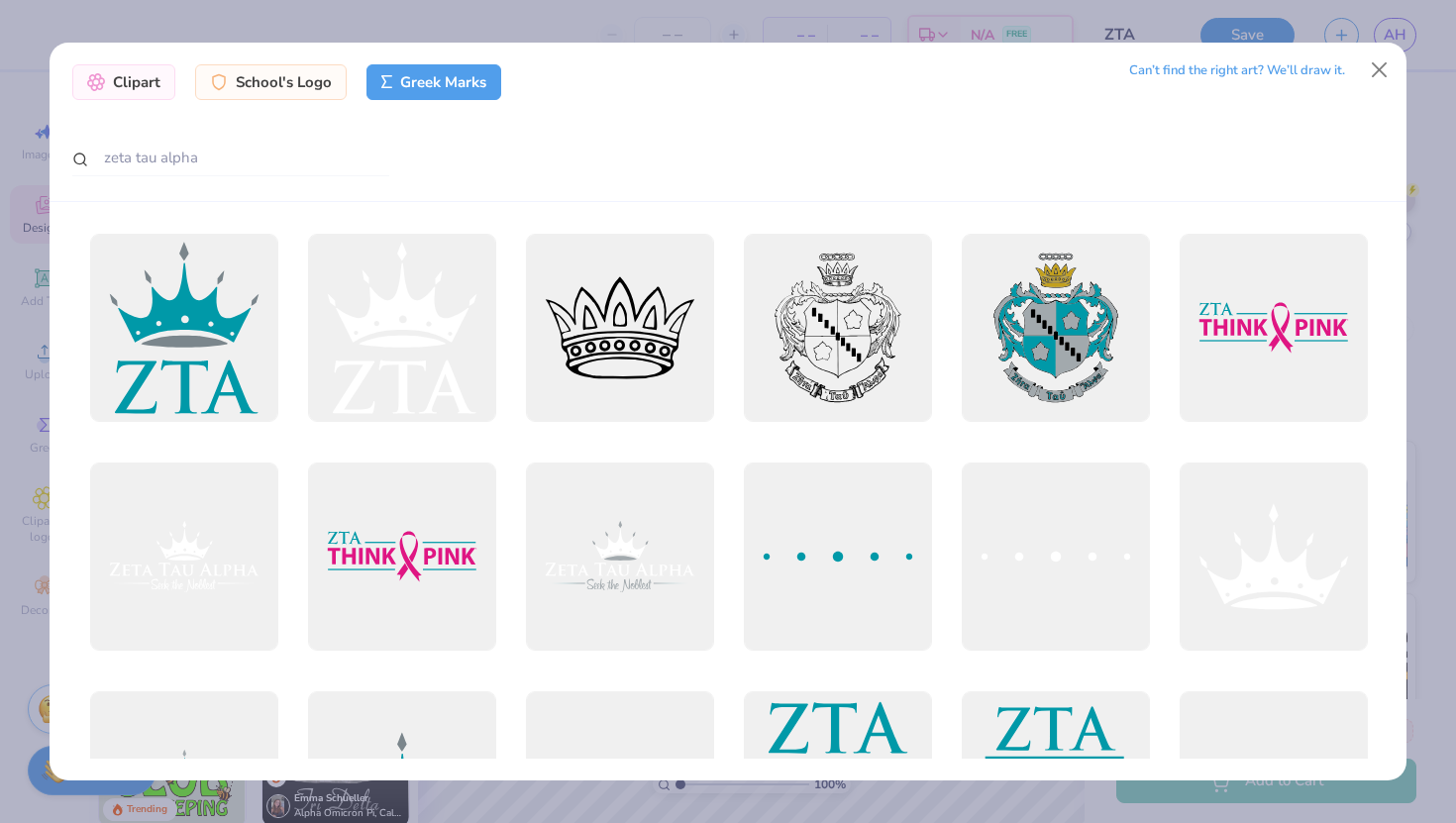 click on "Greek Marks" at bounding box center (434, 82) 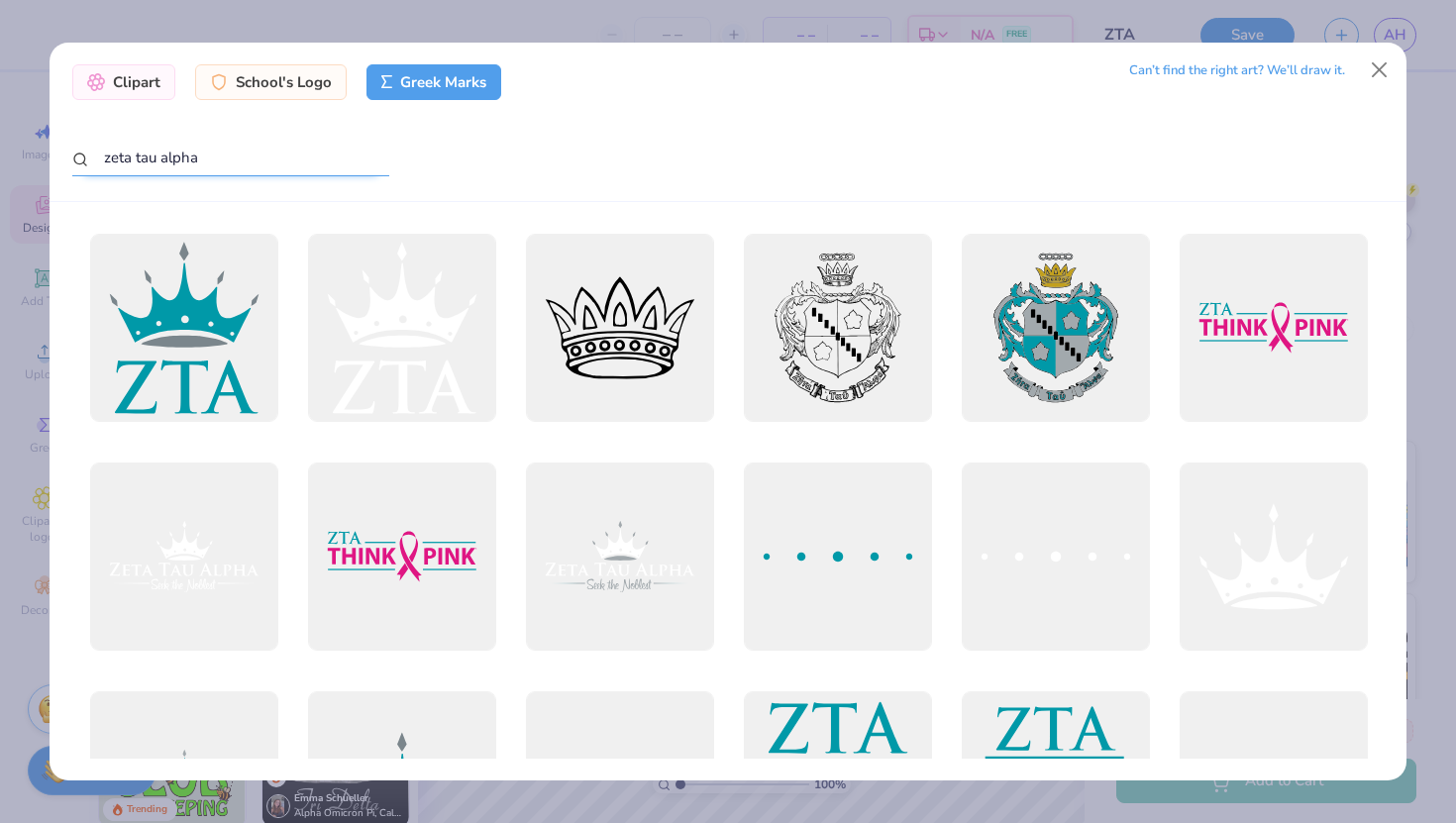drag, startPoint x: 266, startPoint y: 160, endPoint x: 24, endPoint y: 165, distance: 242.05165 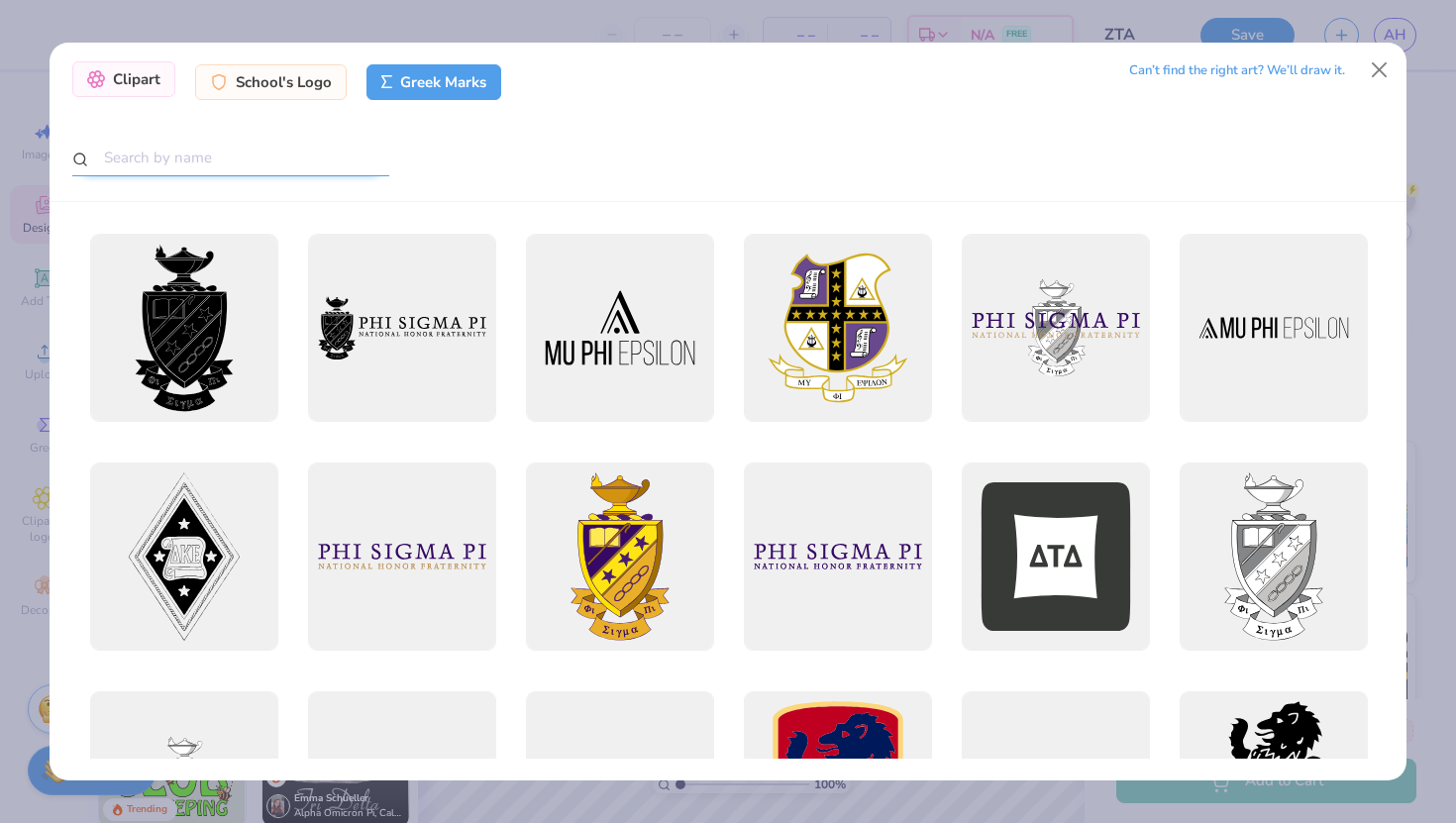 type 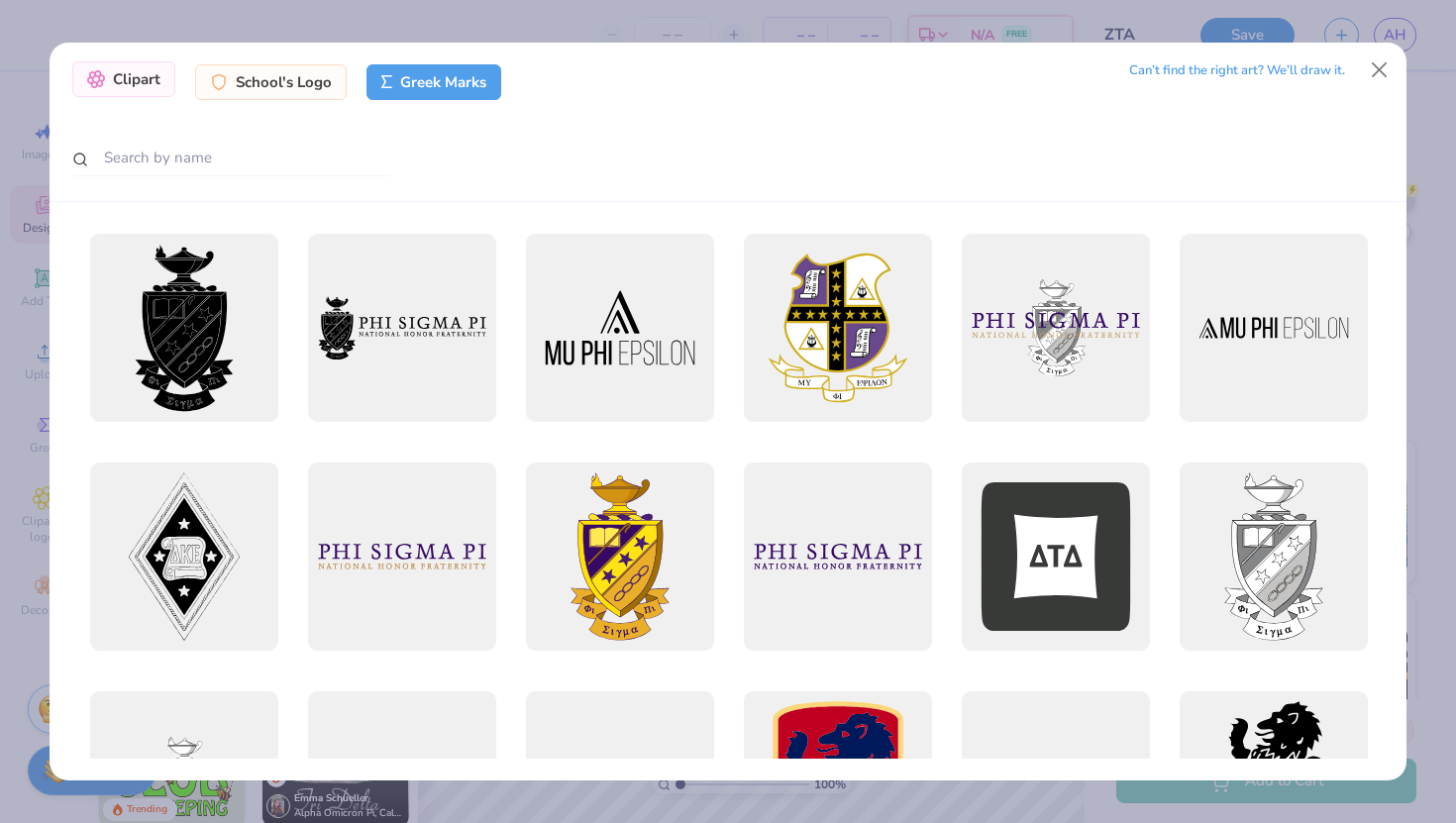 click on "Clipart" at bounding box center [124, 79] 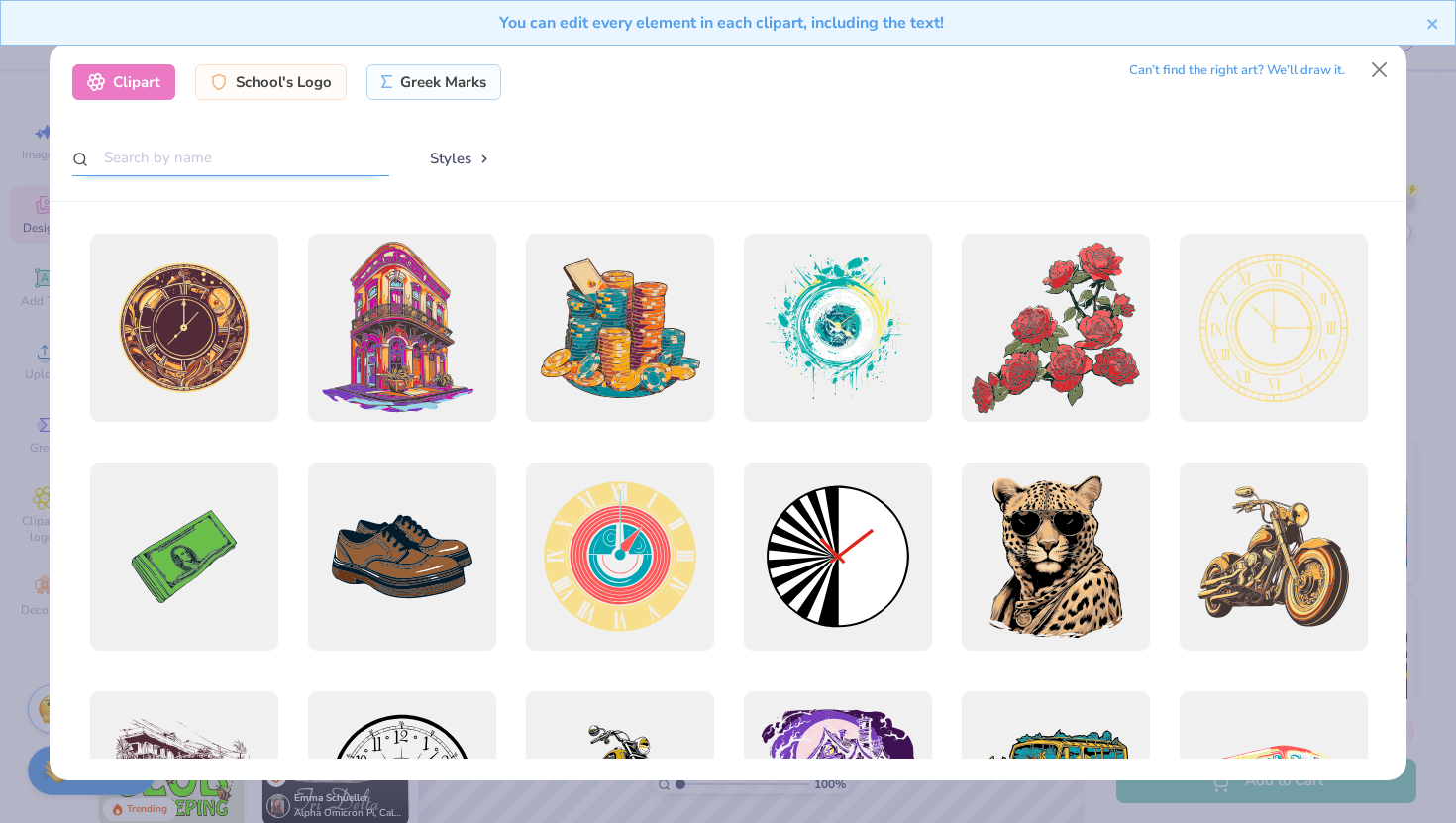 click at bounding box center [231, 157] 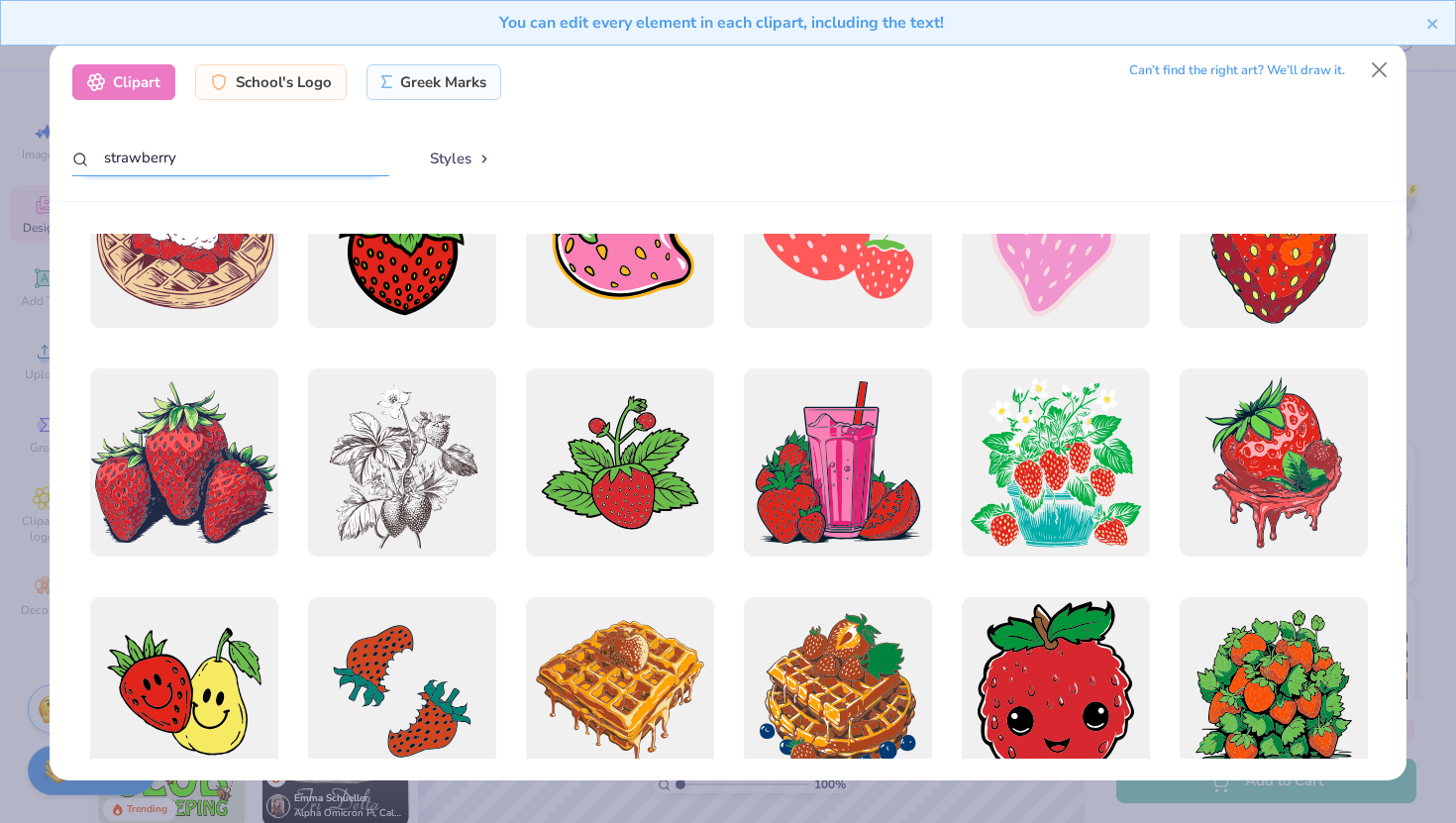 scroll, scrollTop: 0, scrollLeft: 0, axis: both 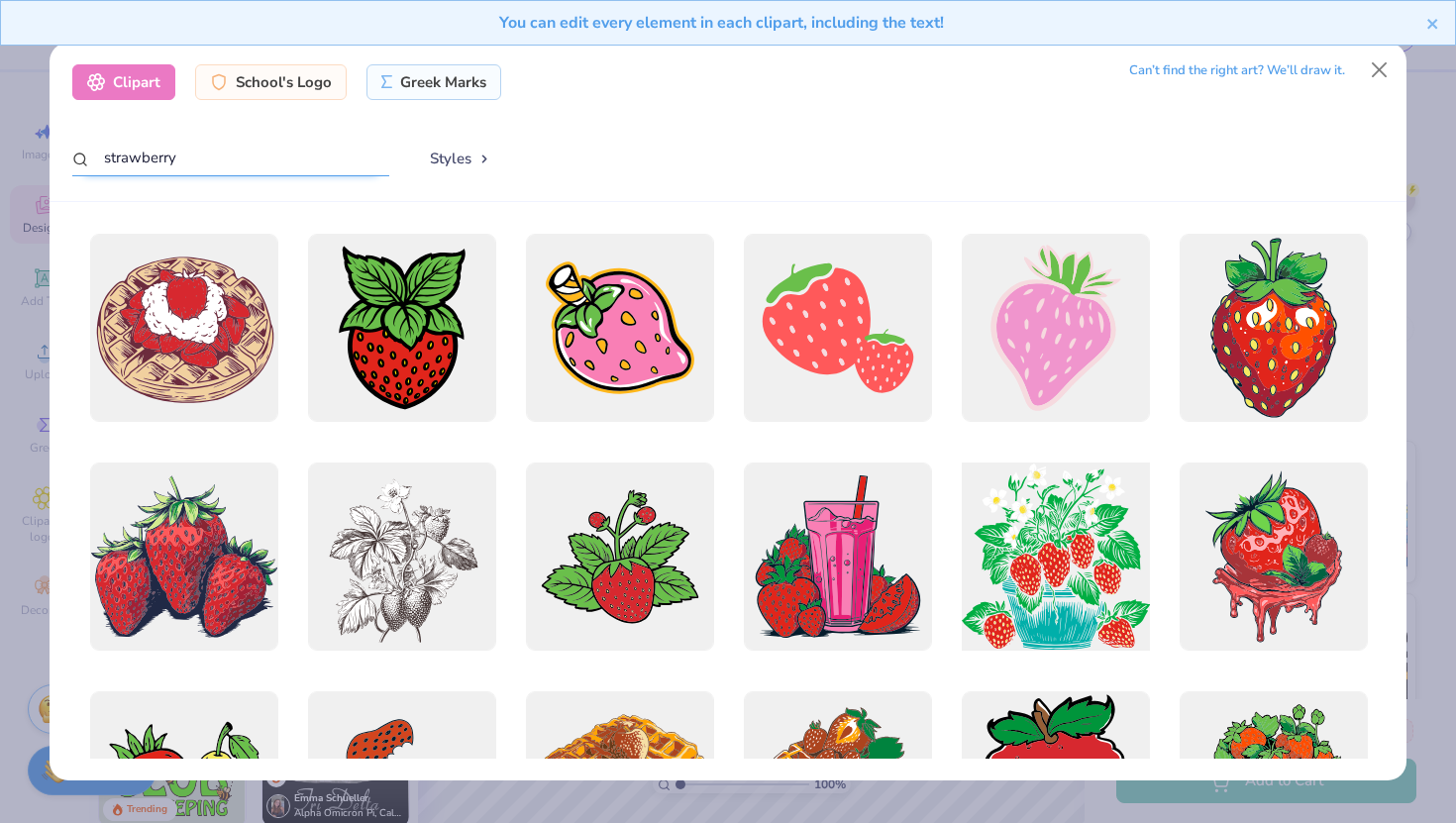 type on "strawberry" 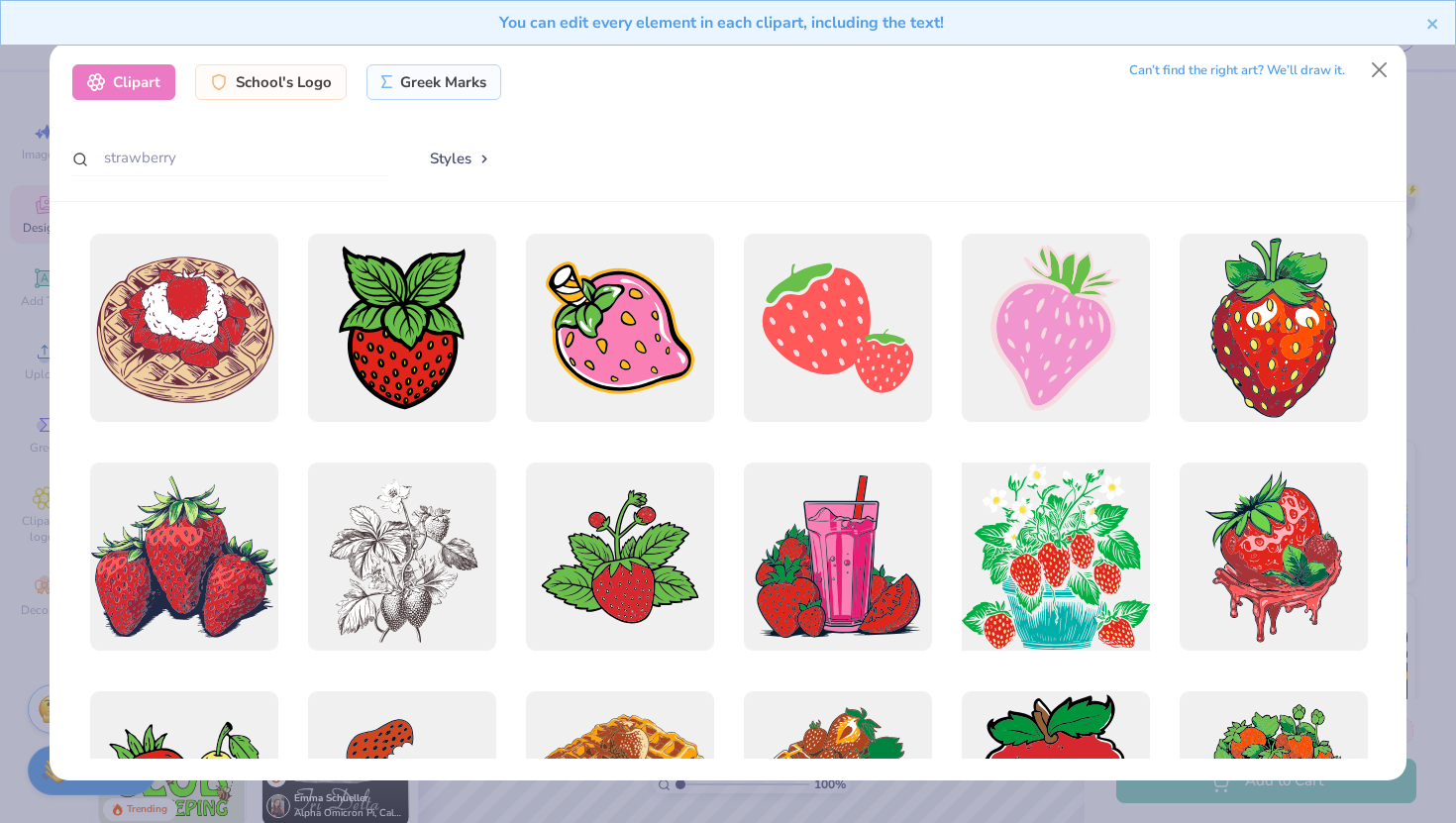 click at bounding box center (1055, 557) 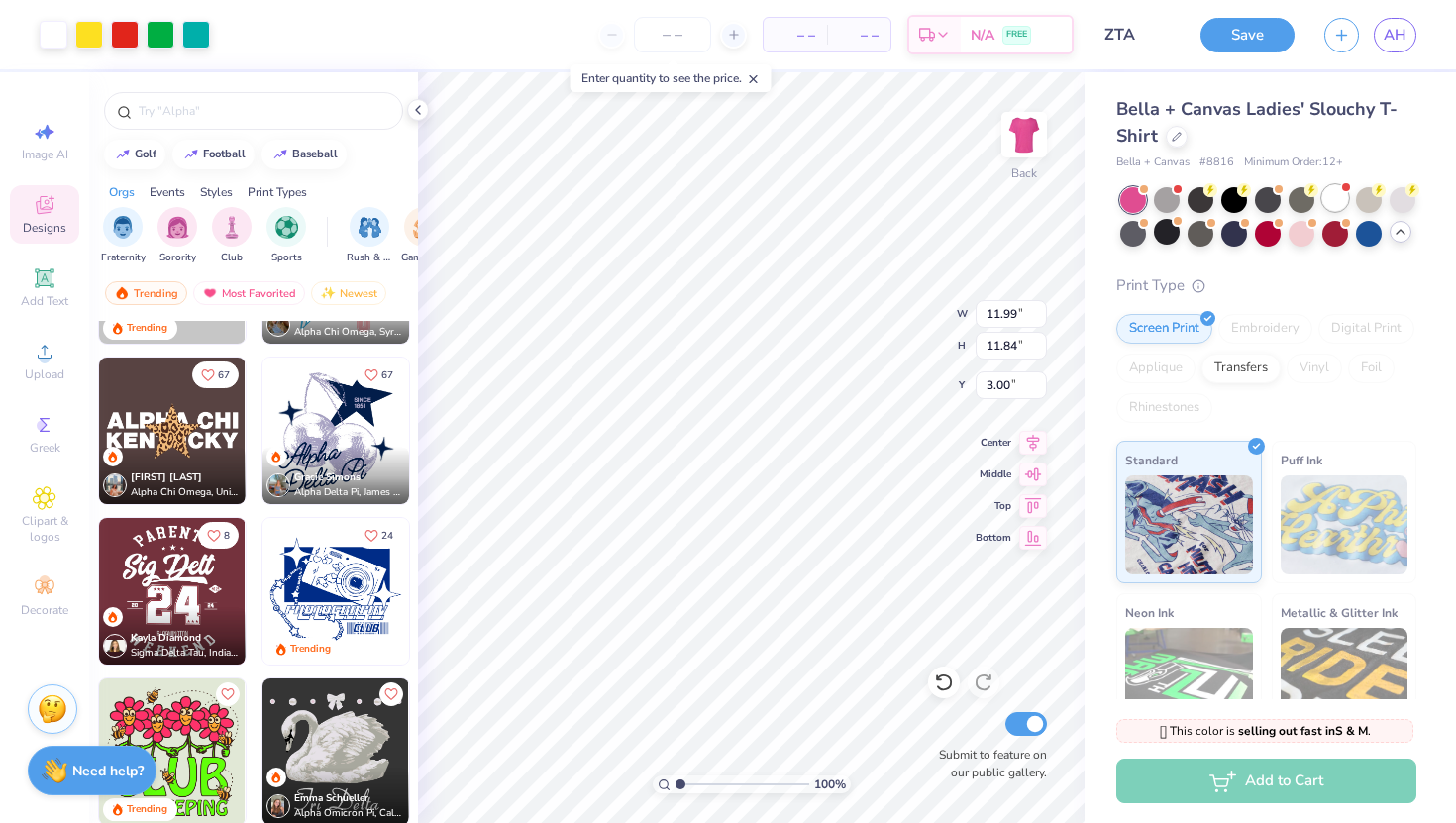 click at bounding box center [1335, 198] 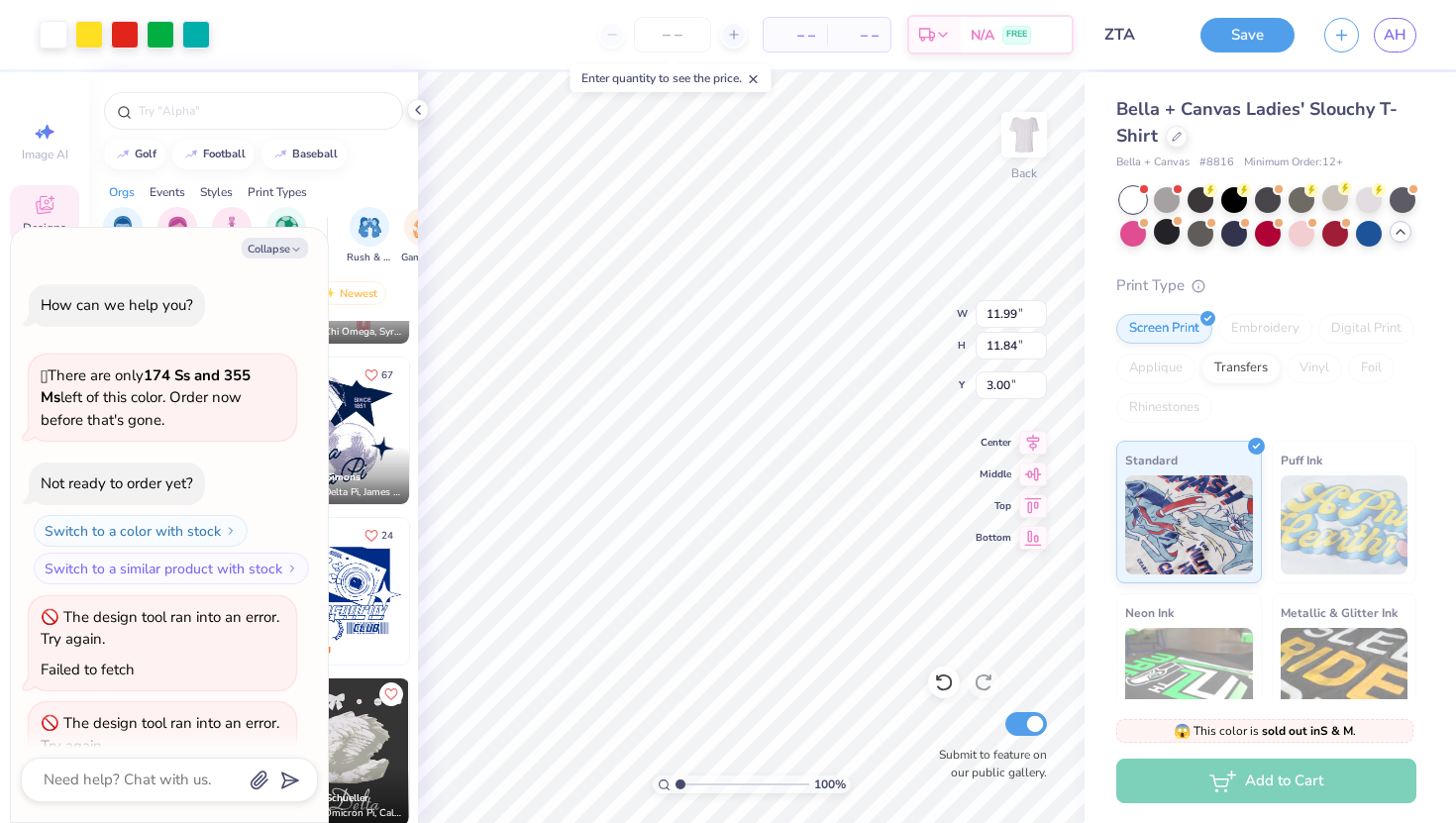 scroll, scrollTop: 1706, scrollLeft: 0, axis: vertical 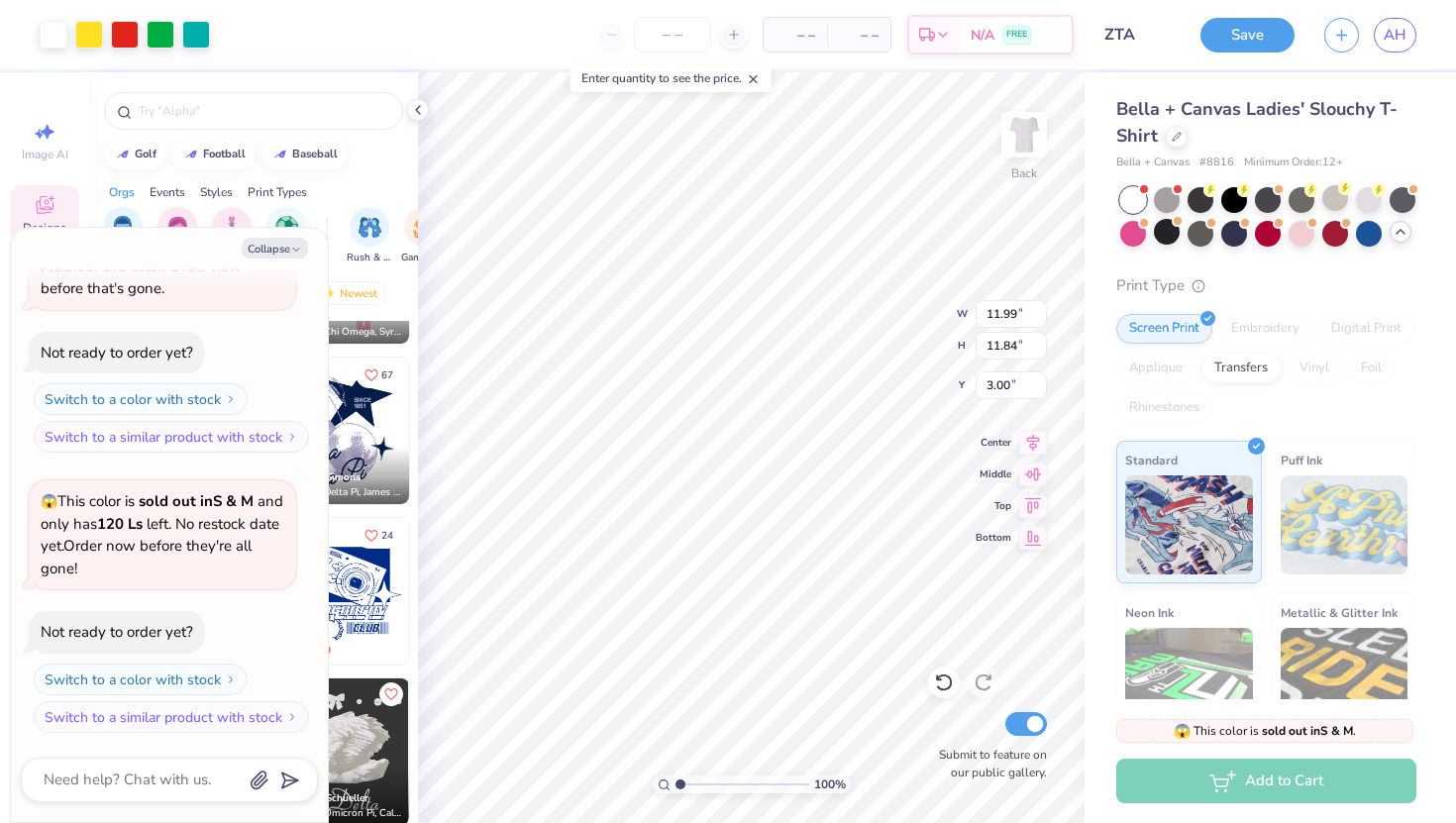 type on "x" 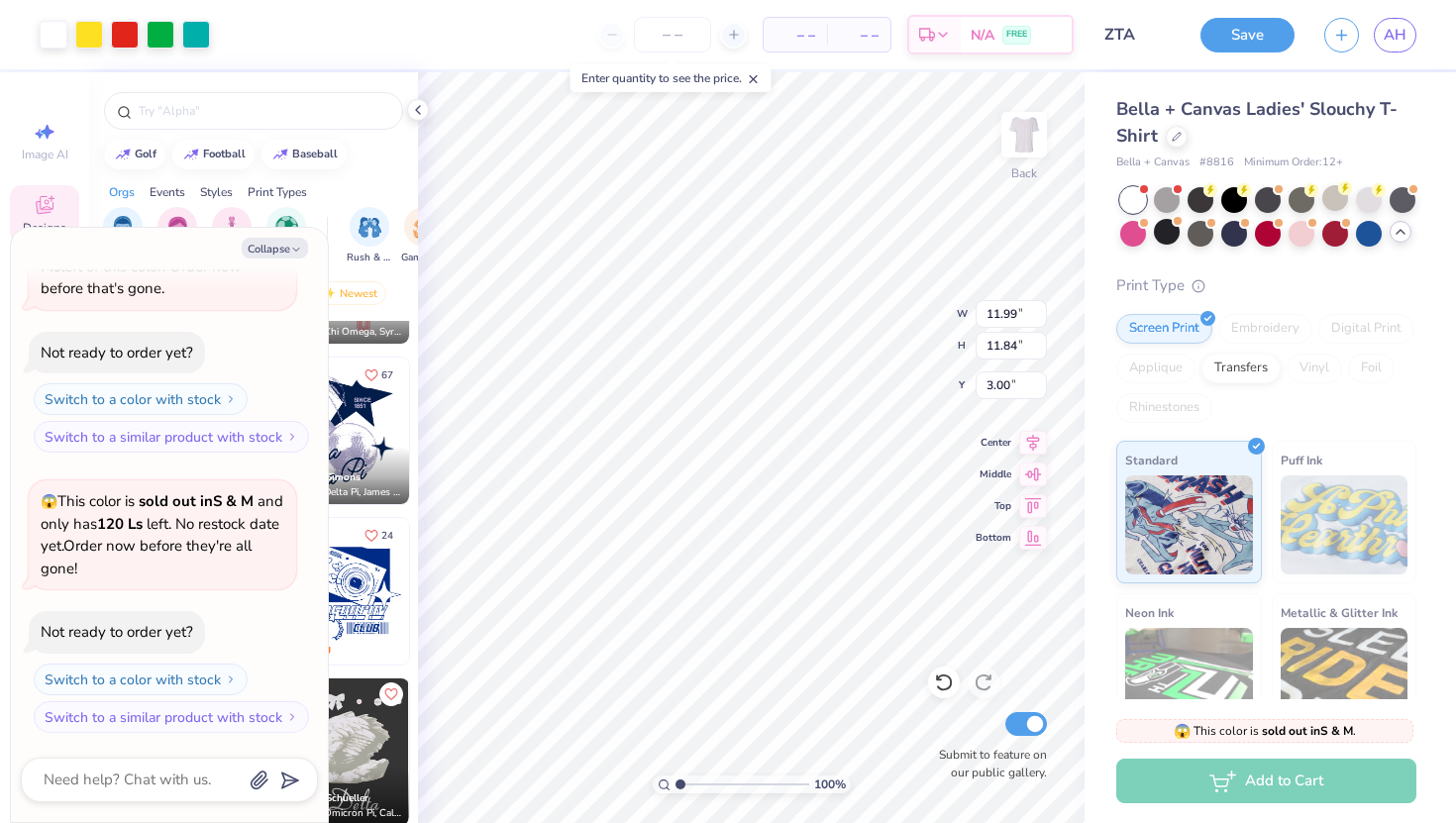 type on "7.31" 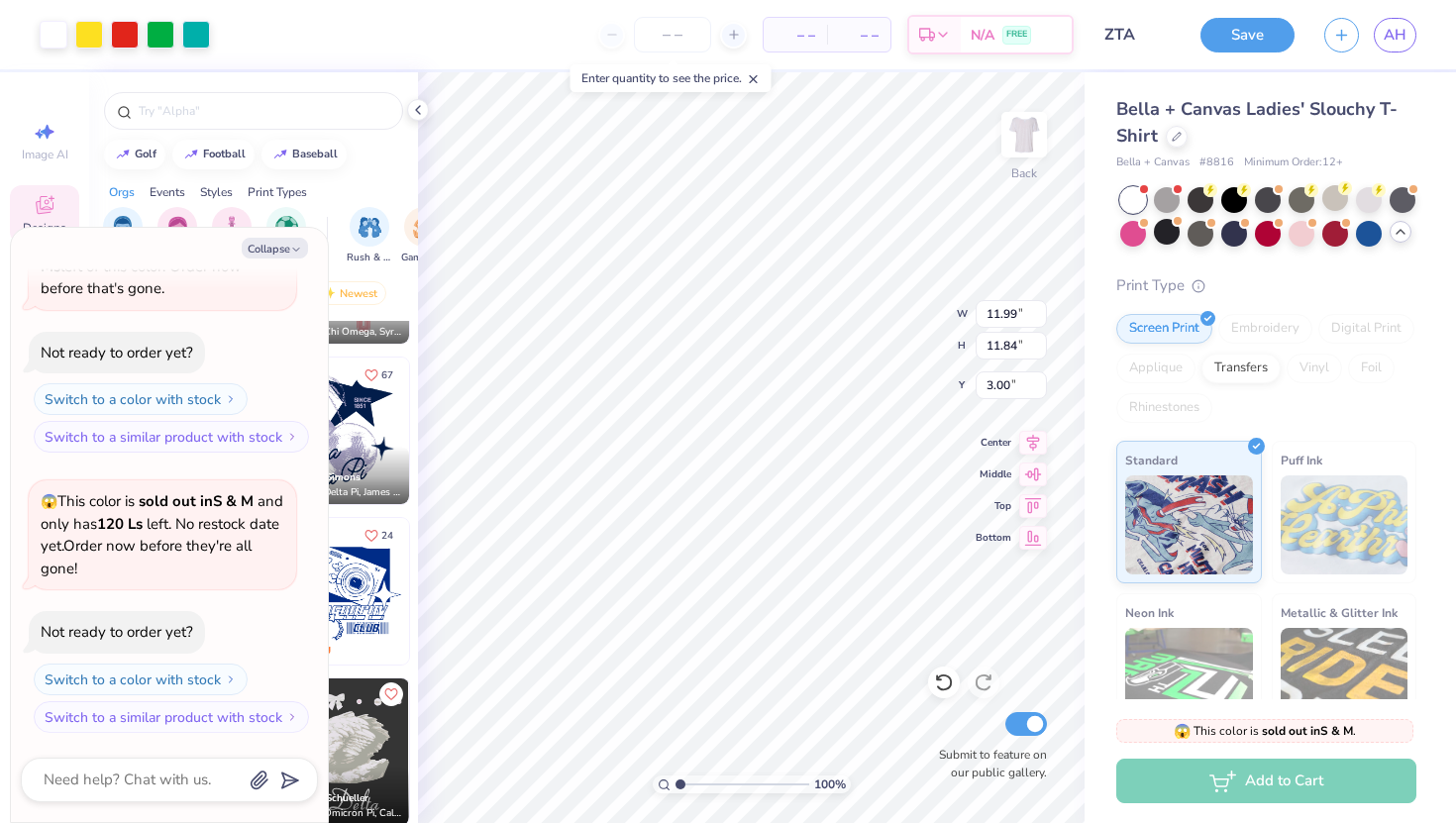 type on "7.22" 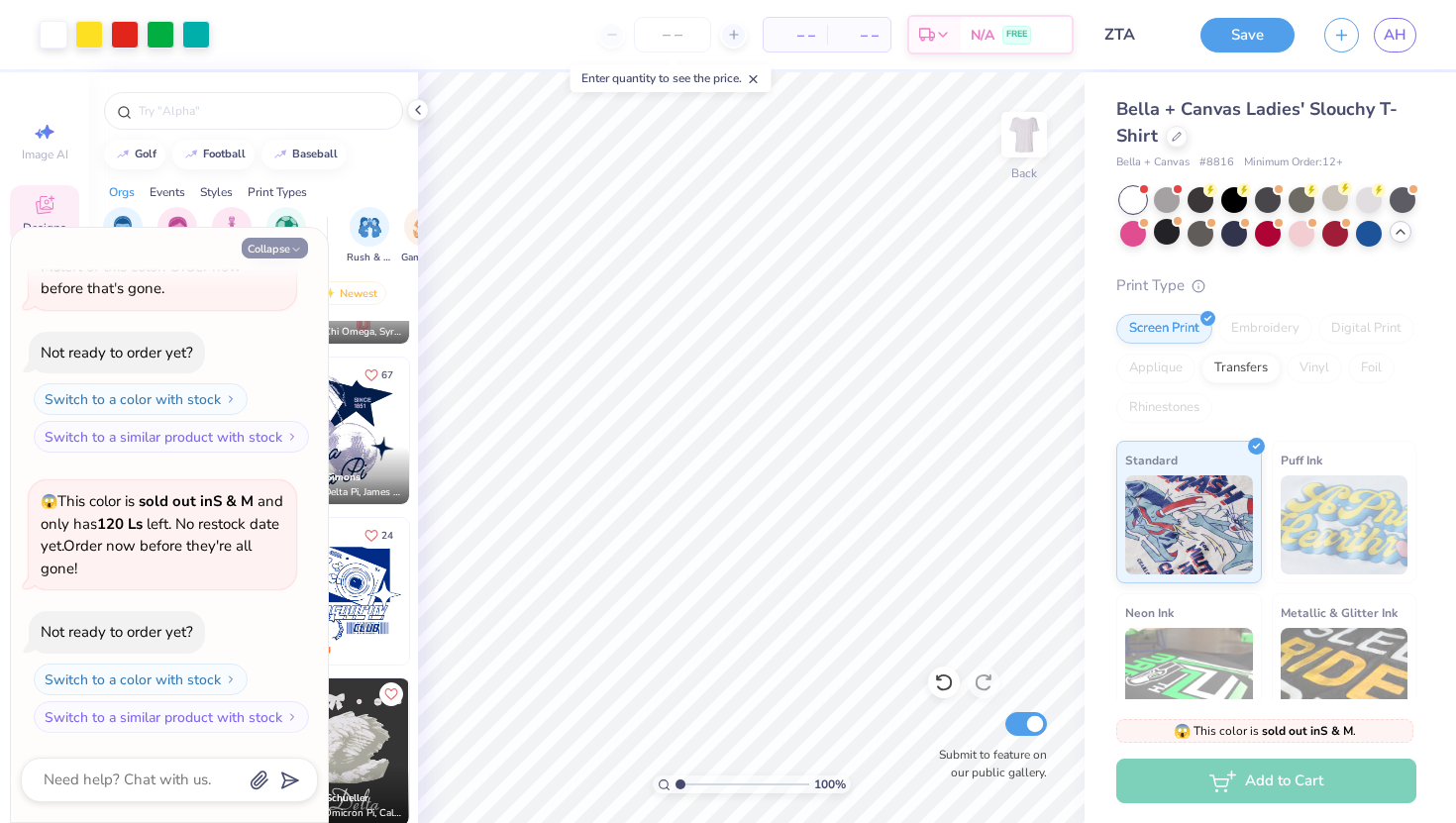 click on "Collapse" at bounding box center [274, 248] 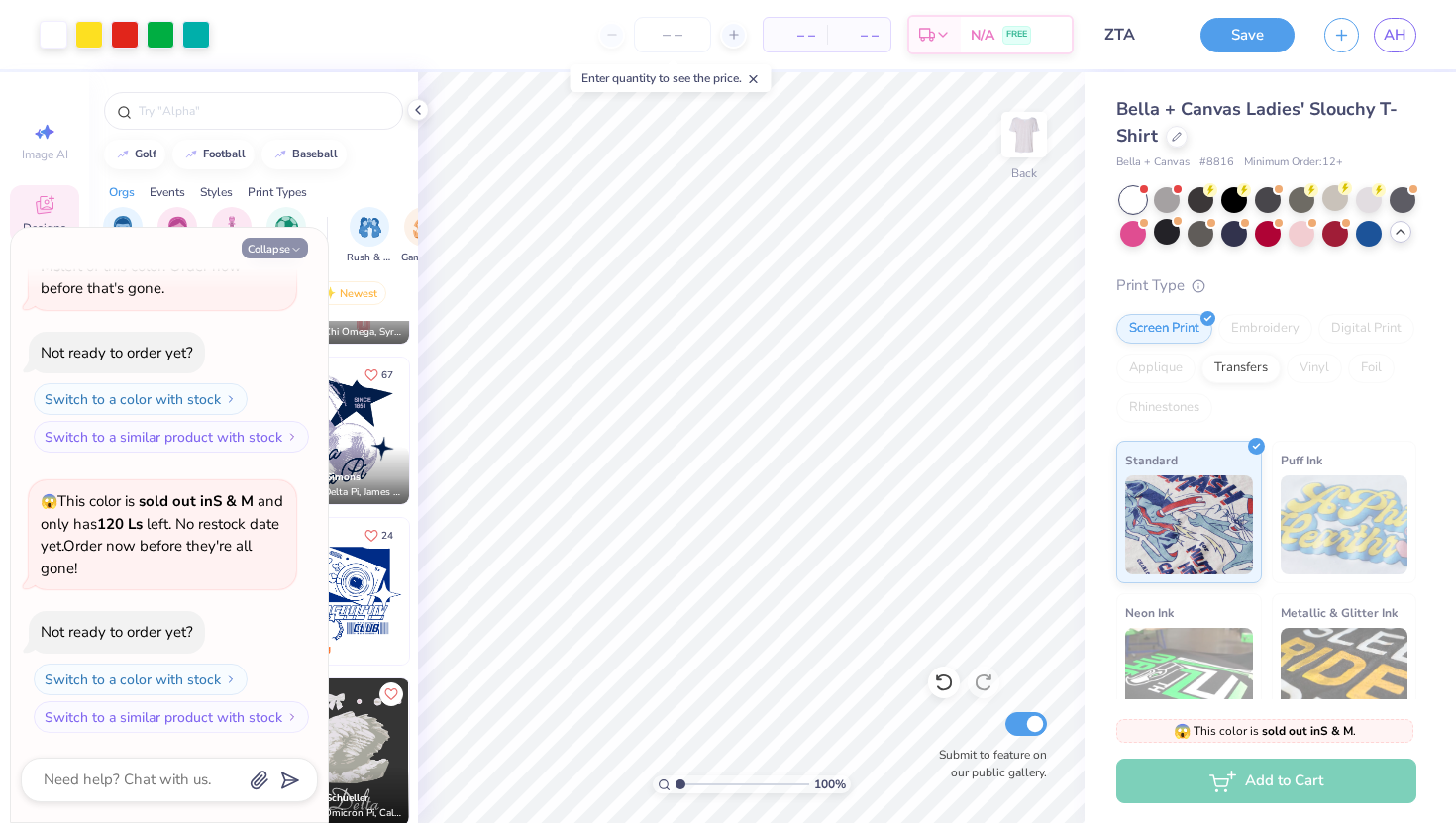 type on "x" 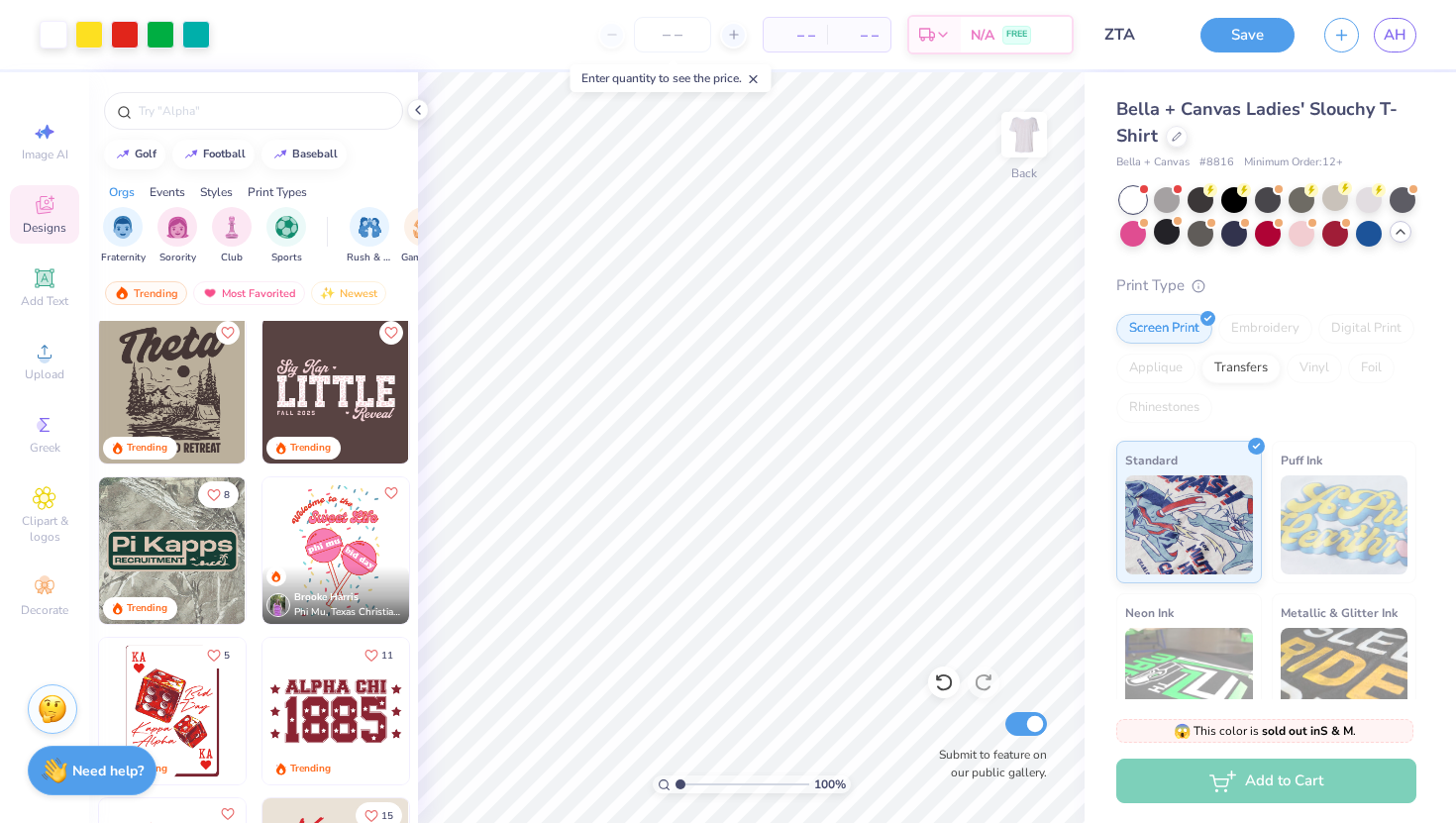 scroll, scrollTop: 2954, scrollLeft: 0, axis: vertical 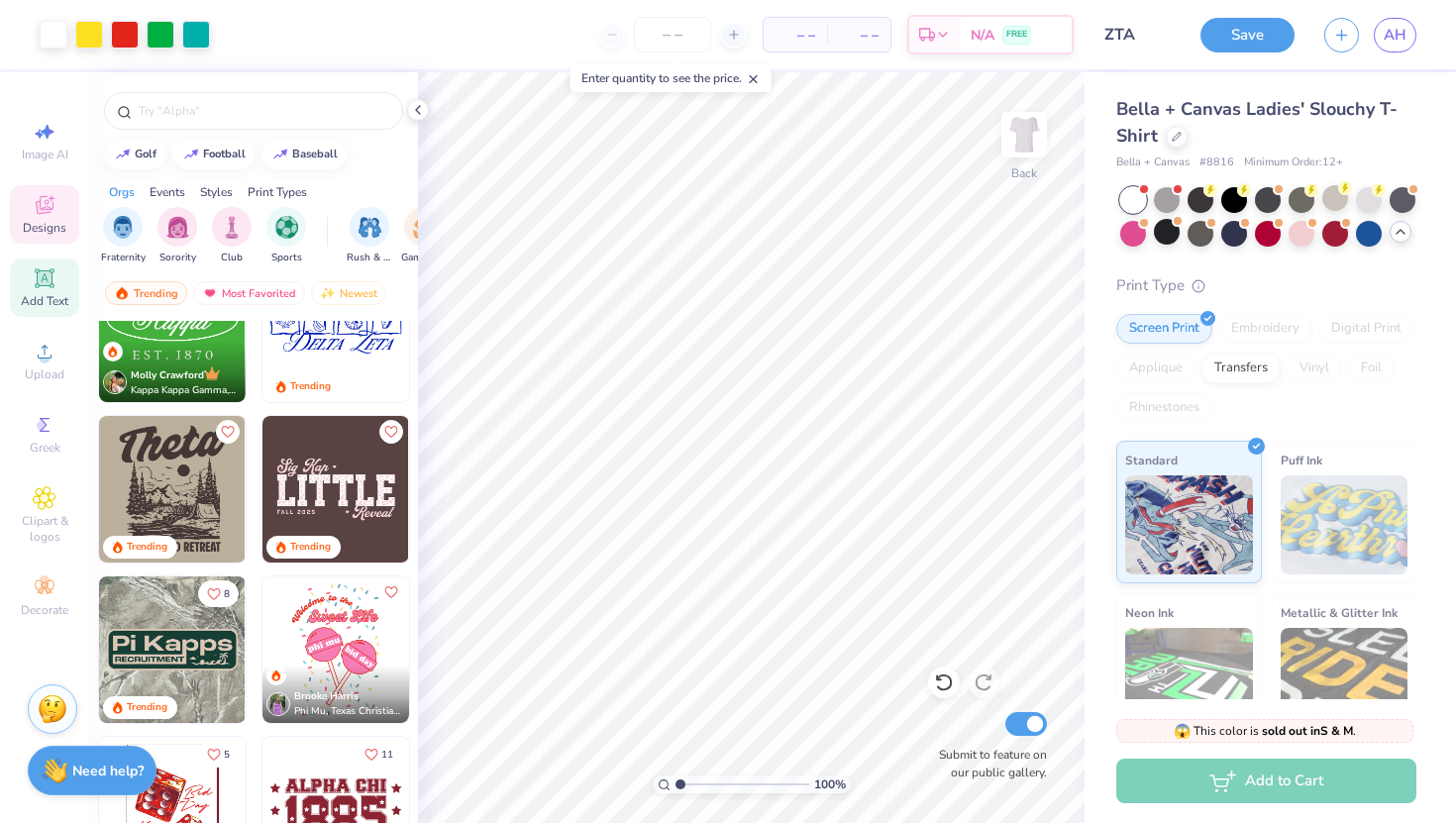 click 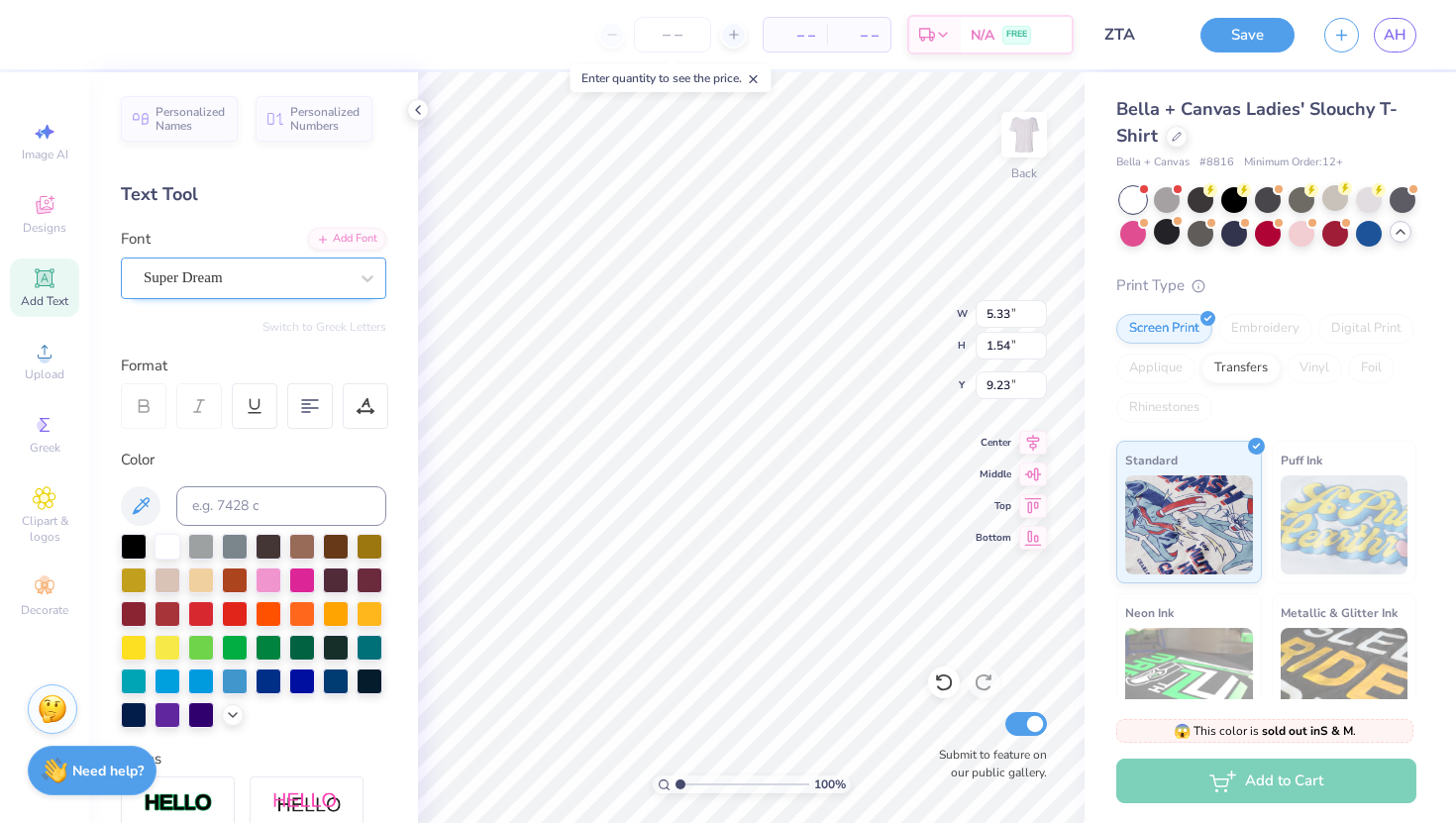 click on "Super Dream" at bounding box center (246, 277) 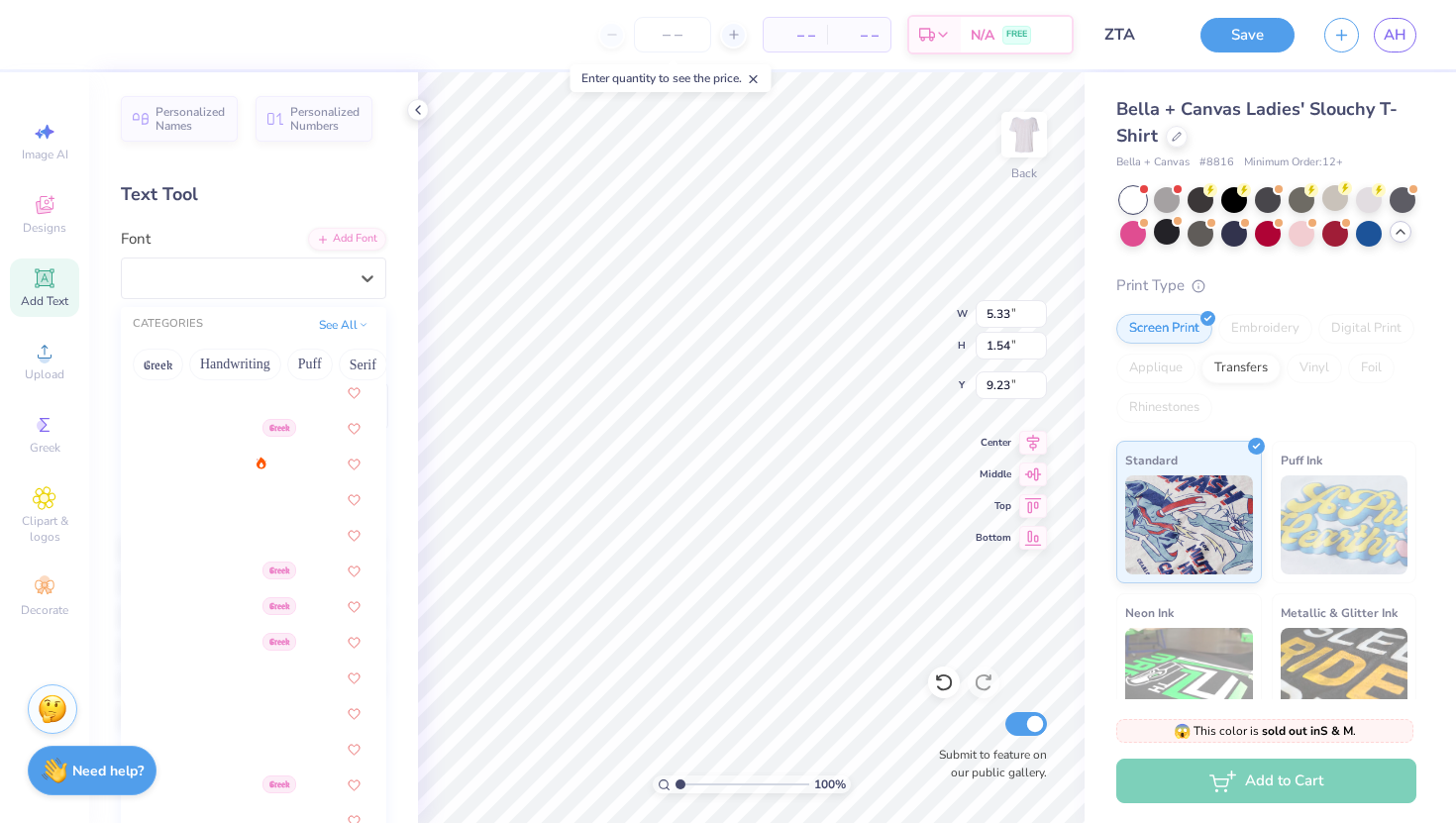 scroll, scrollTop: 865, scrollLeft: 0, axis: vertical 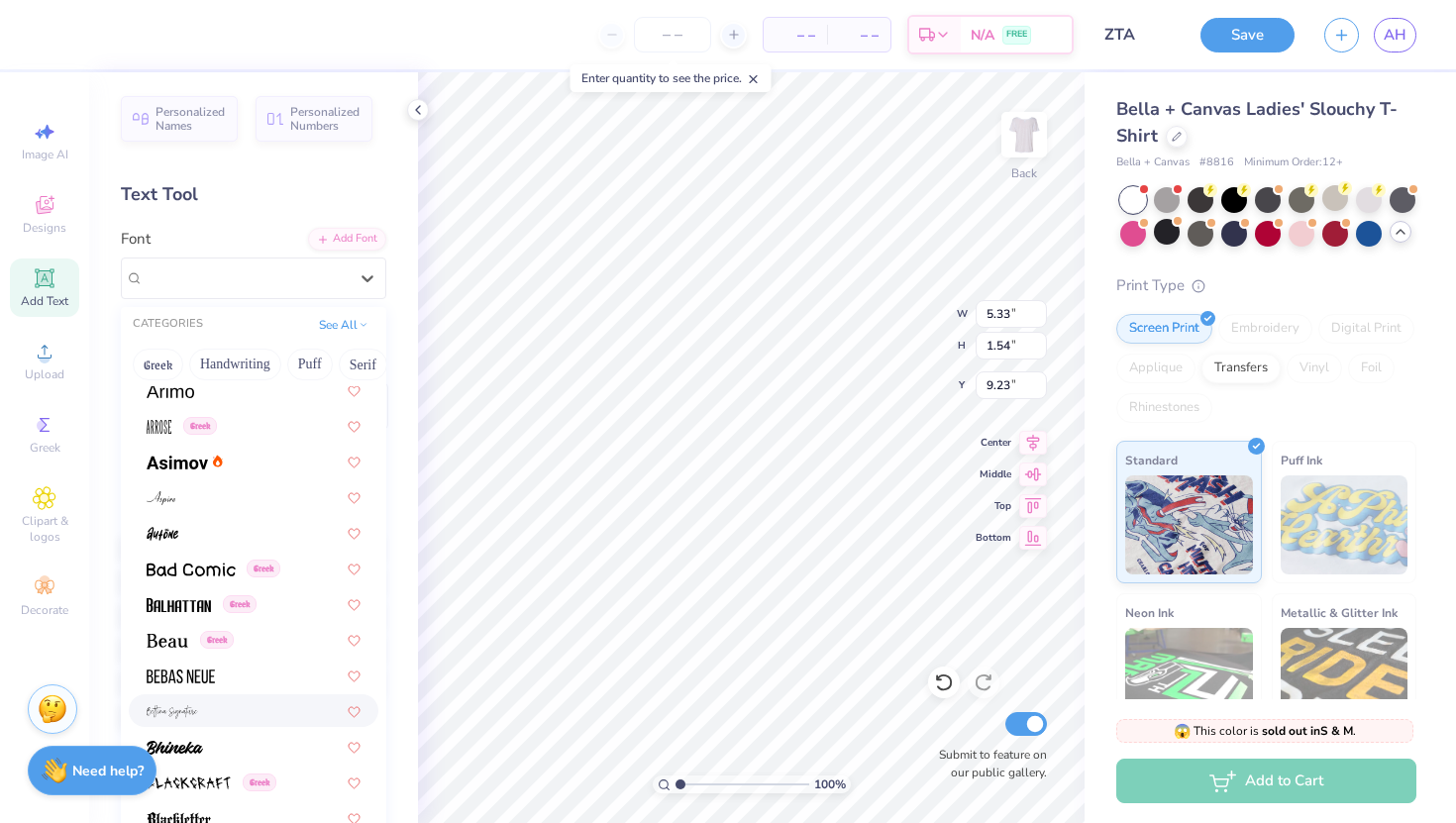 click at bounding box center (254, 710) 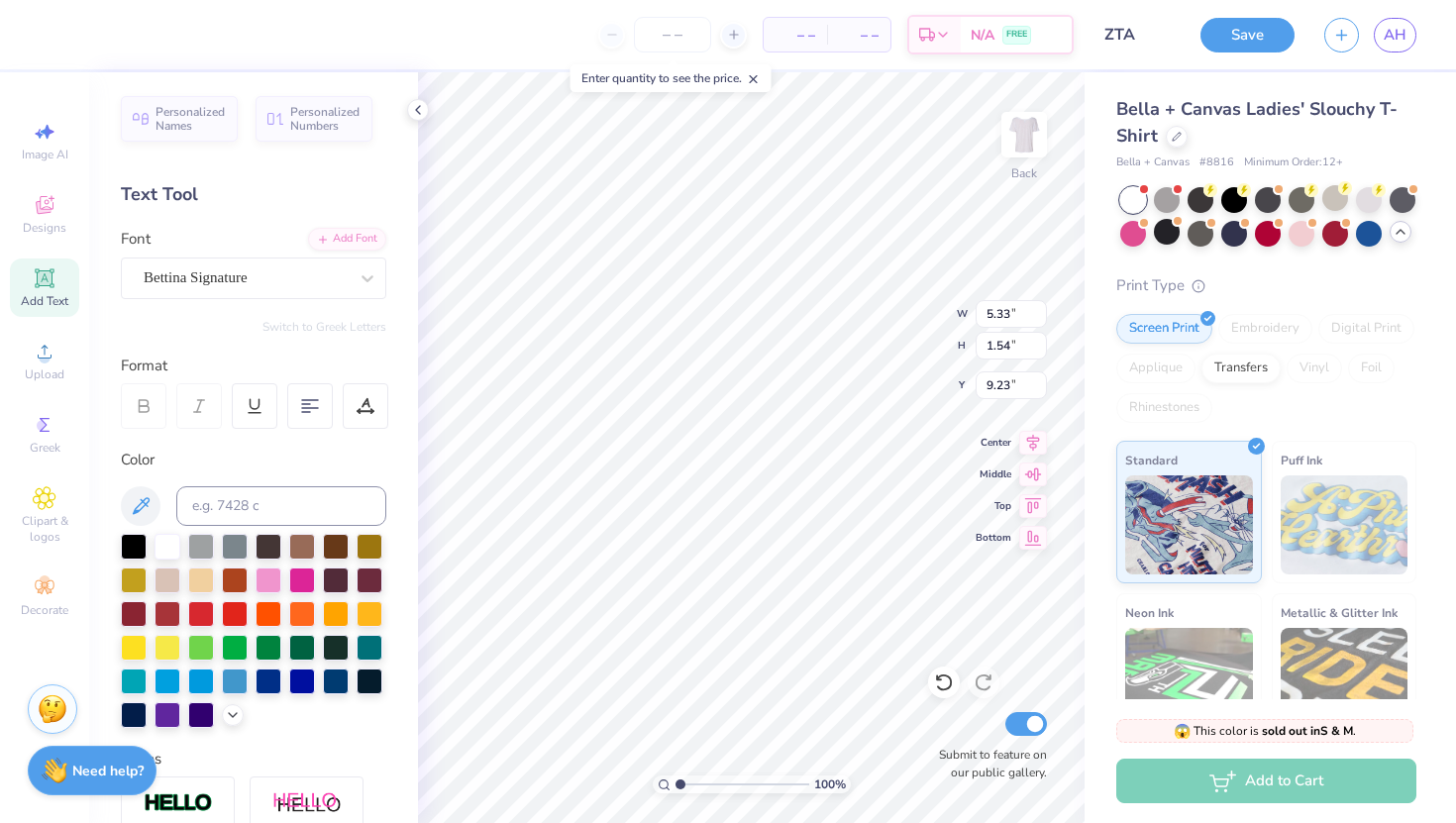 type on "9.27" 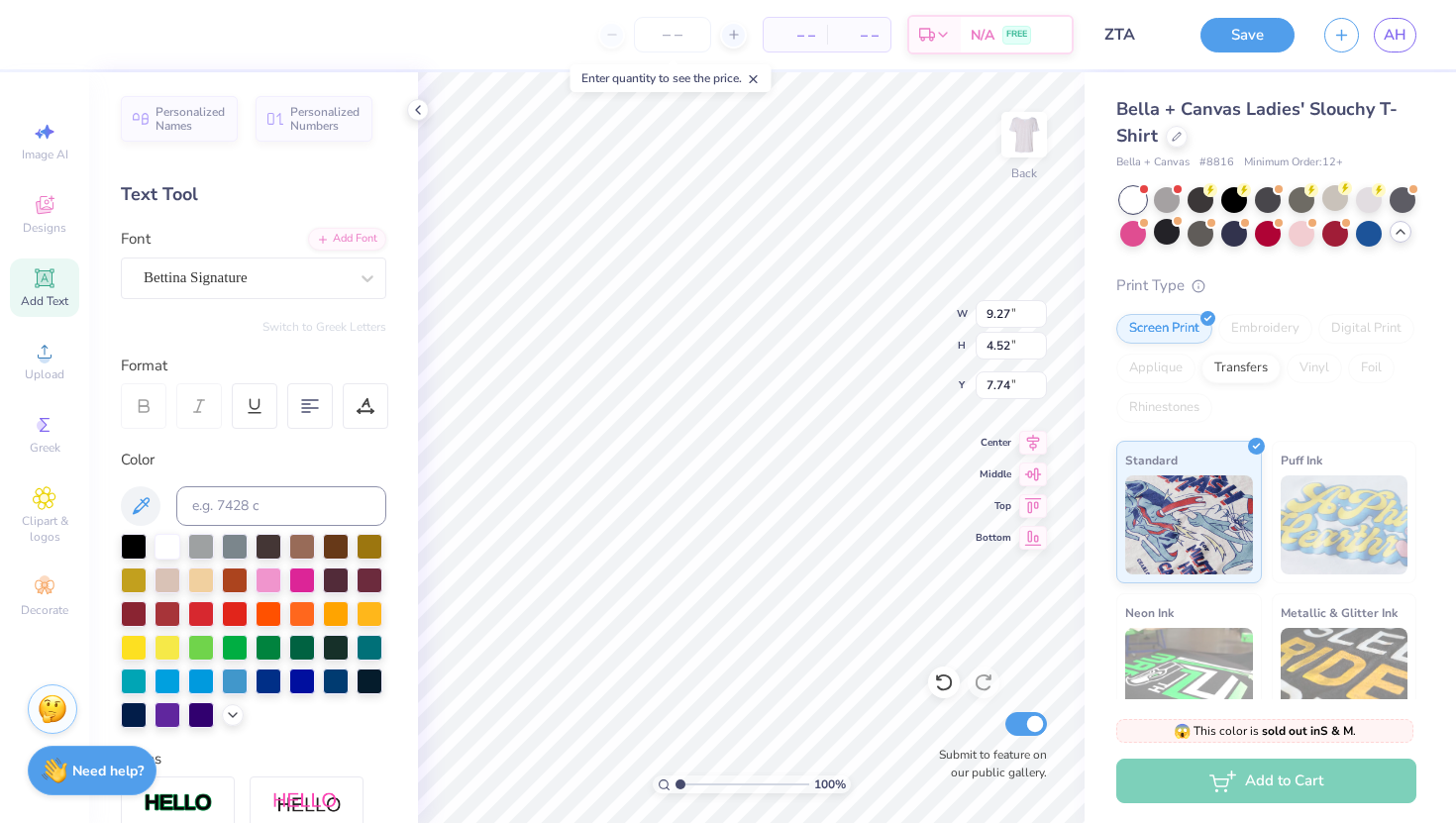 scroll, scrollTop: 0, scrollLeft: 5, axis: horizontal 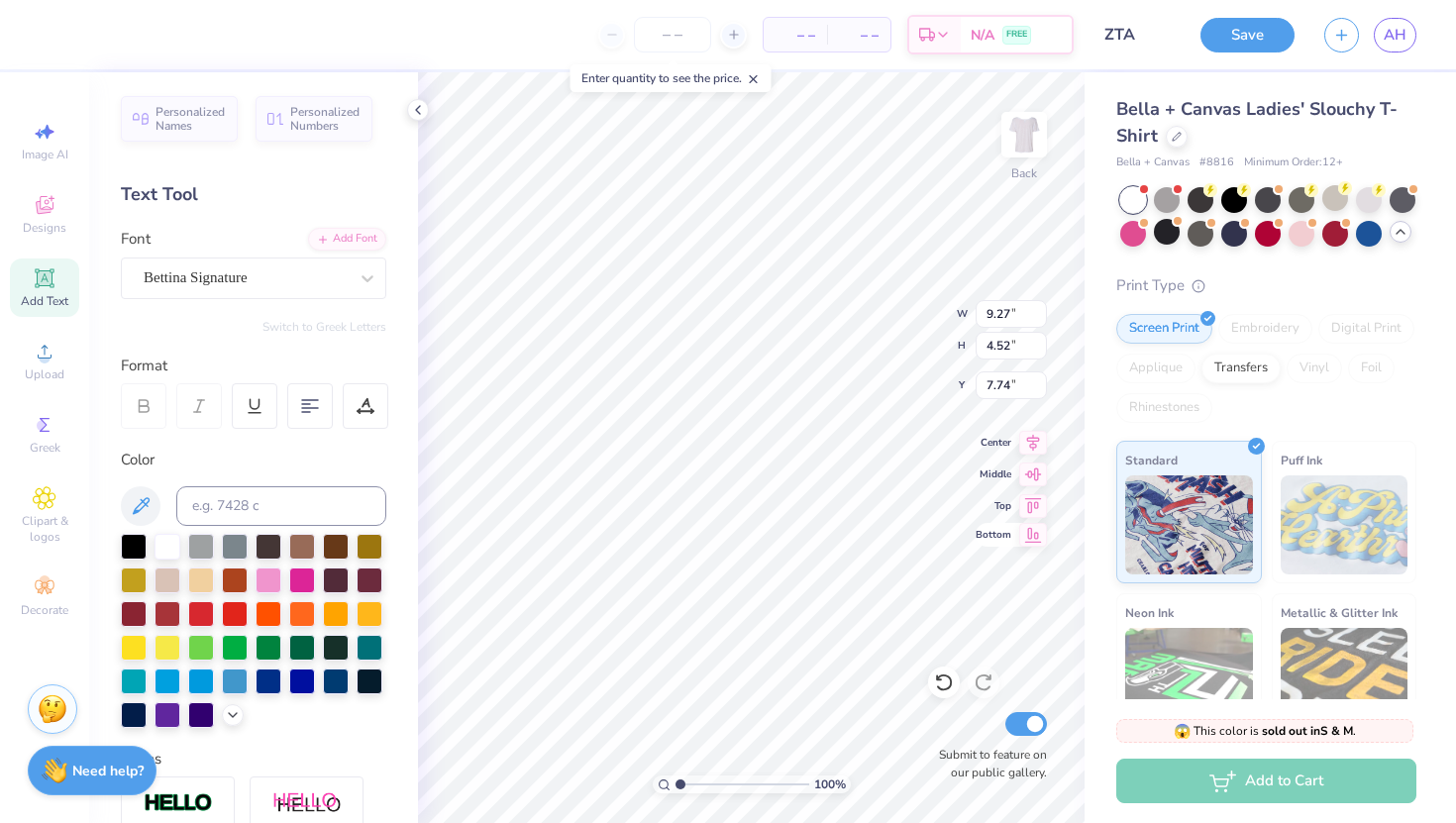 type on "Zeta Tau Alpha" 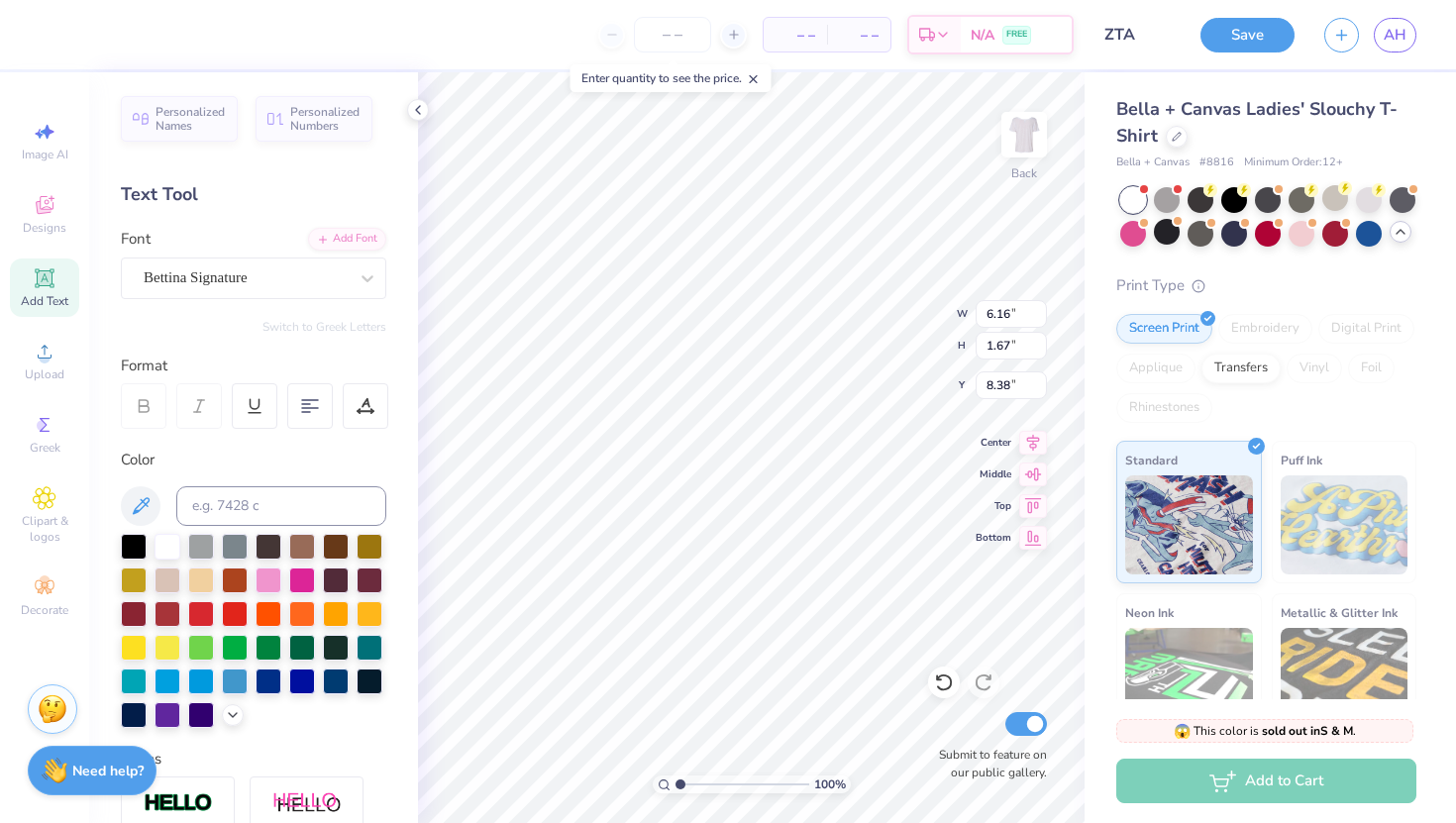 type on "6.16" 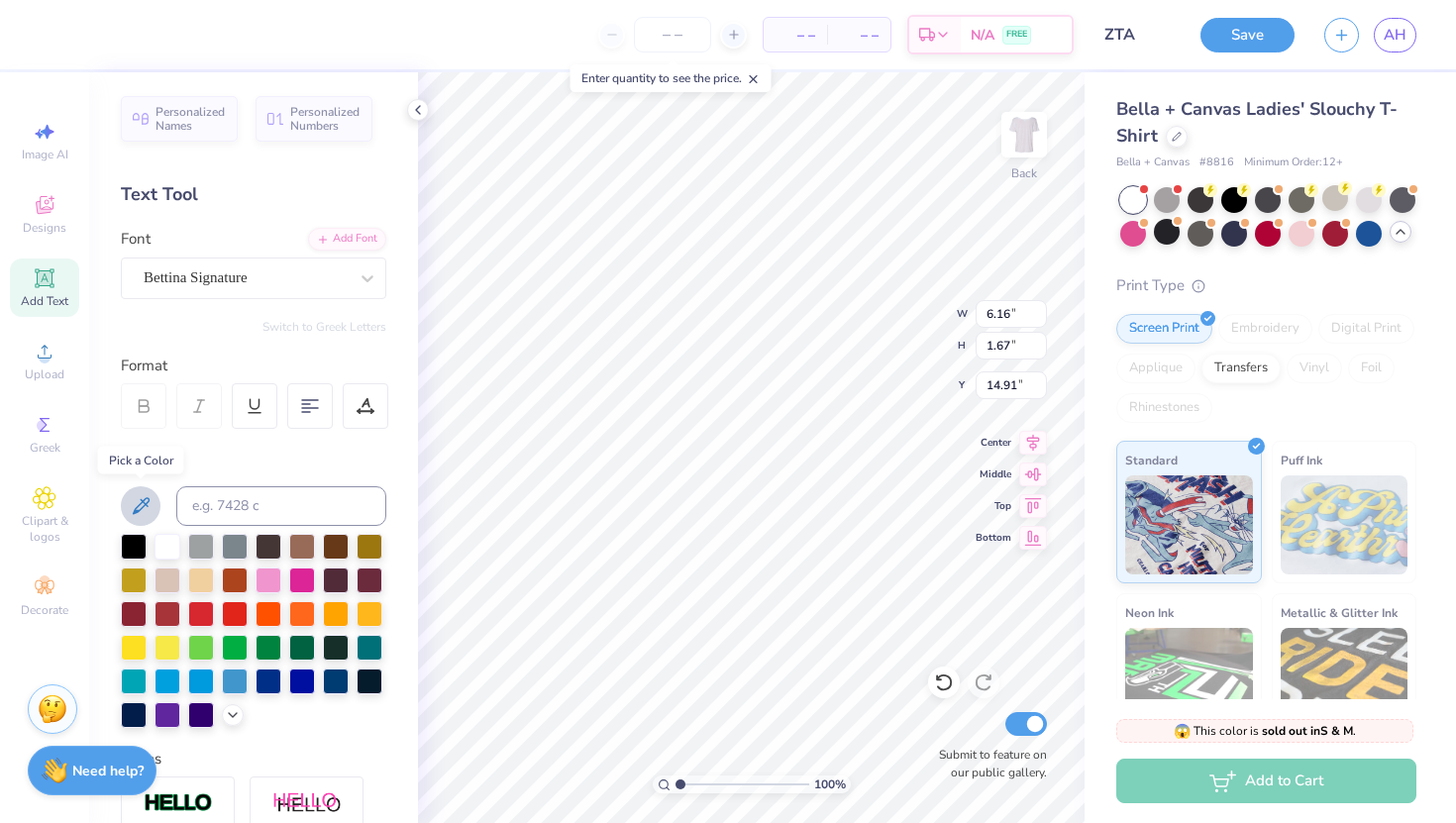 click 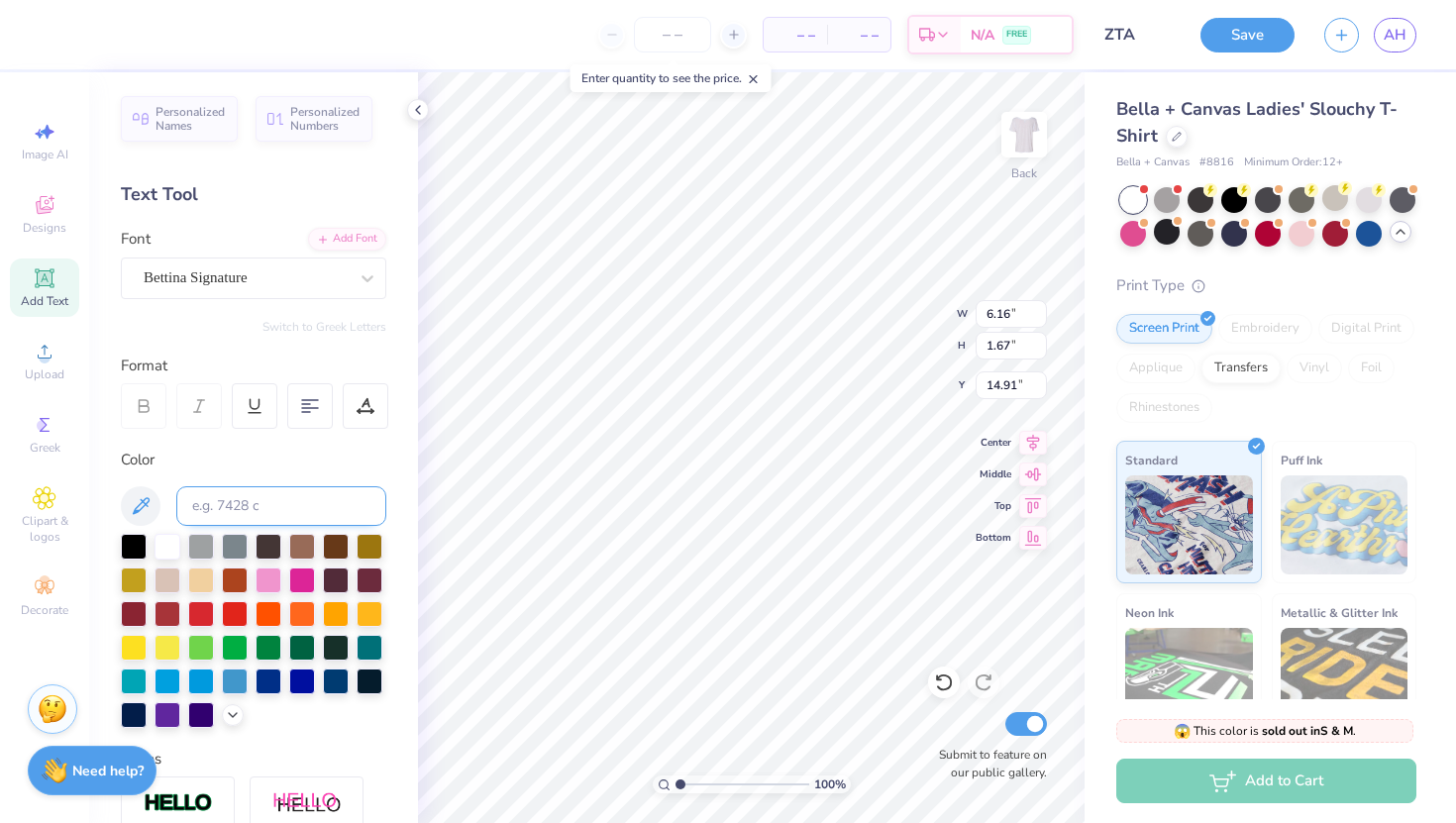type on "14.92" 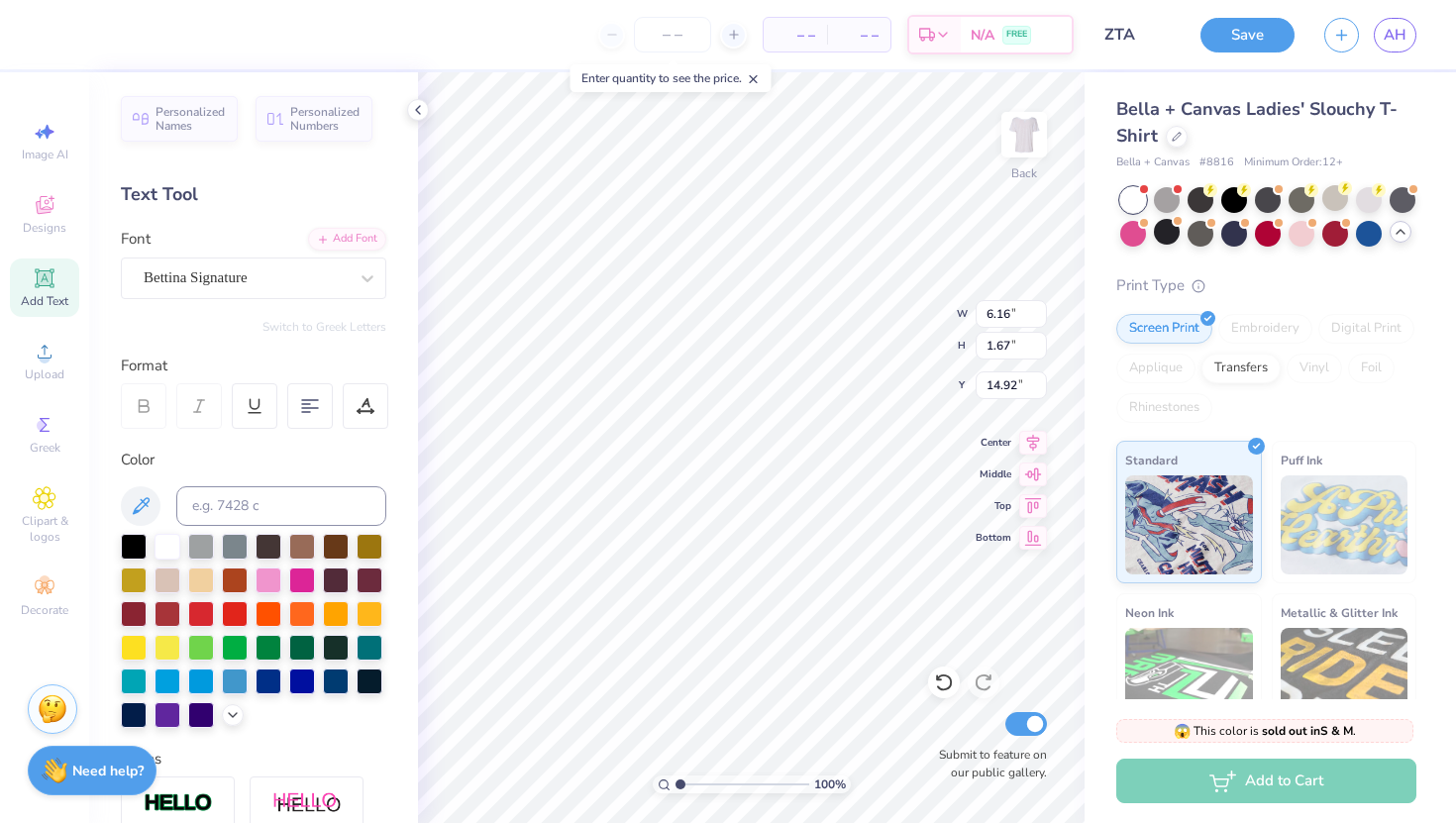 type on "10.82" 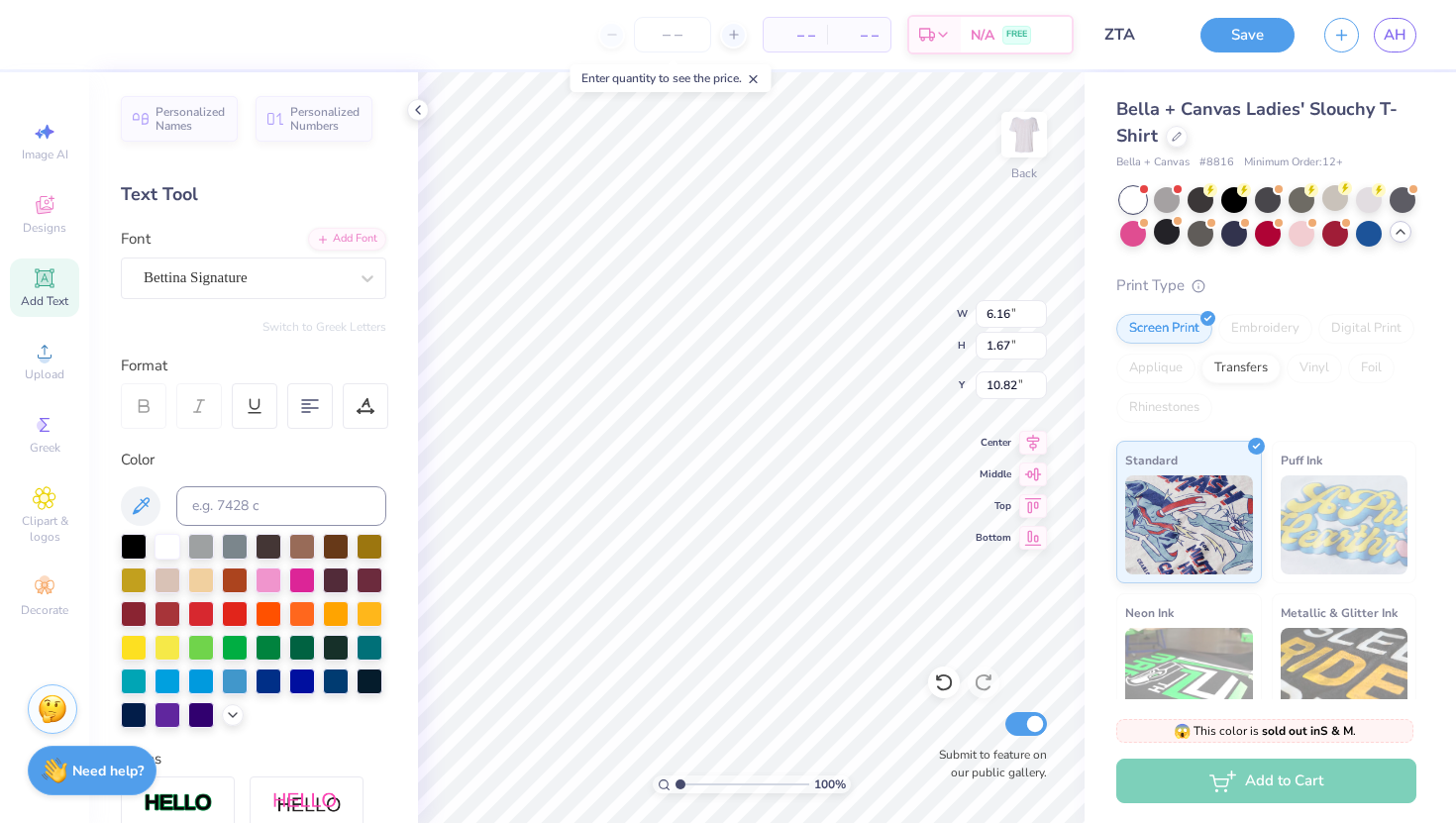 click 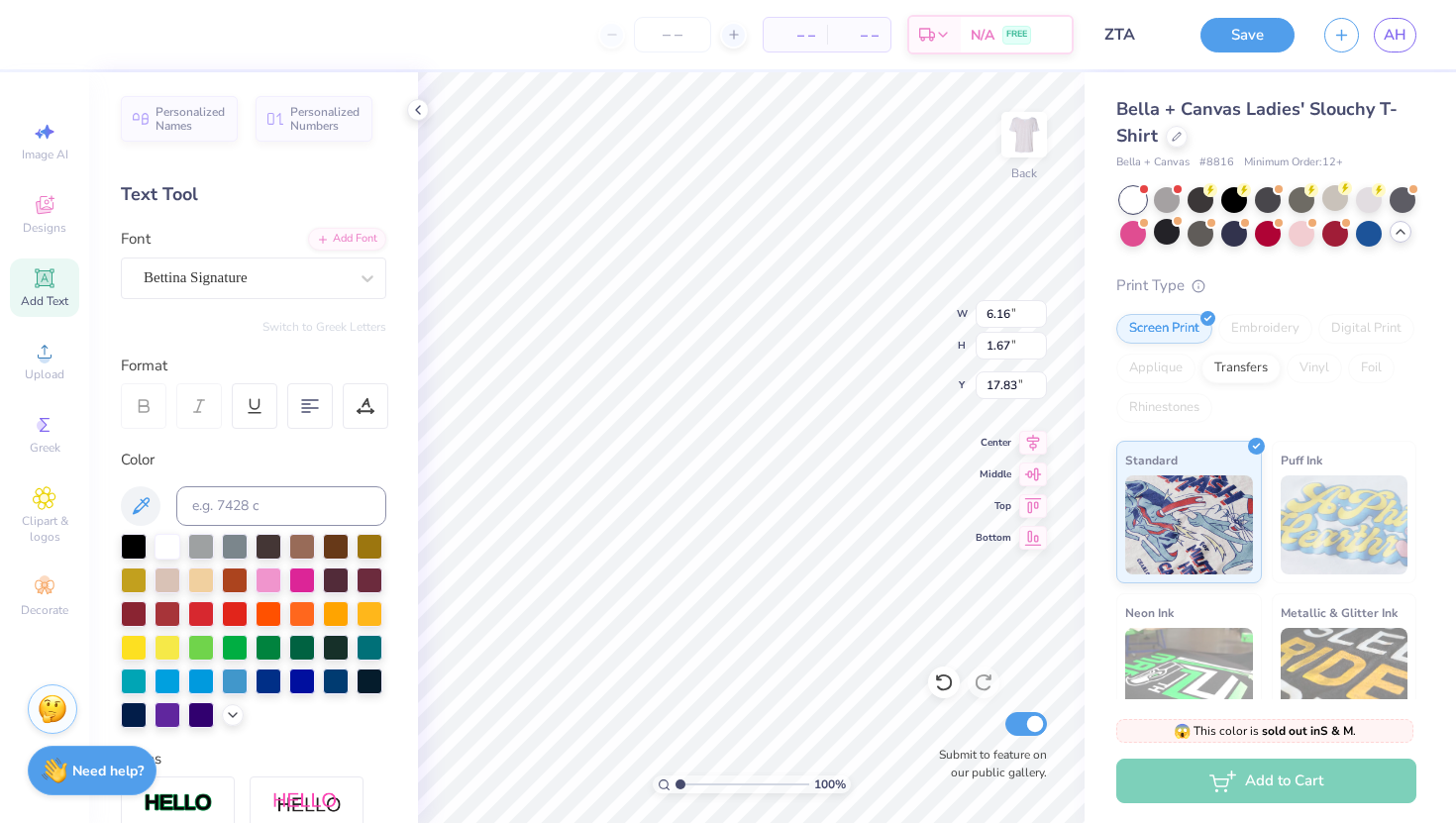 type on "17.83" 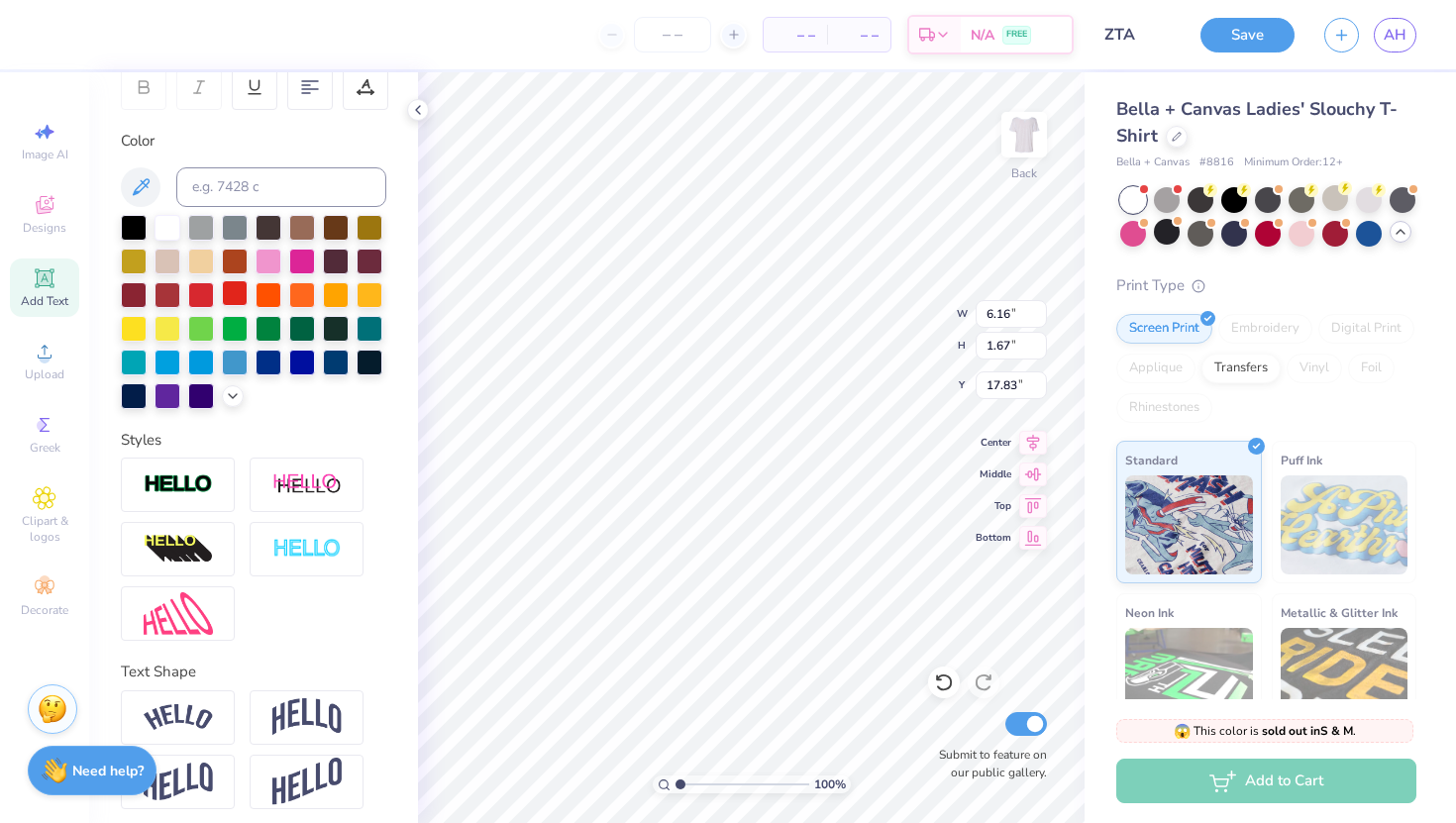 scroll, scrollTop: 321, scrollLeft: 0, axis: vertical 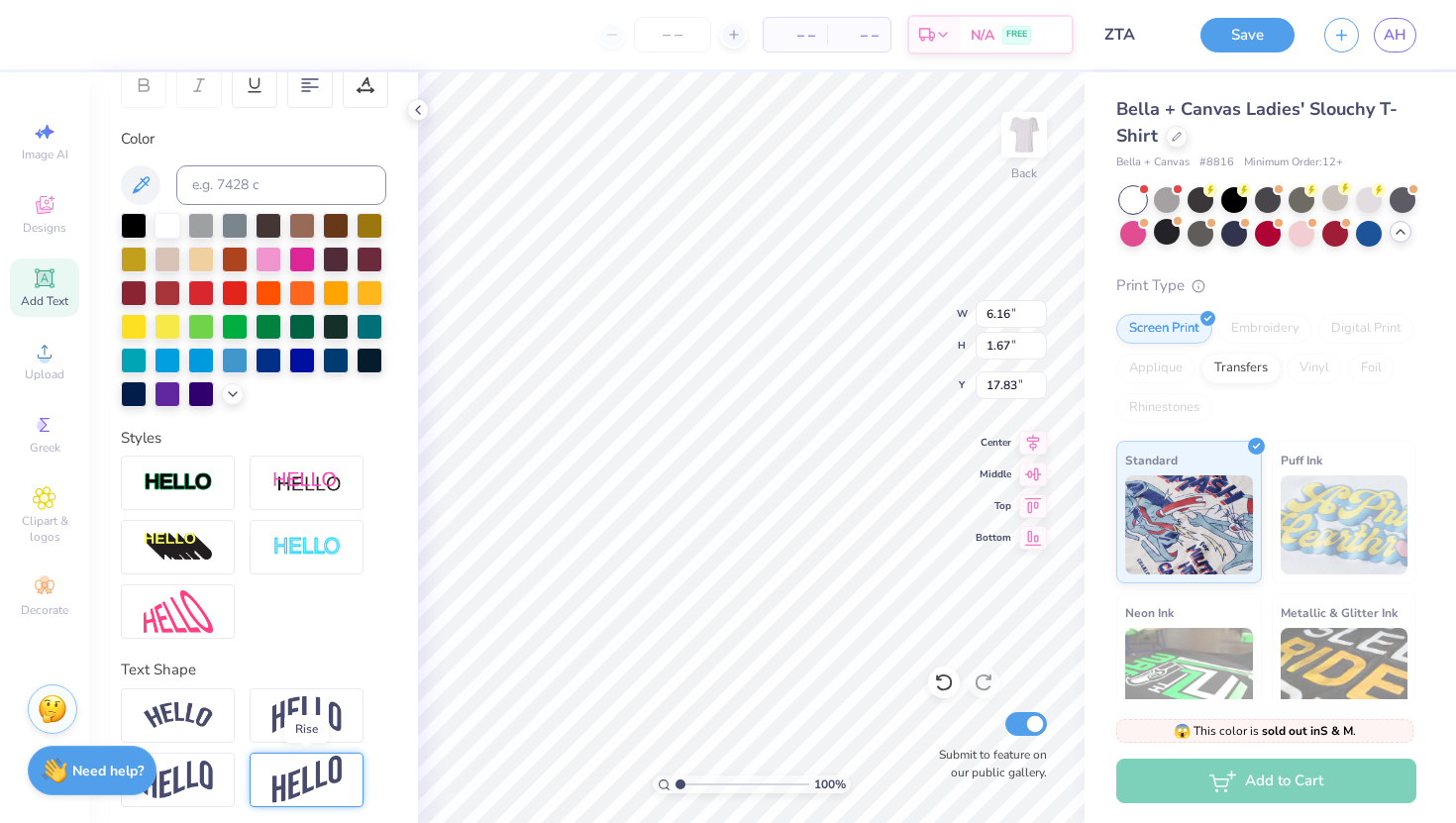click at bounding box center [307, 779] 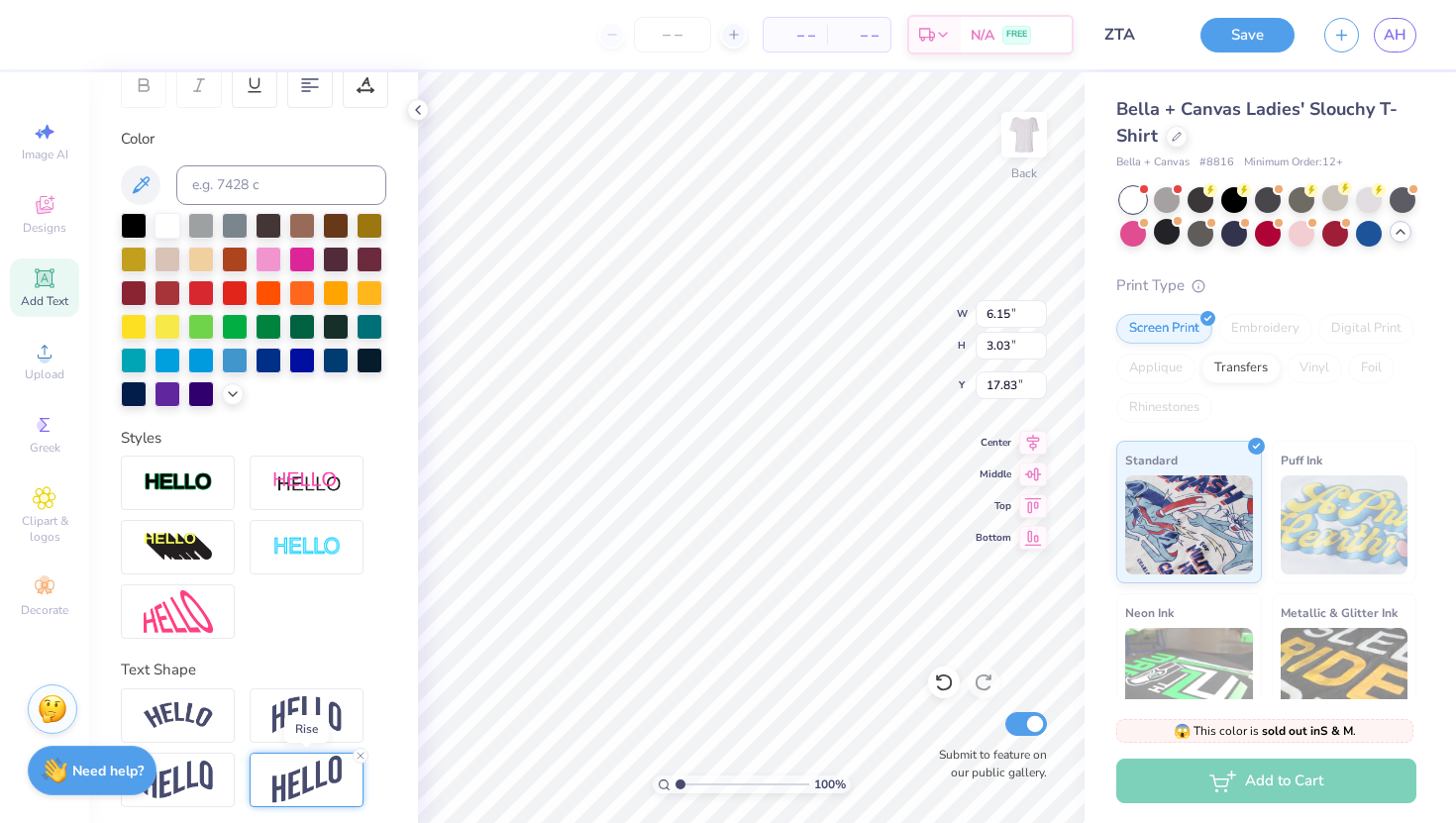 type on "6.15" 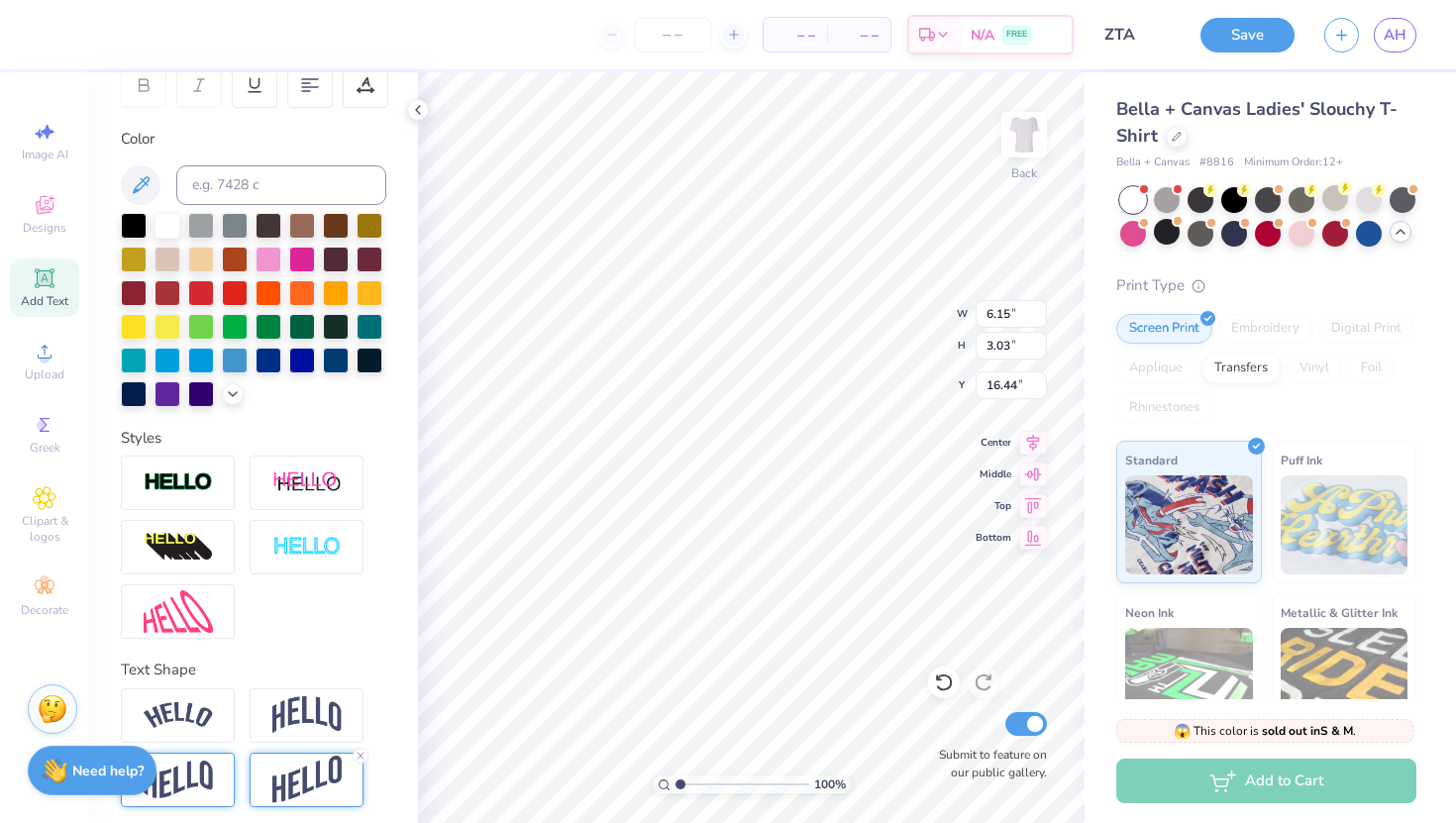 click at bounding box center [178, 779] 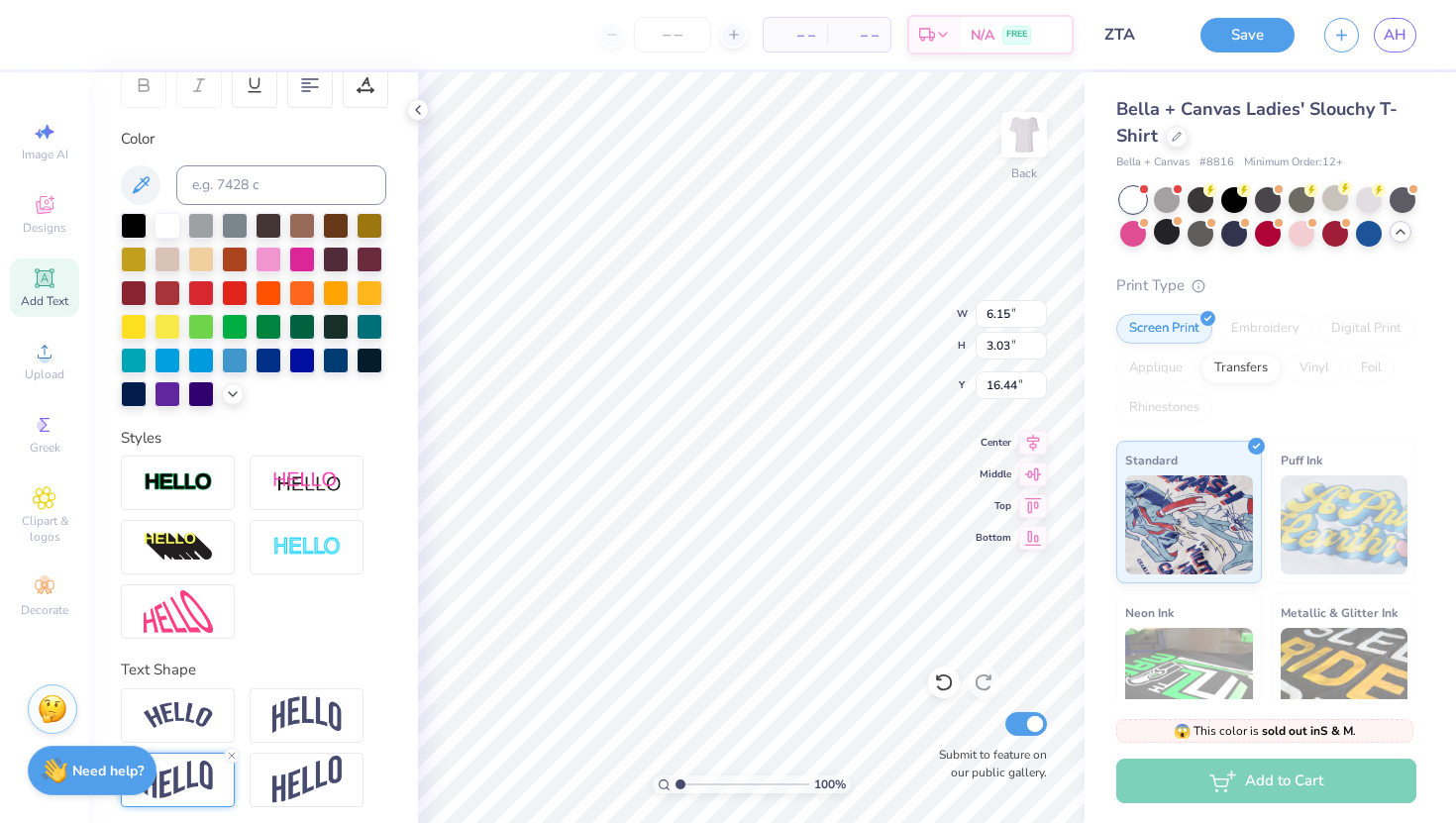 type on "6.16" 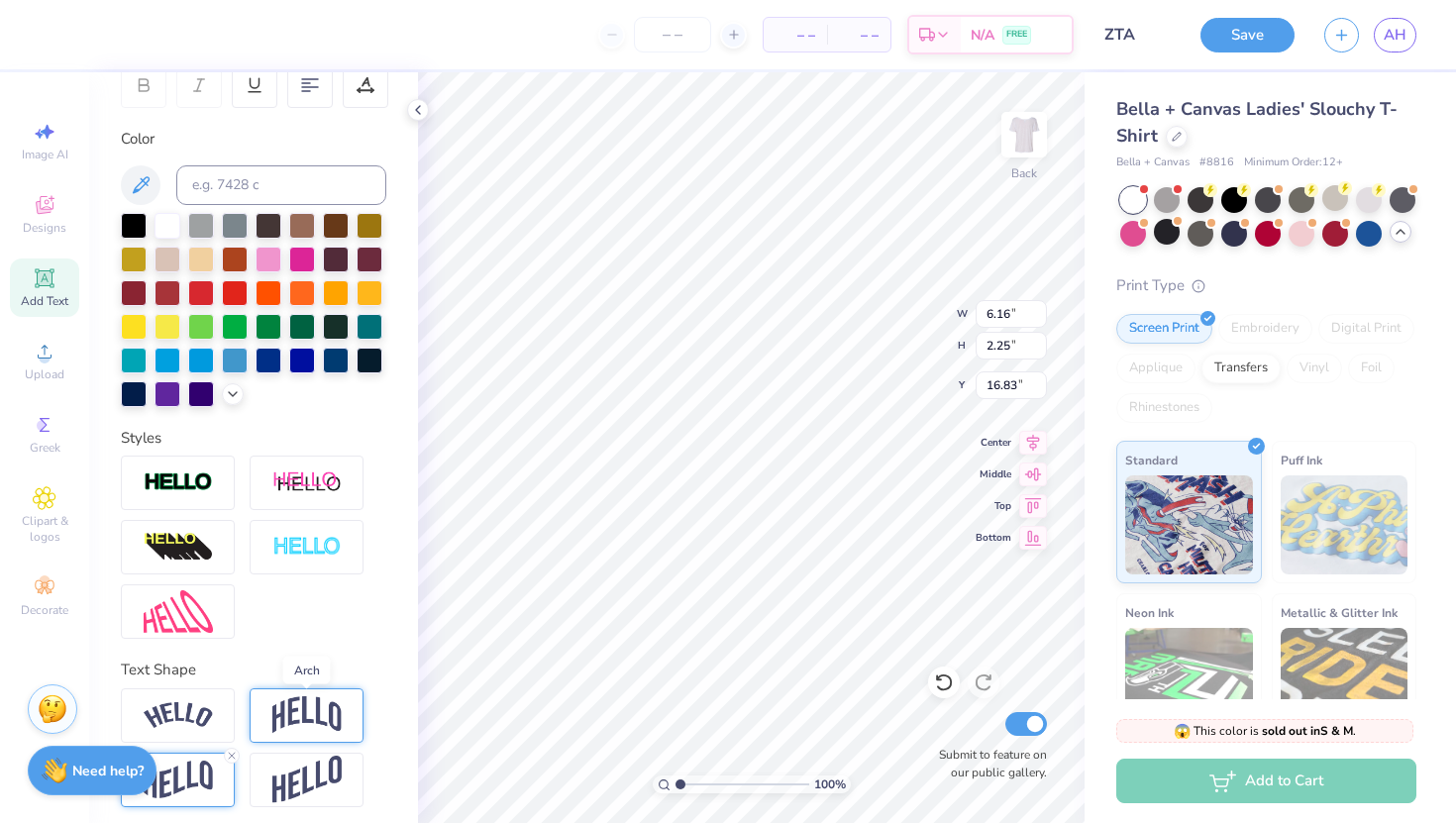click at bounding box center (307, 715) 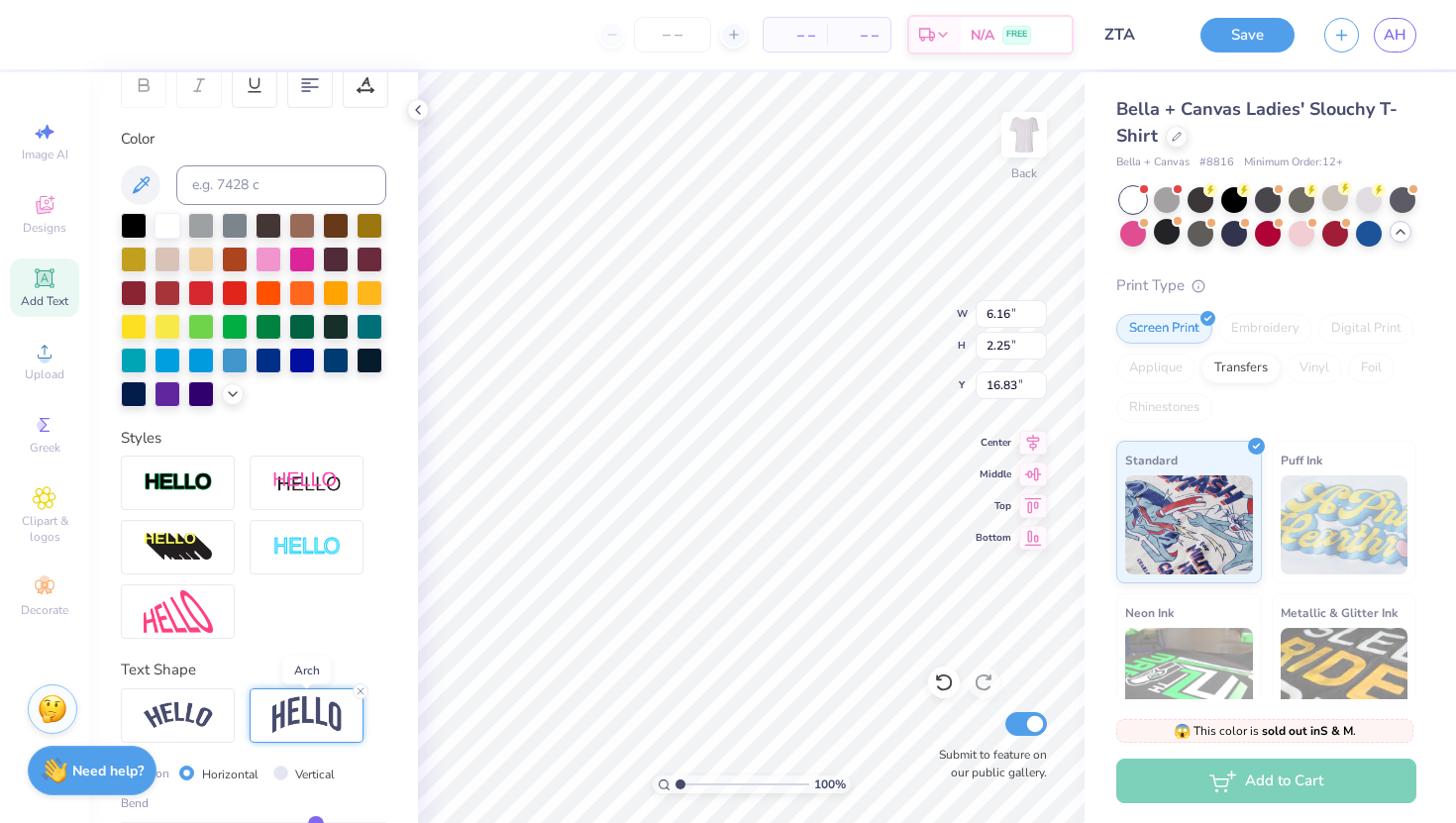type on "2.26" 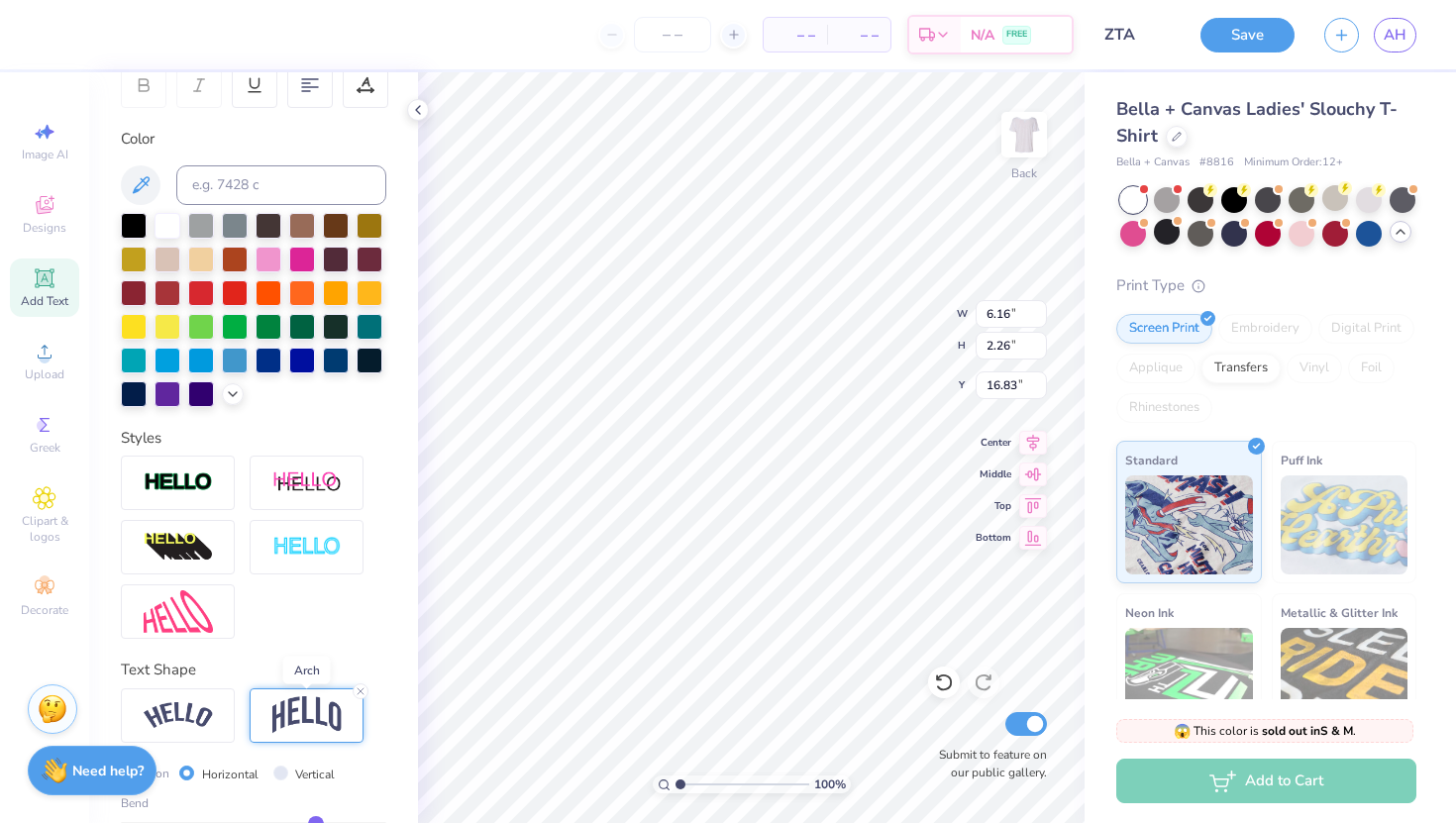 scroll, scrollTop: 444, scrollLeft: 0, axis: vertical 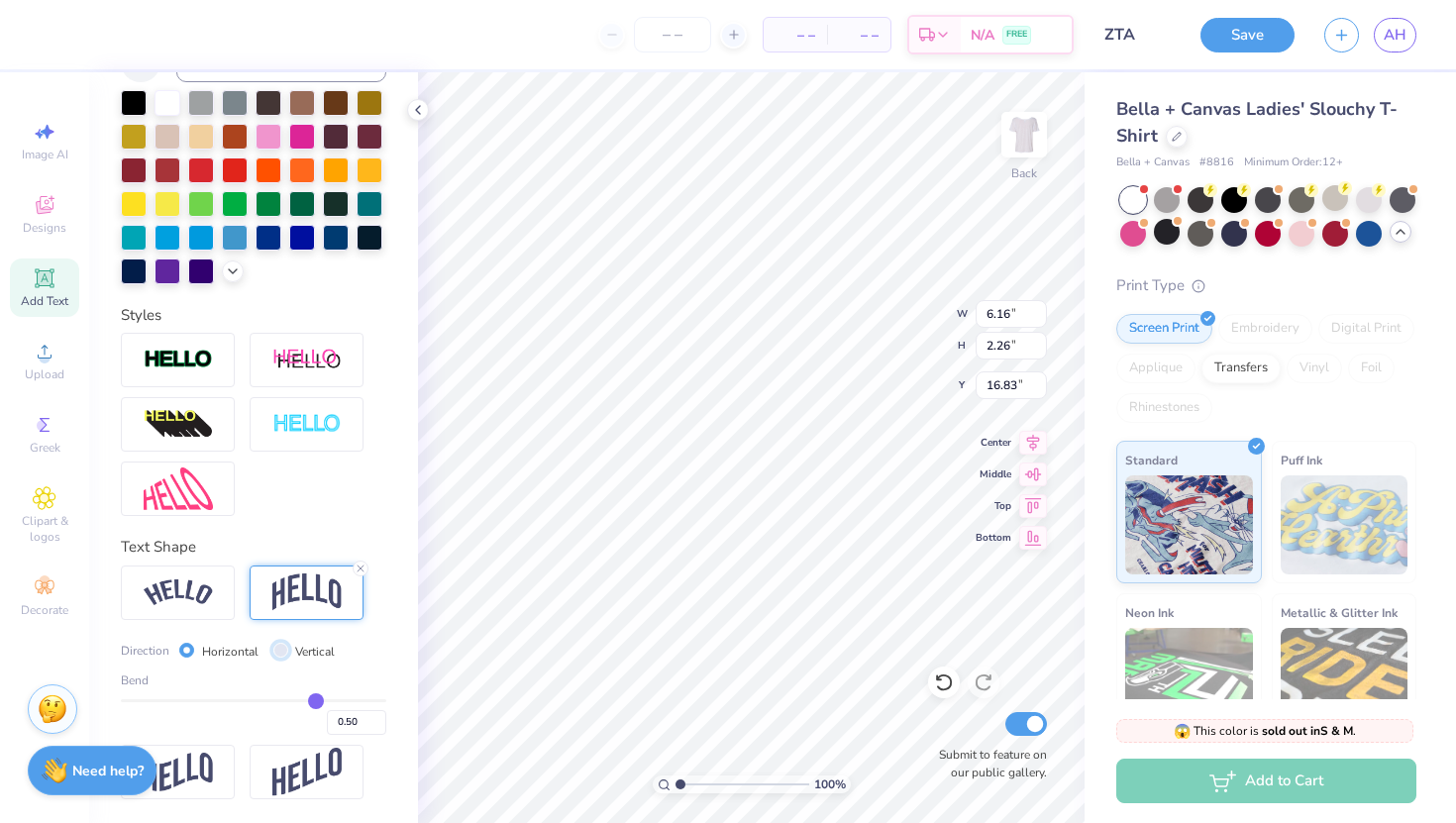 click on "Vertical" at bounding box center (280, 650) 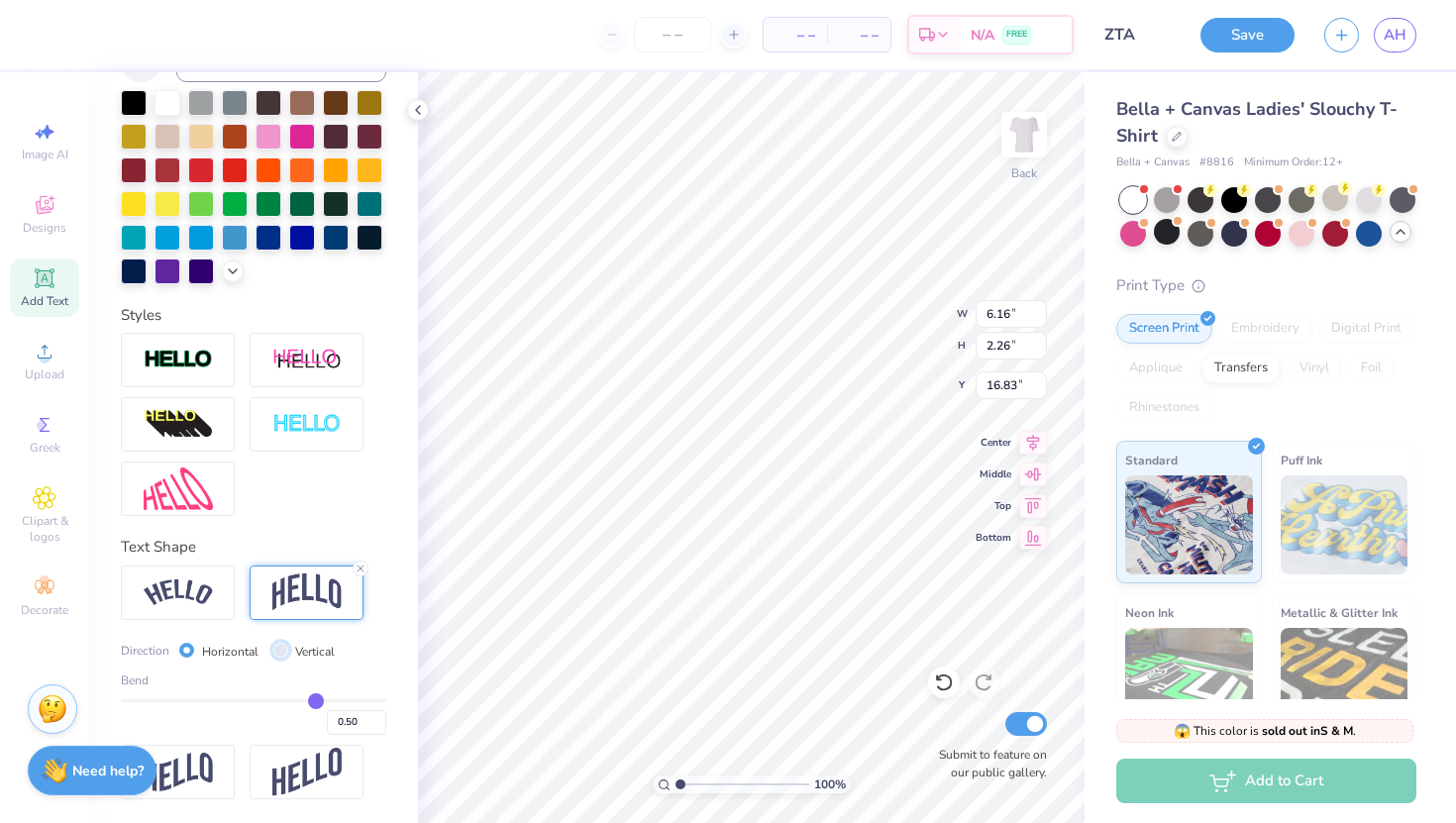 radio on "true" 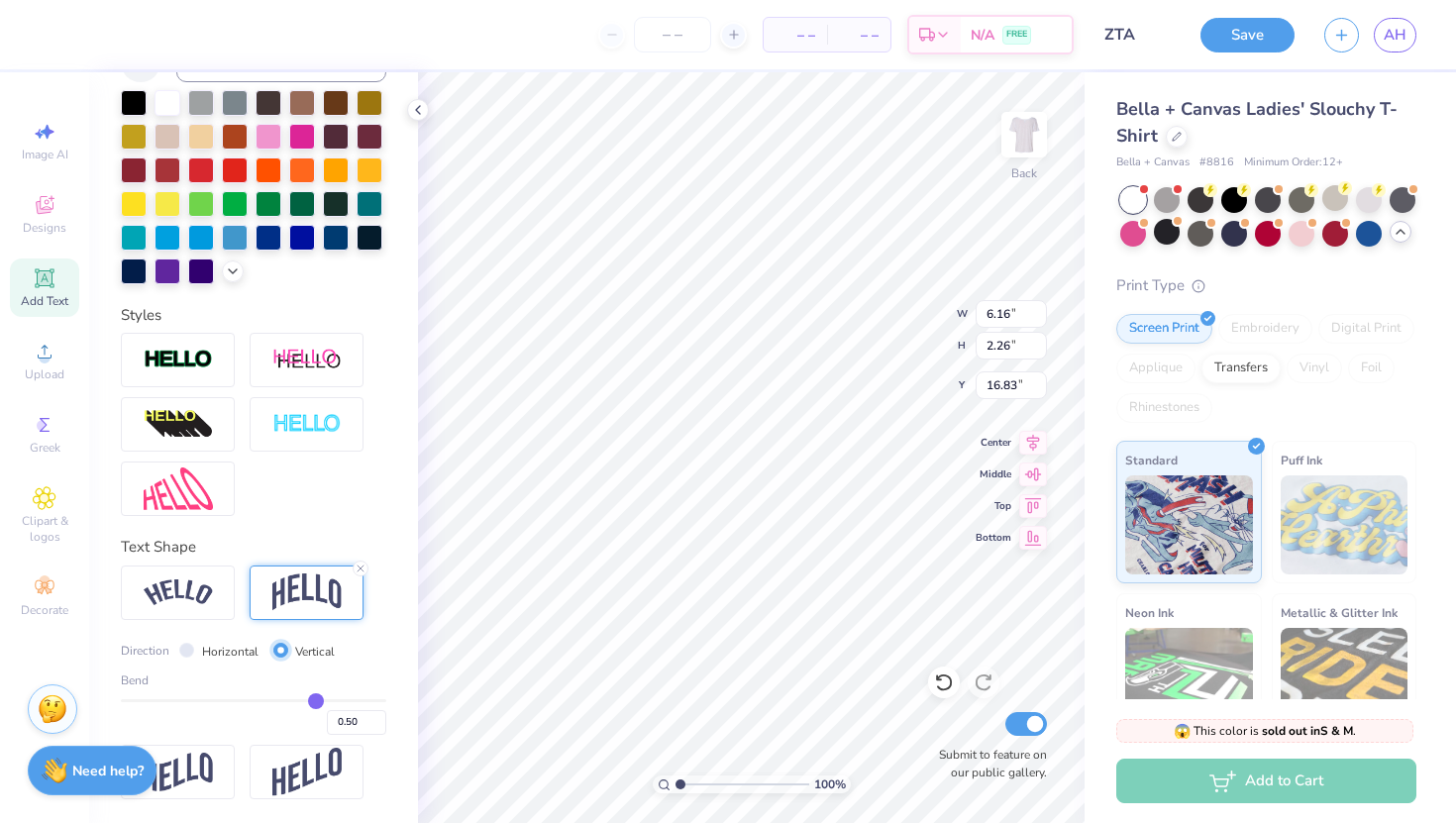 type on "6.12" 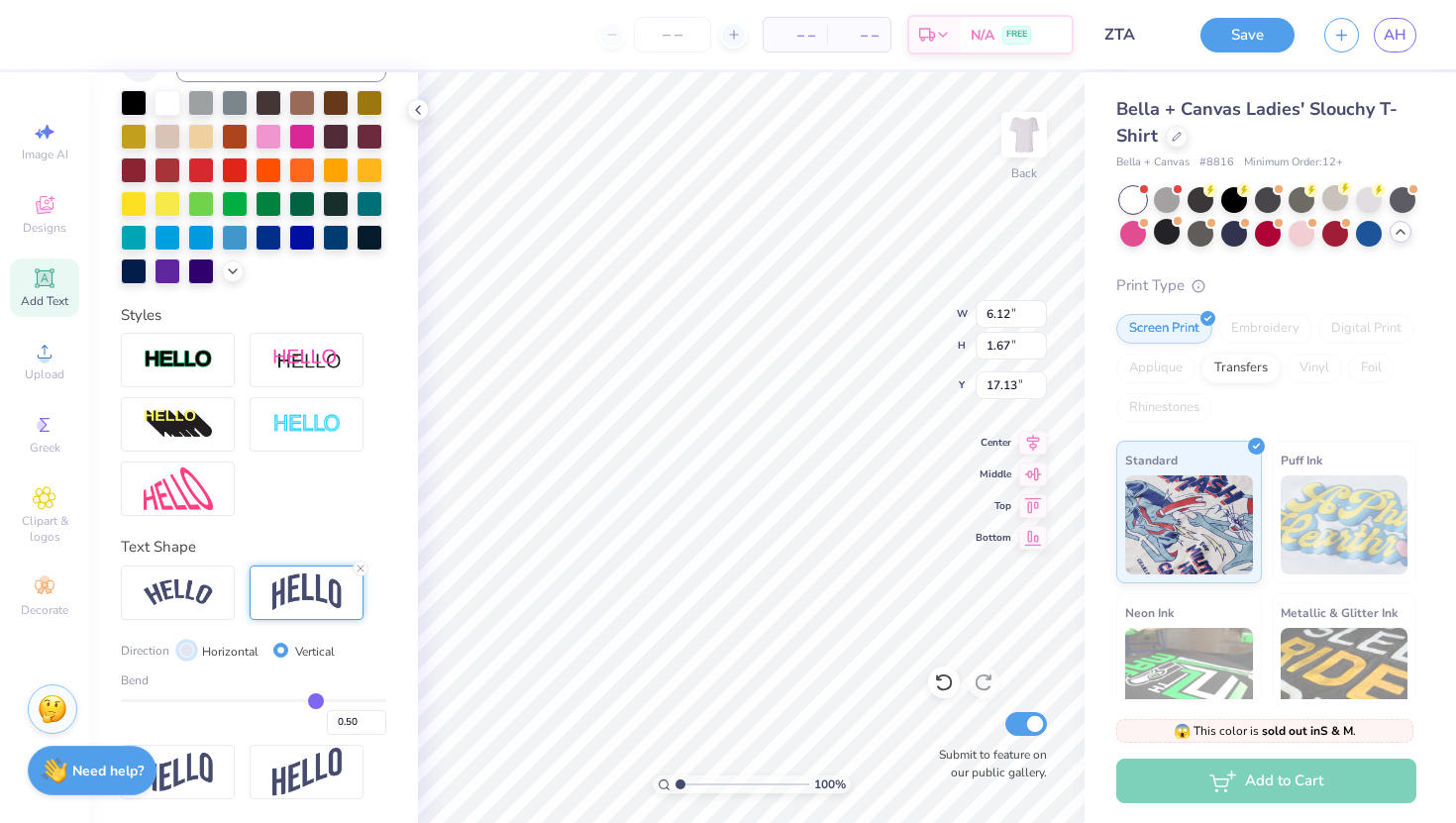 click on "Horizontal" at bounding box center [186, 650] 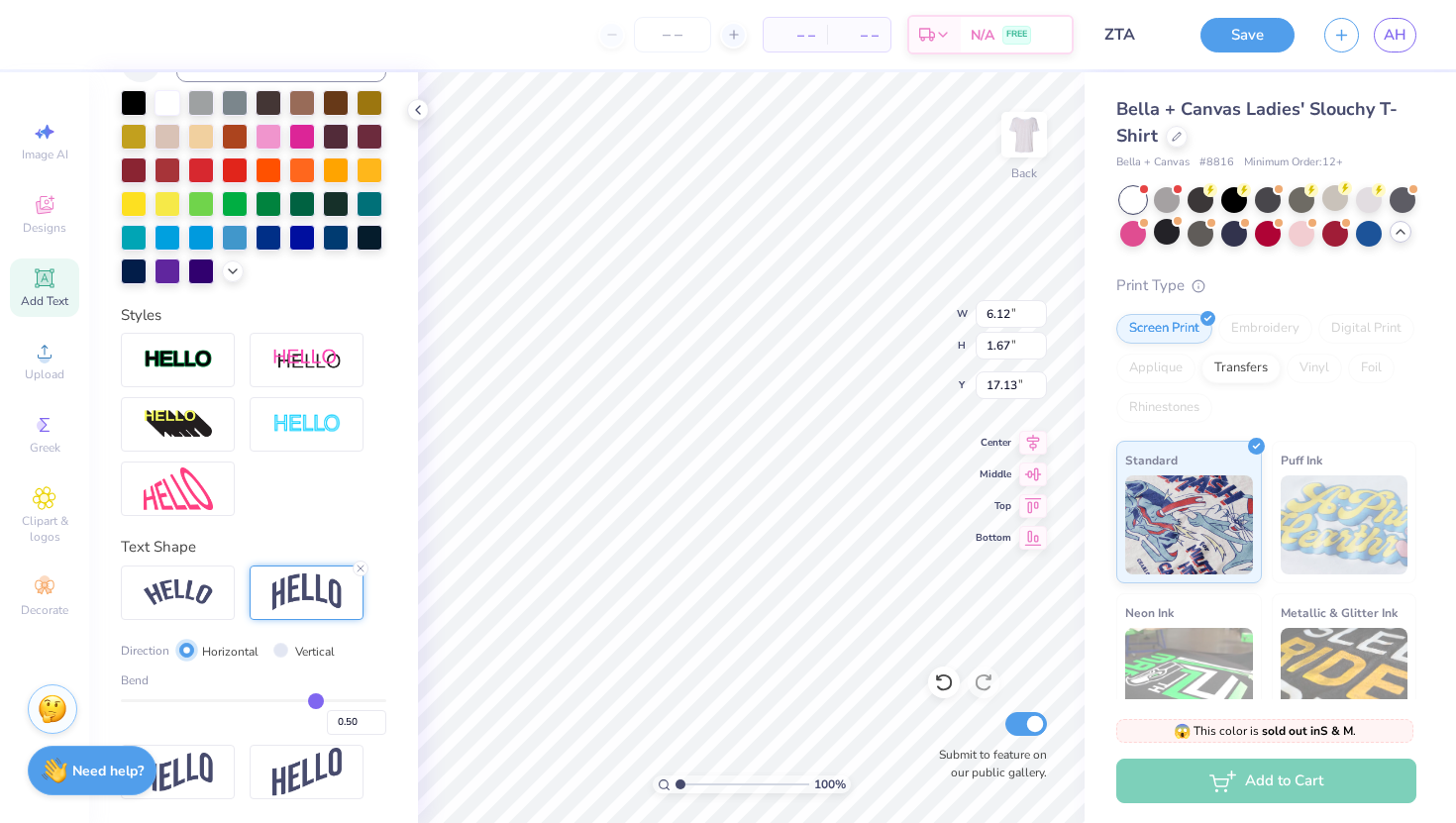 type on "6.16" 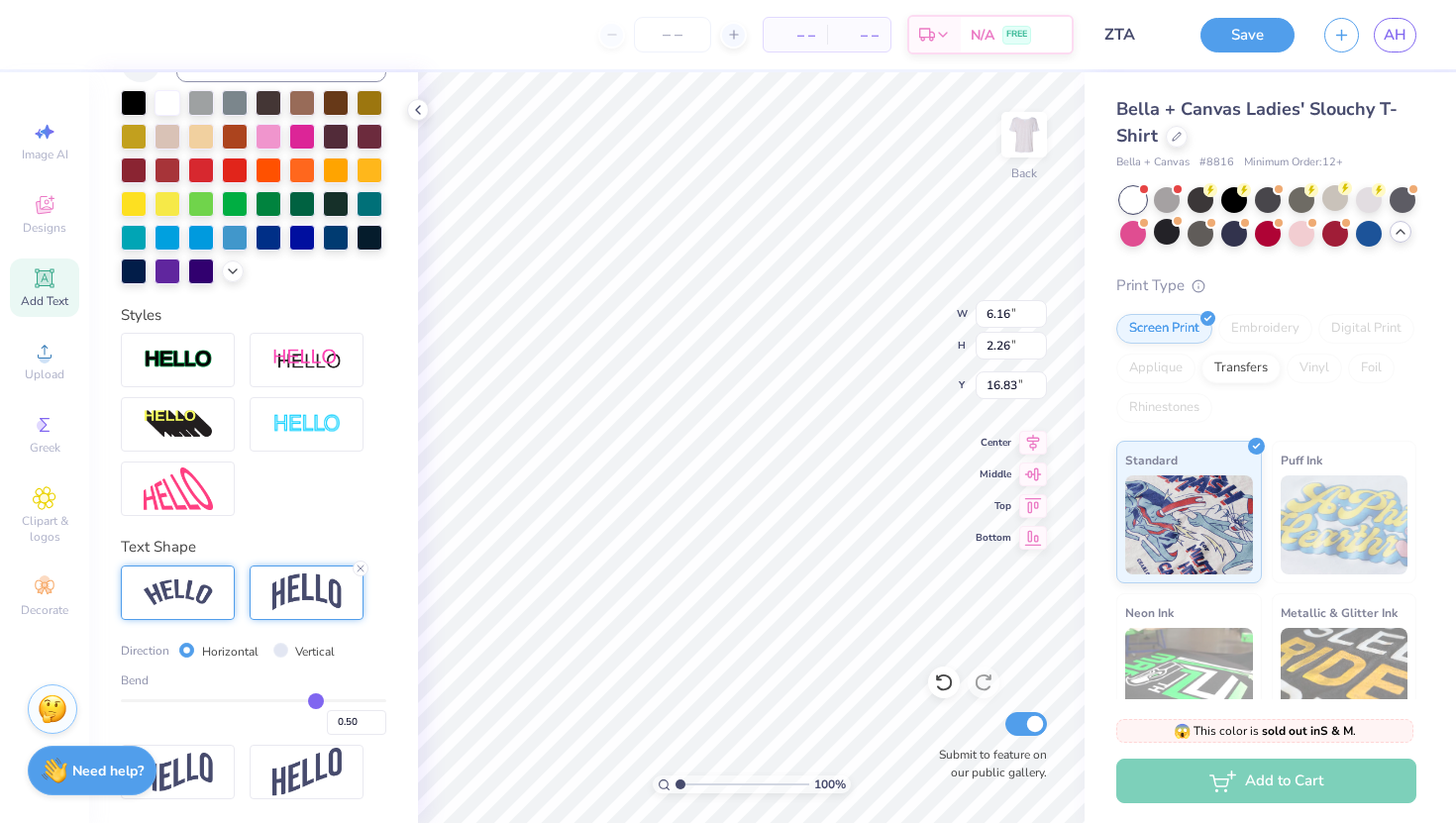 click at bounding box center [178, 592] 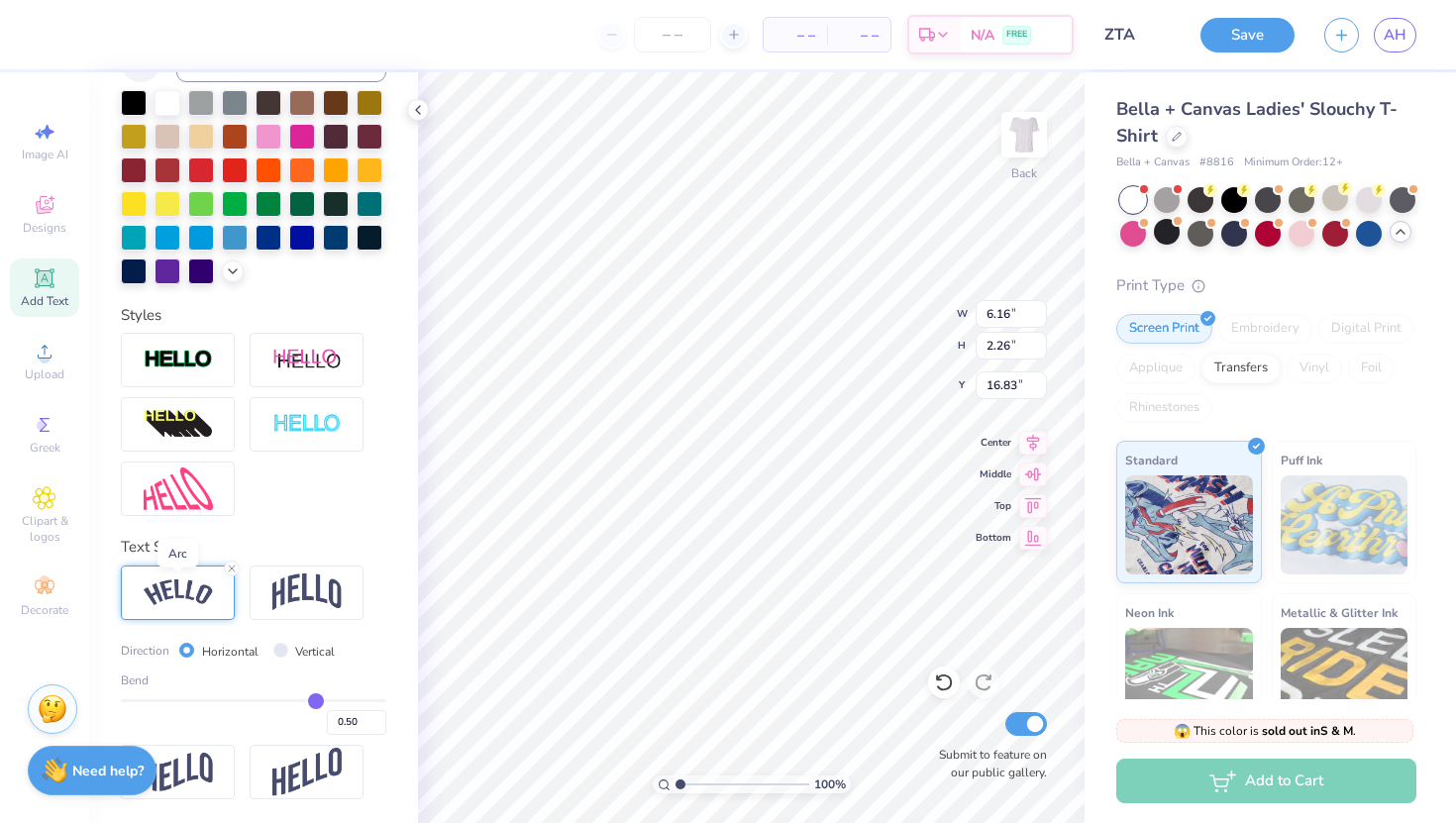 type on "7.55" 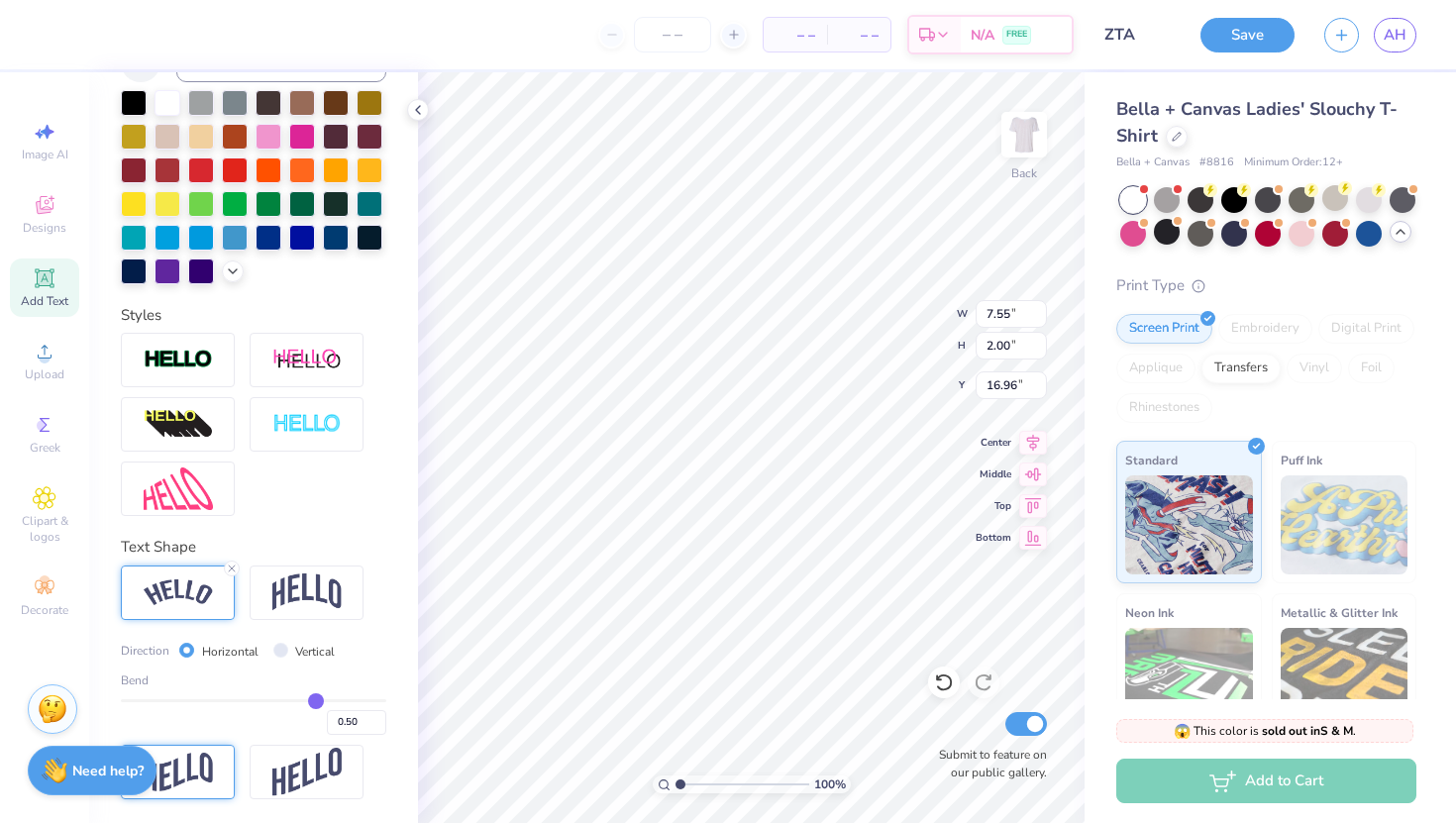 click at bounding box center (178, 772) 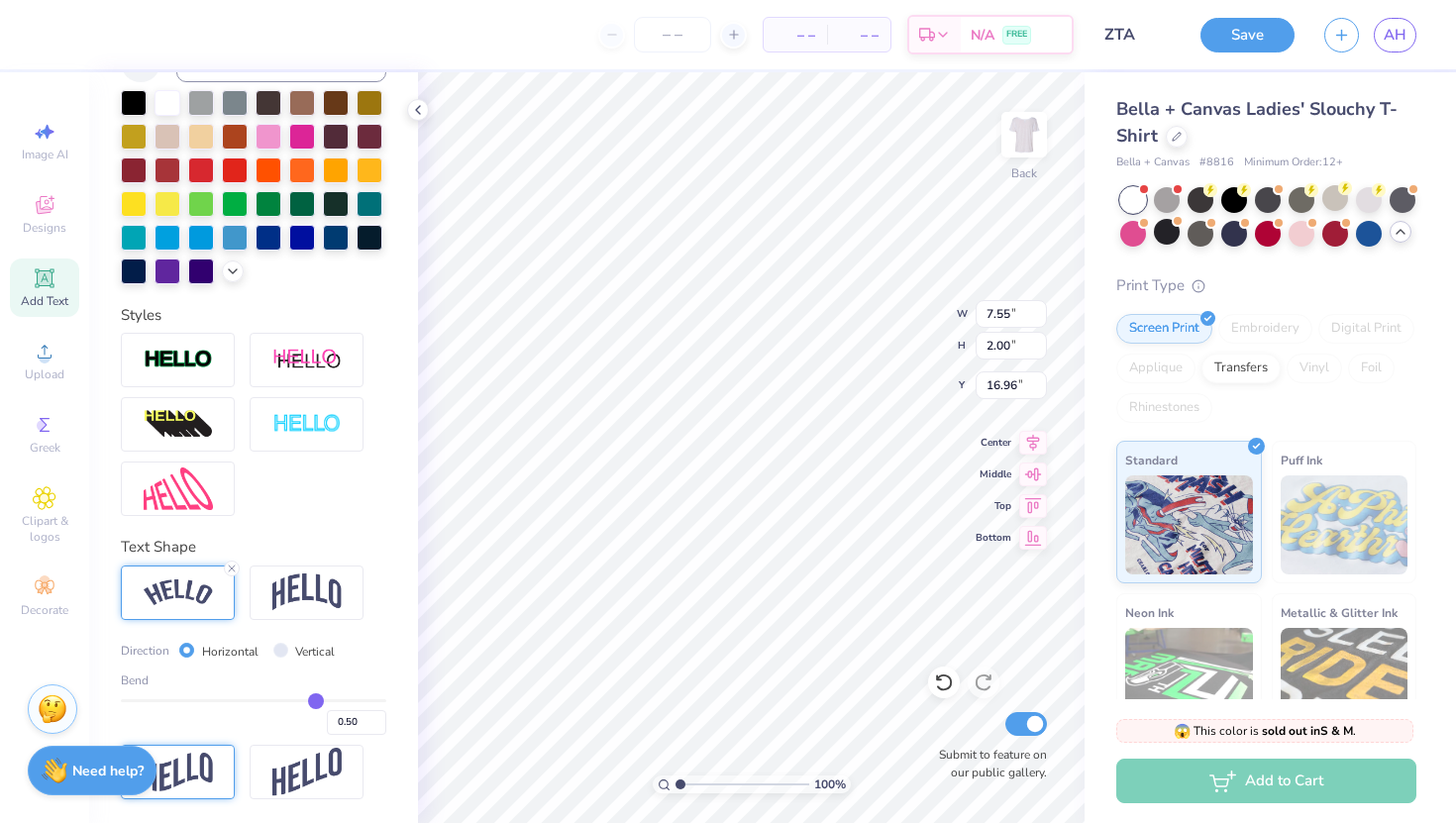 type on "6.16" 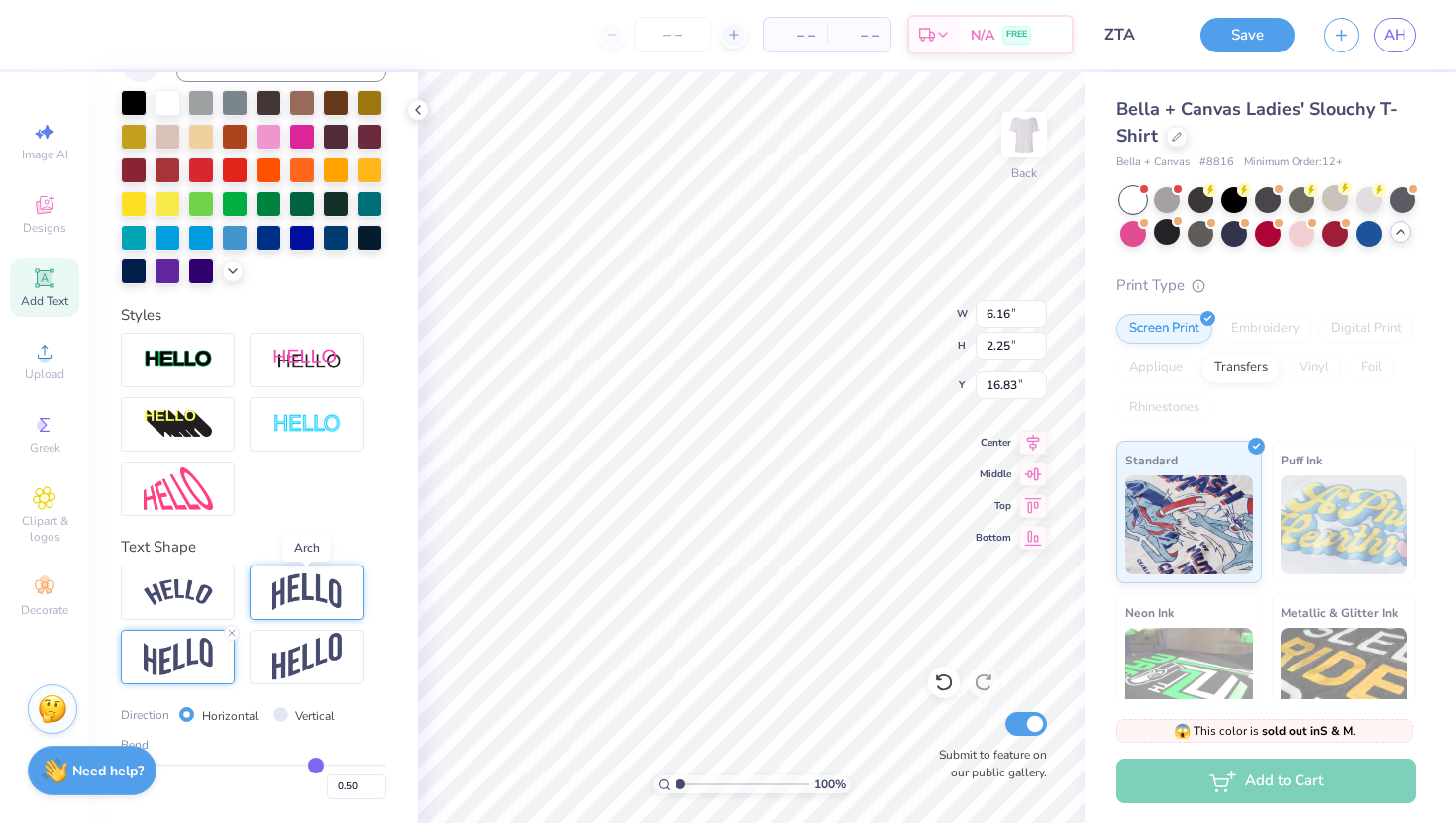 click at bounding box center (307, 592) 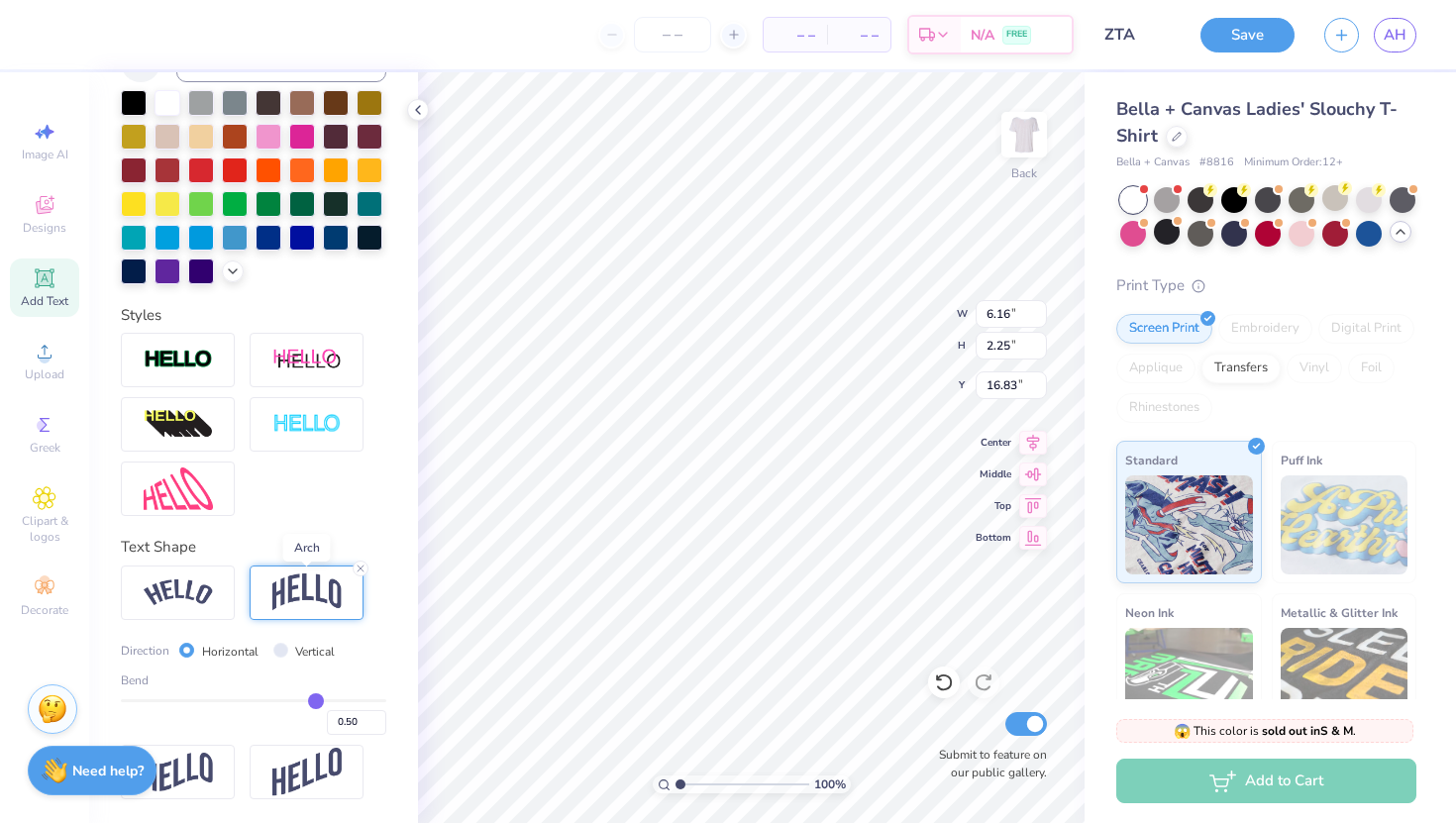 type on "2.26" 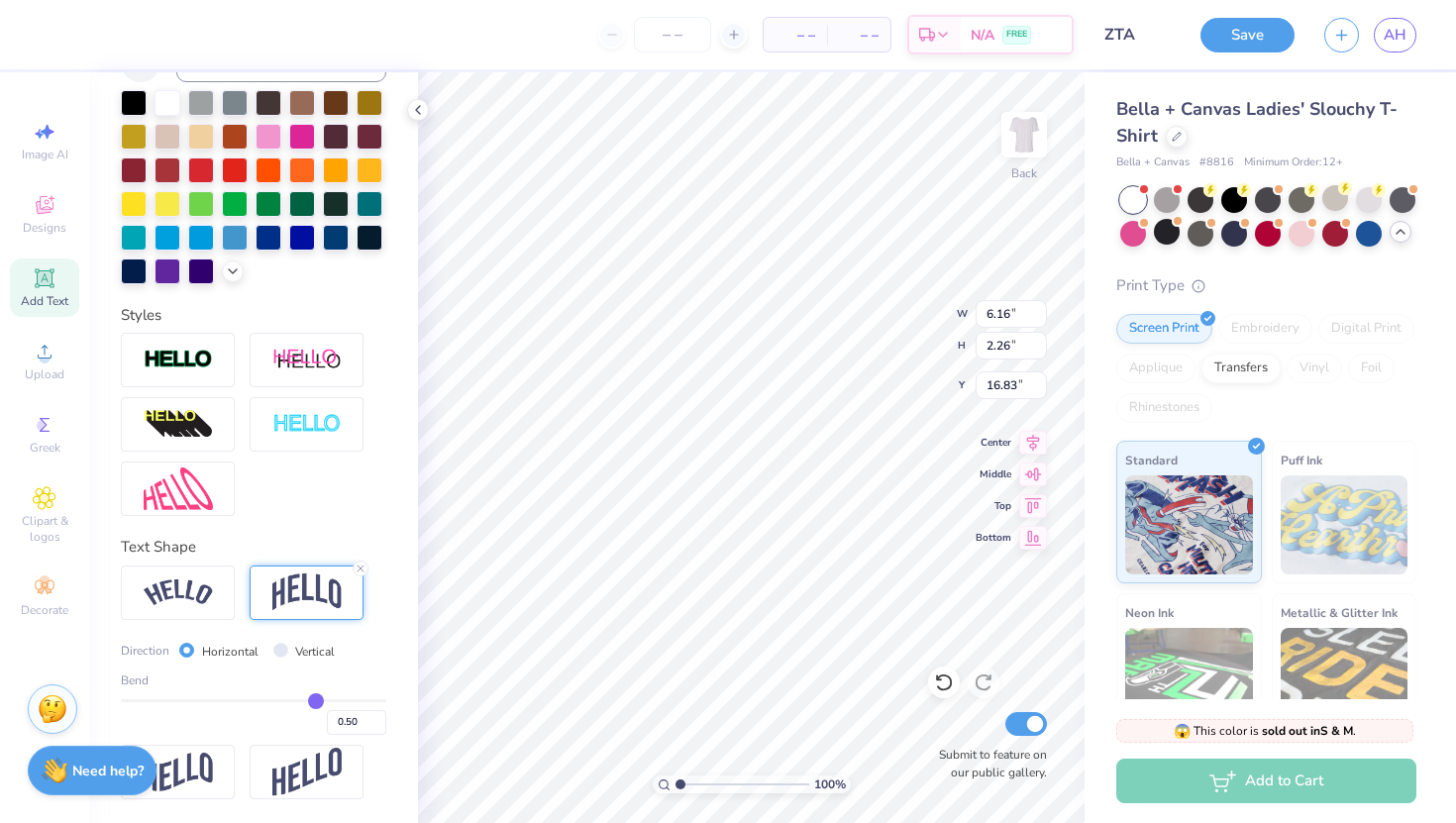 type on "0.51" 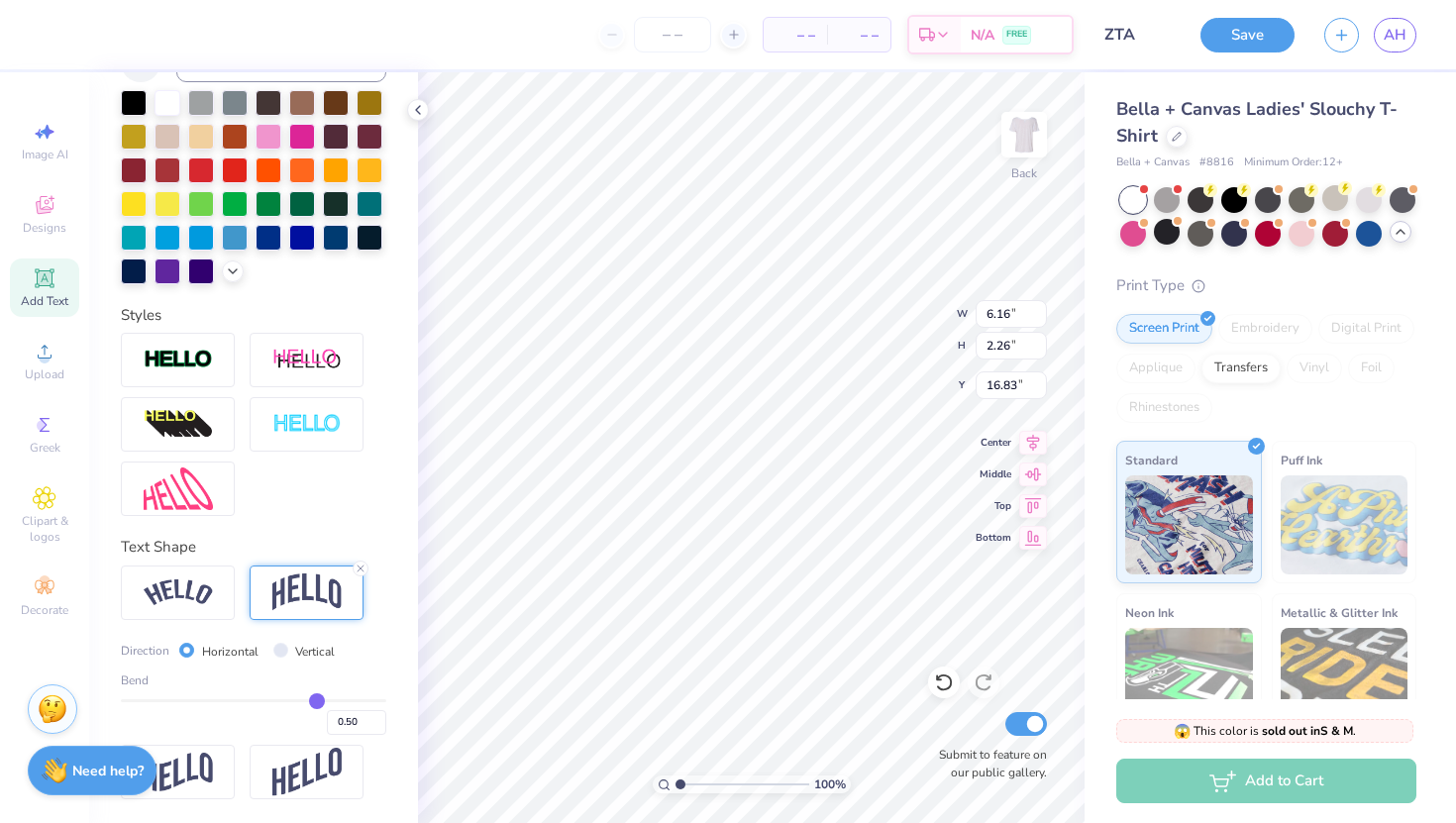 type on "0.51" 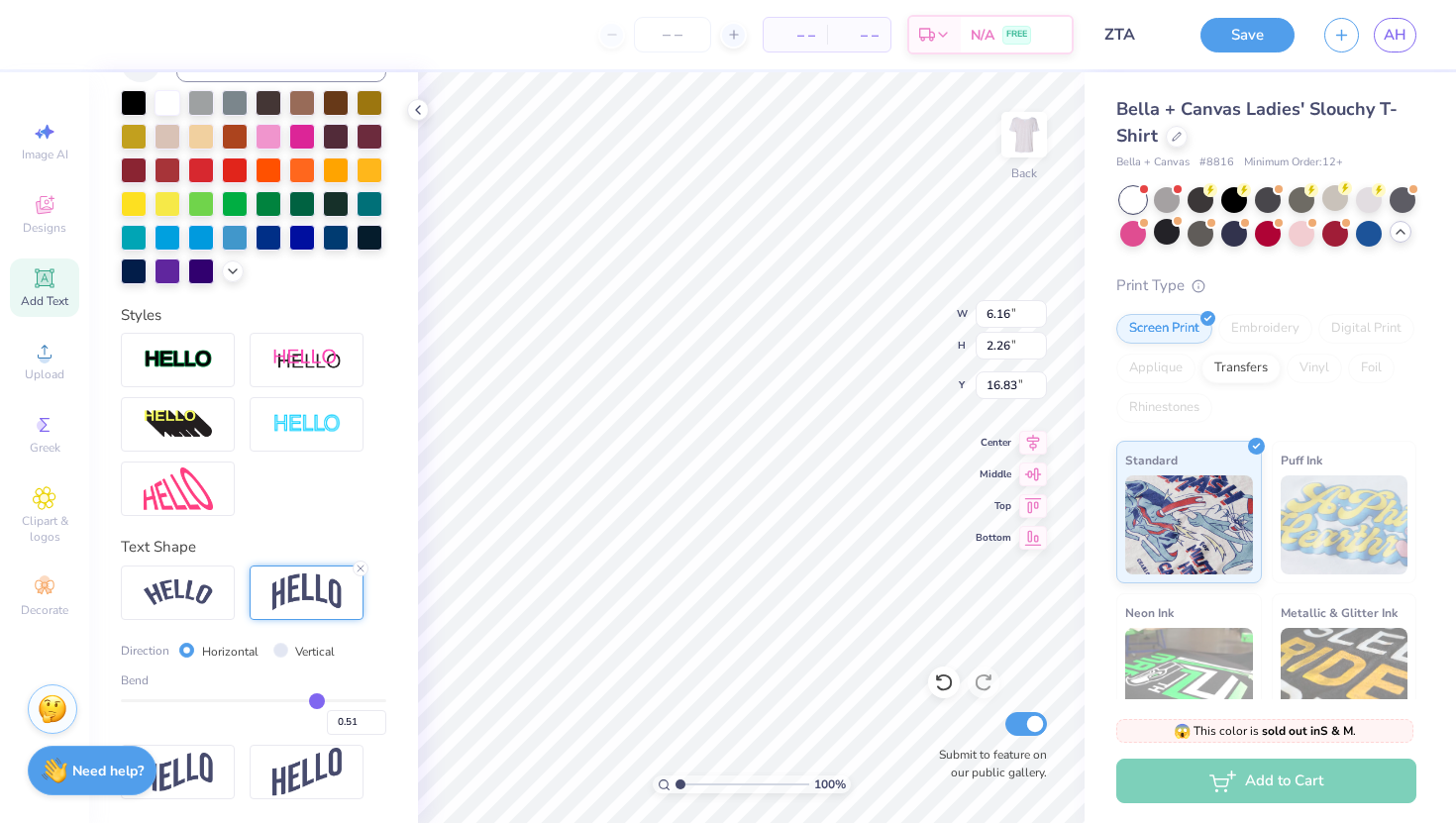 type on "0.45" 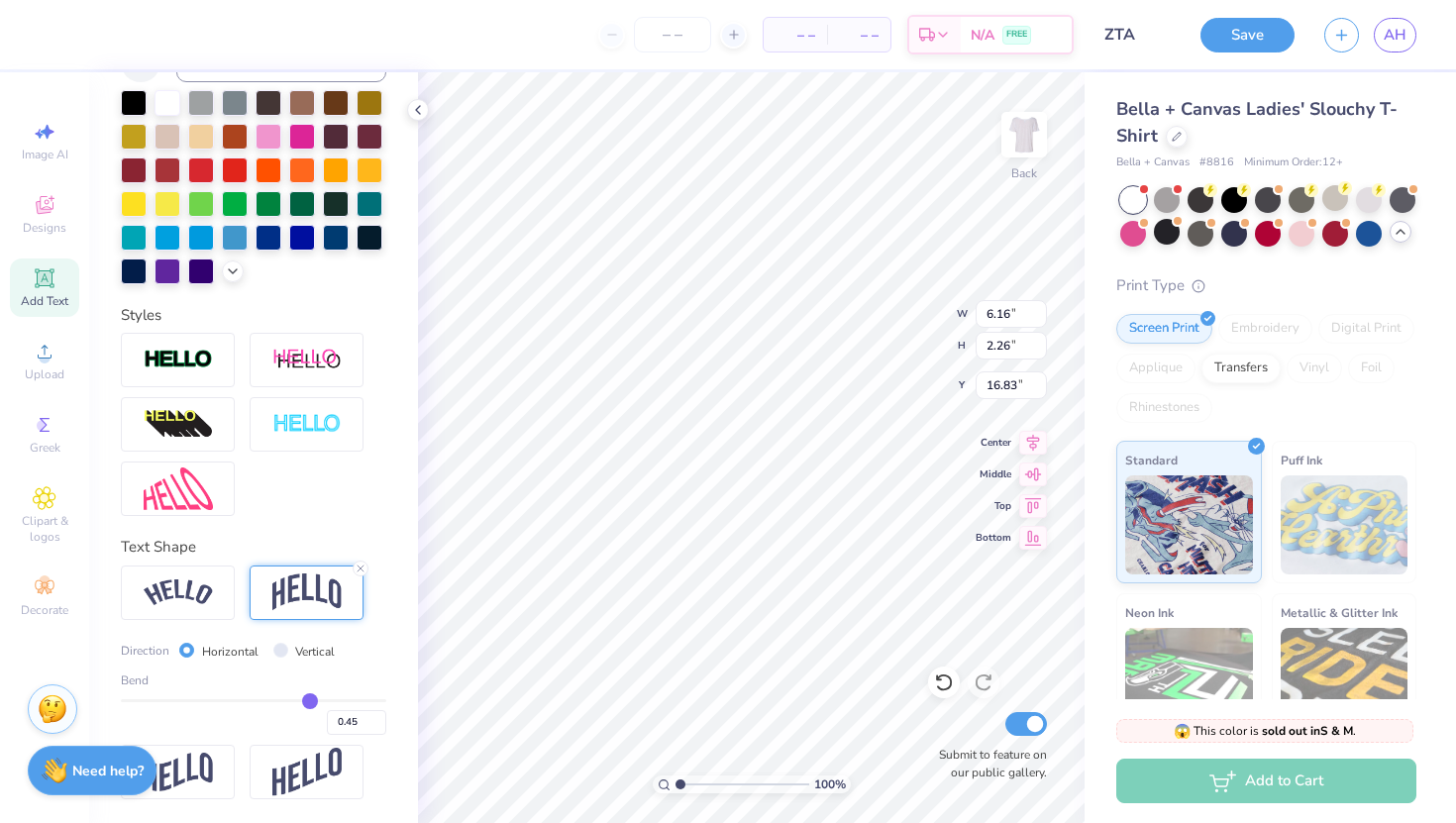 type on "0.38" 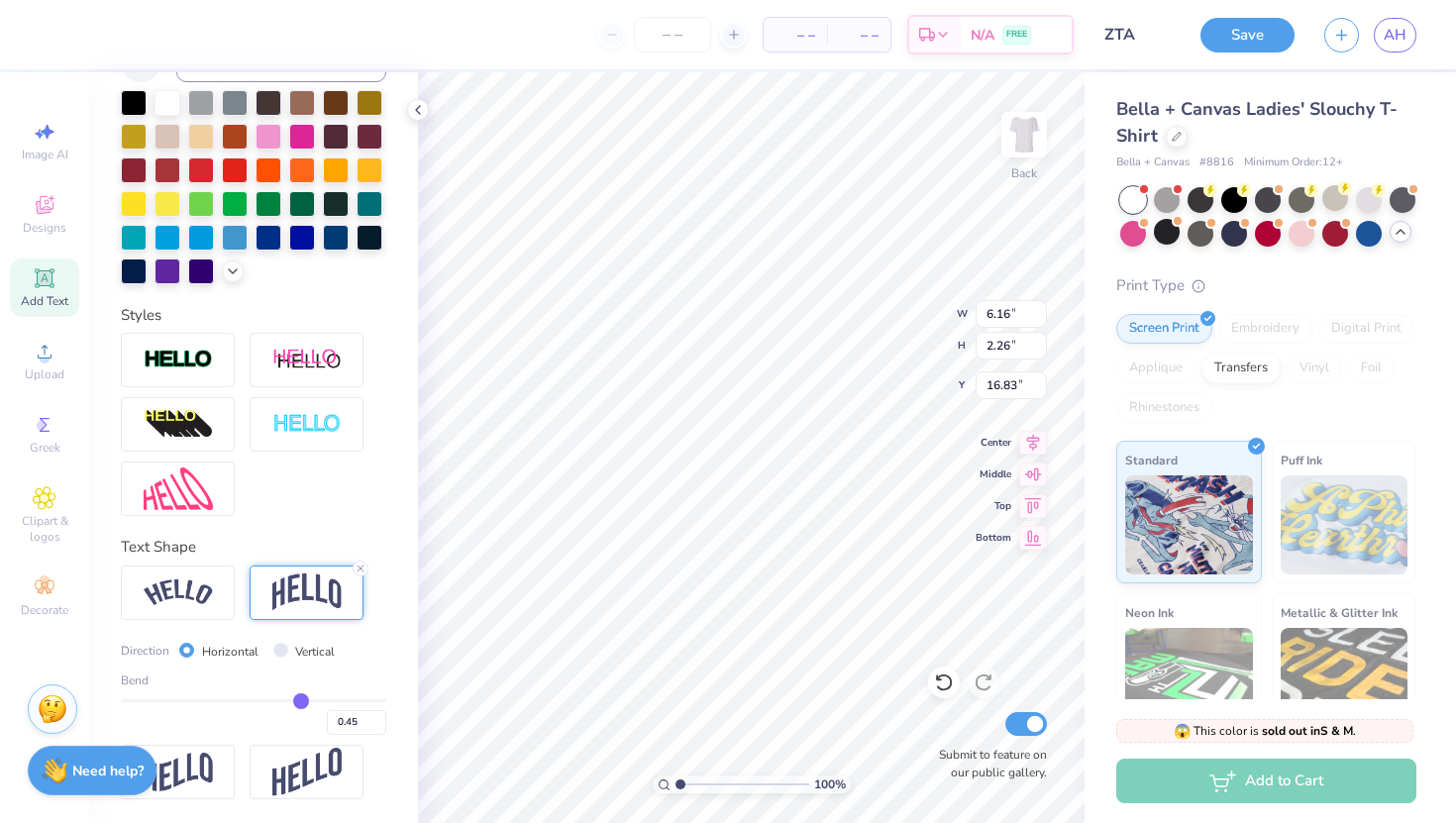 type on "0.38" 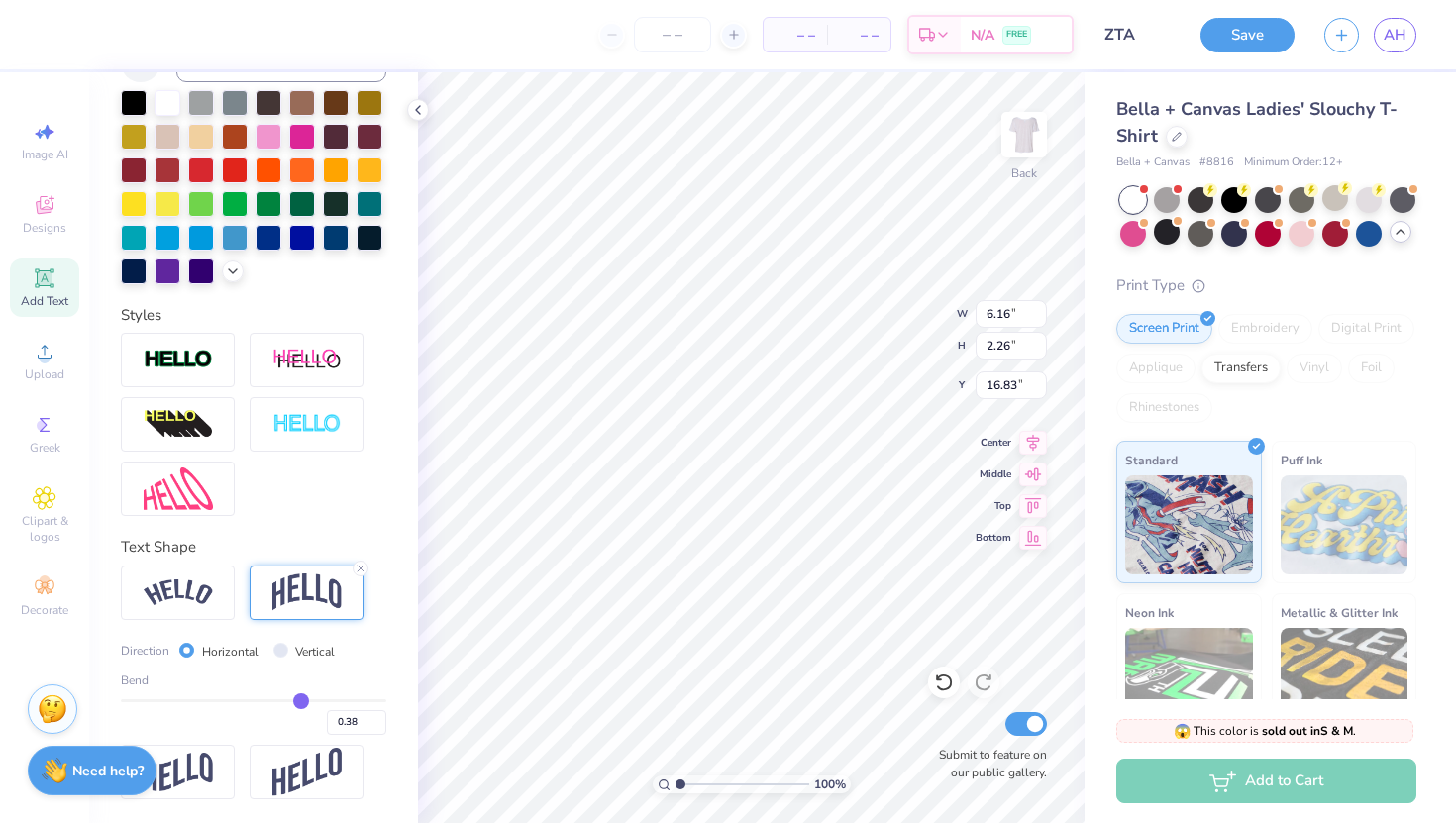 type on "0.31" 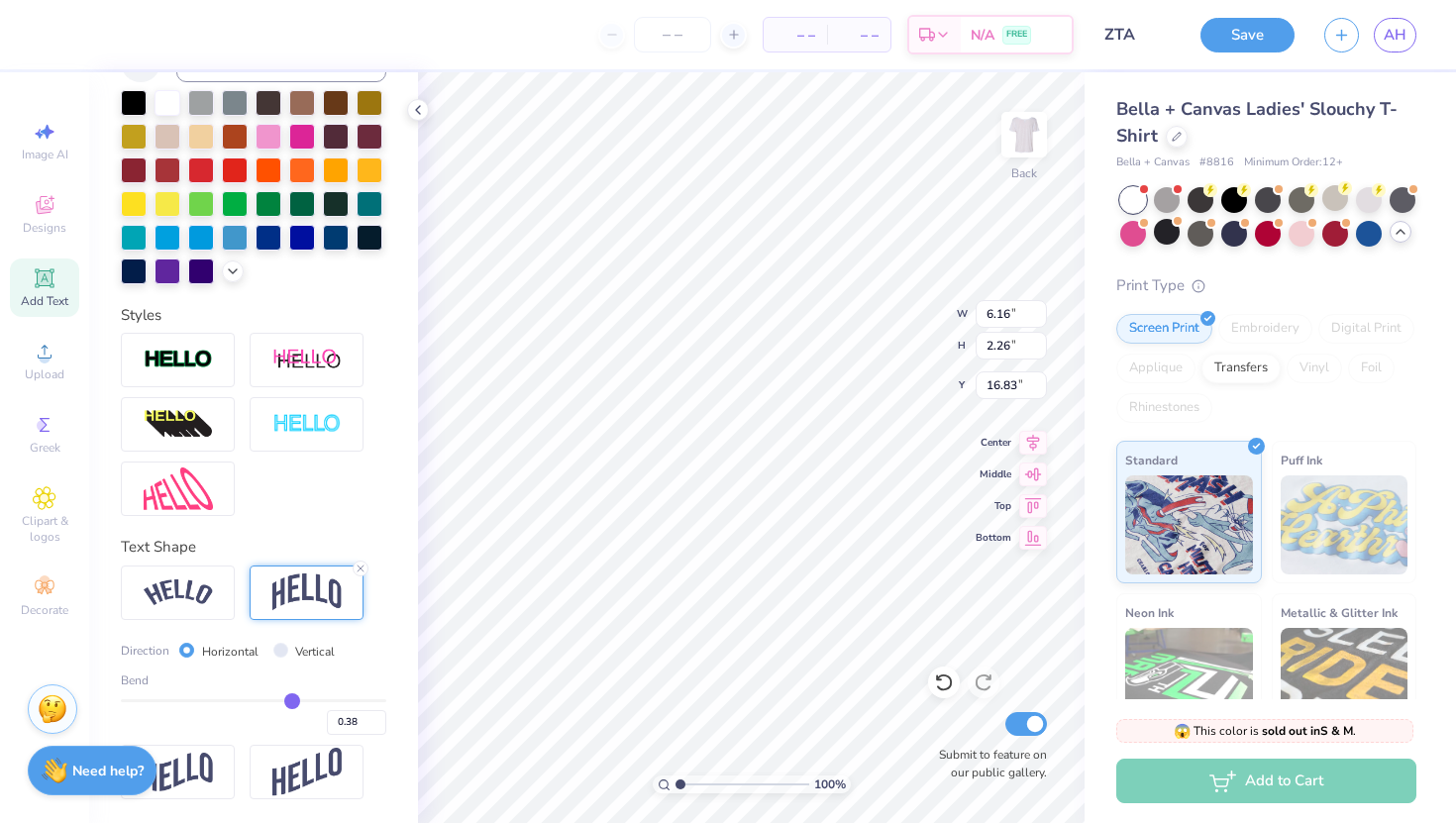 type on "0.31" 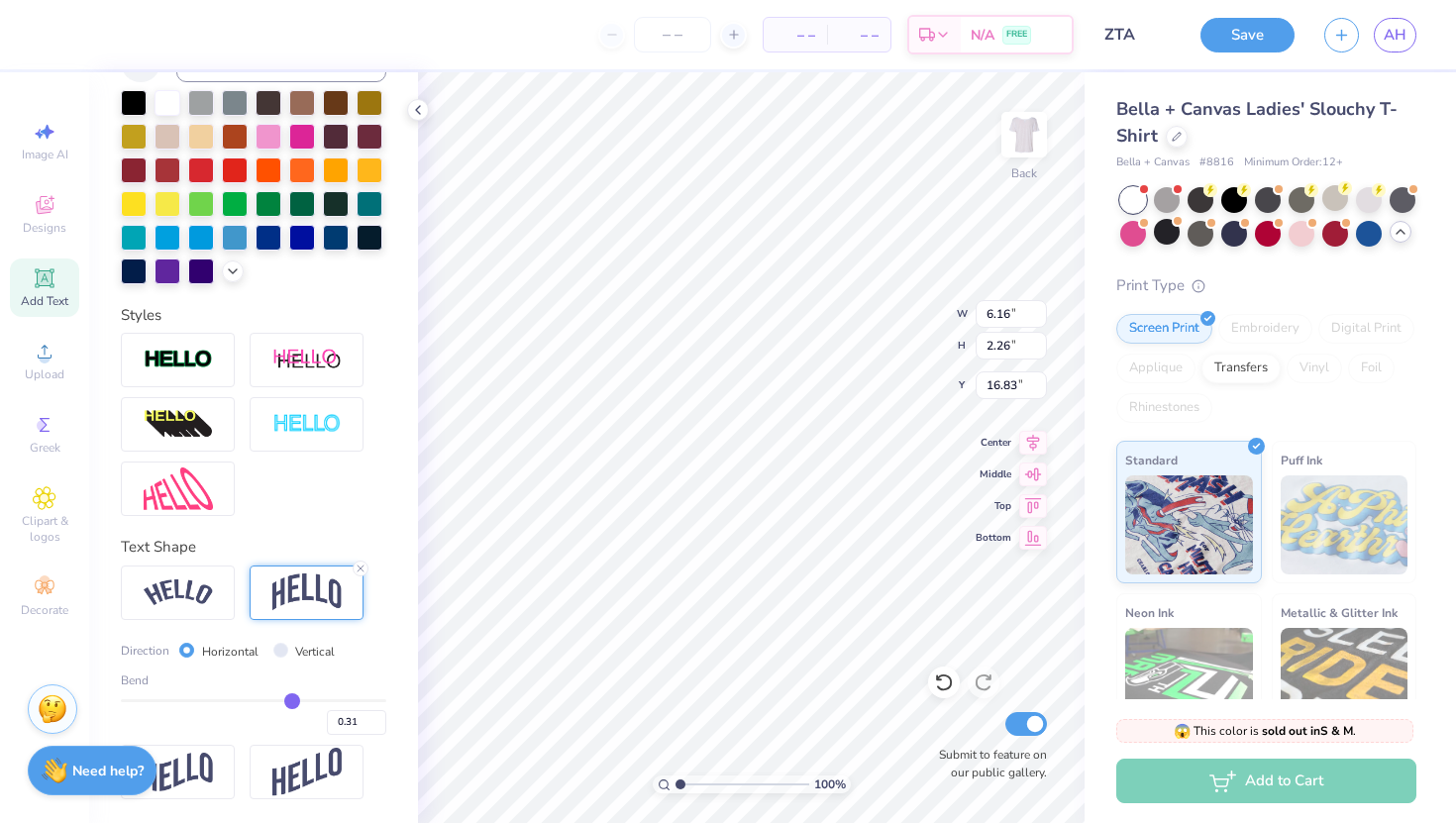type on "0.25" 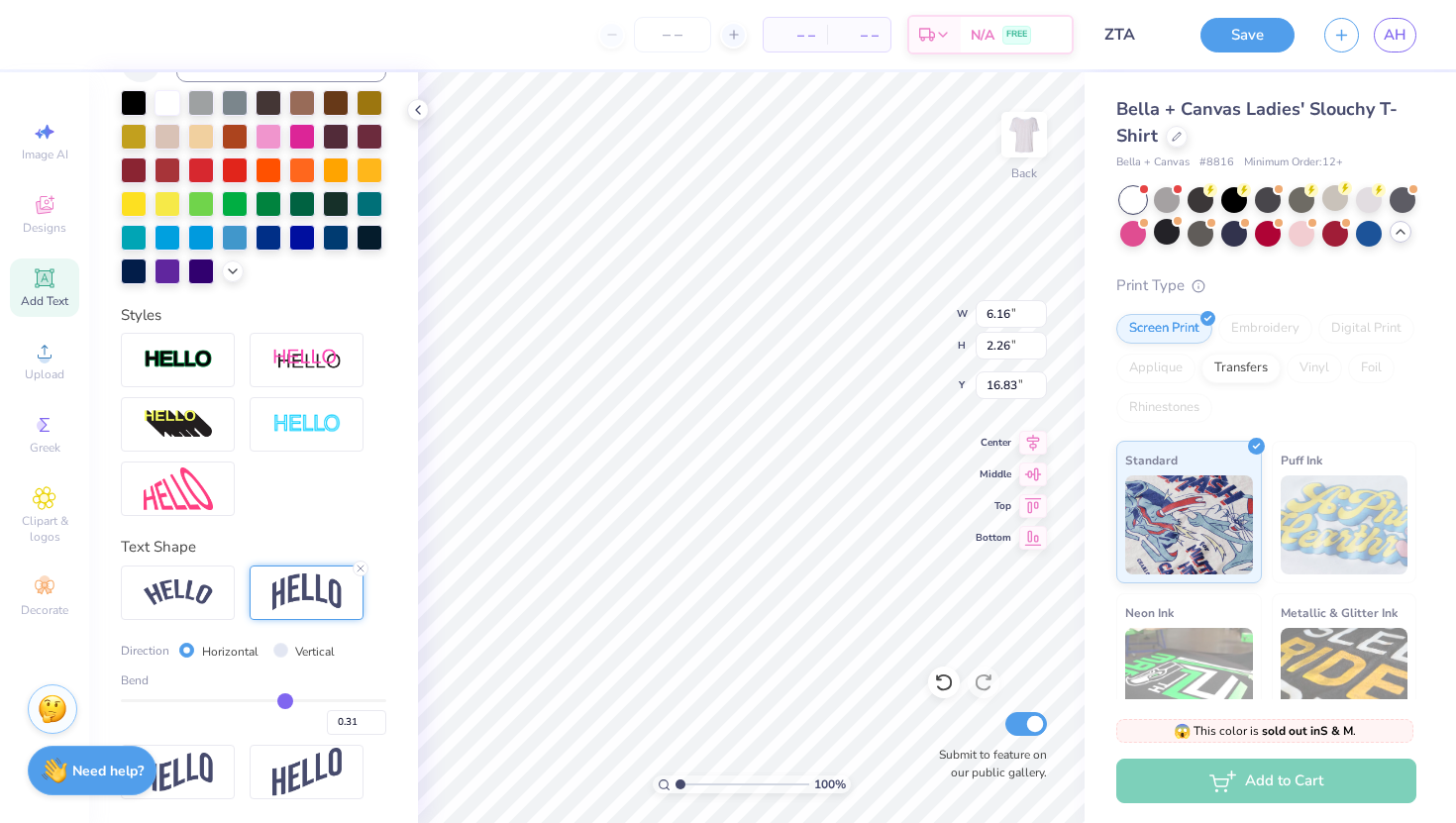 type on "0.25" 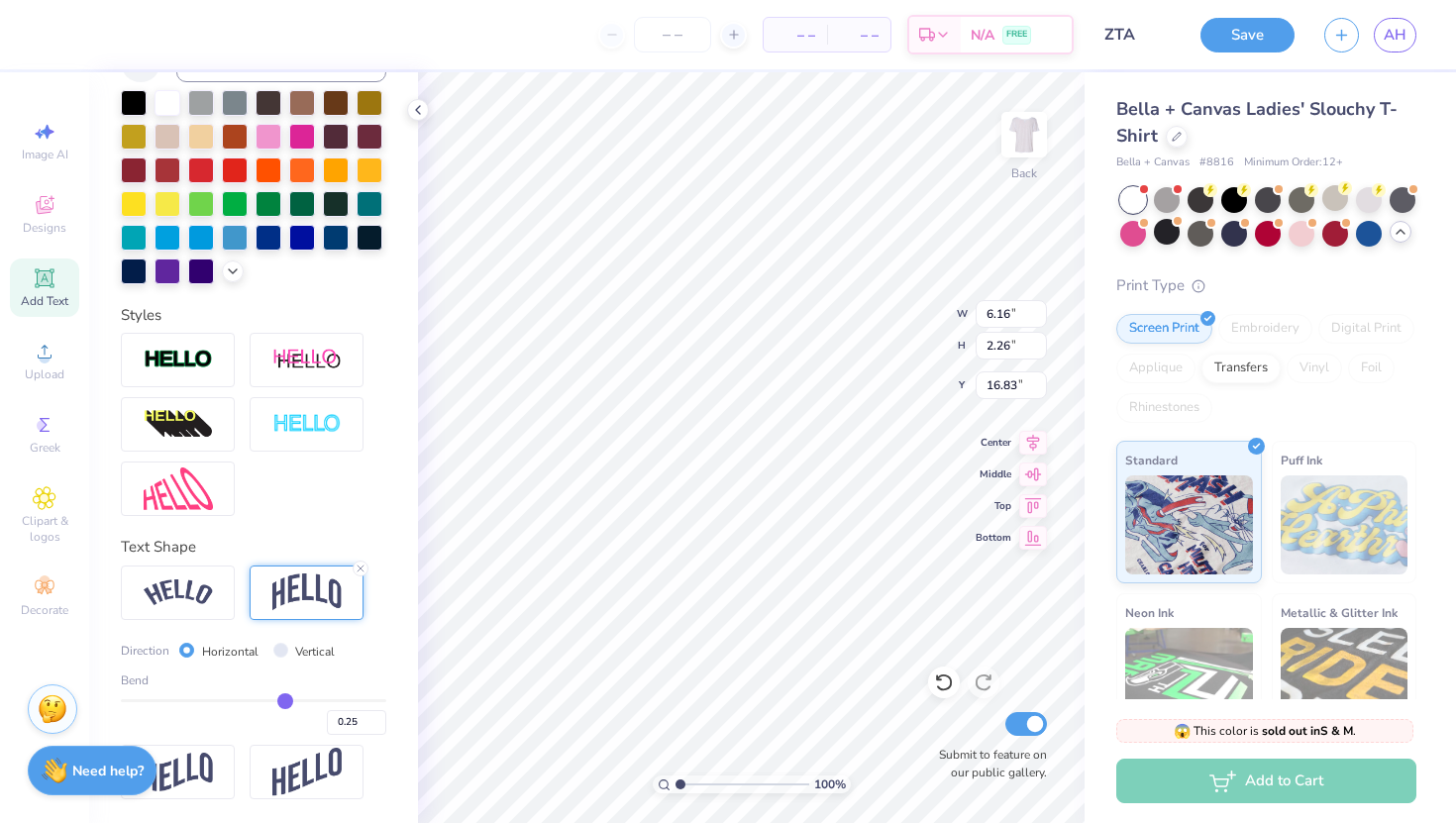 type on "0.2" 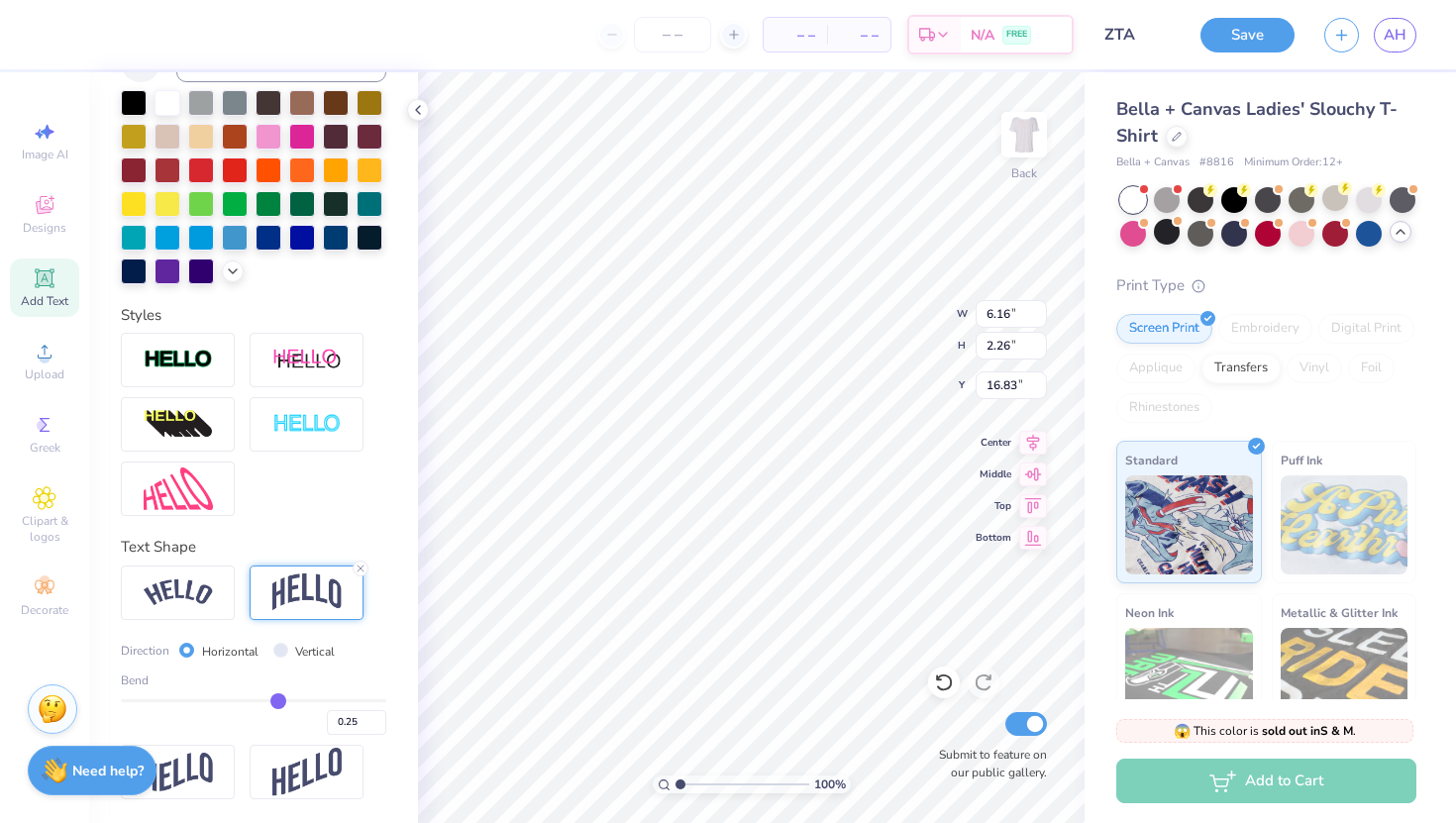 type on "0.20" 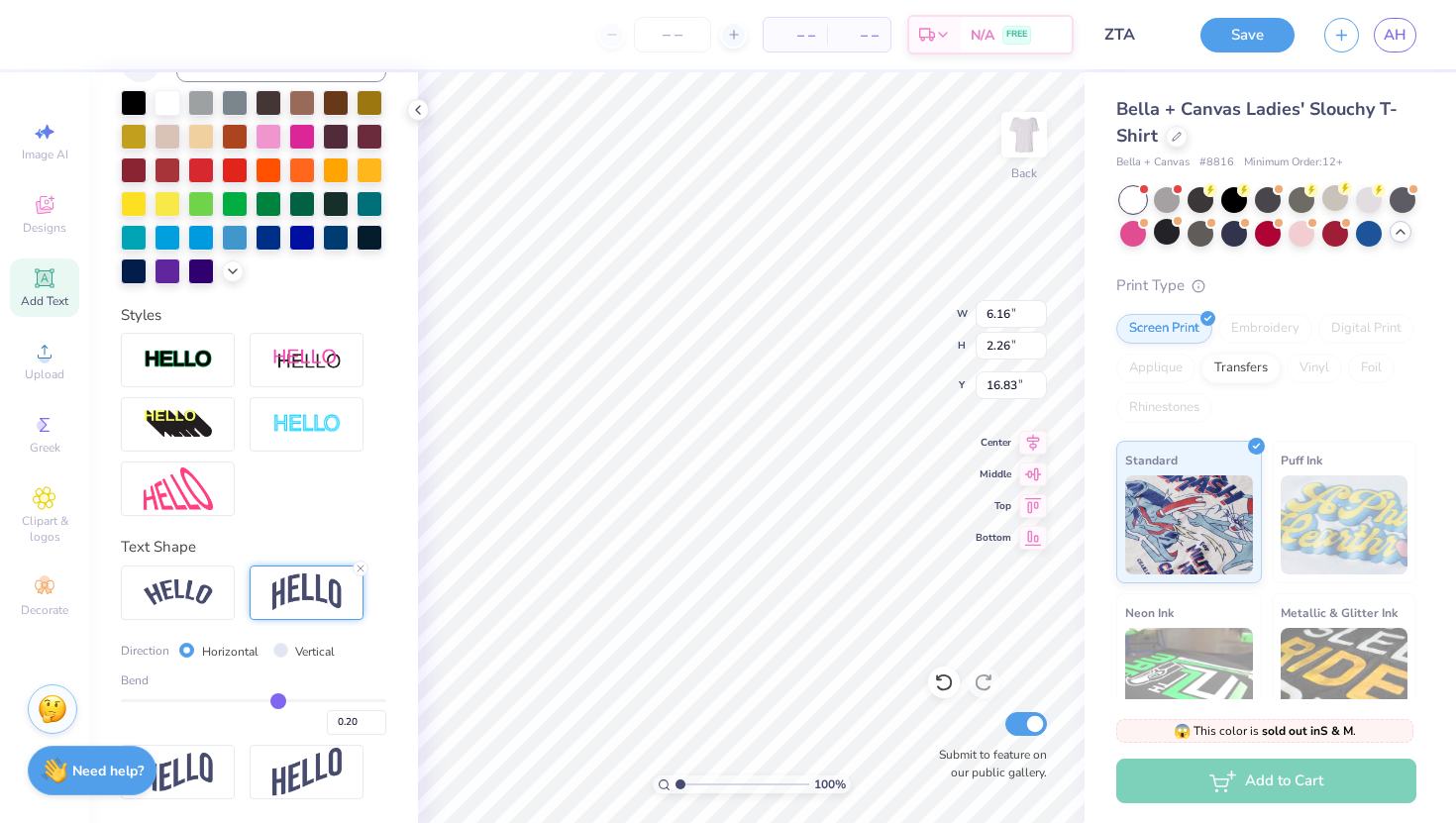 type on "0.15" 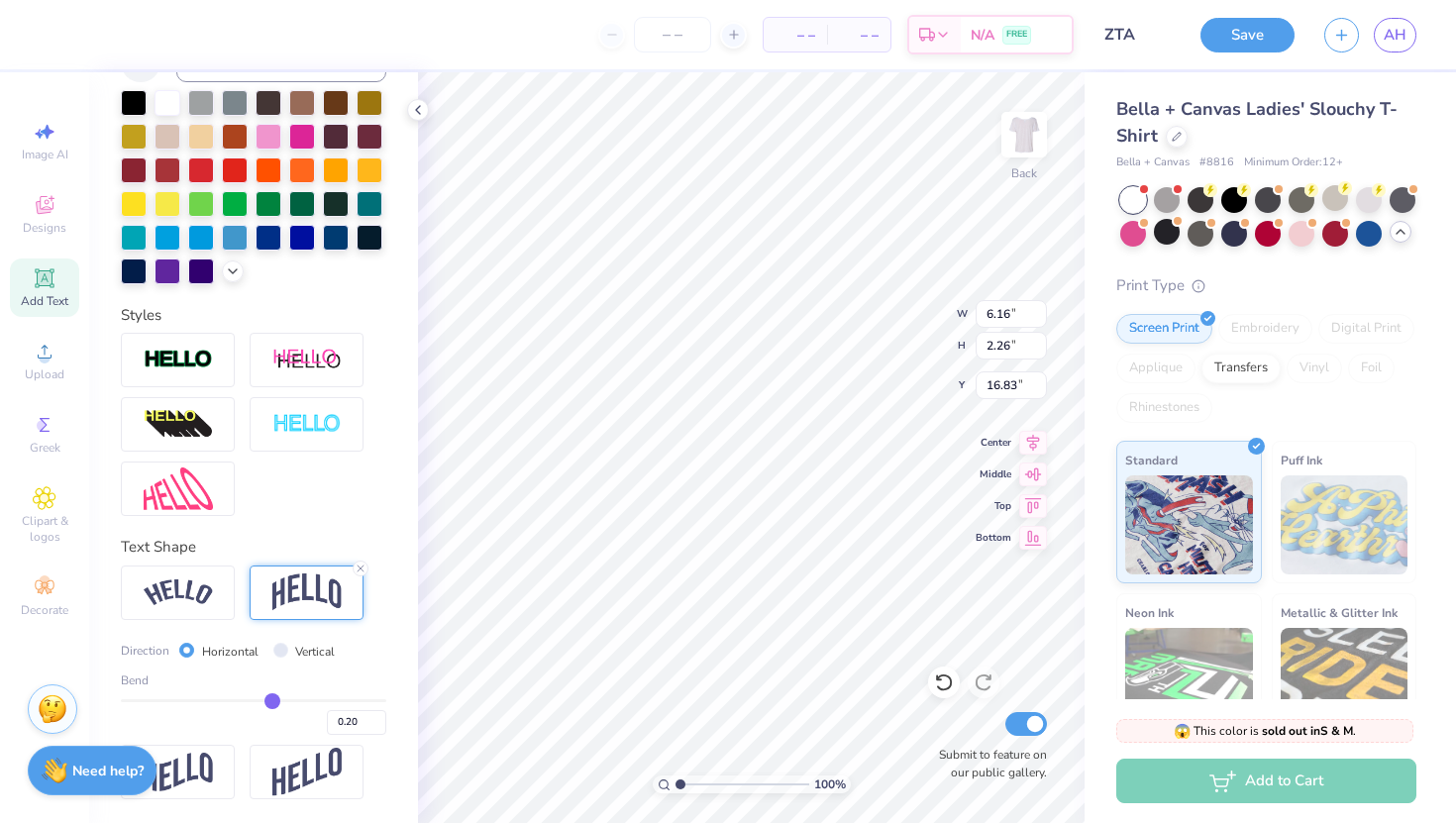 type on "0.15" 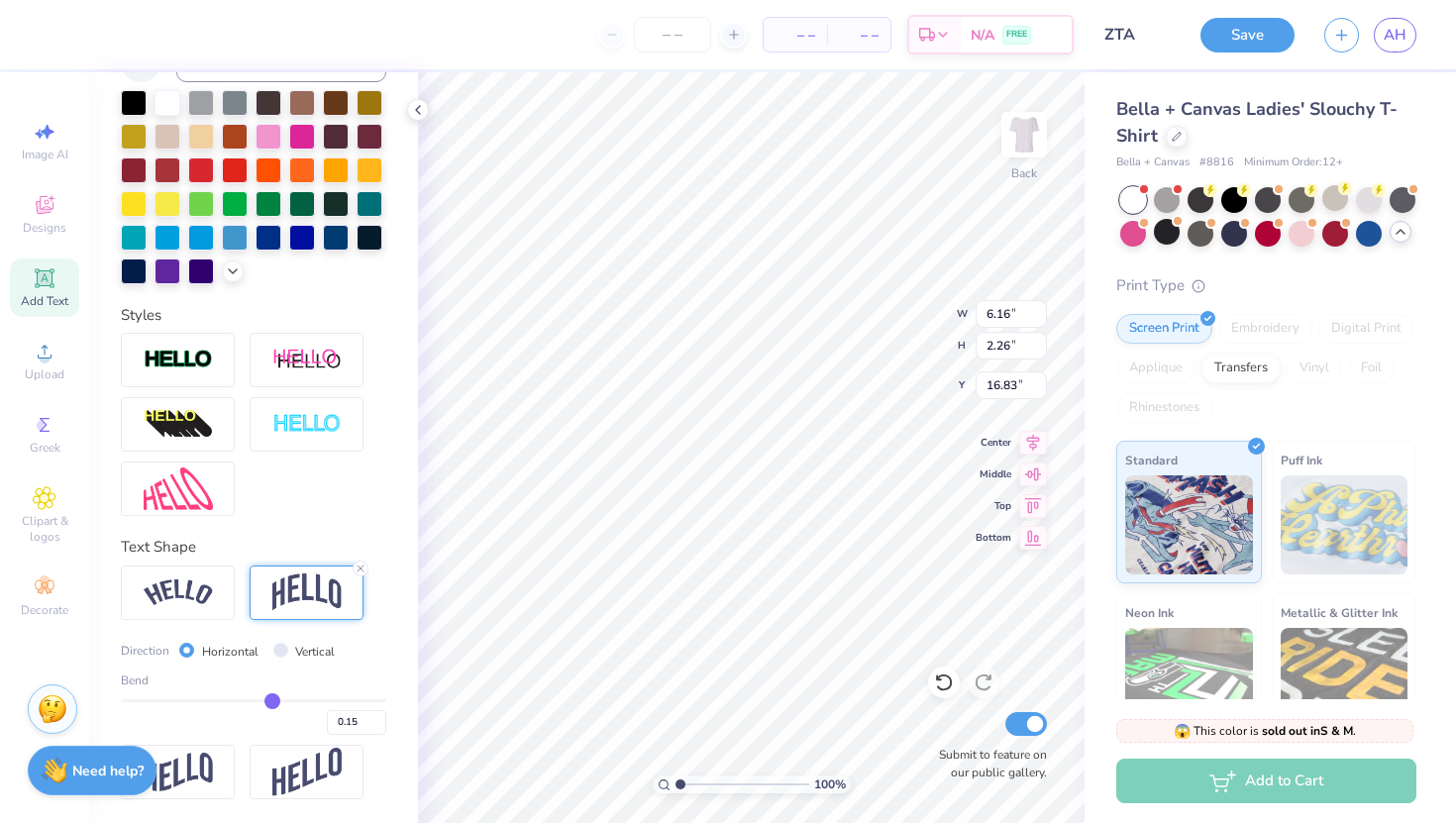 type on "0.12" 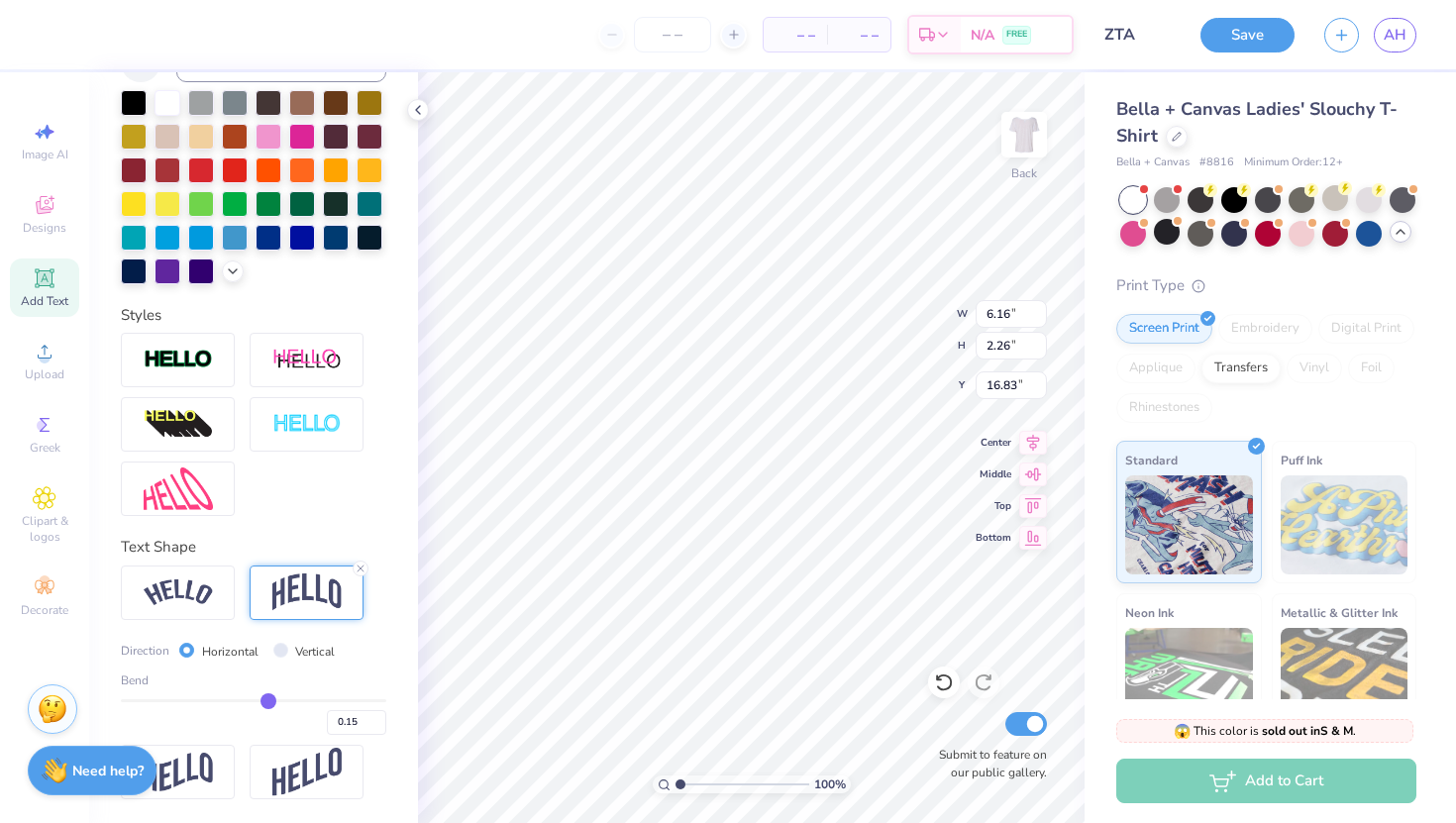 type on "0.12" 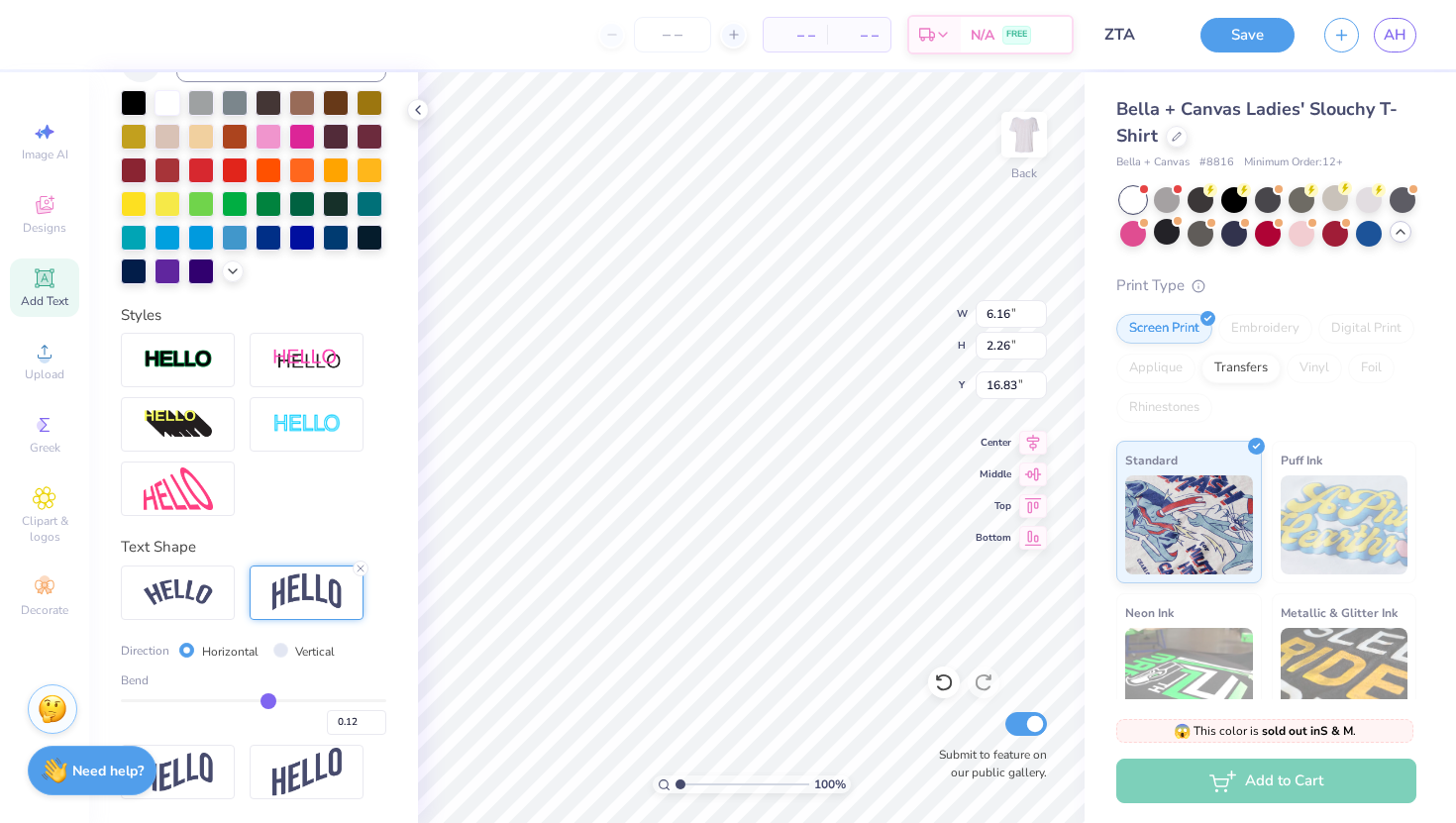 type on "0.09" 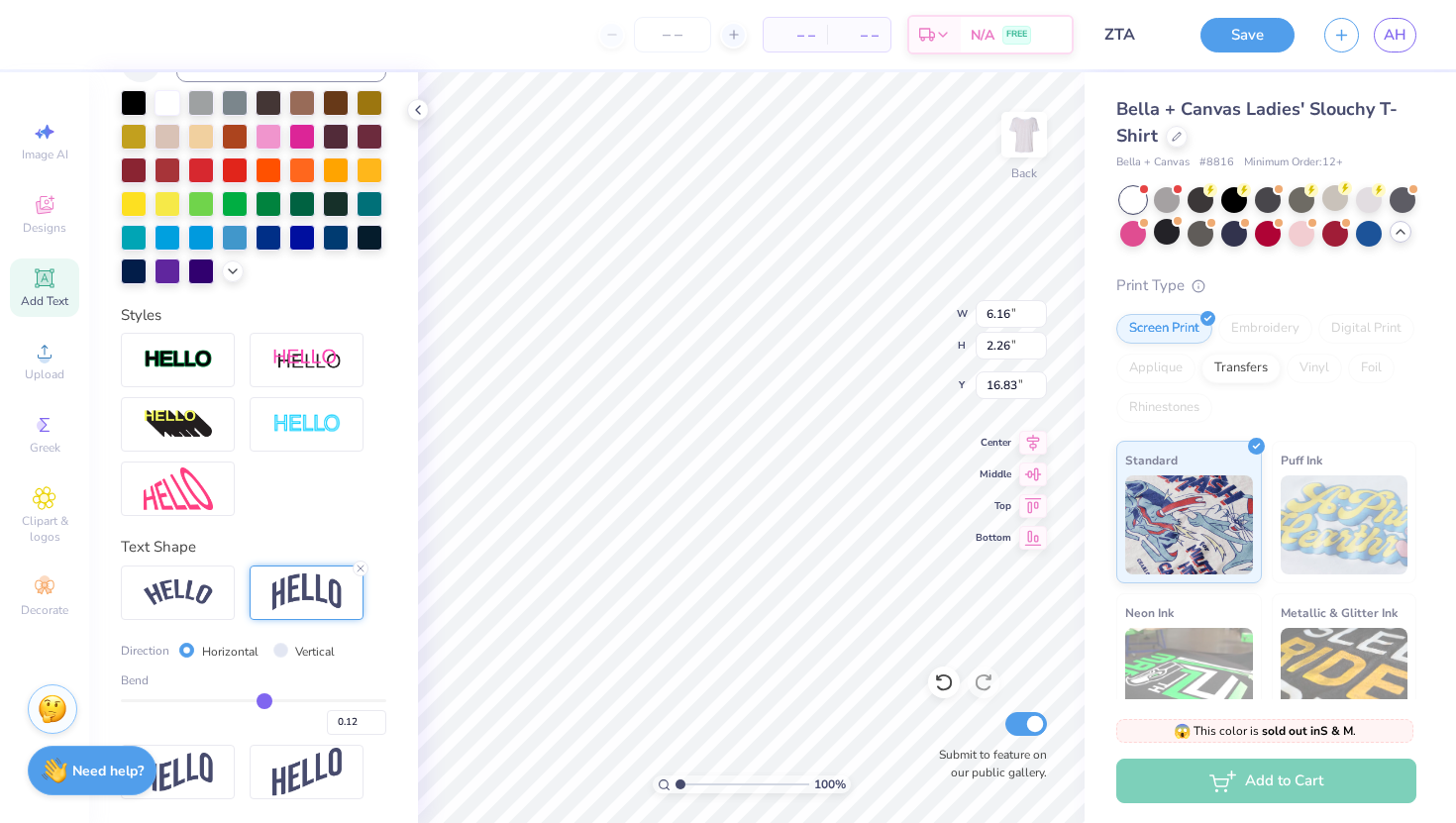 type on "0.09" 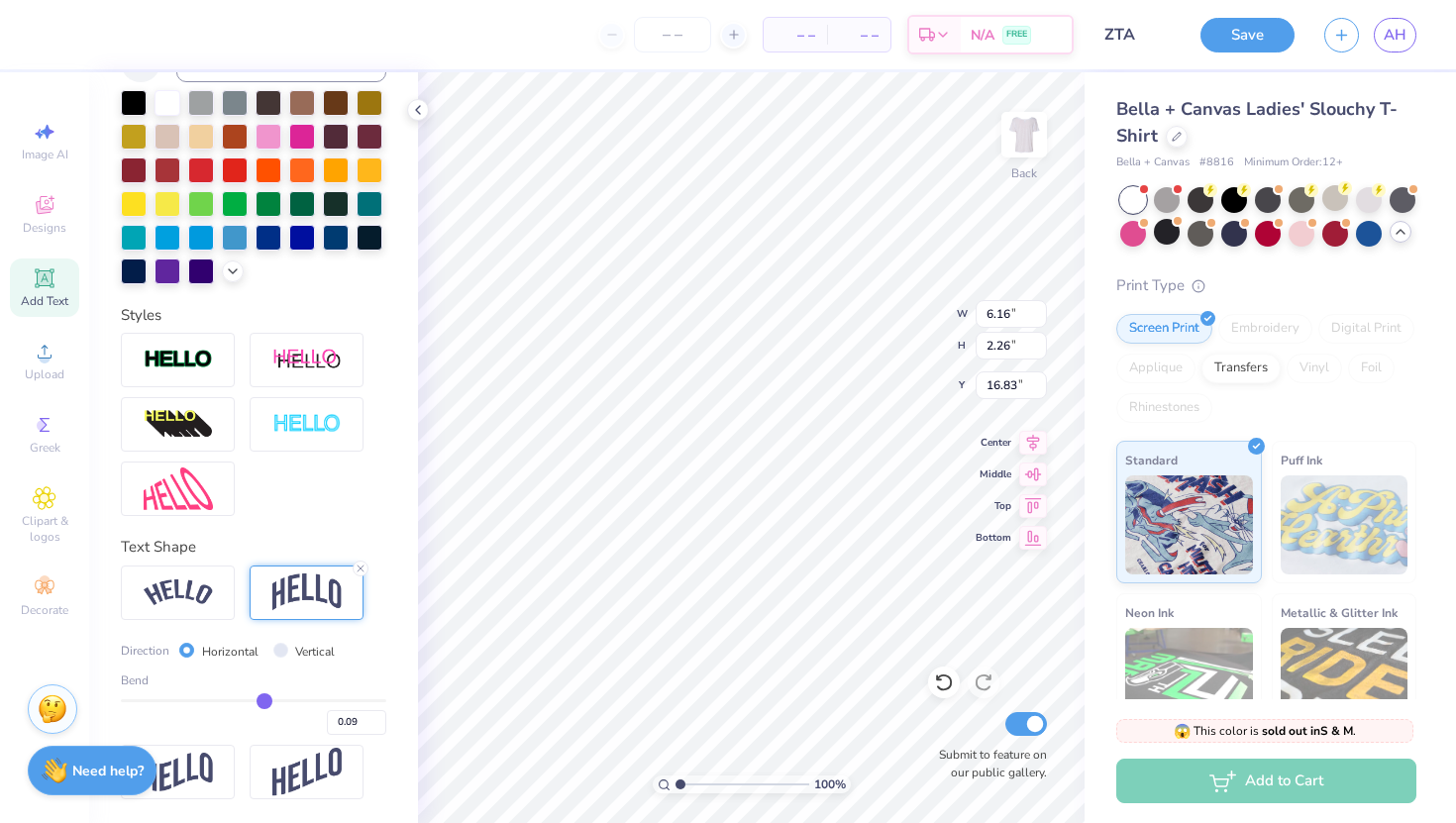 type on "0.06" 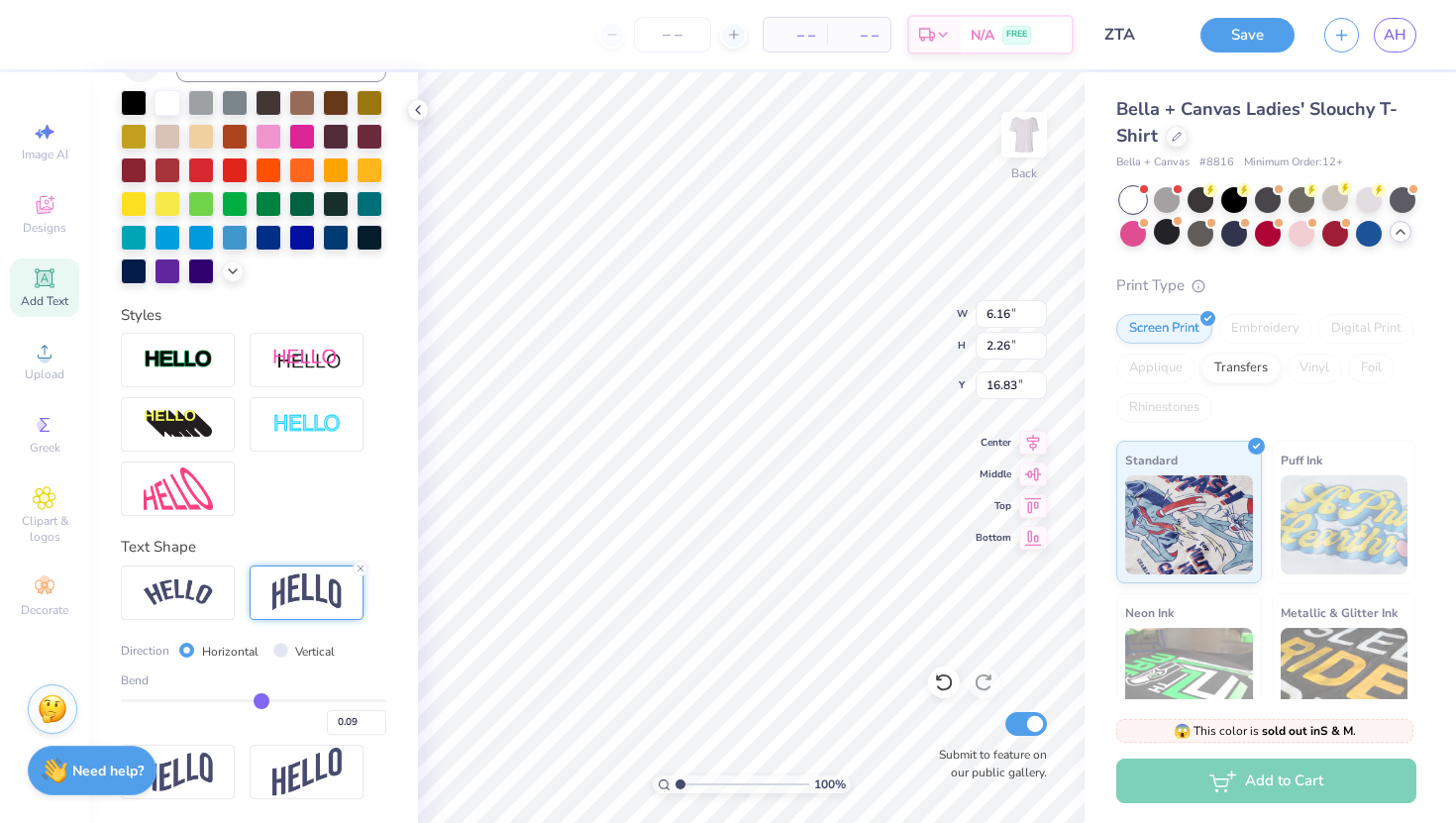 type on "0.06" 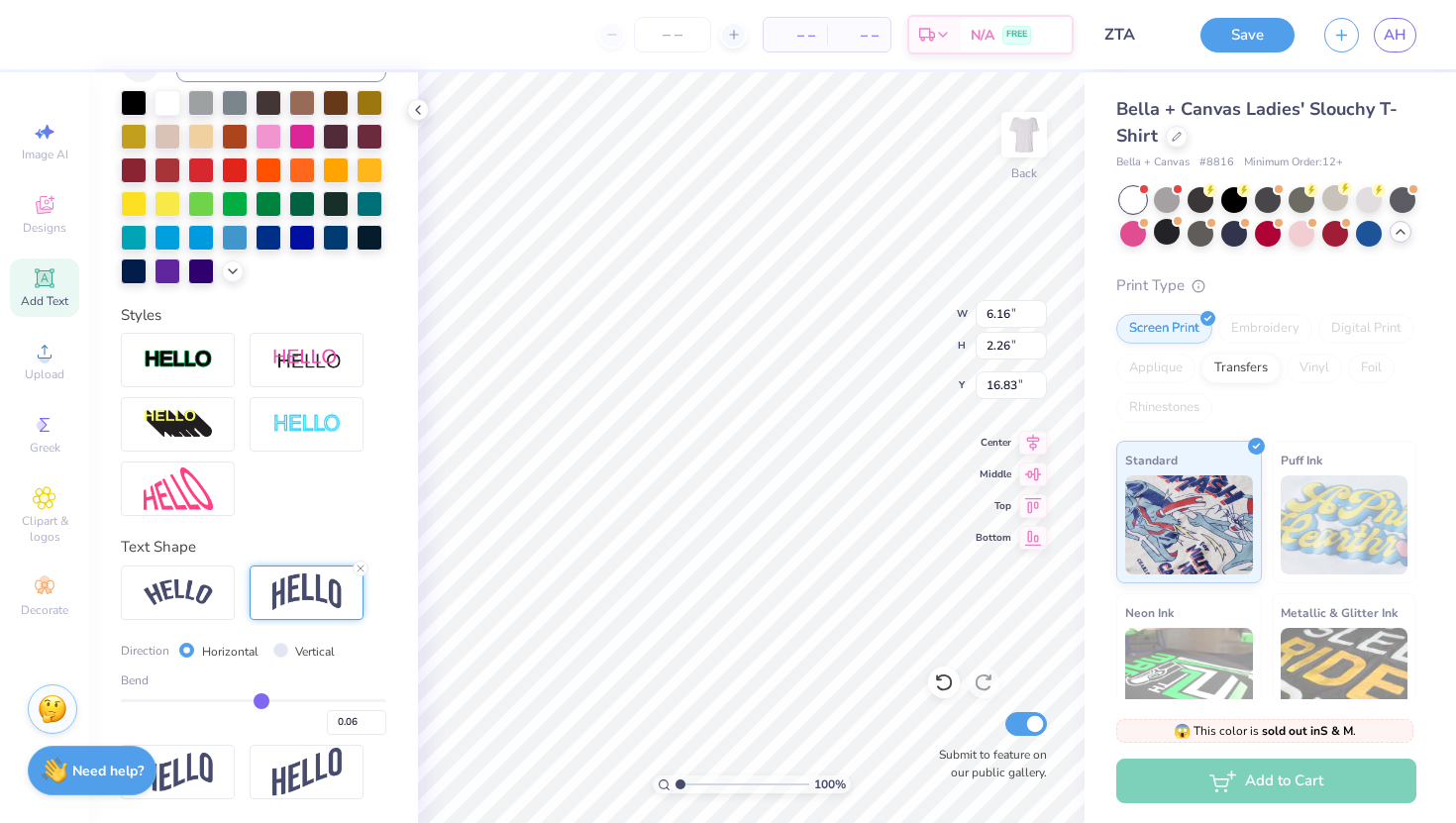 type on "0.04" 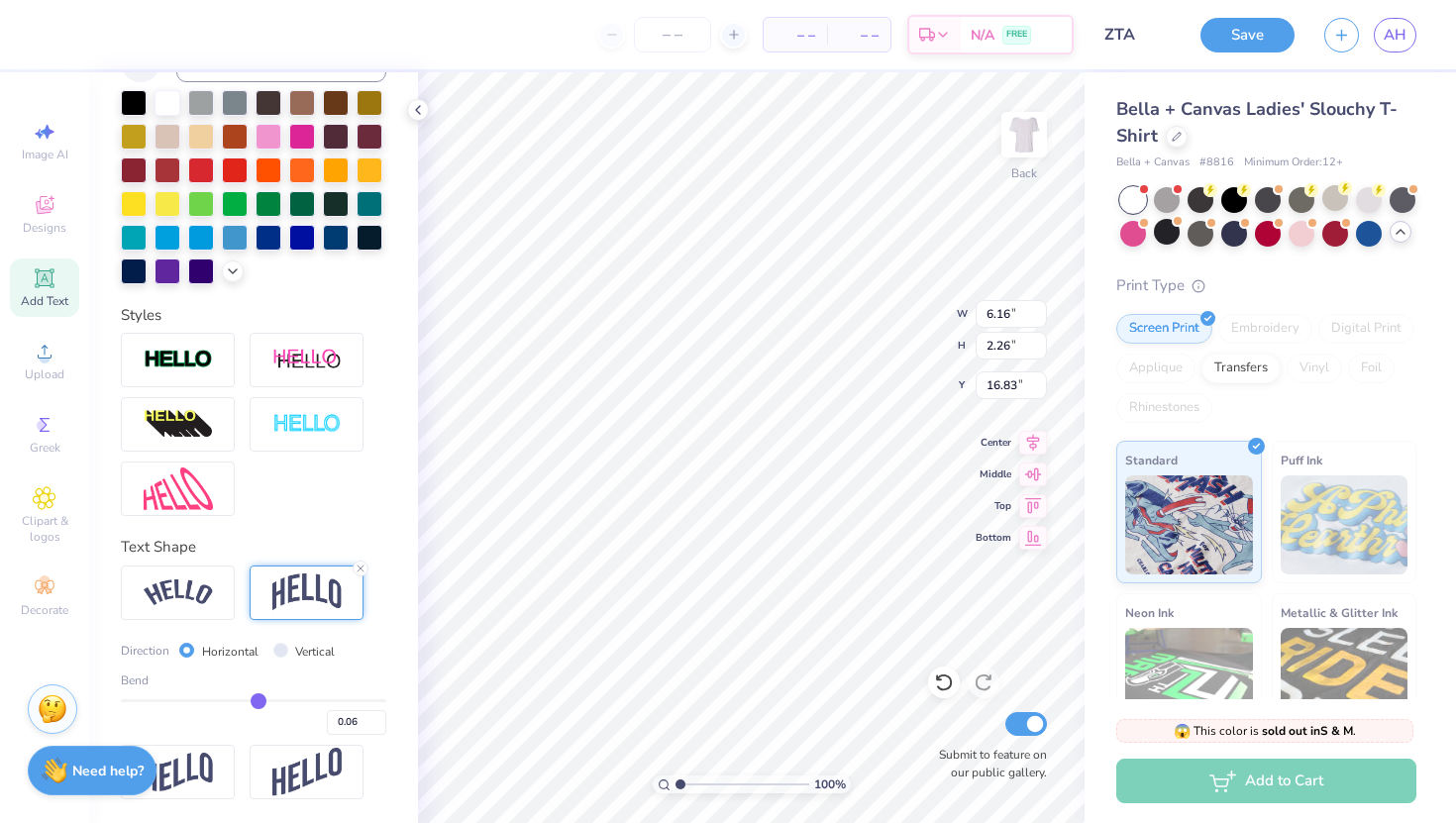 type on "0.04" 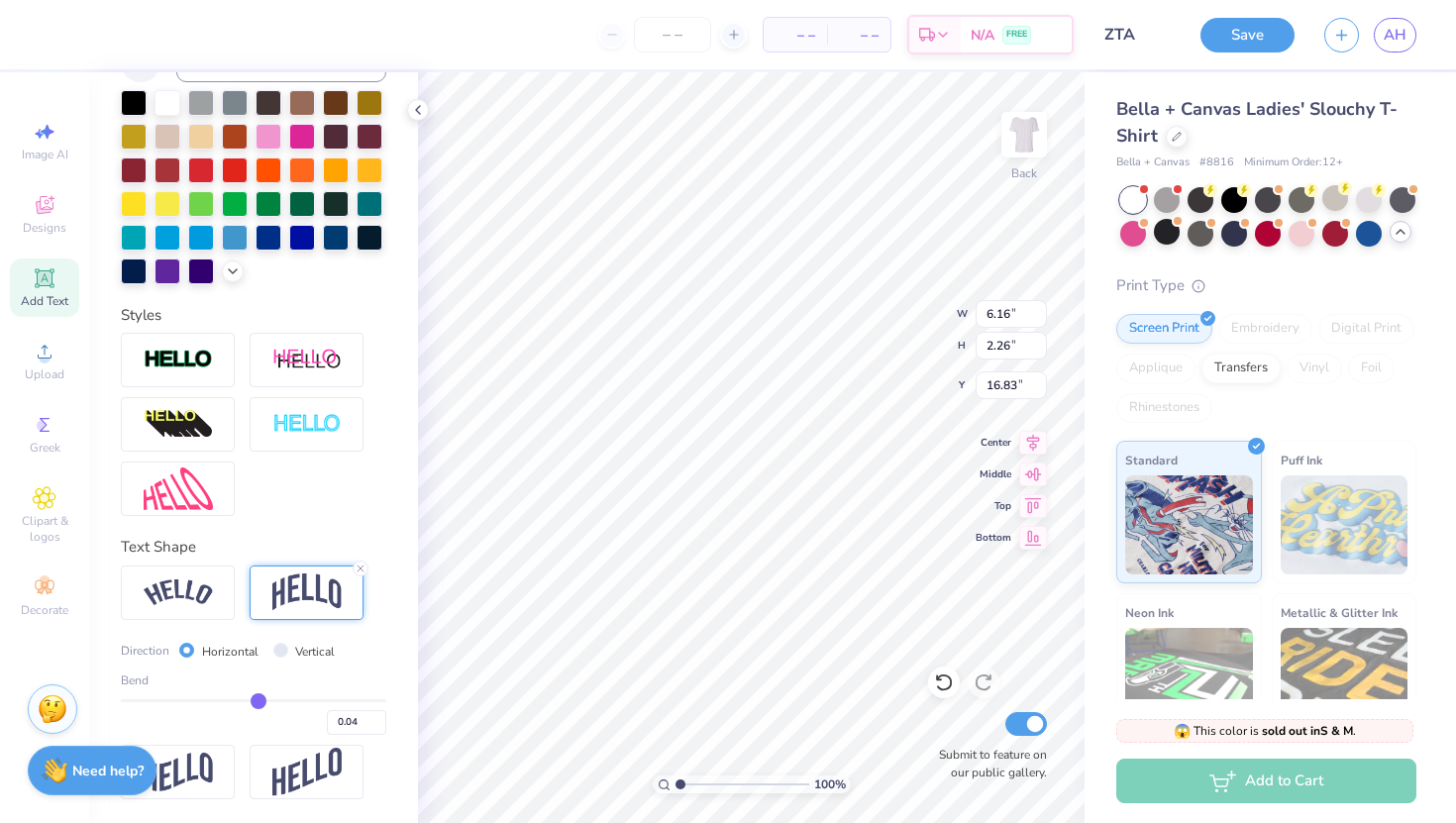 type on "0.02" 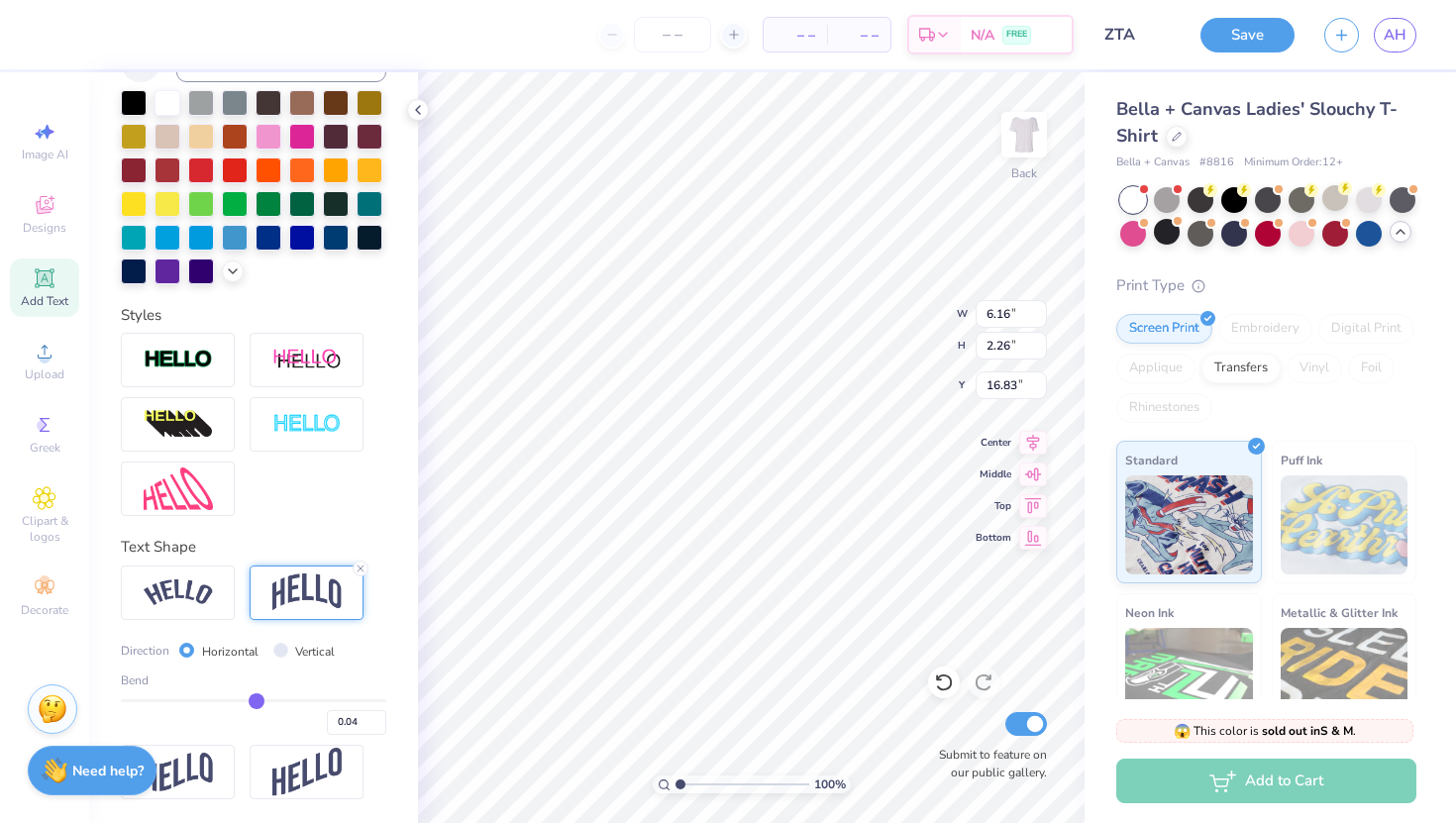 type on "0.02" 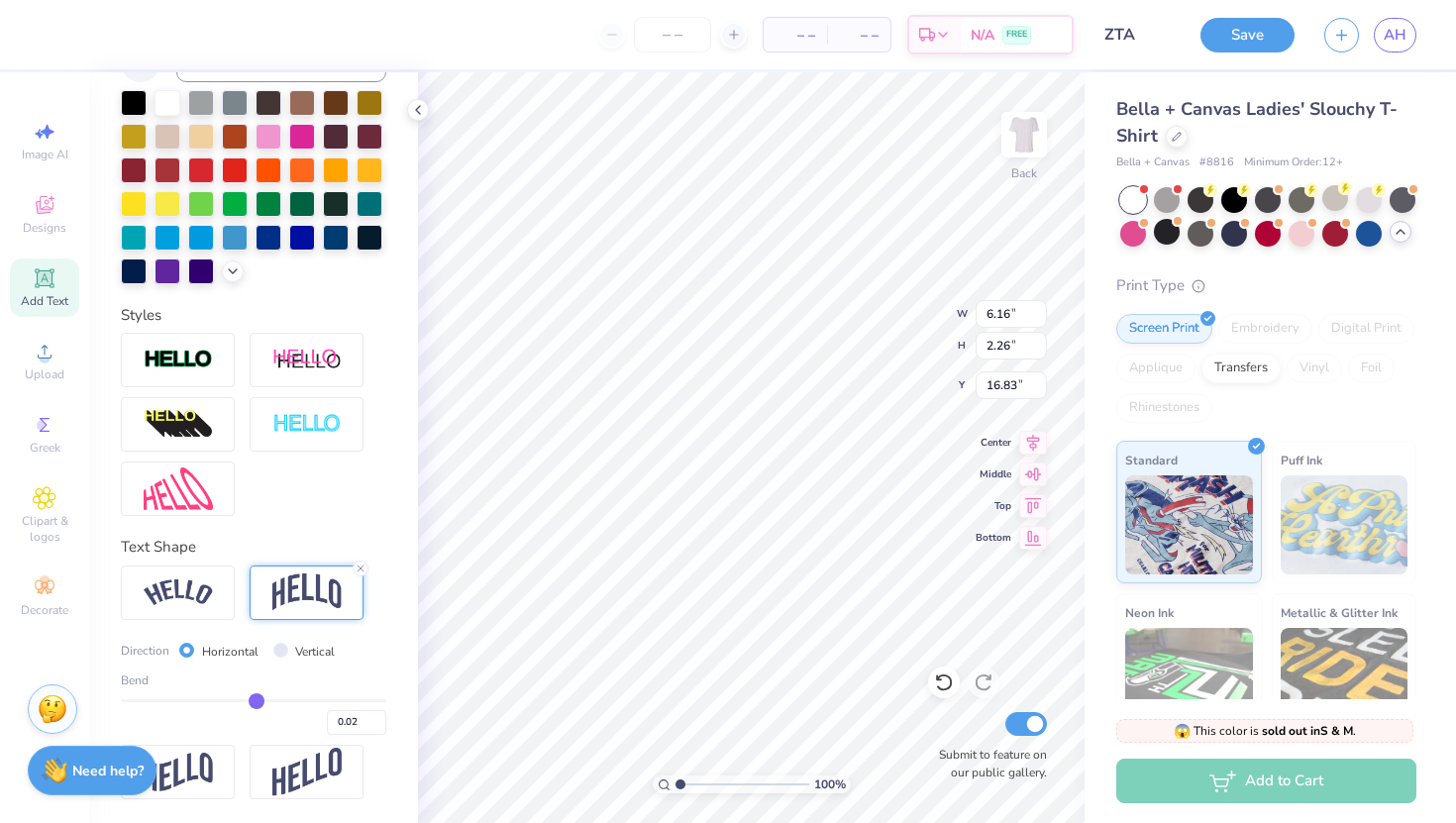 type on "0.01" 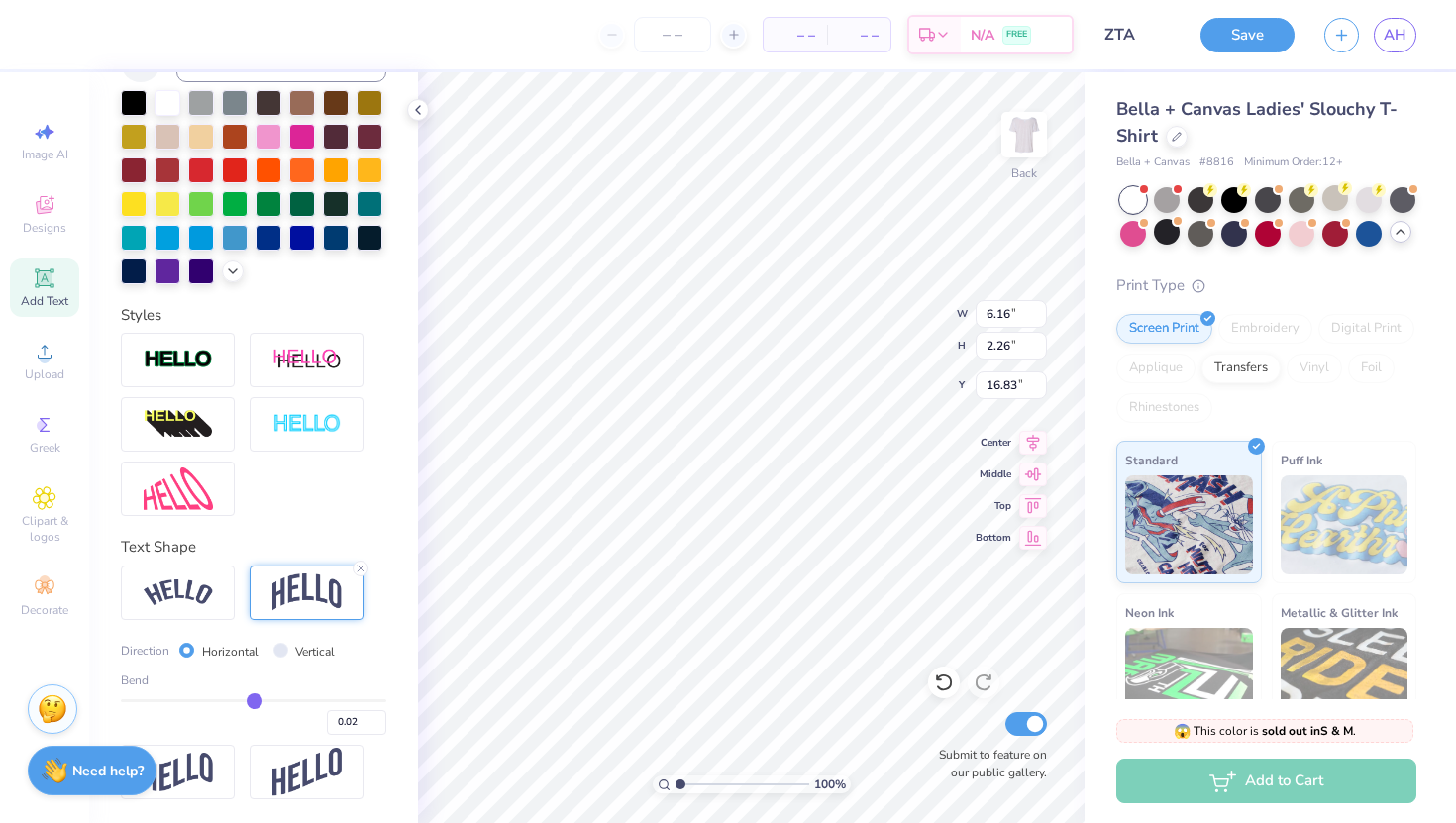 type on "0.01" 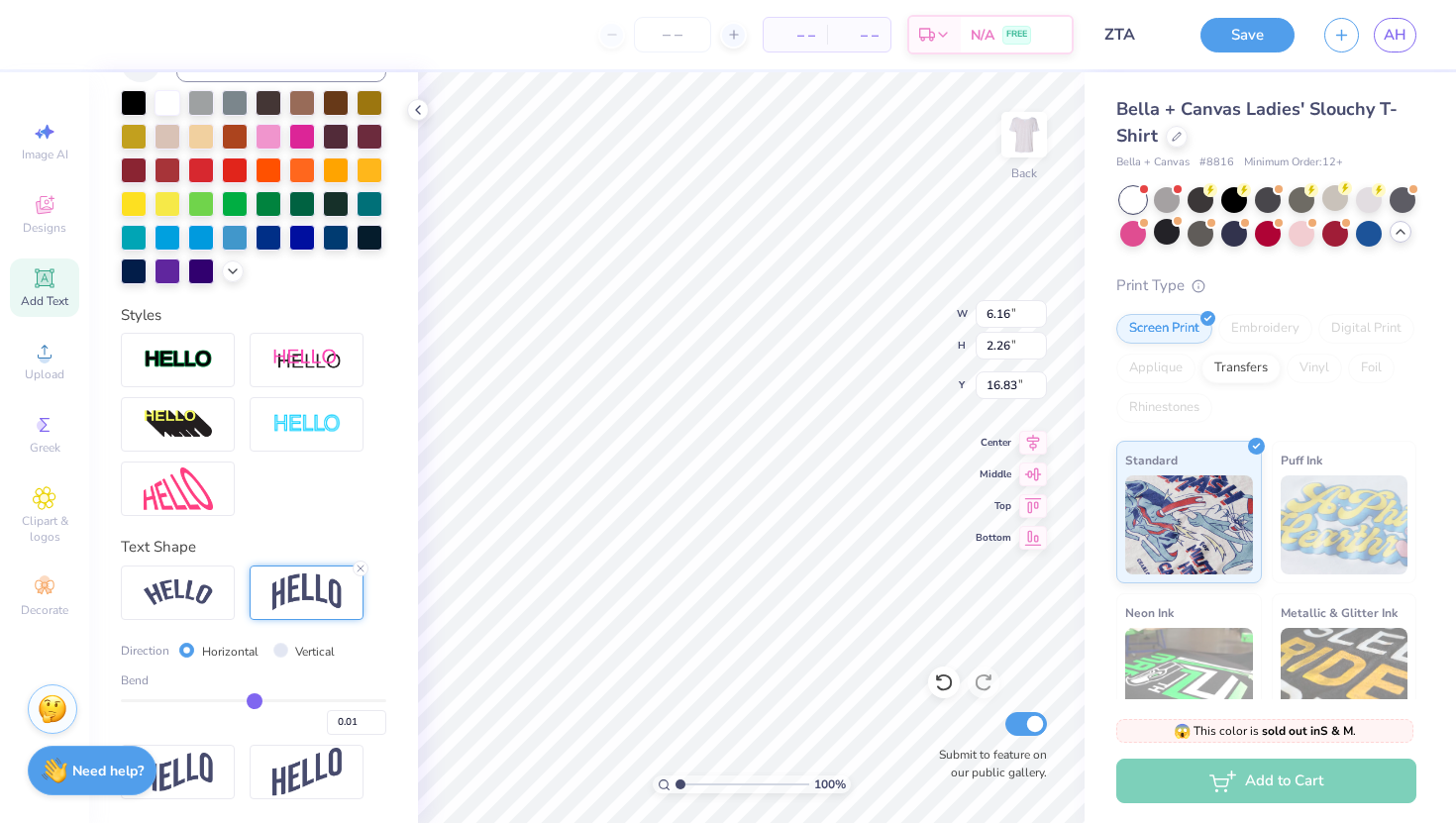 type on "-0.01" 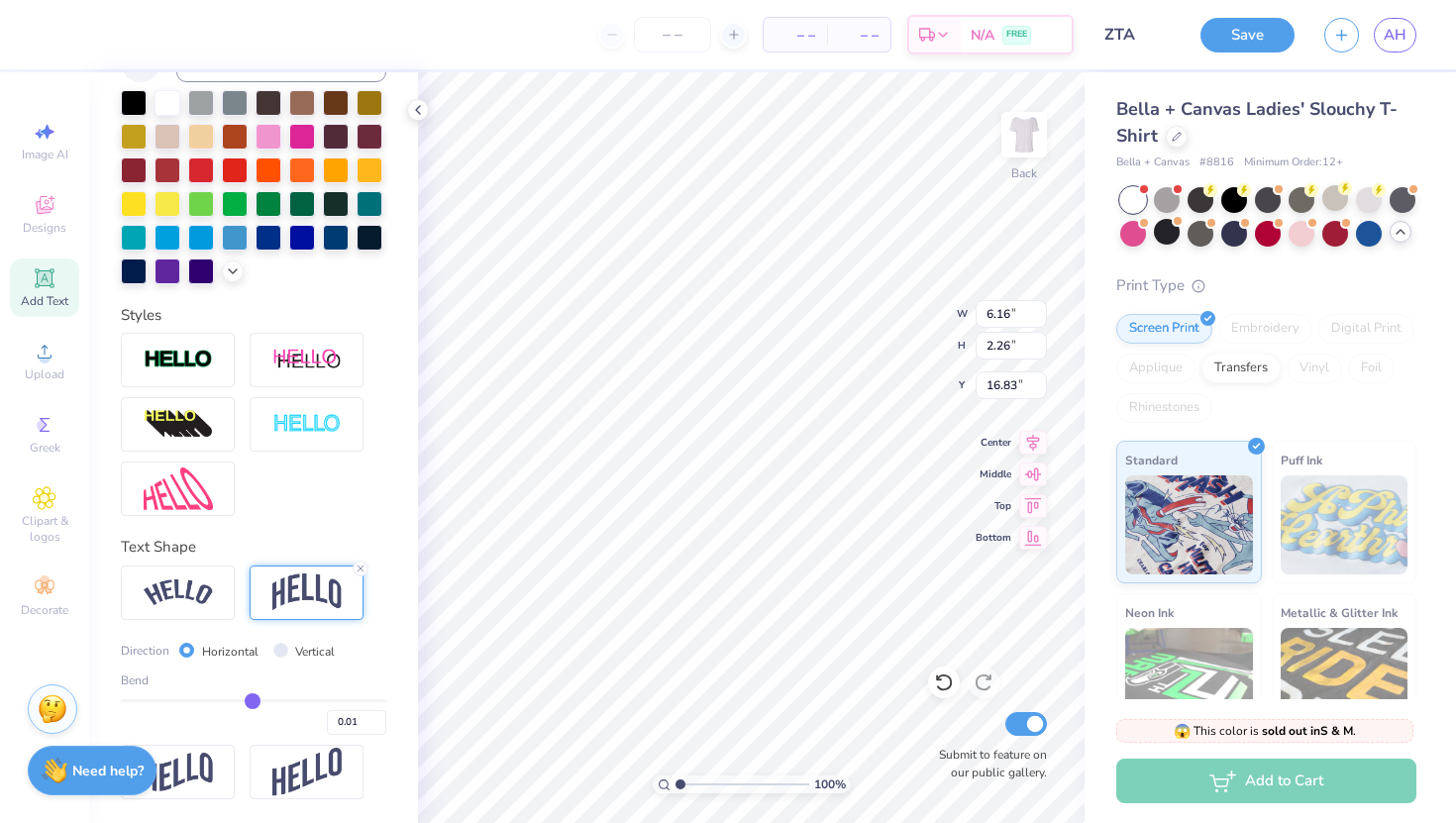 type on "-0.01" 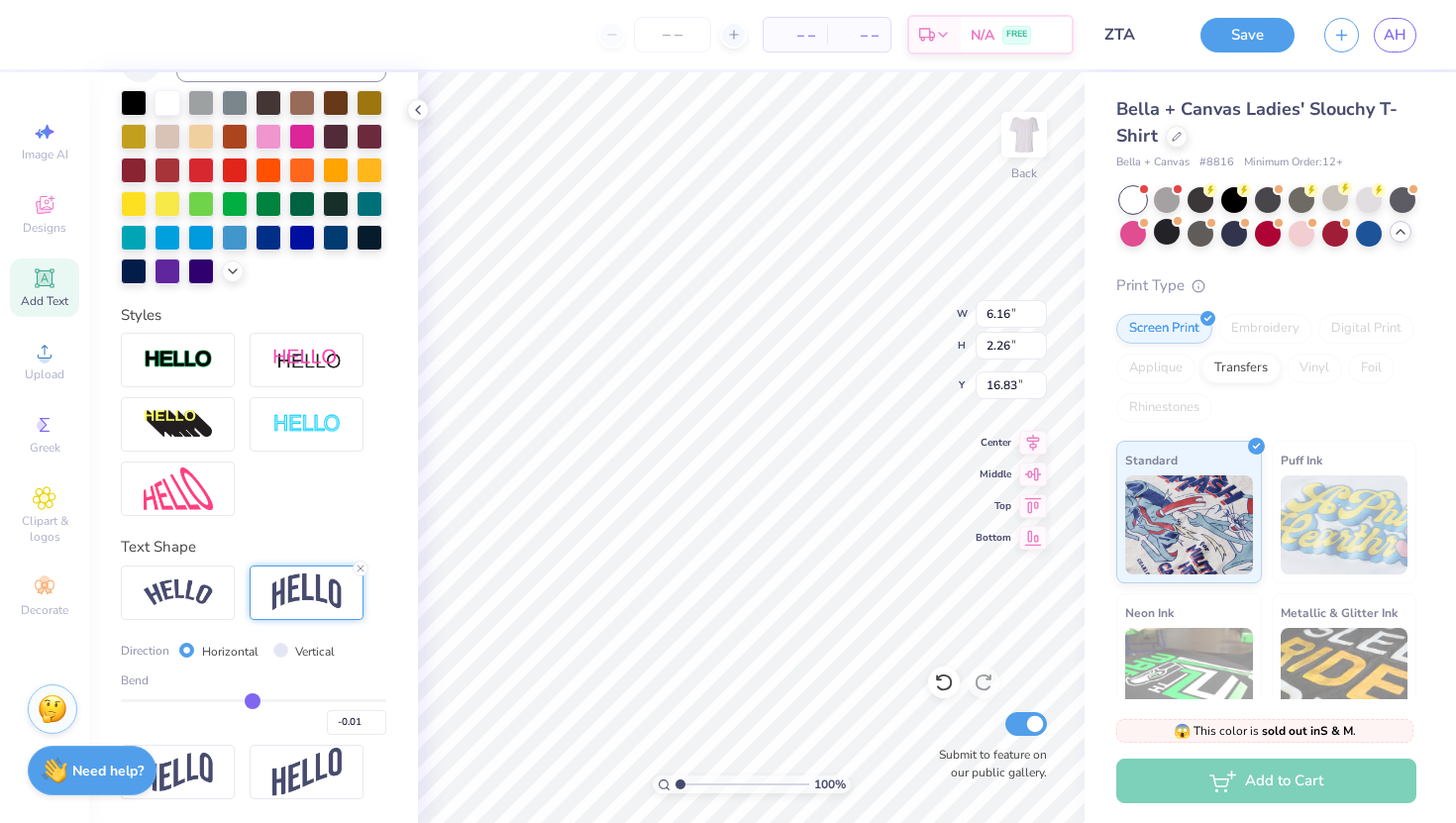 type on "-0.03" 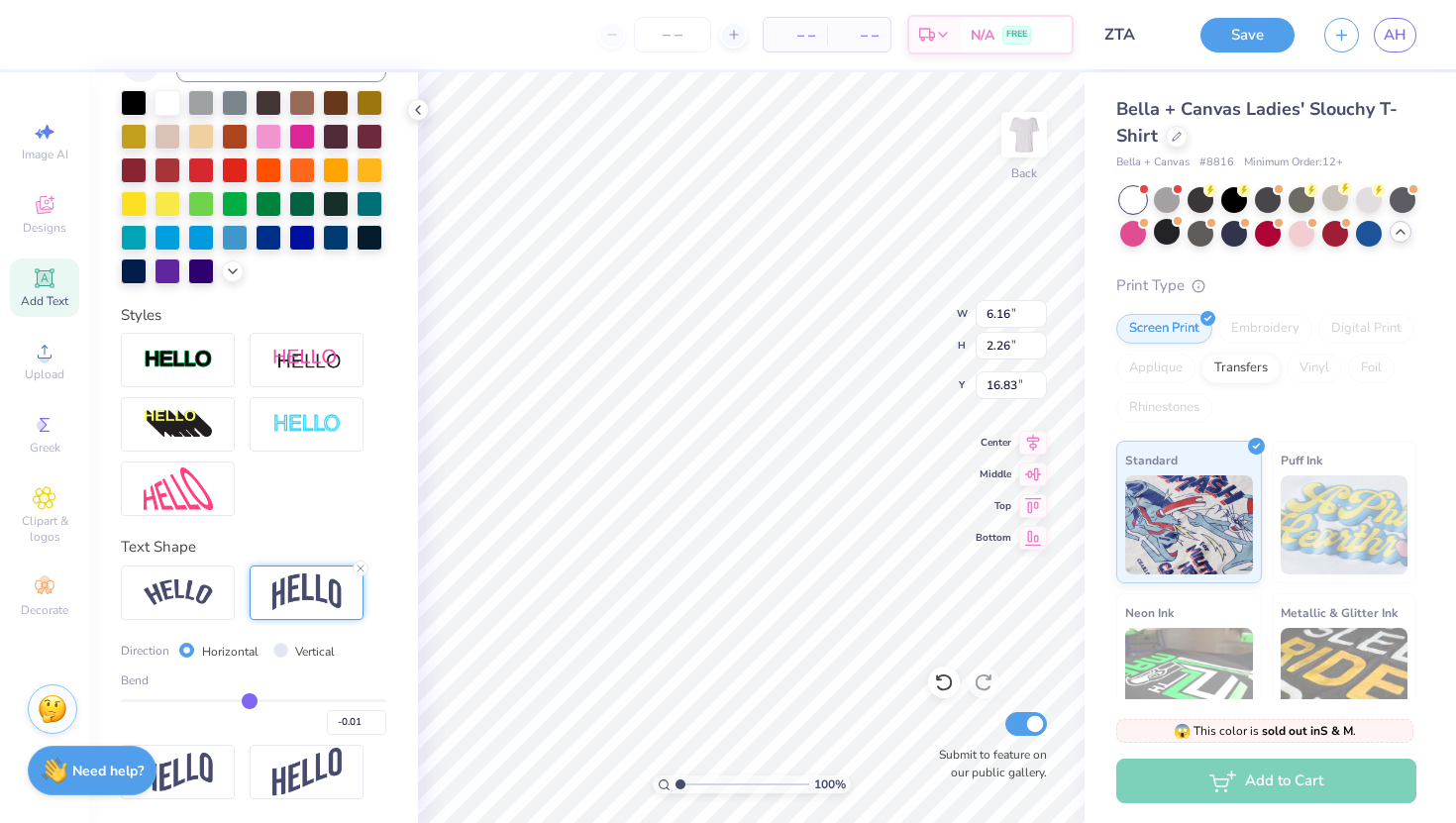 type on "-0.03" 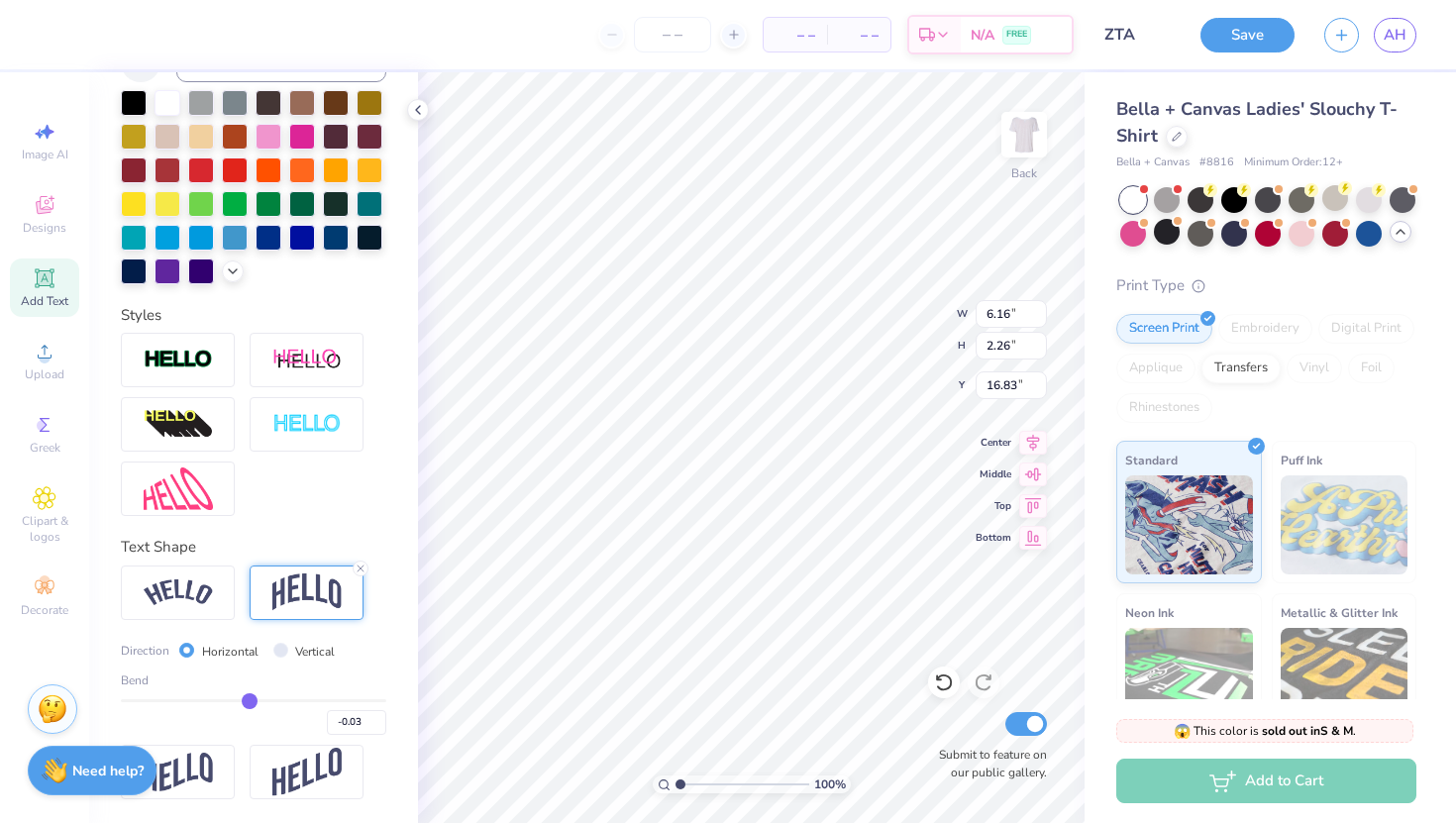 type on "-0.04" 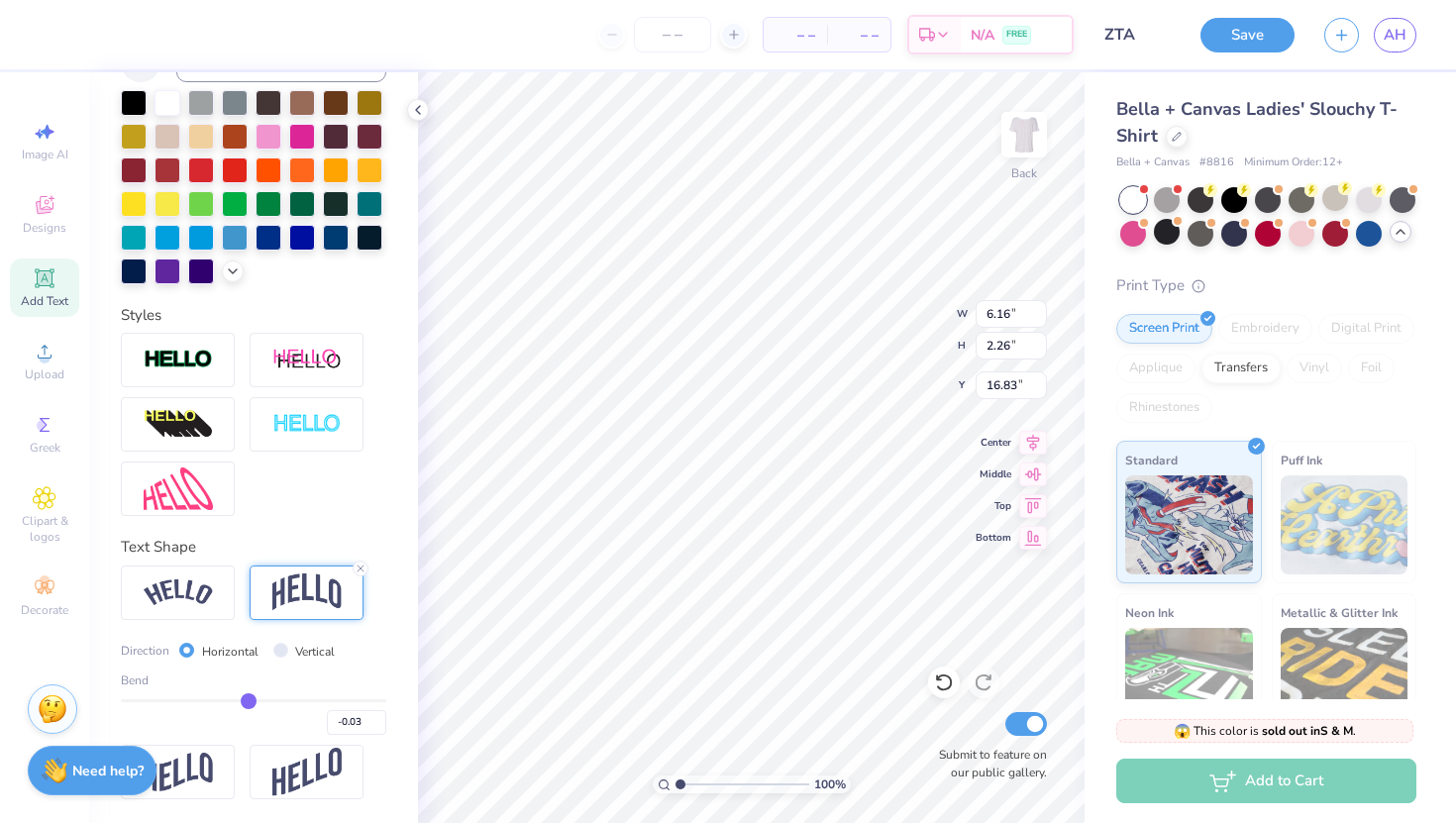 type on "-0.04" 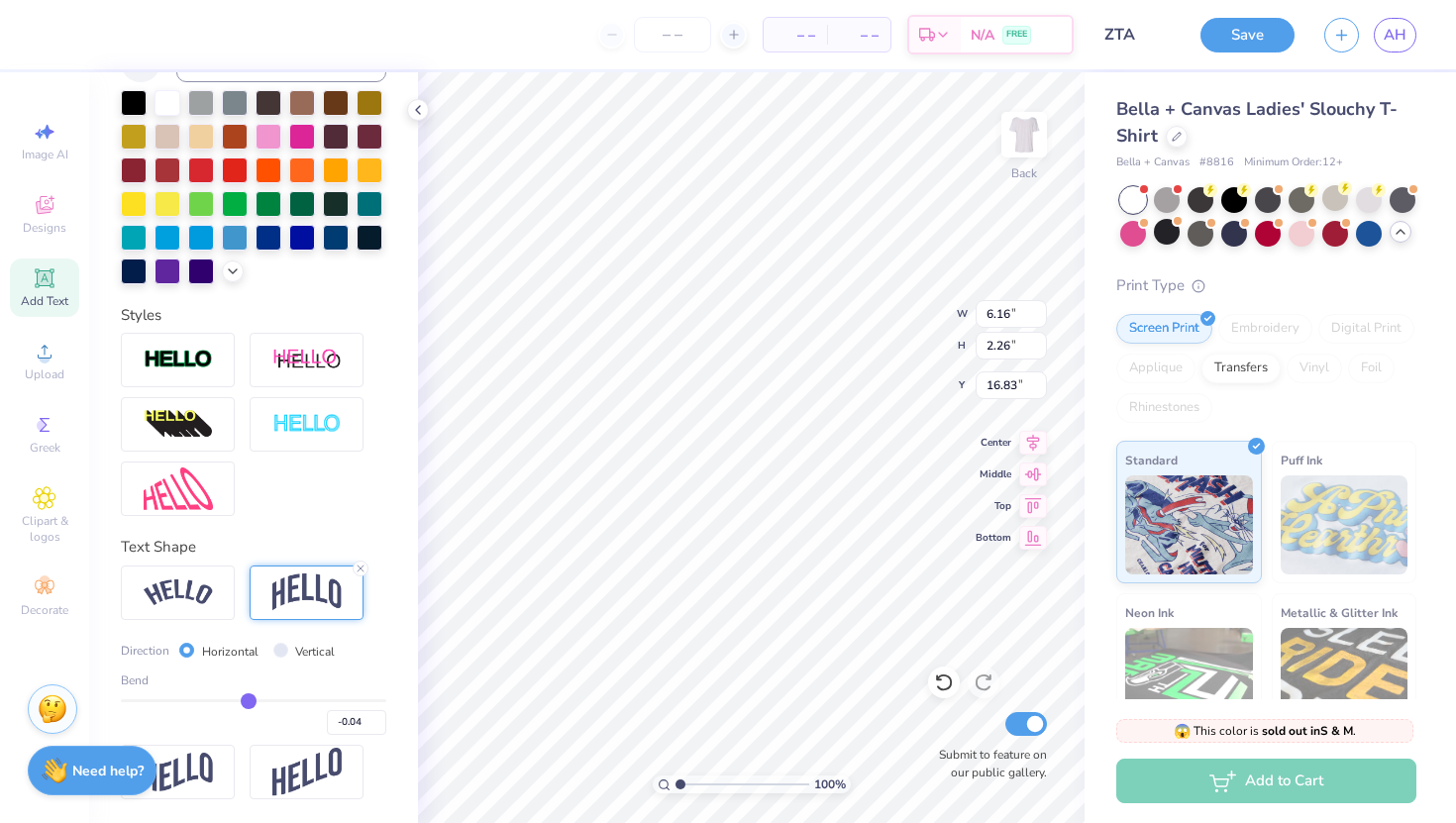 type on "-0.06" 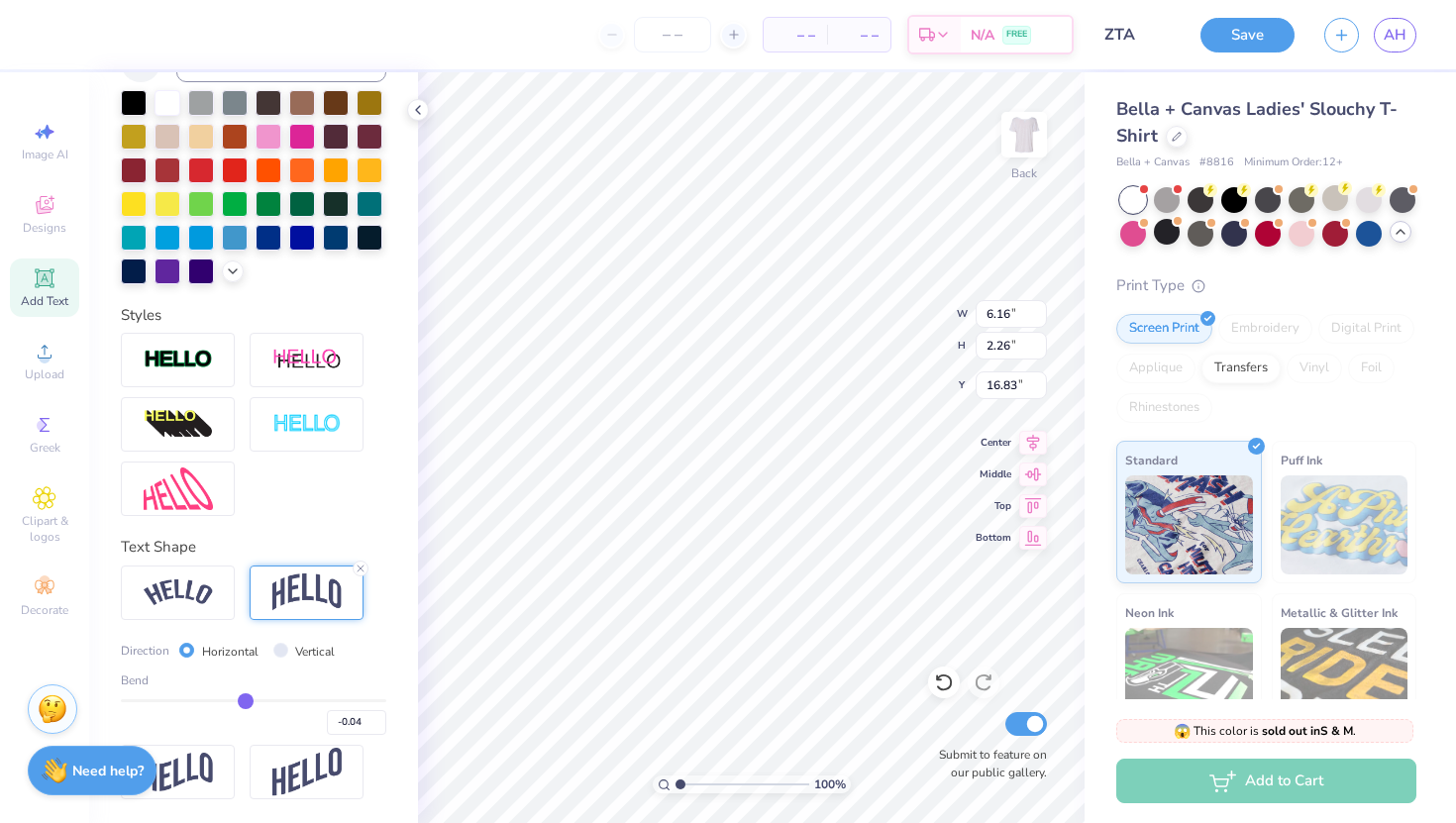 type on "-0.06" 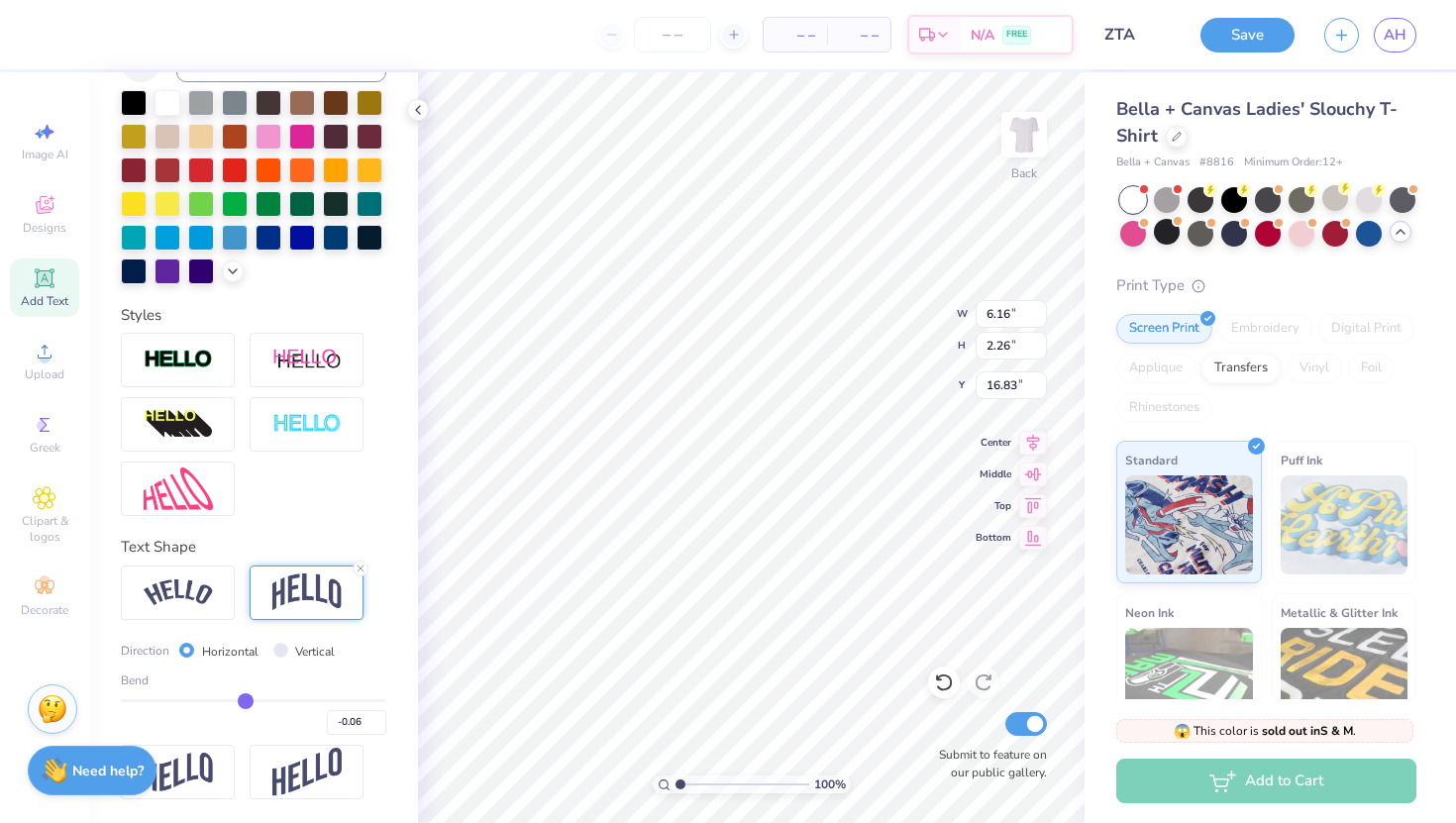 type on "-0.09" 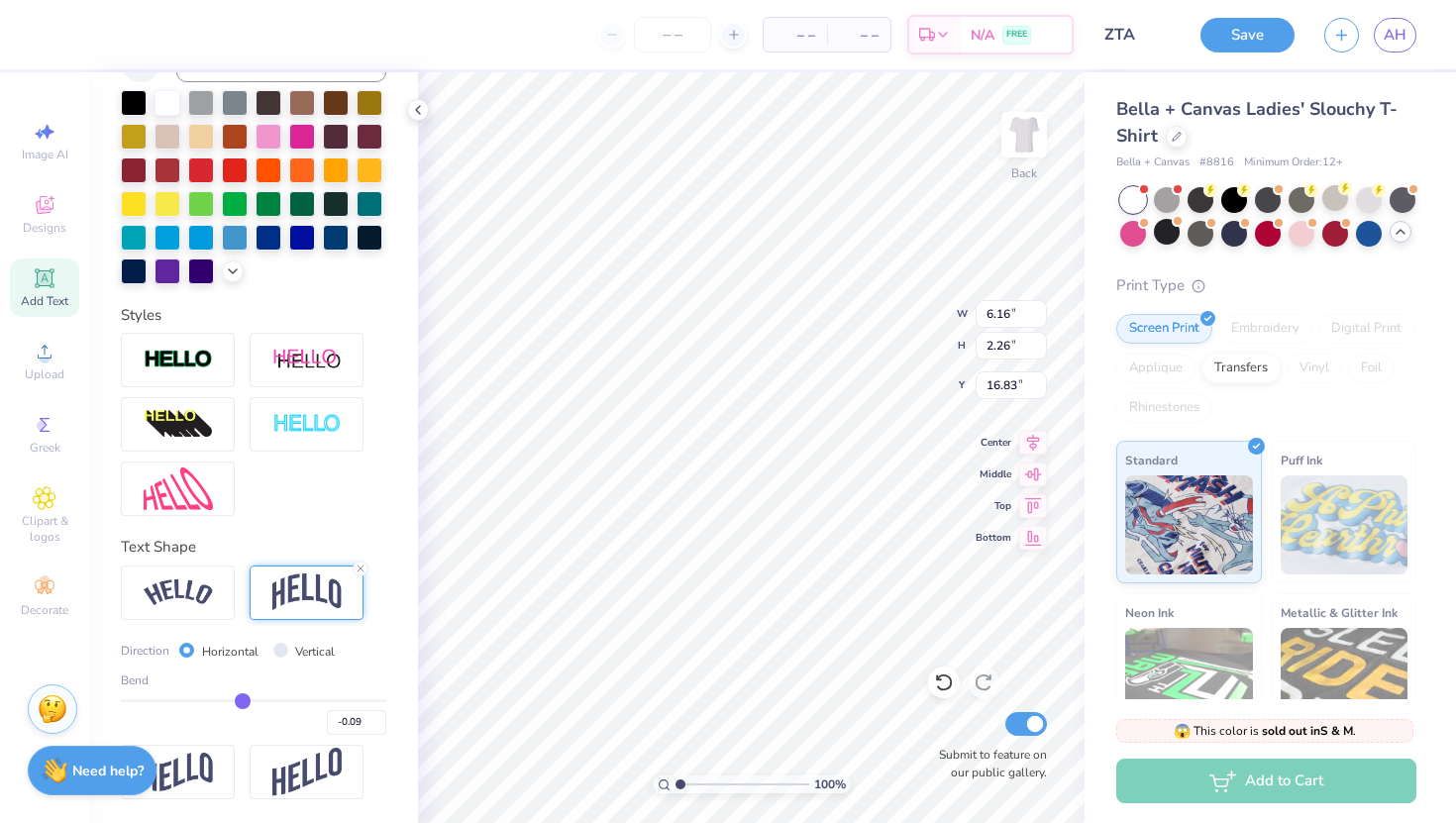 type on "-0.11" 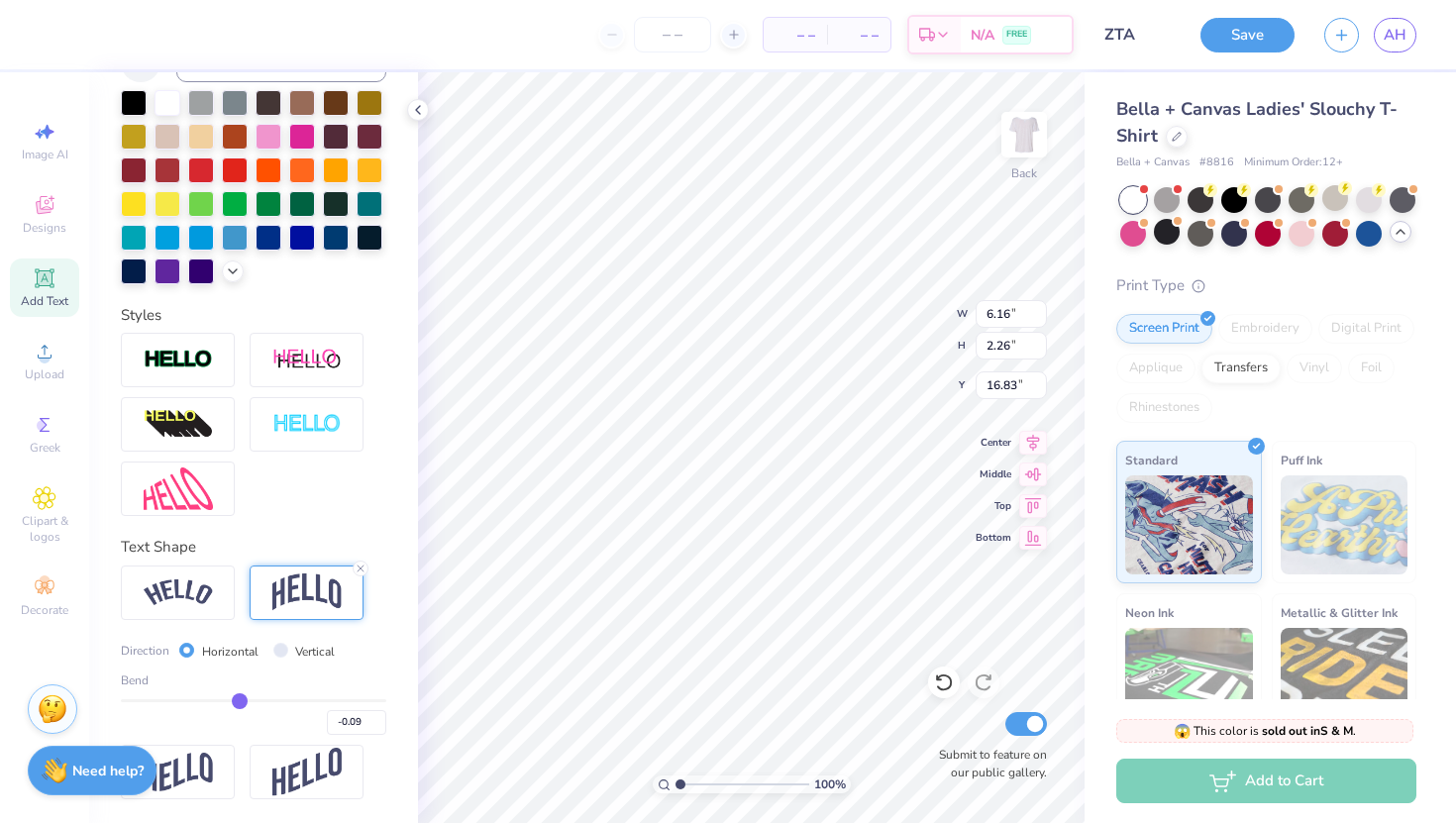 type on "-0.11" 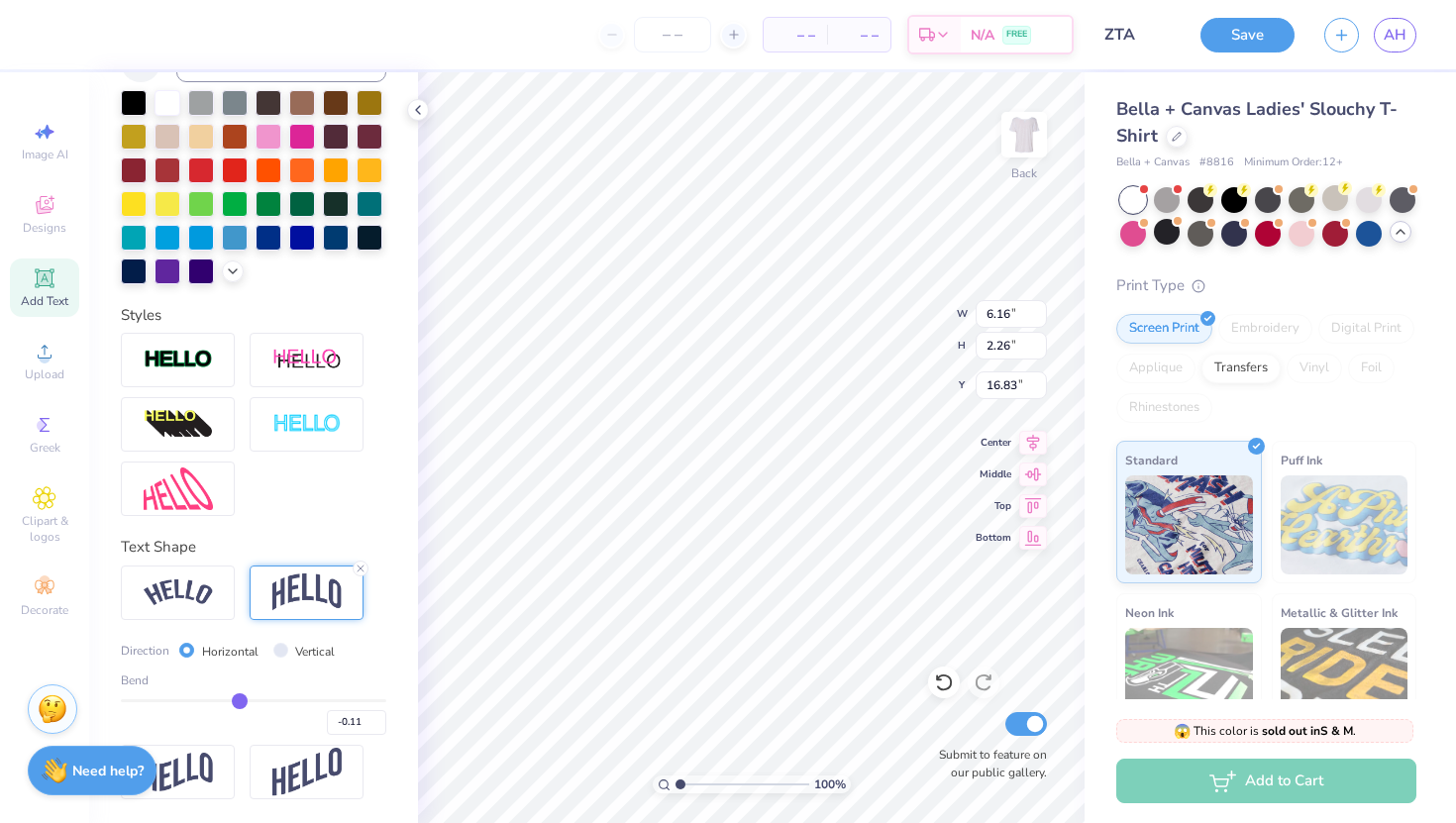 type on "-0.14" 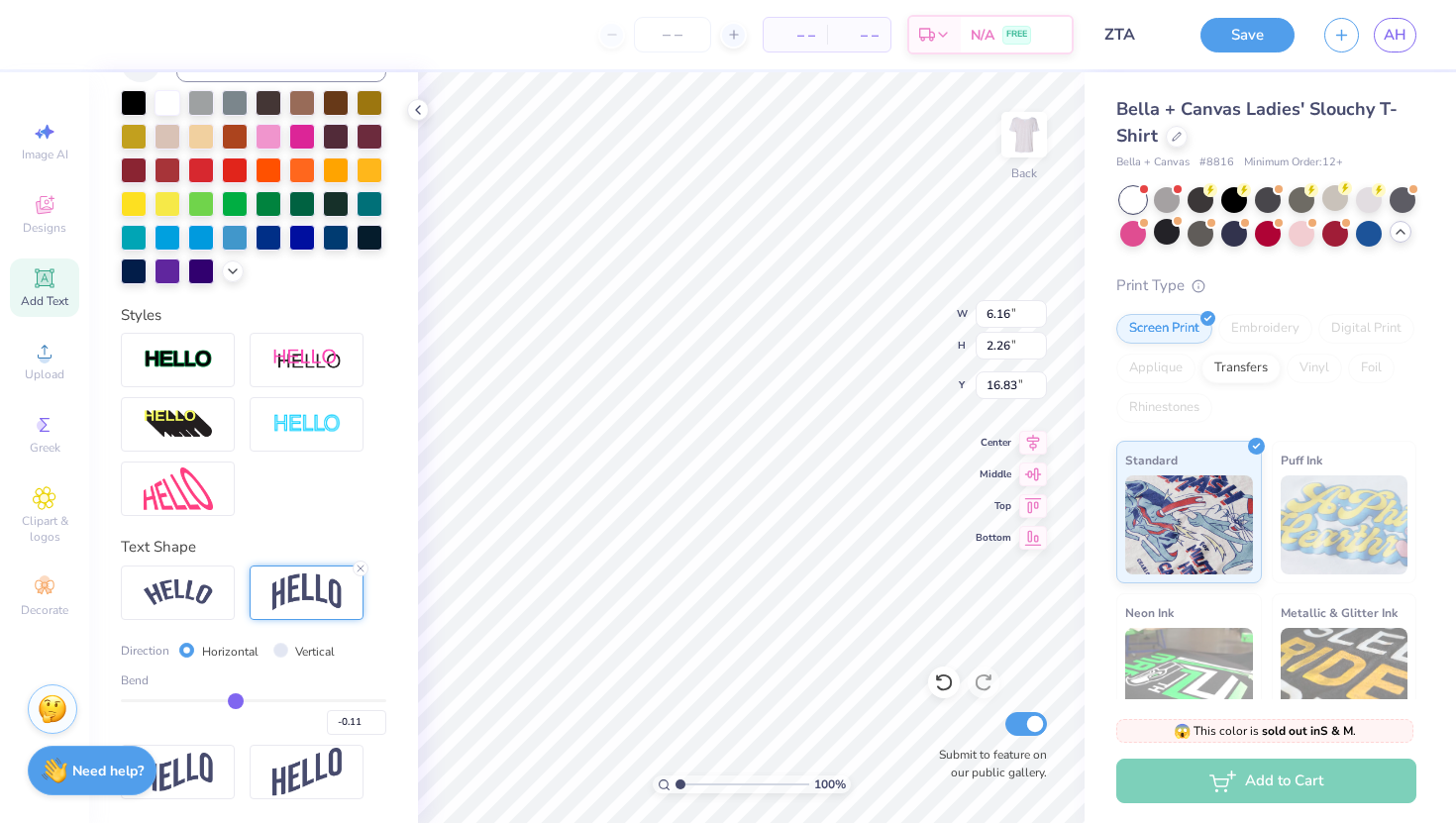 type on "-0.14" 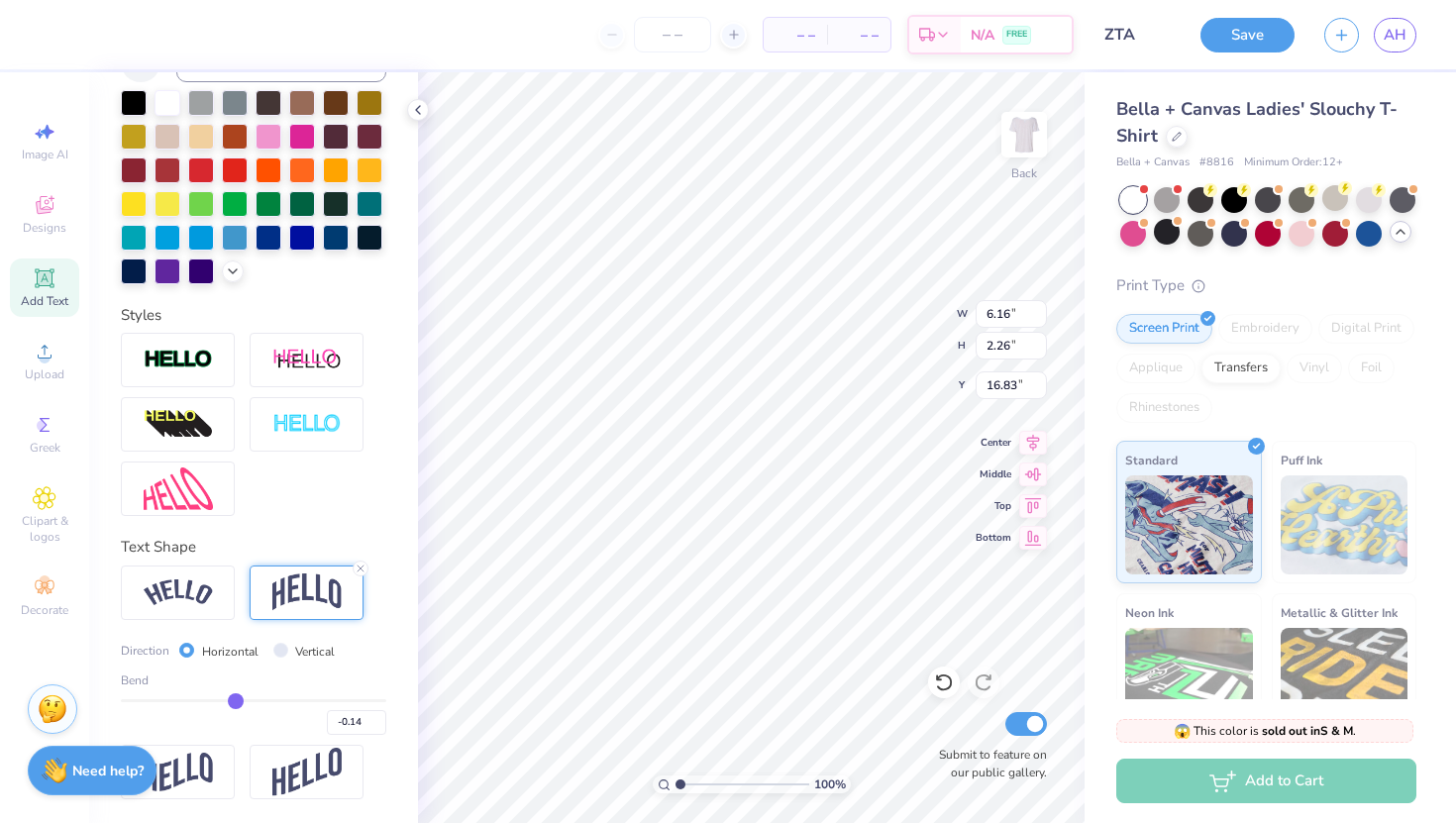 type on "-0.17" 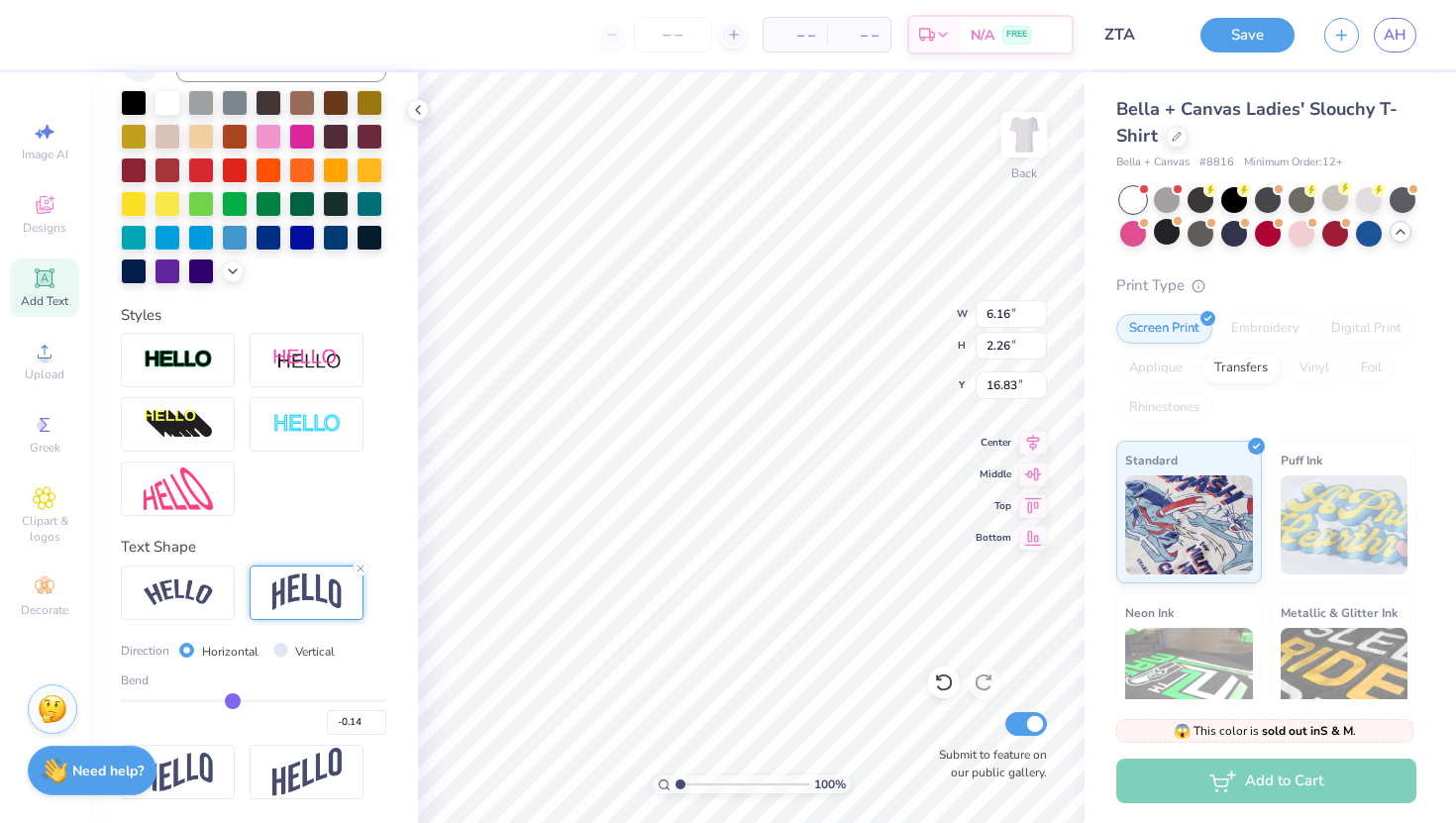 type on "-0.17" 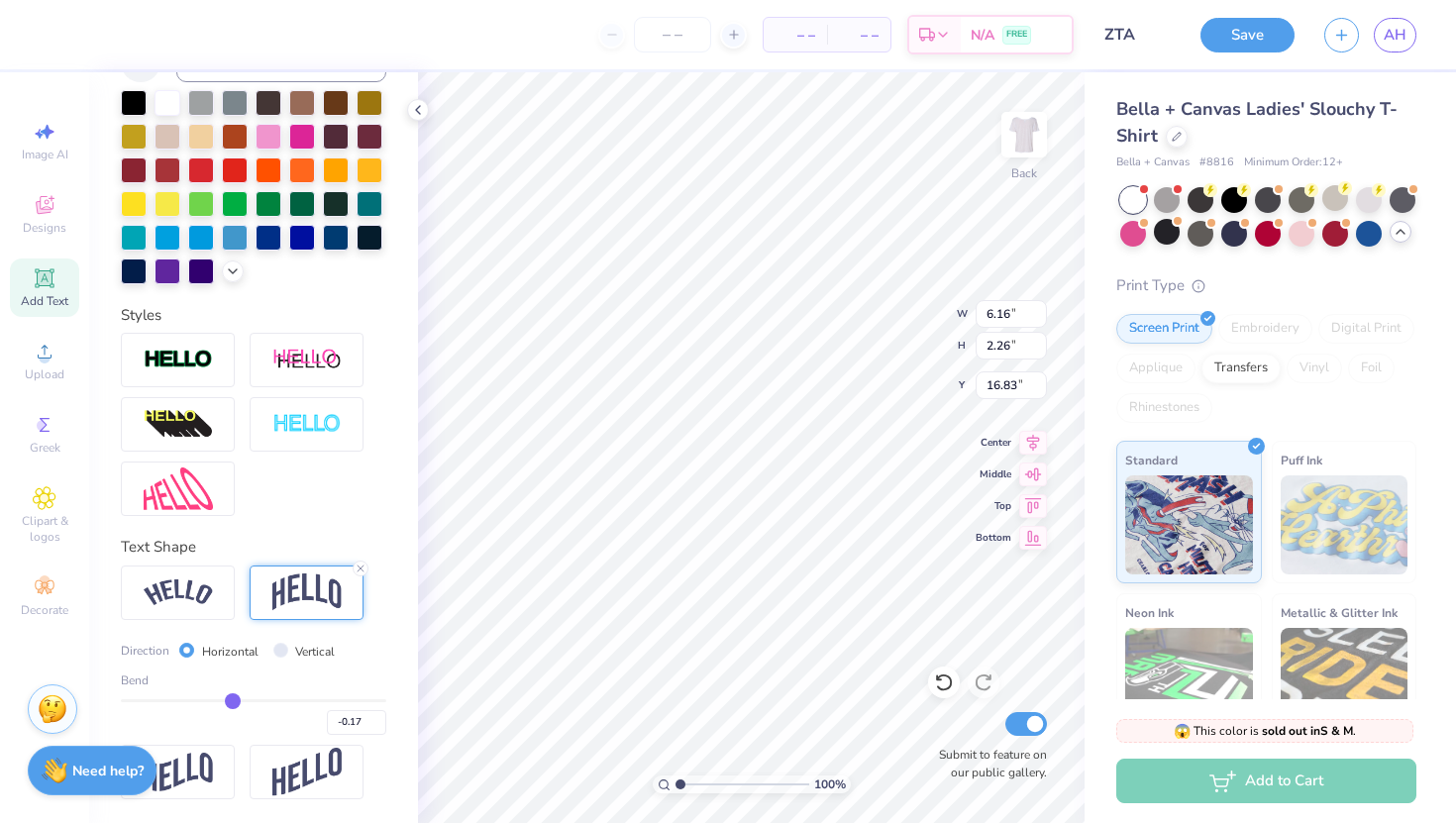type on "-0.19" 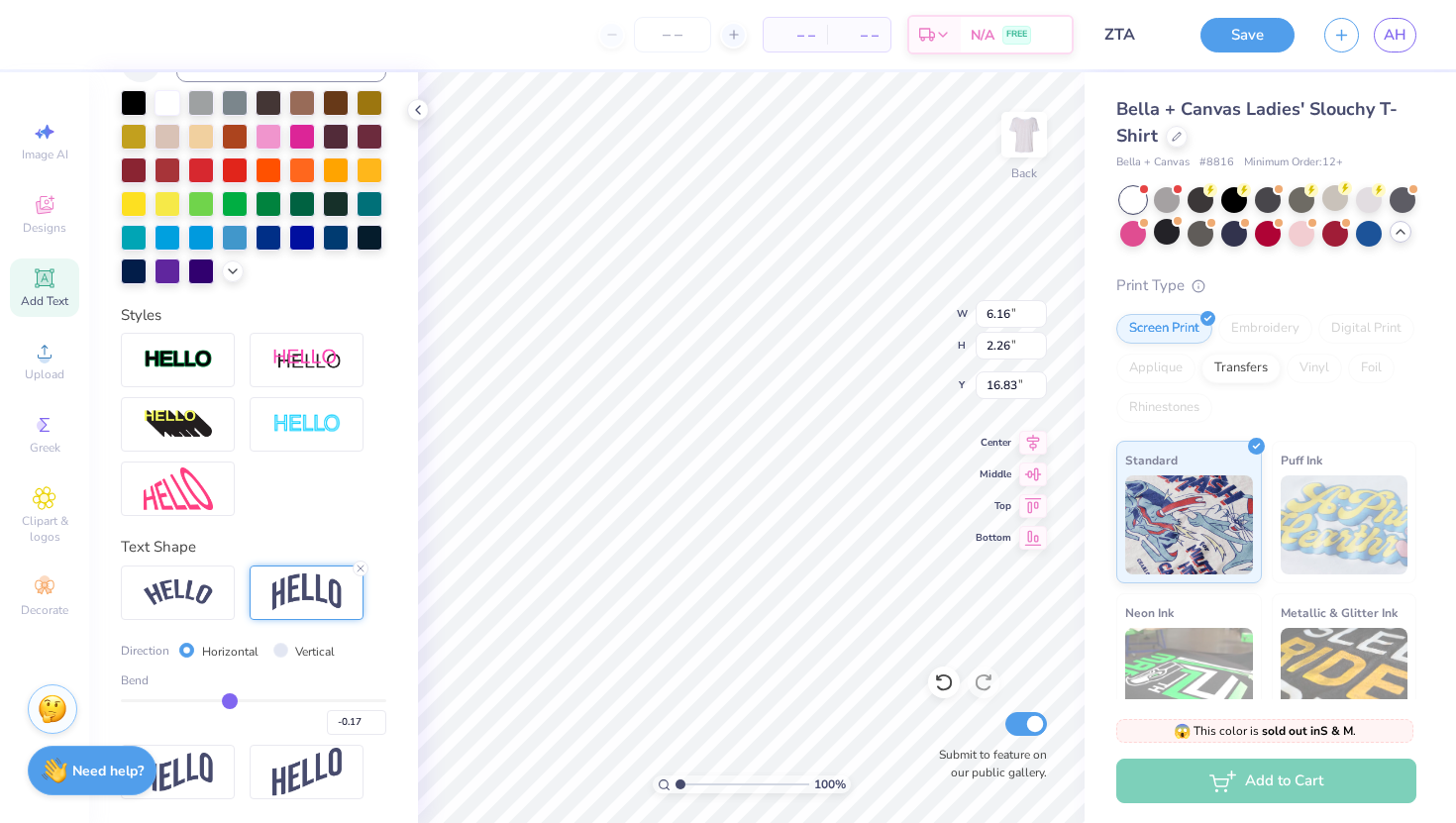 type on "-0.19" 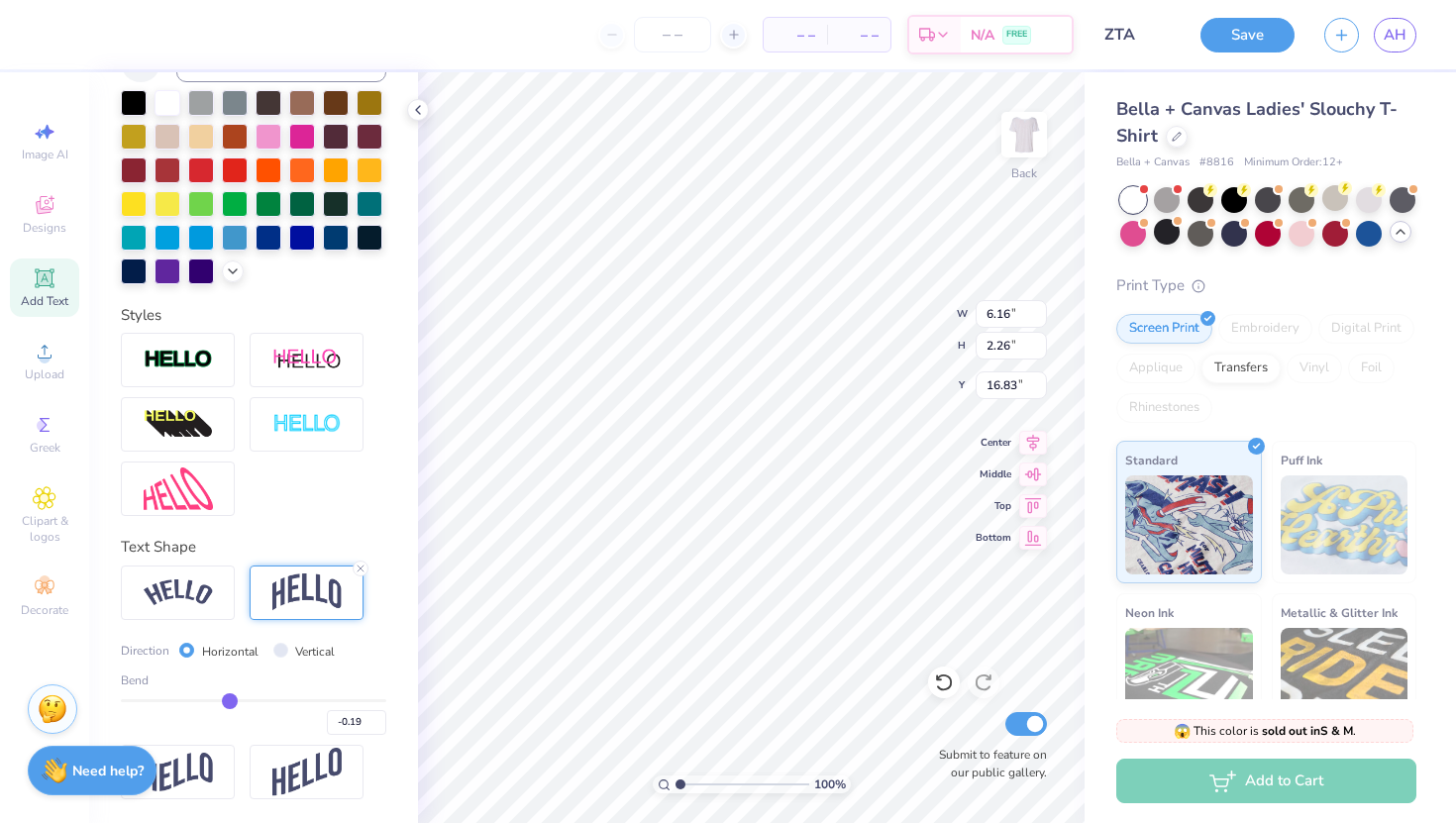 type on "-0.2" 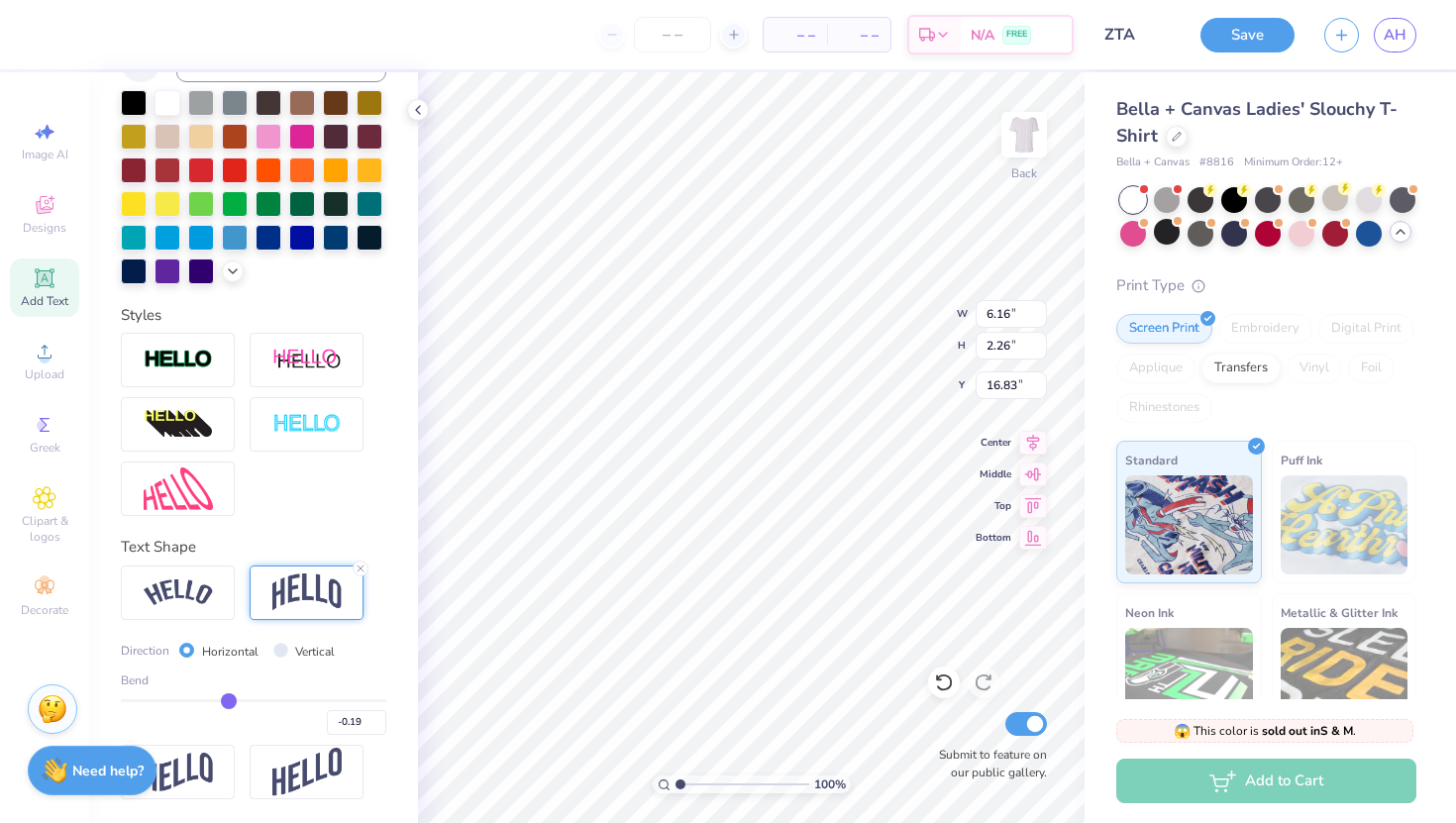 type on "-0.20" 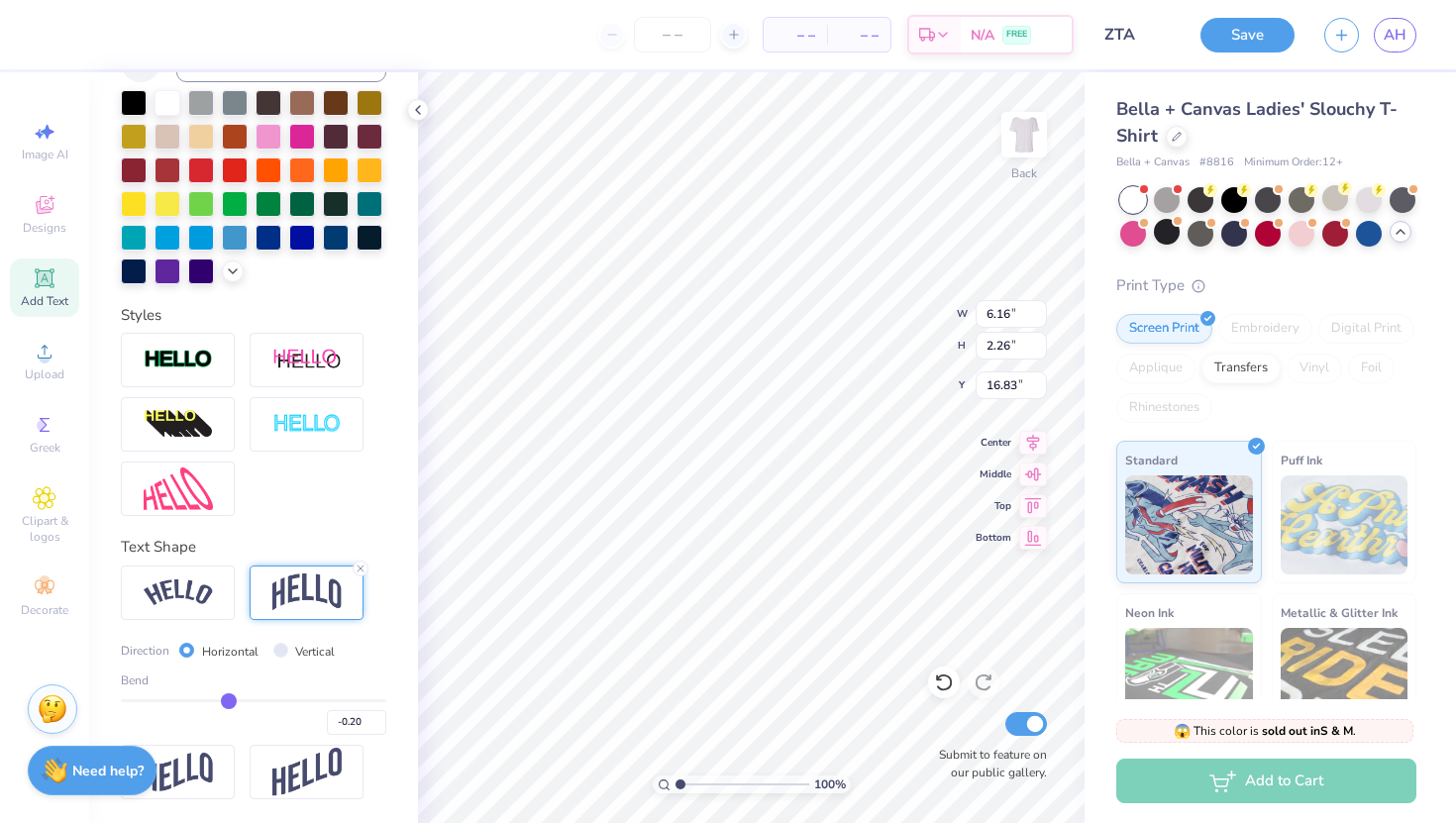 drag, startPoint x: 319, startPoint y: 698, endPoint x: 229, endPoint y: 695, distance: 90.04999 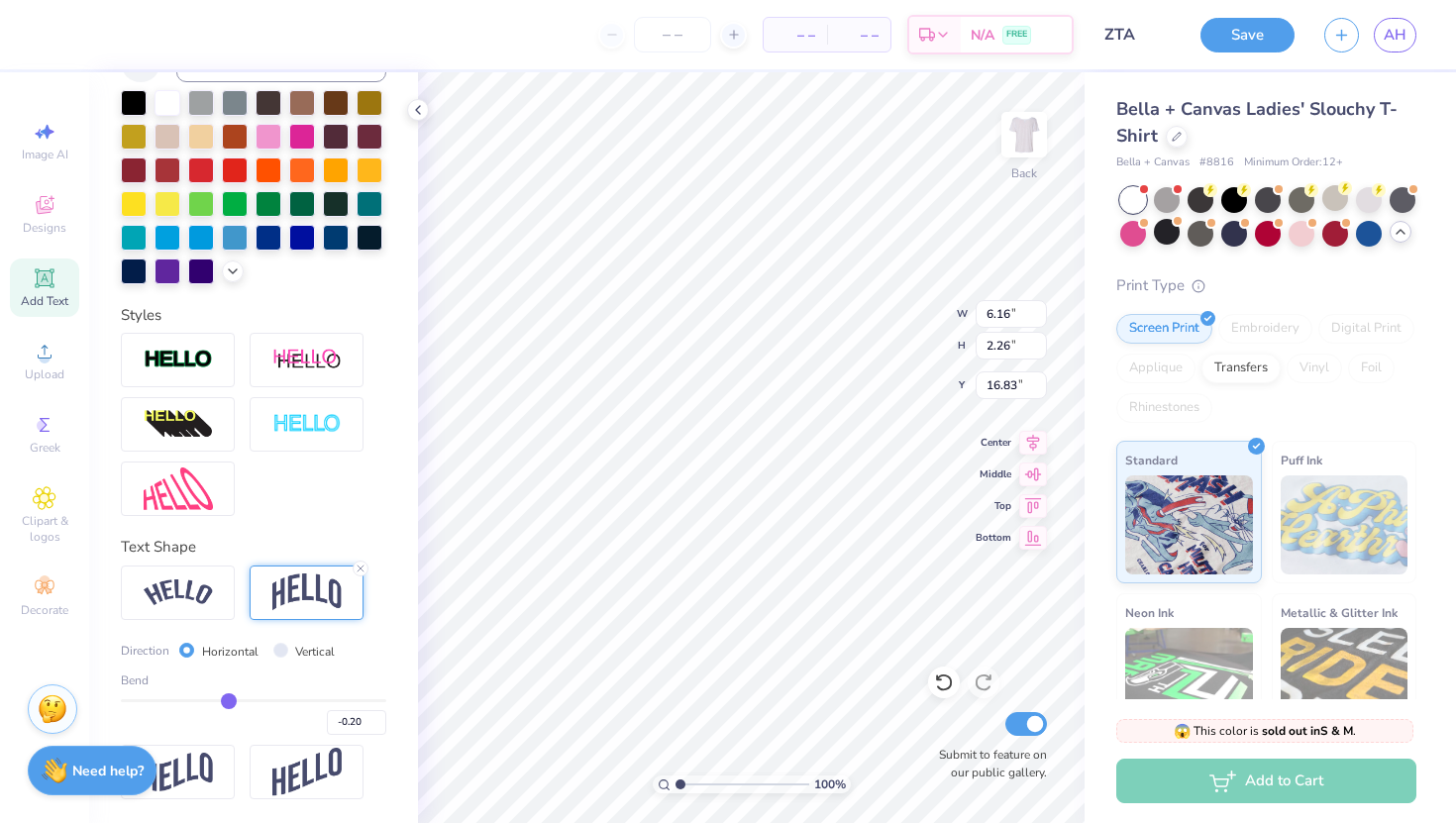 type on "-1" 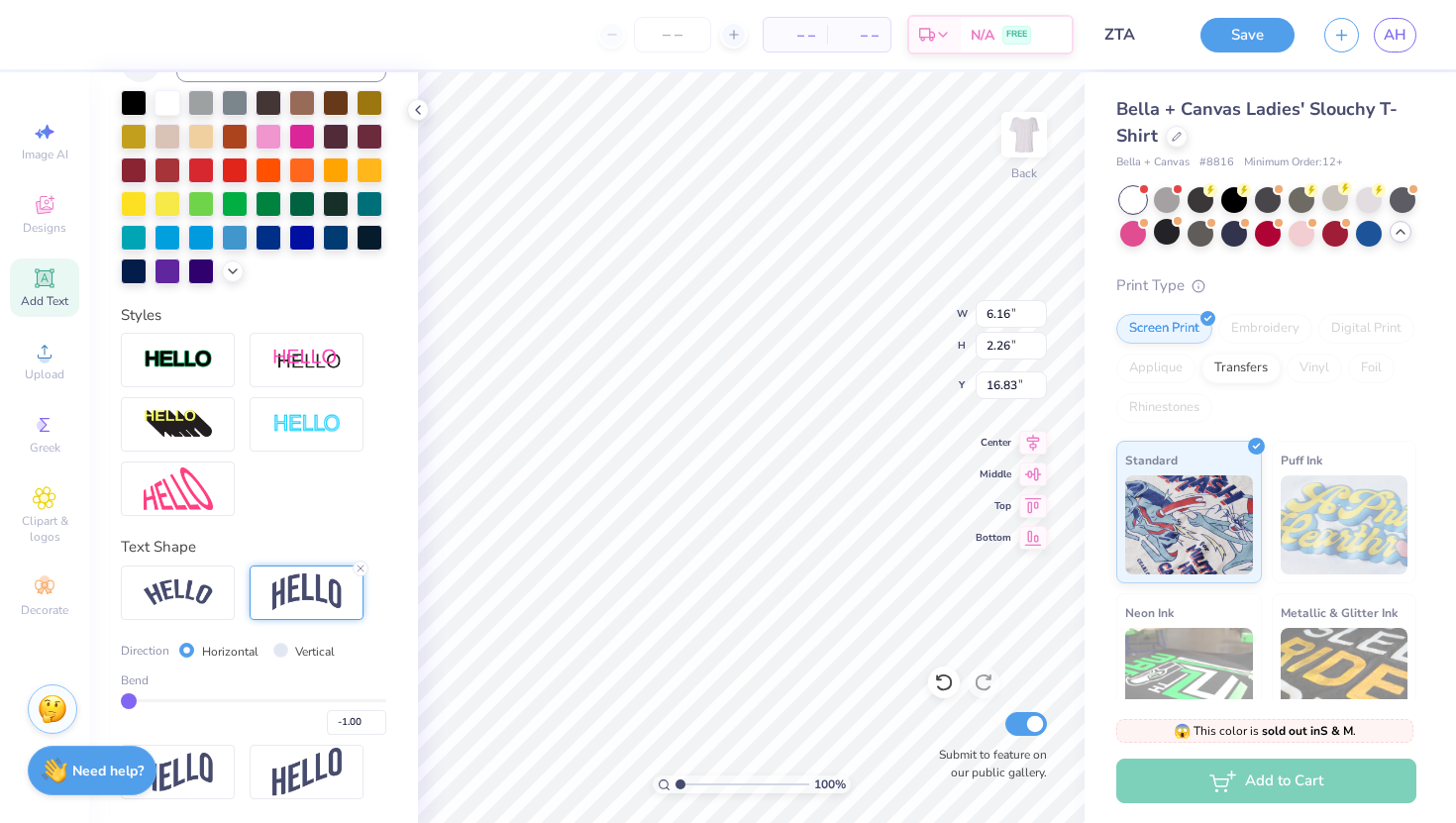 type on "1.70" 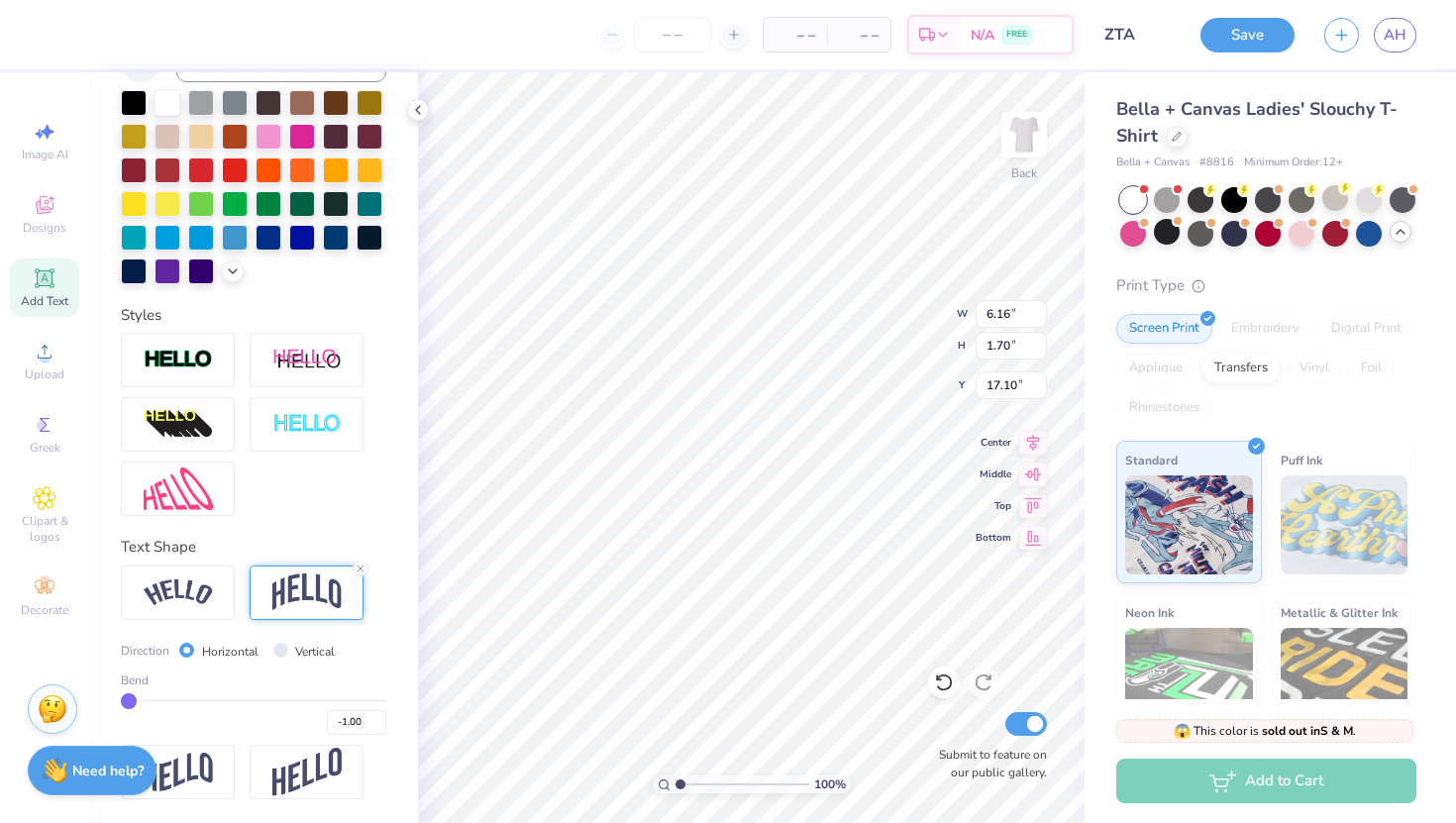 type on "3.82" 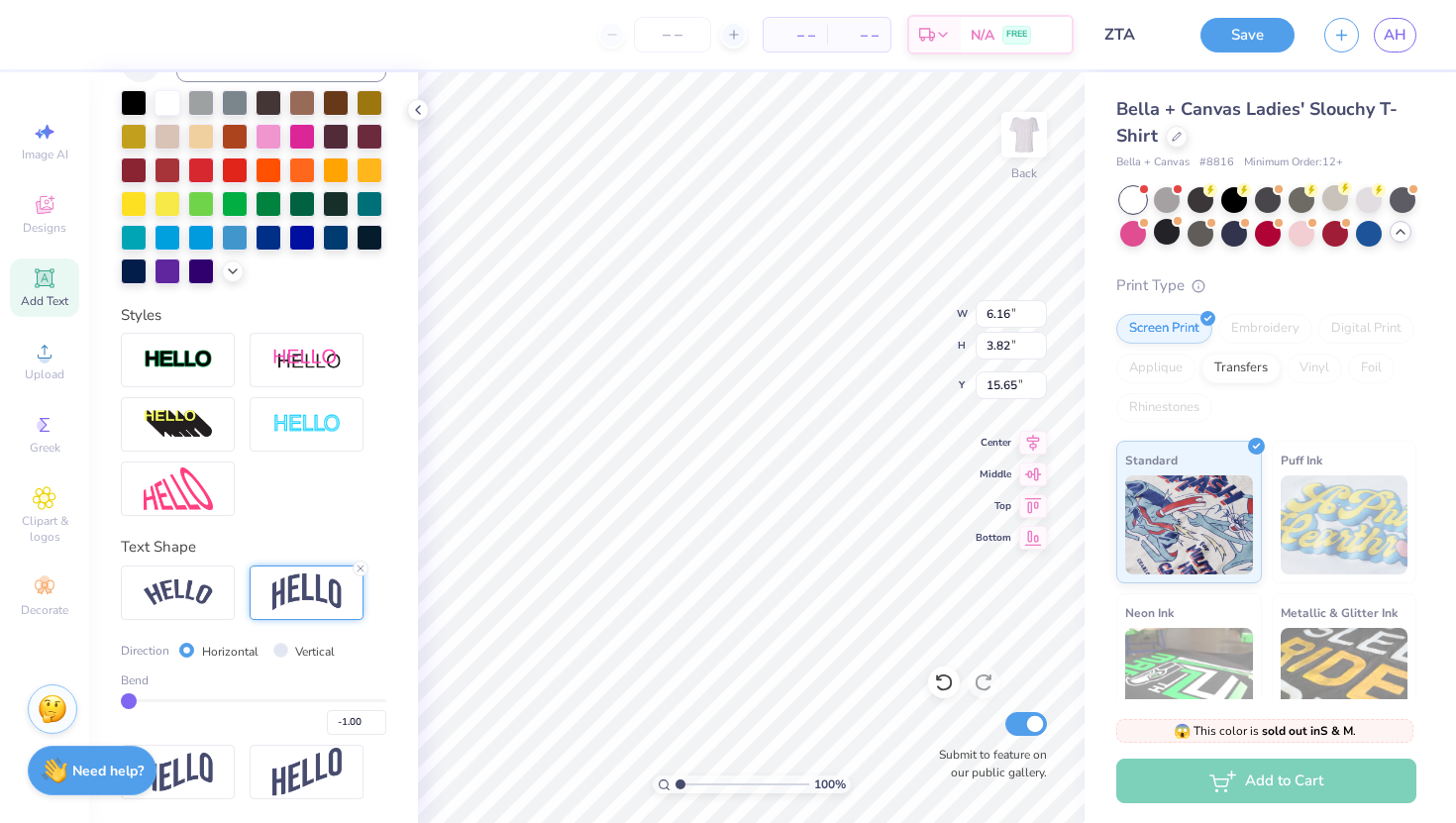 type on "-0.99" 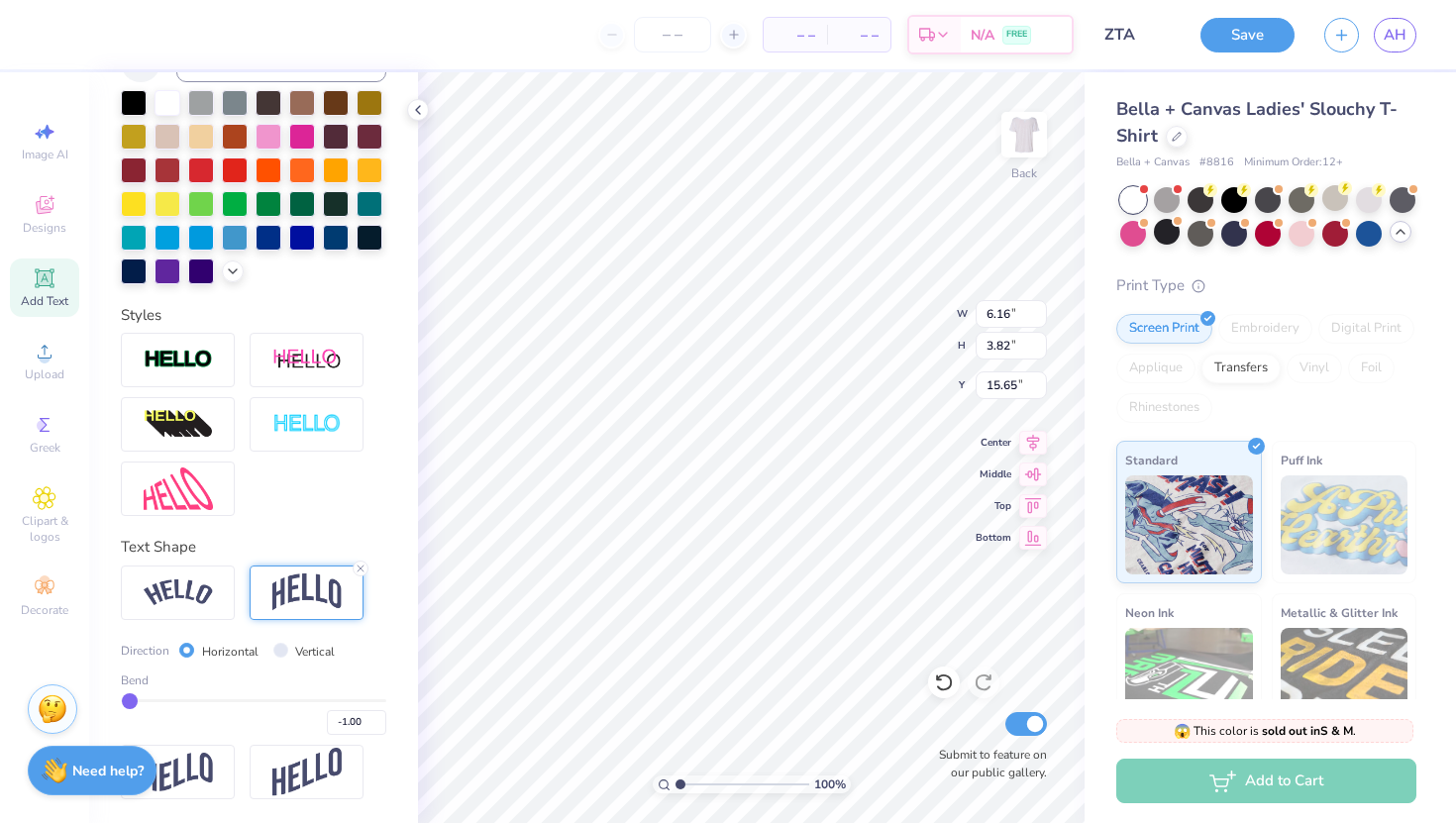 type on "-0.99" 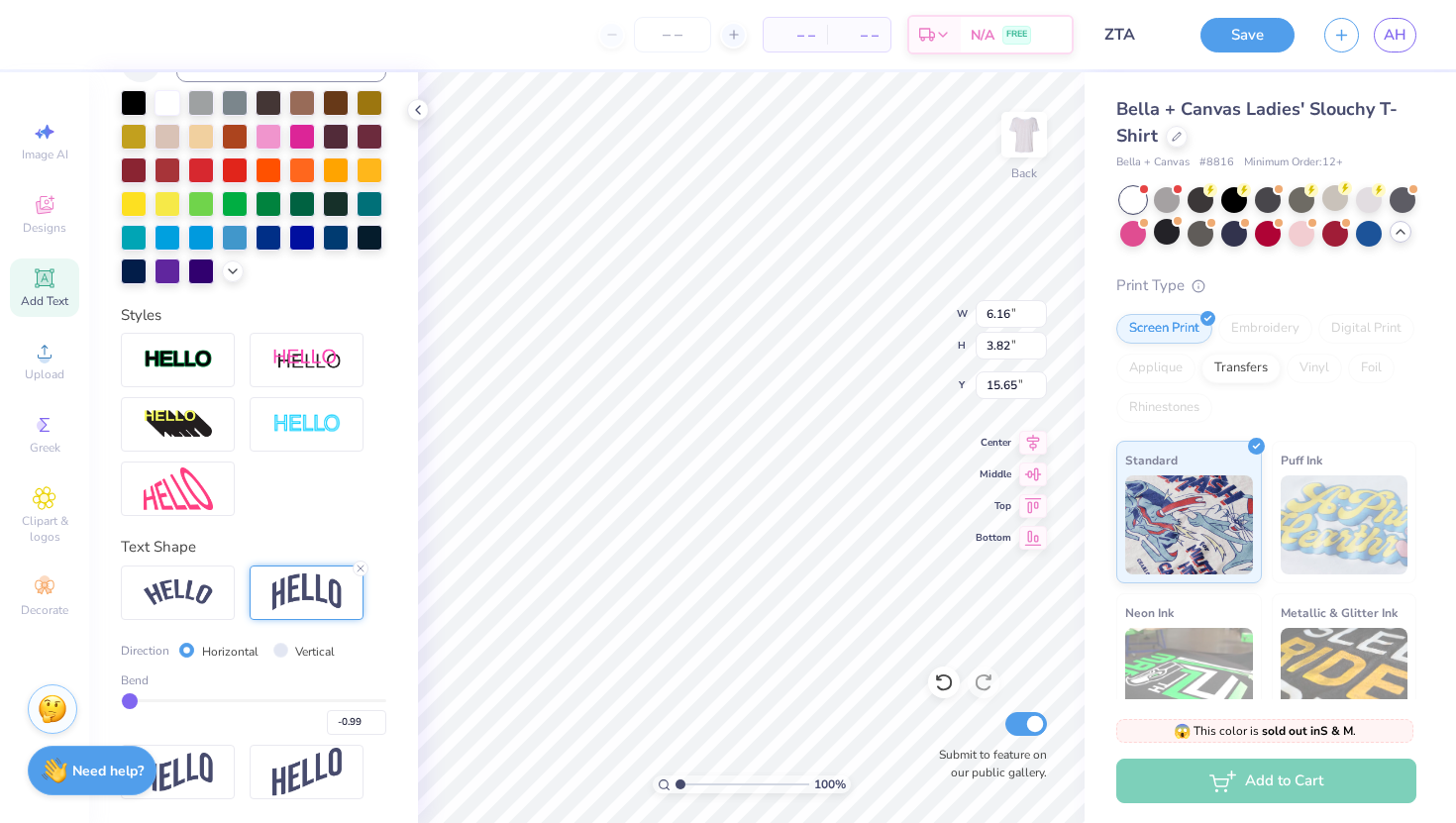 type on "-0.98" 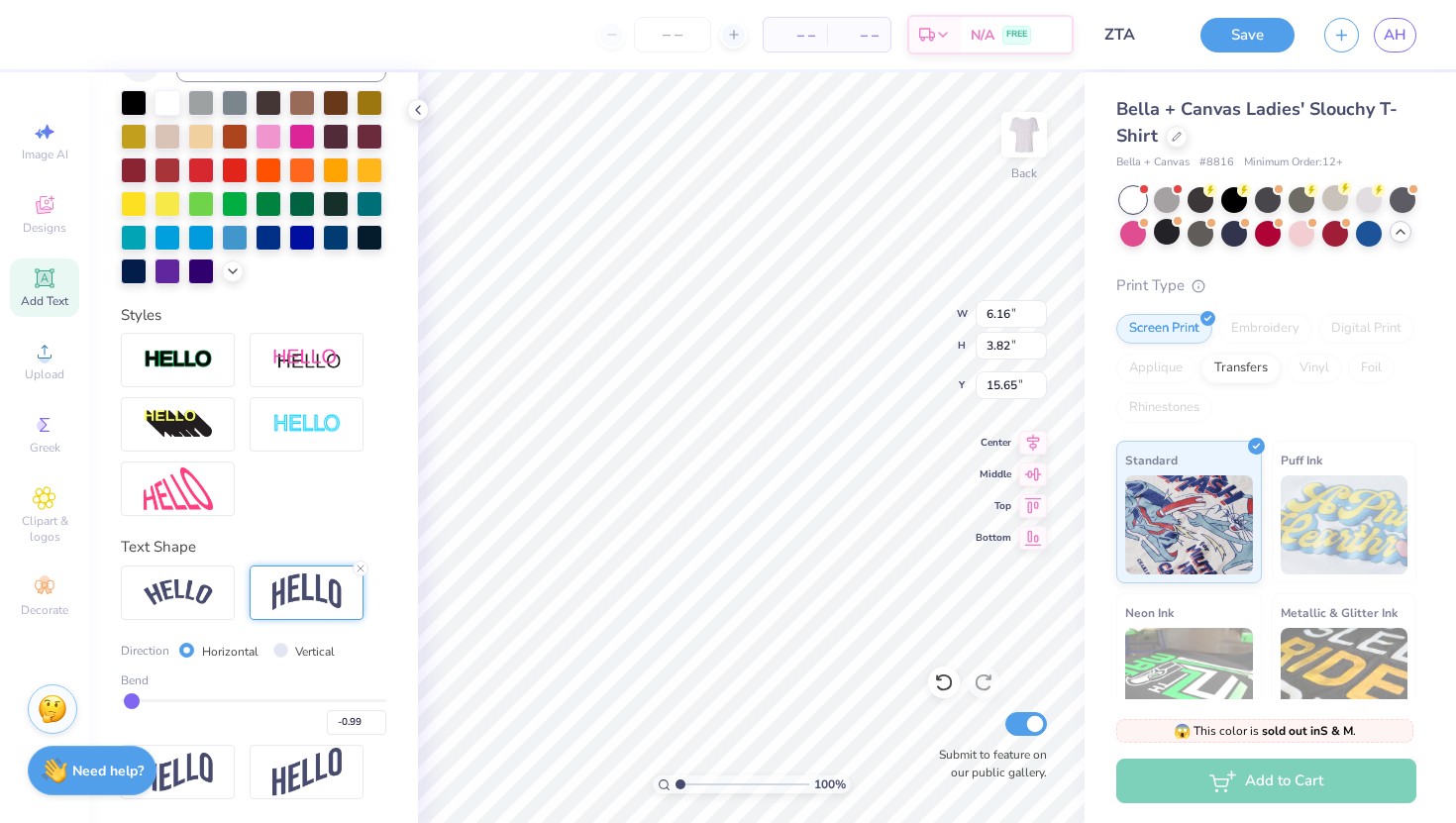 type on "-0.98" 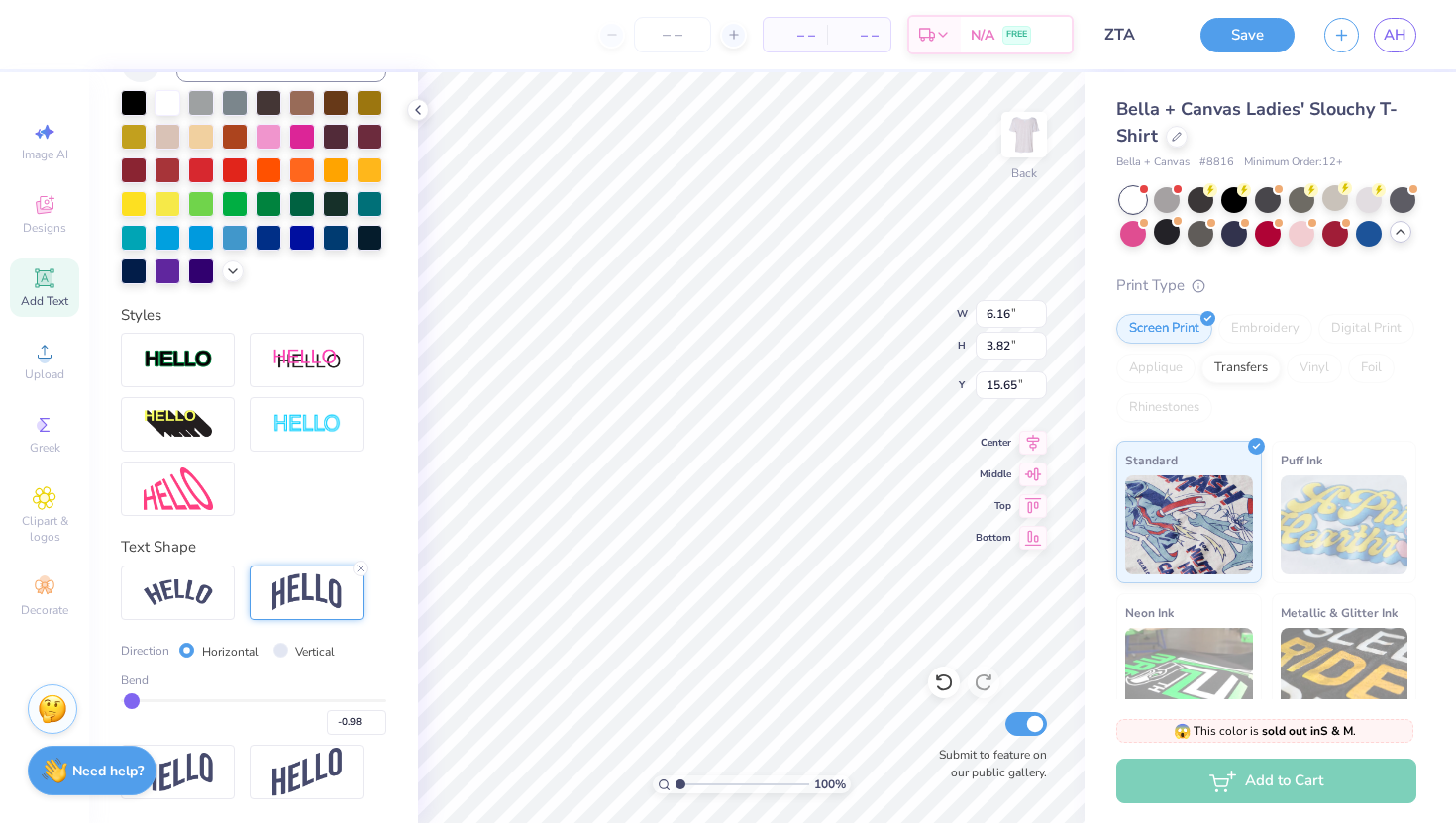 type on "-0.96" 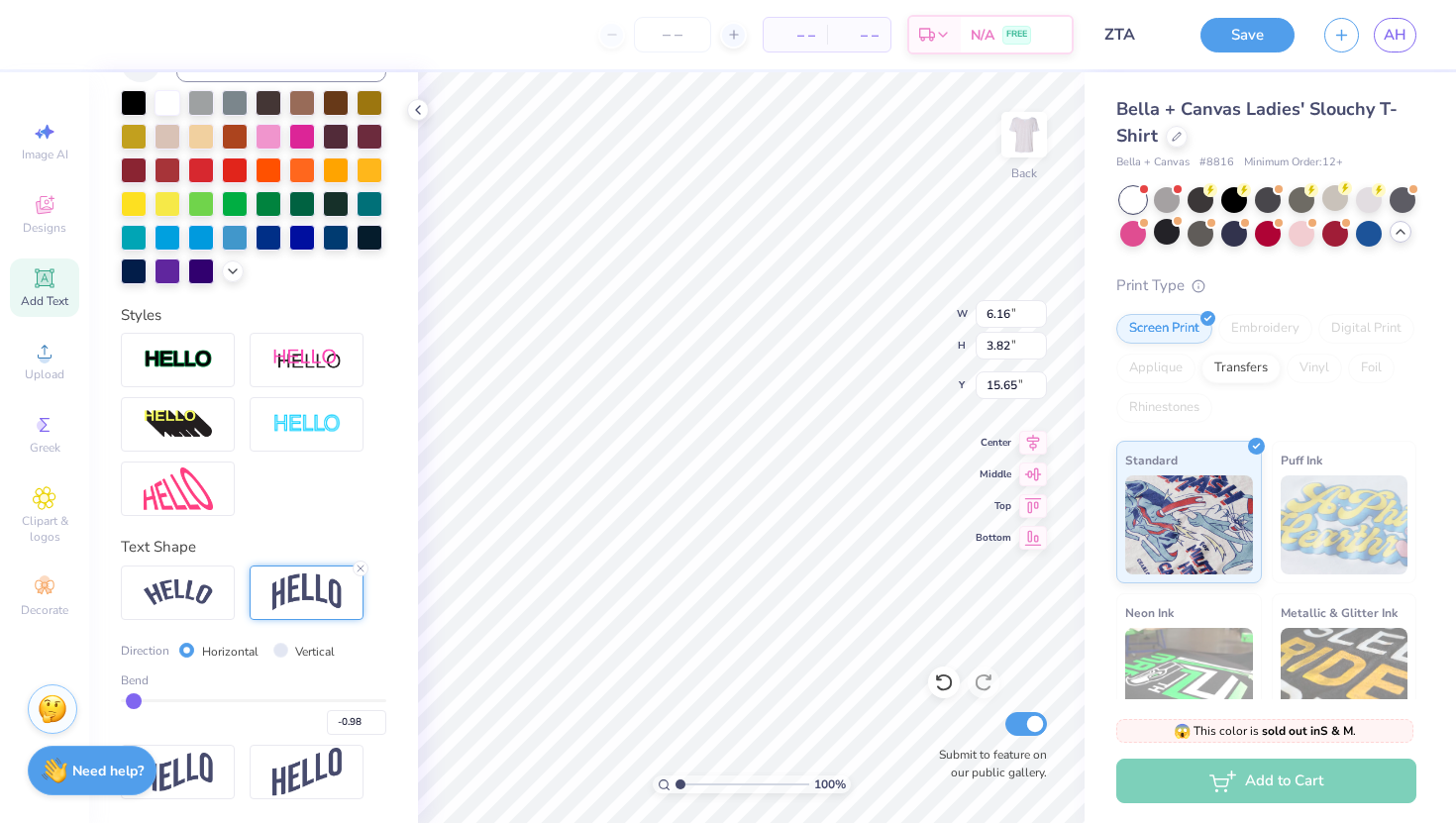 type on "-0.96" 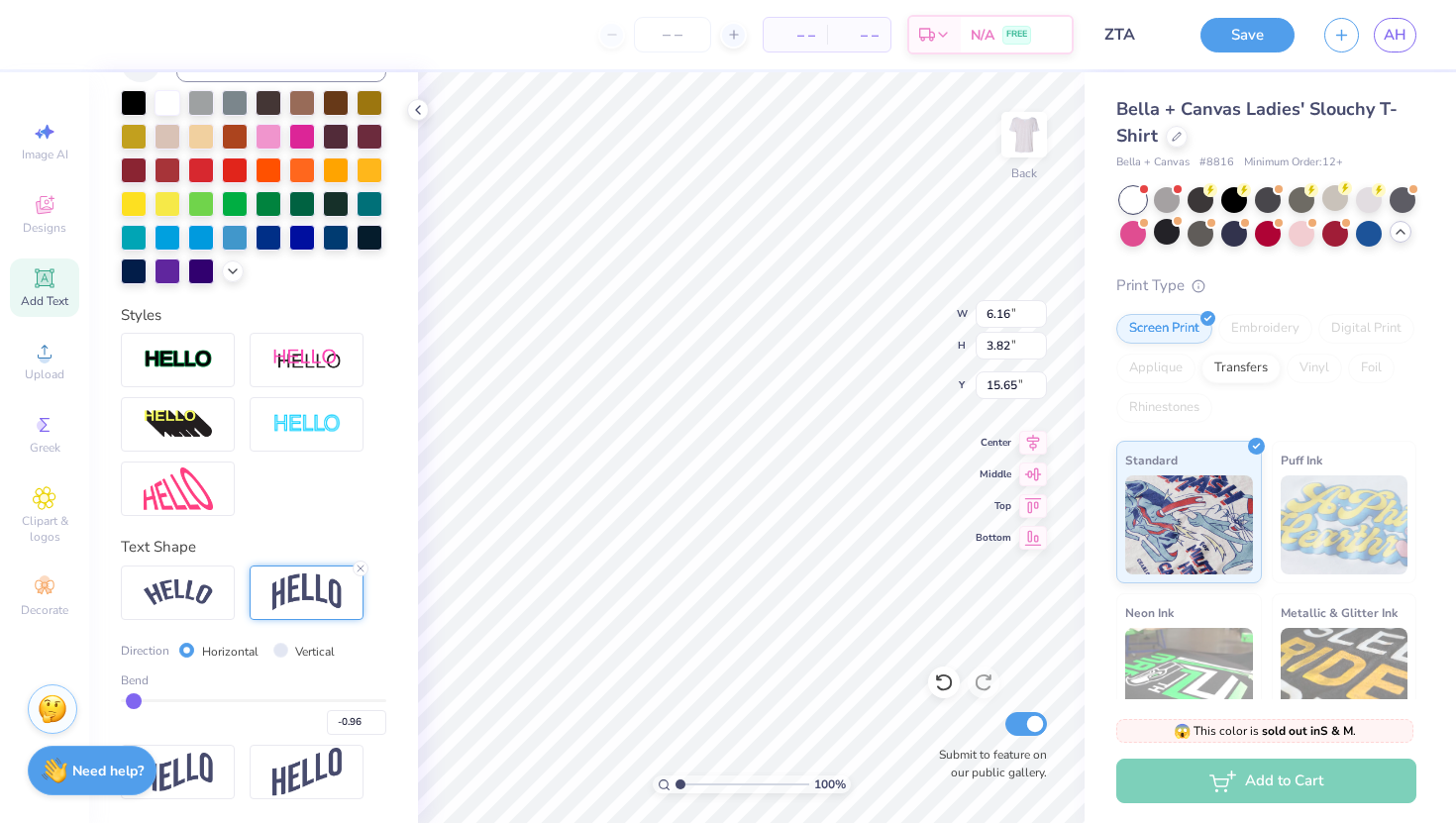type on "-0.94" 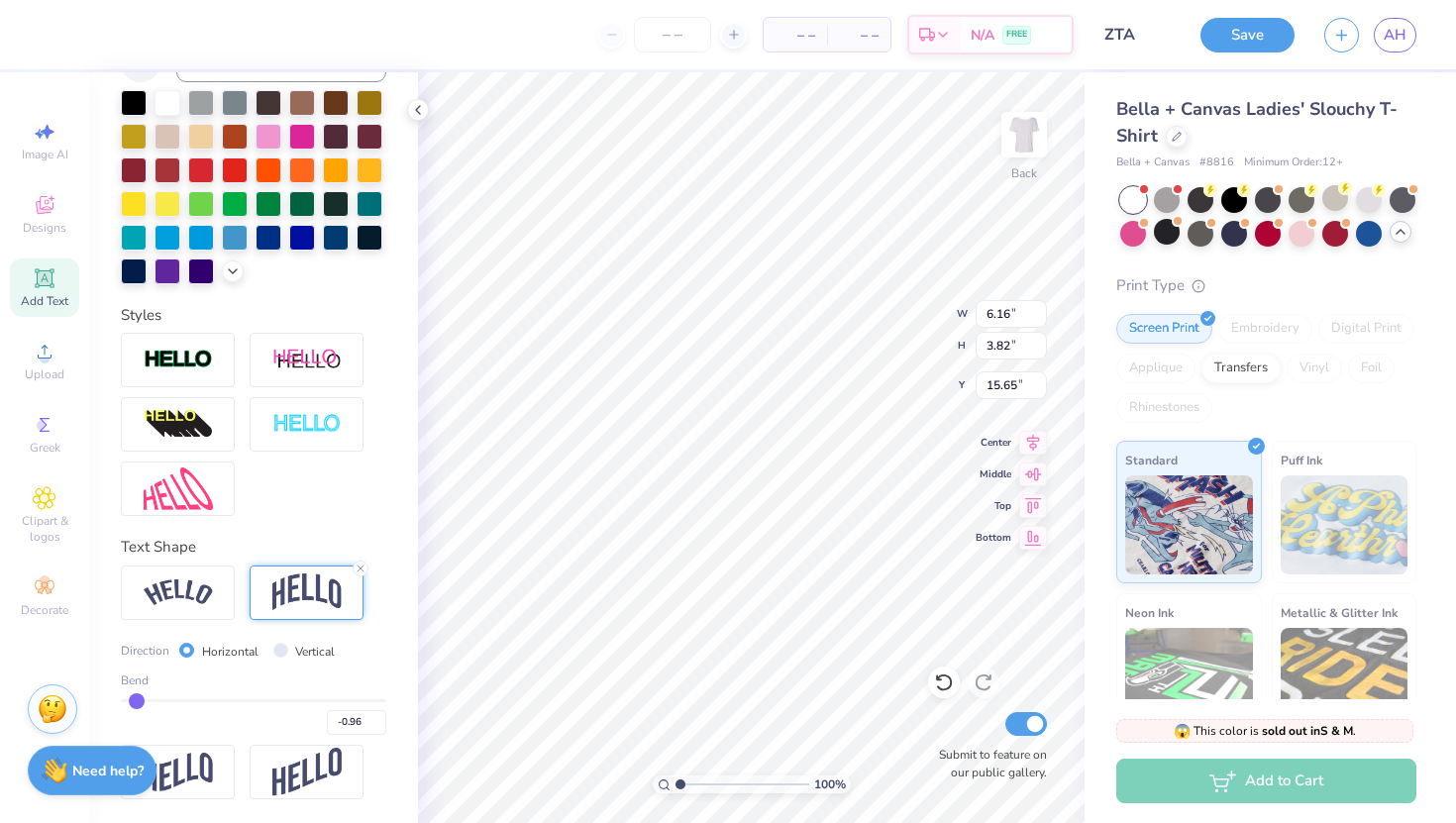 type on "-0.94" 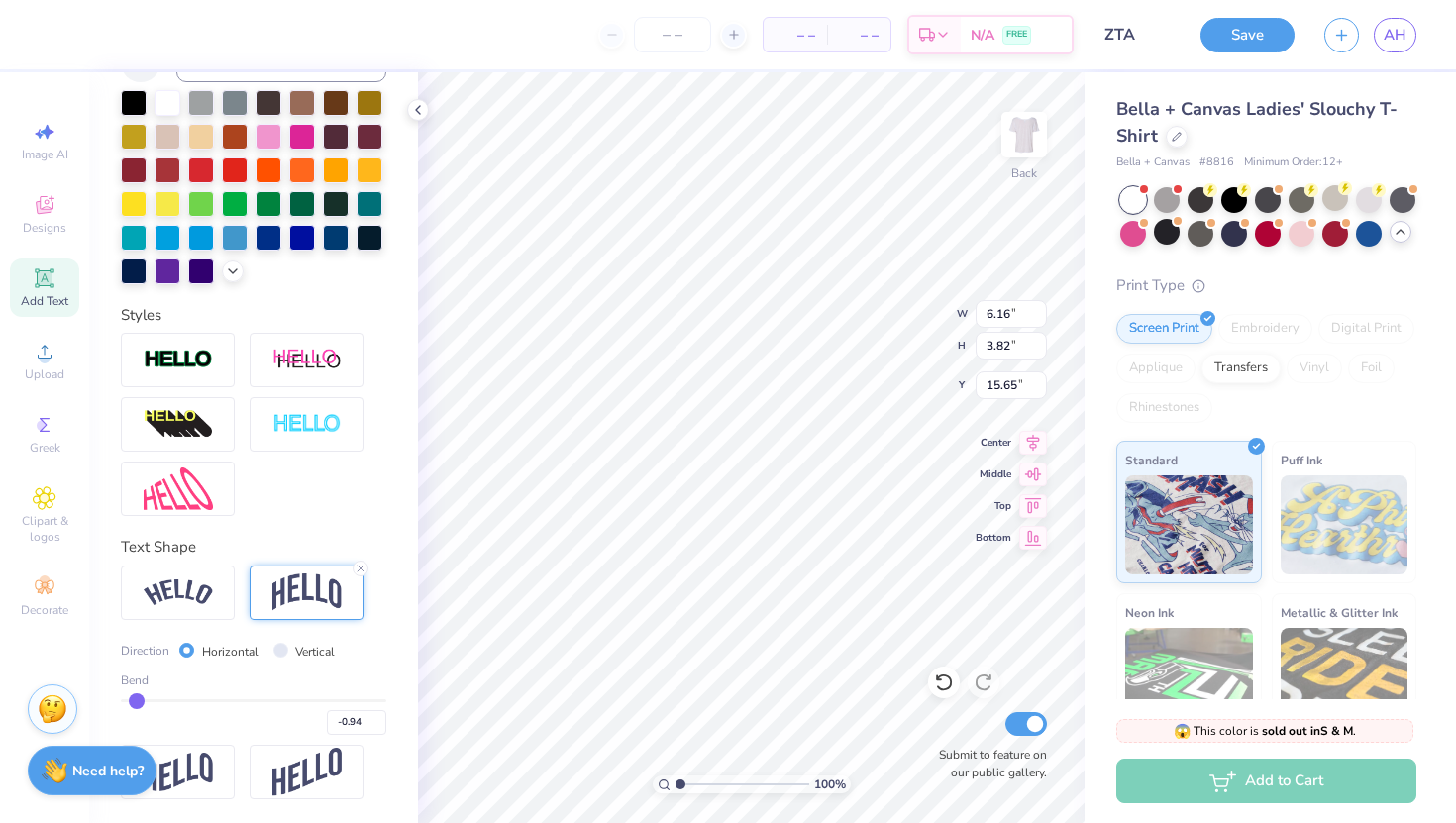 type on "-0.91" 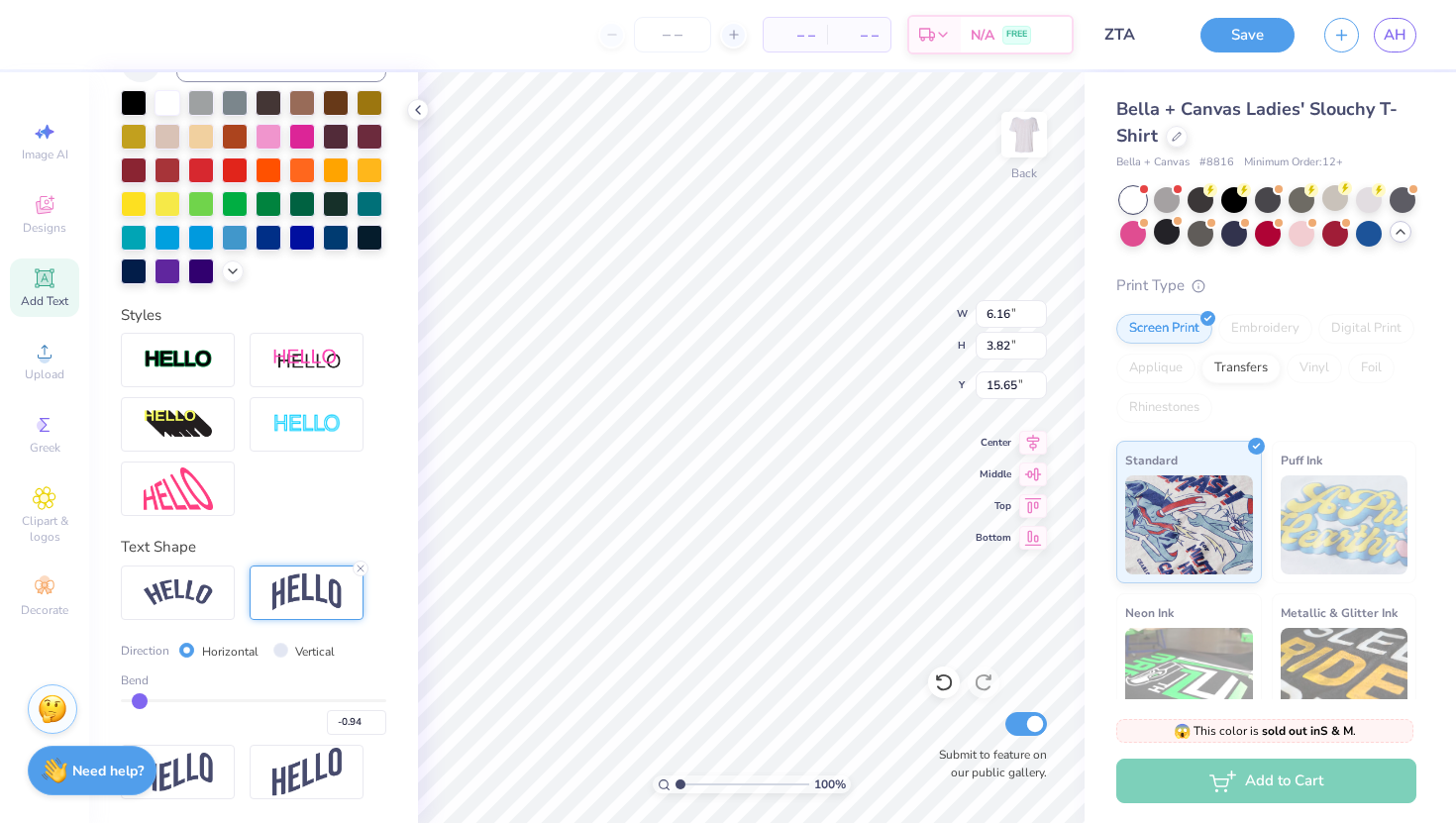 type on "-0.91" 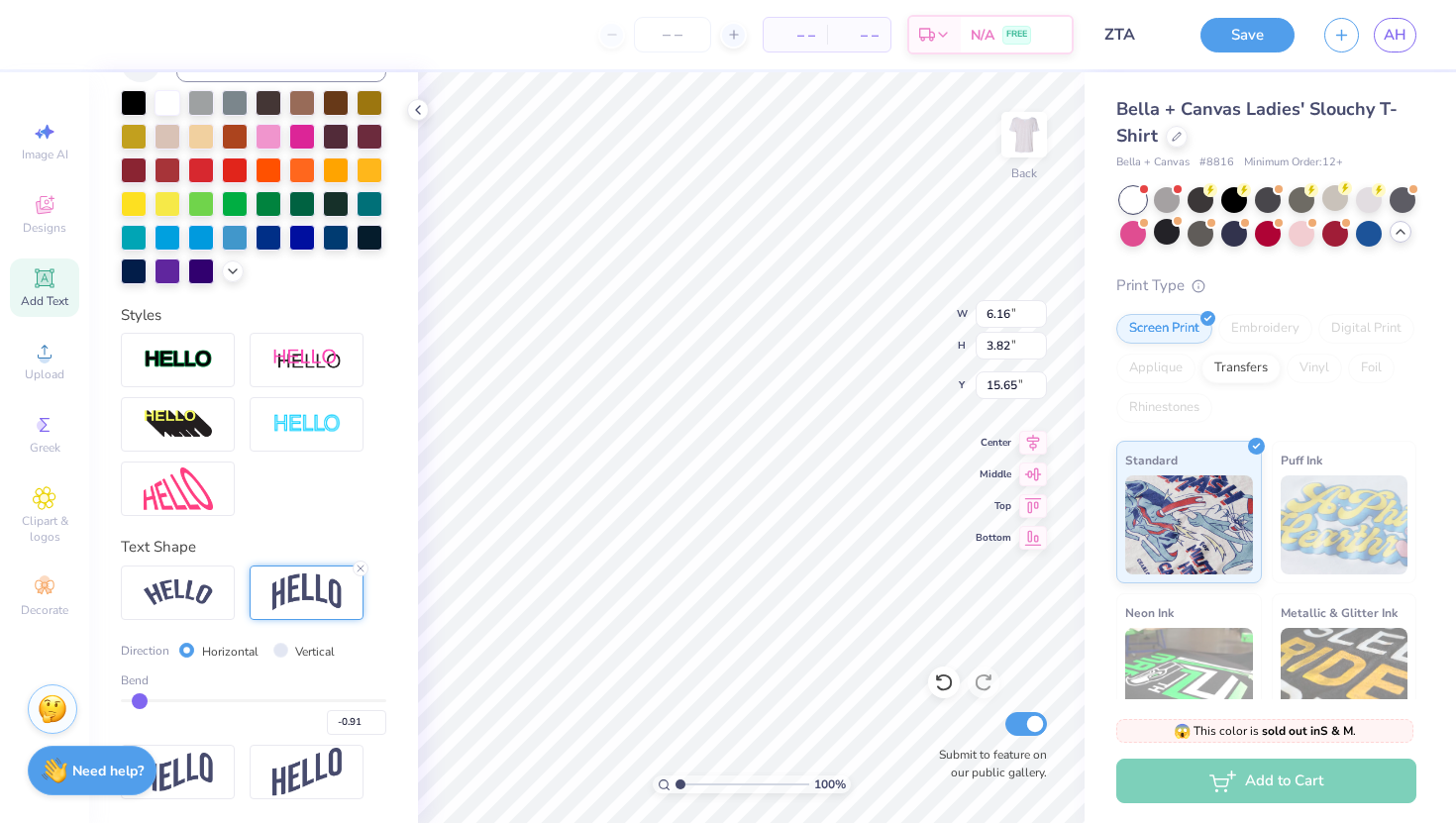 type on "-0.9" 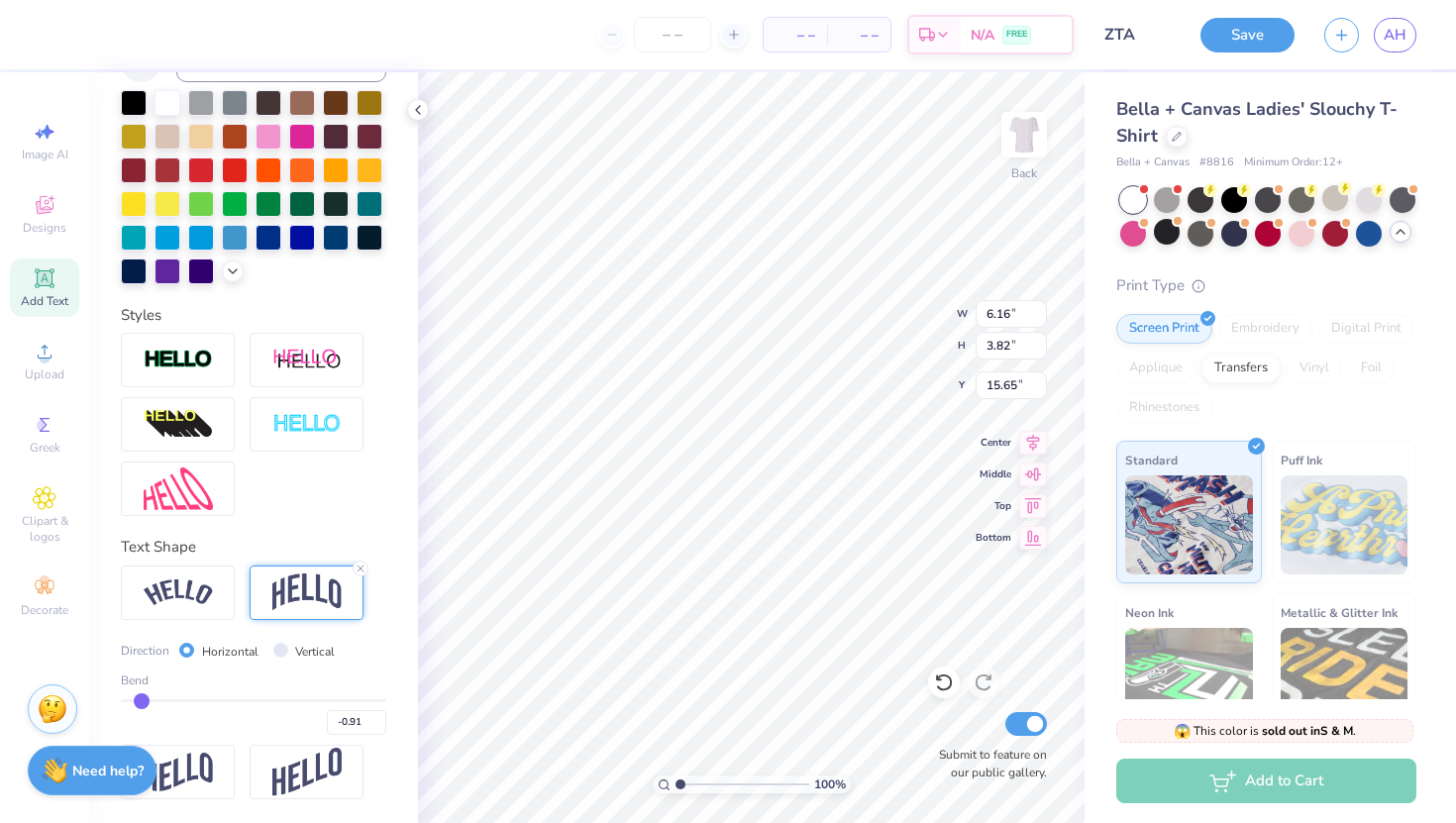 type on "-0.90" 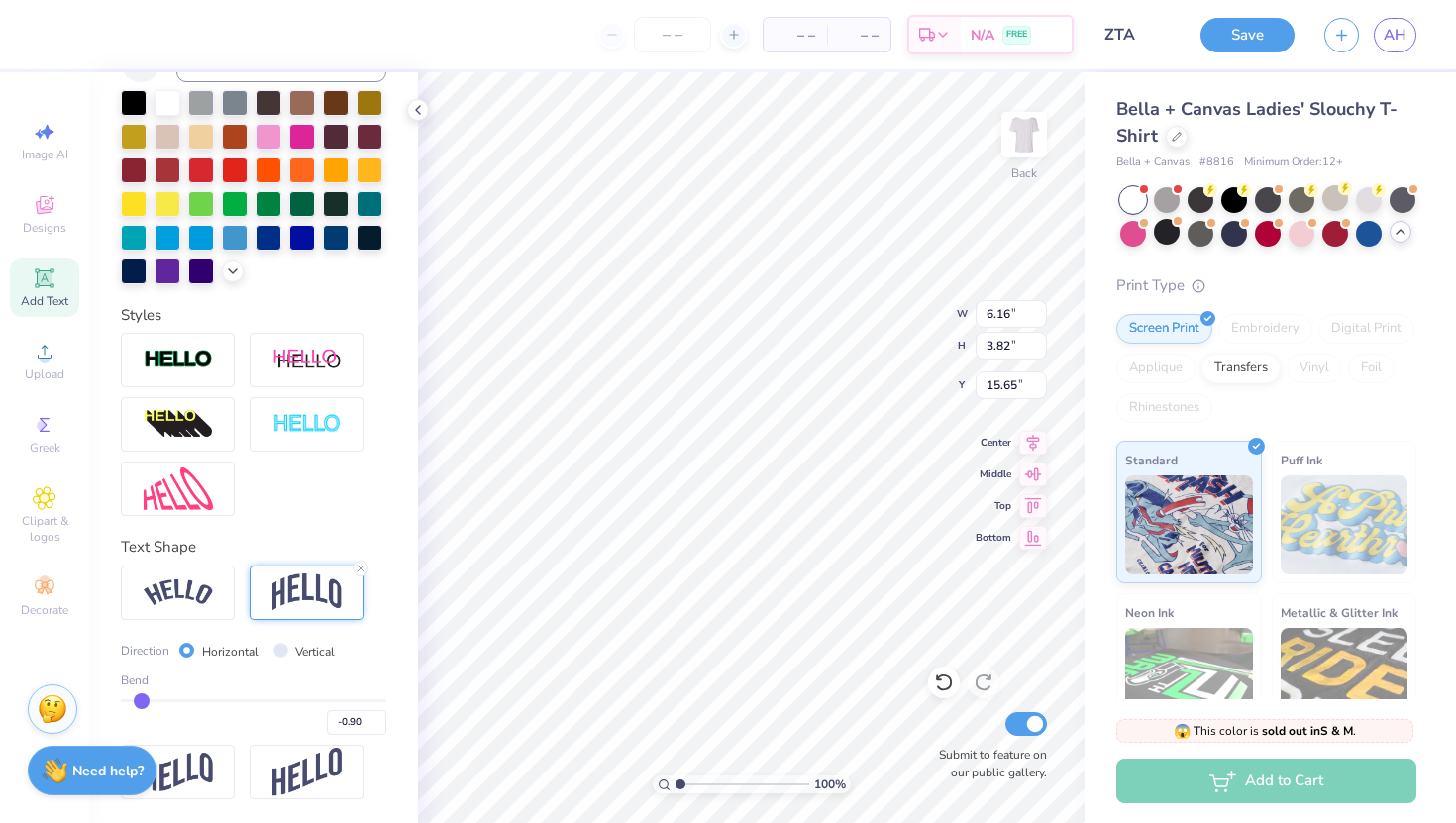 type on "-0.87" 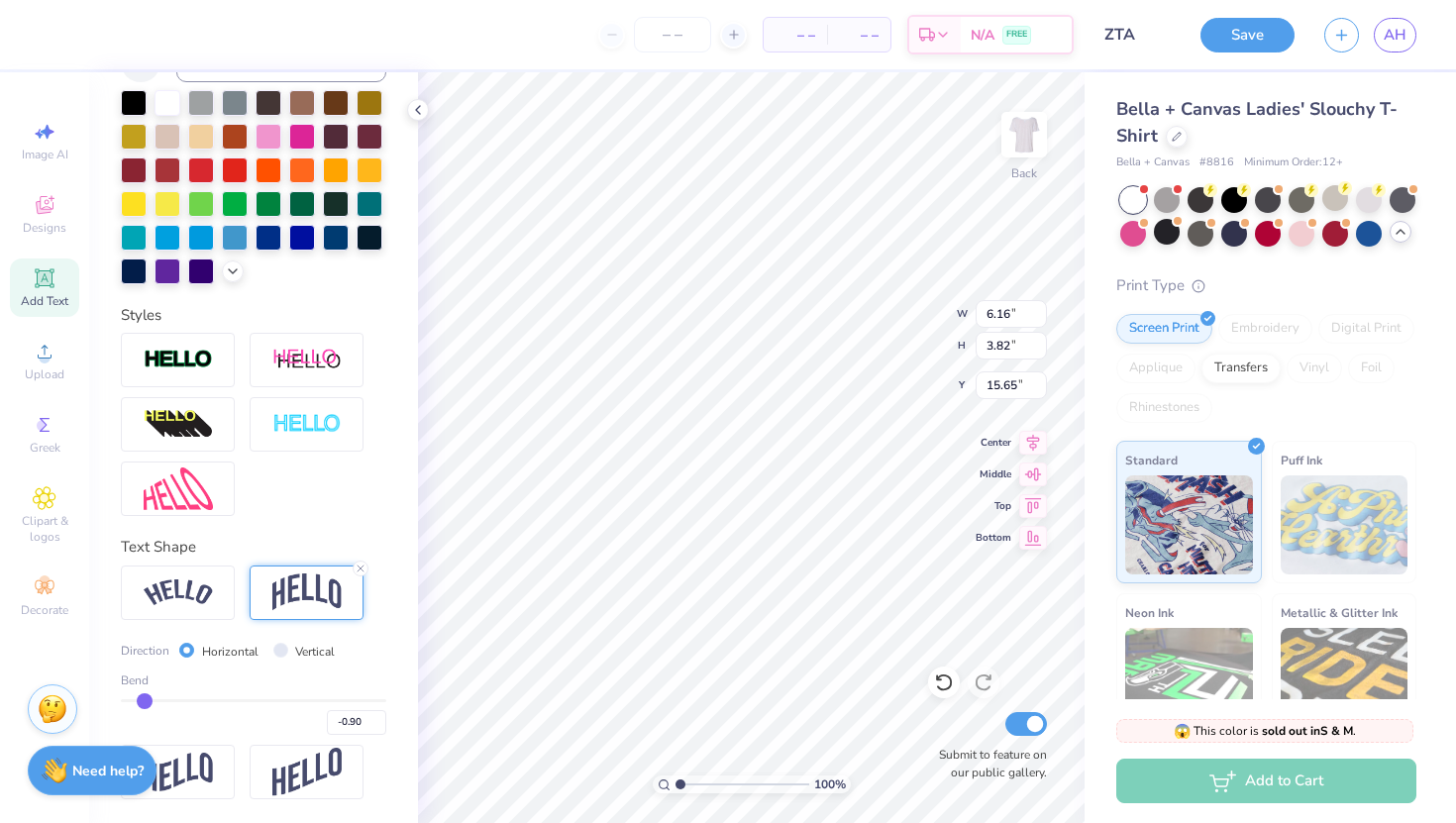 type on "-0.87" 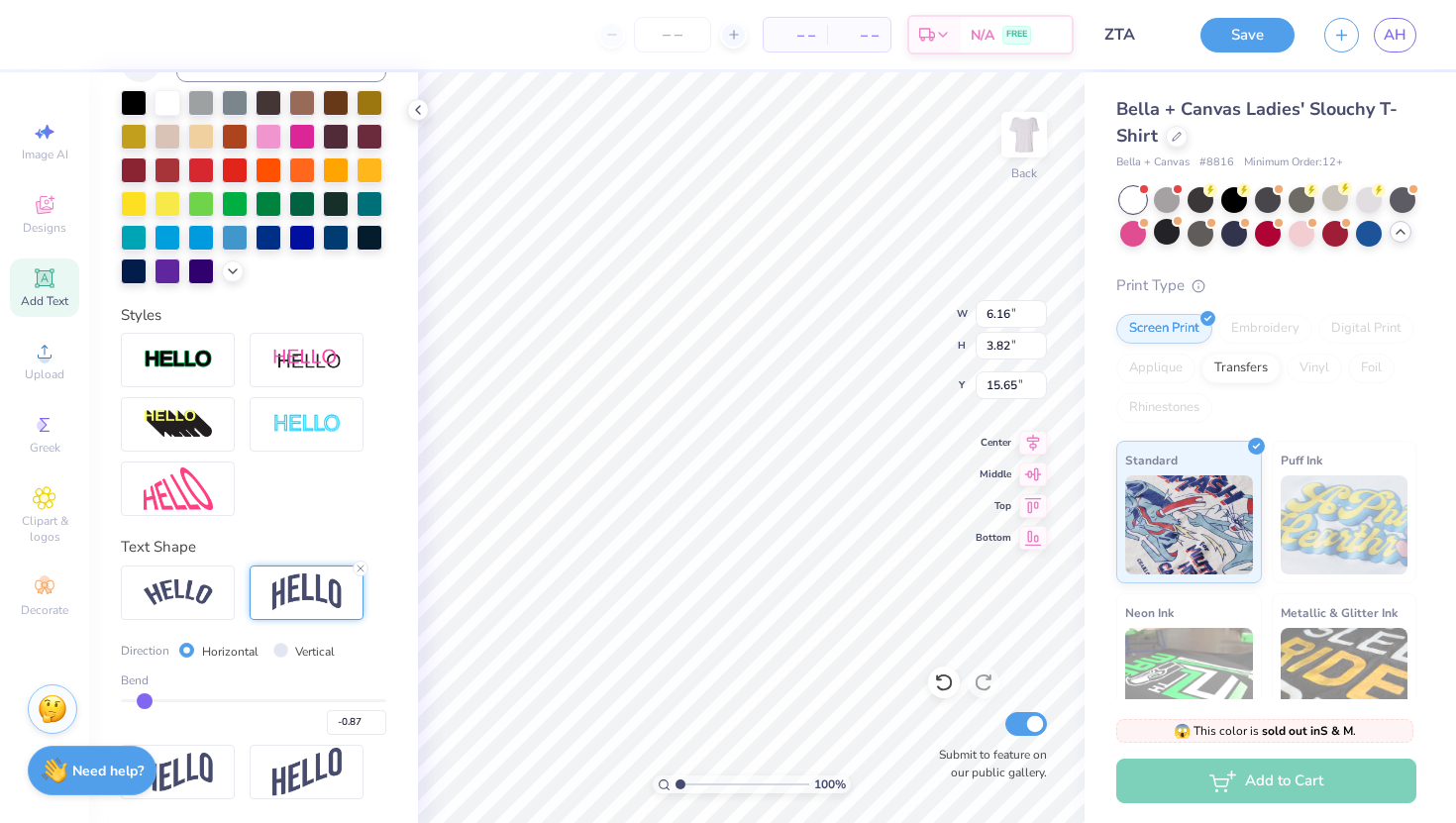 type on "-0.86" 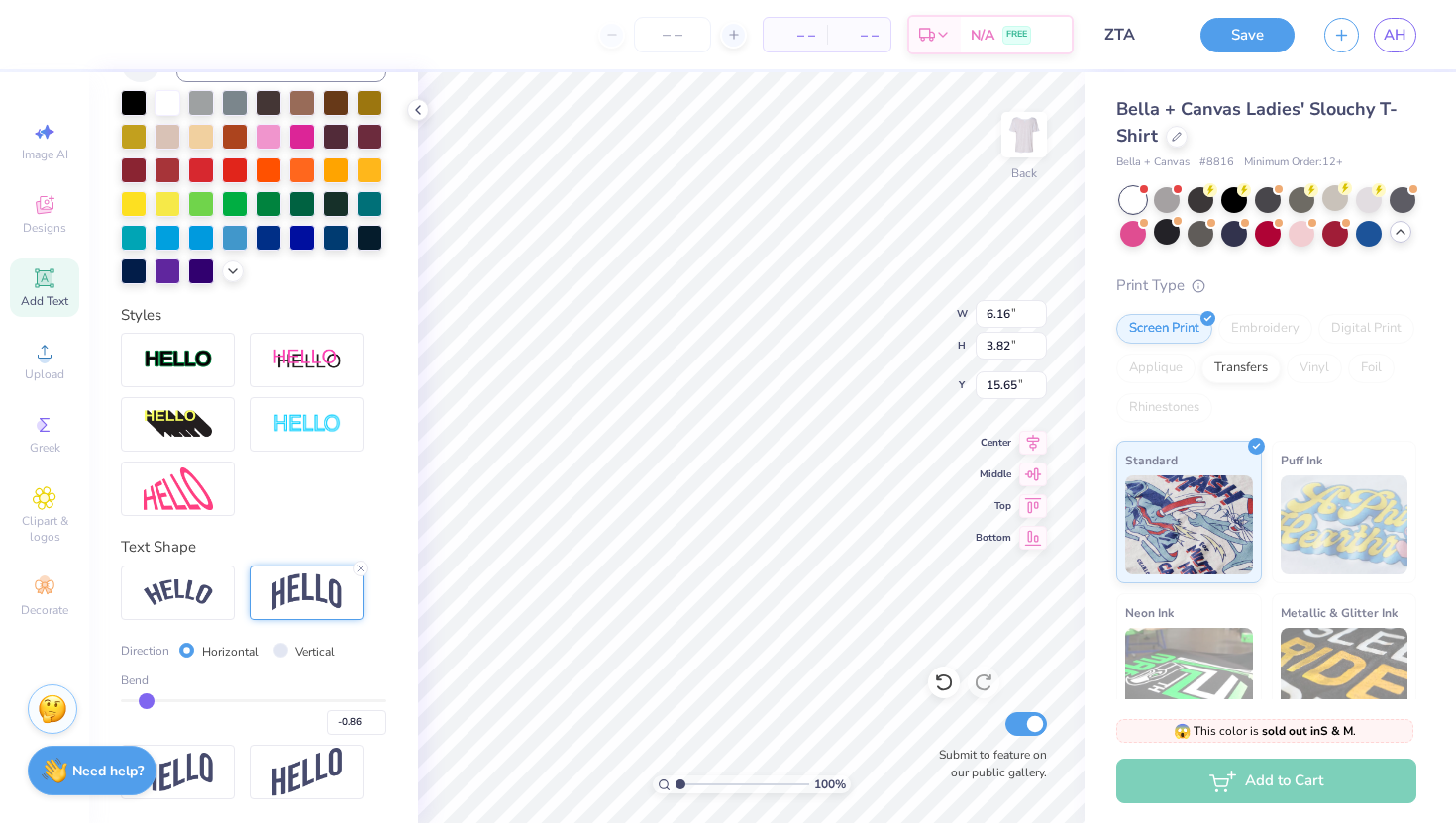 type on "-0.84" 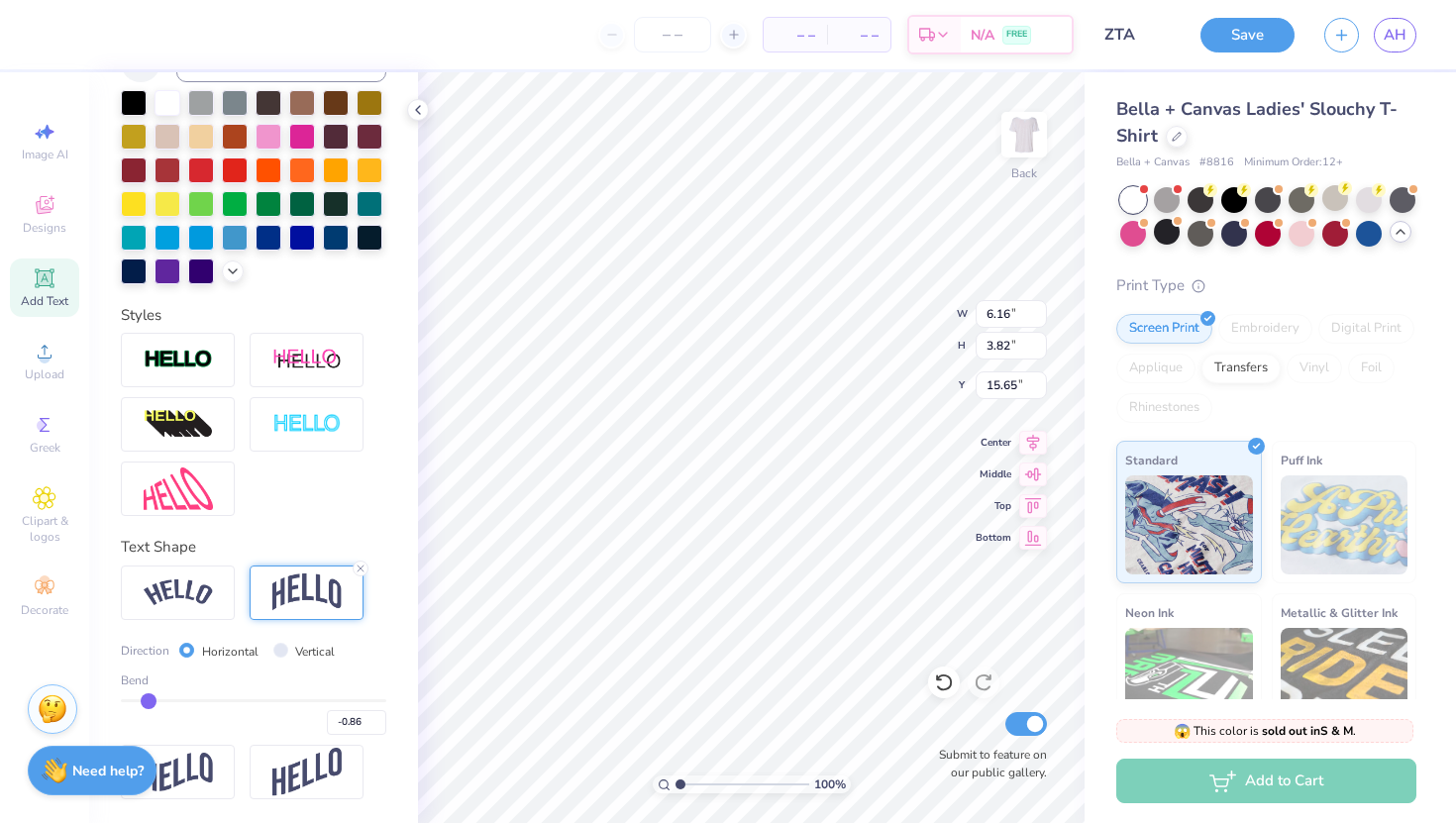 type on "-0.84" 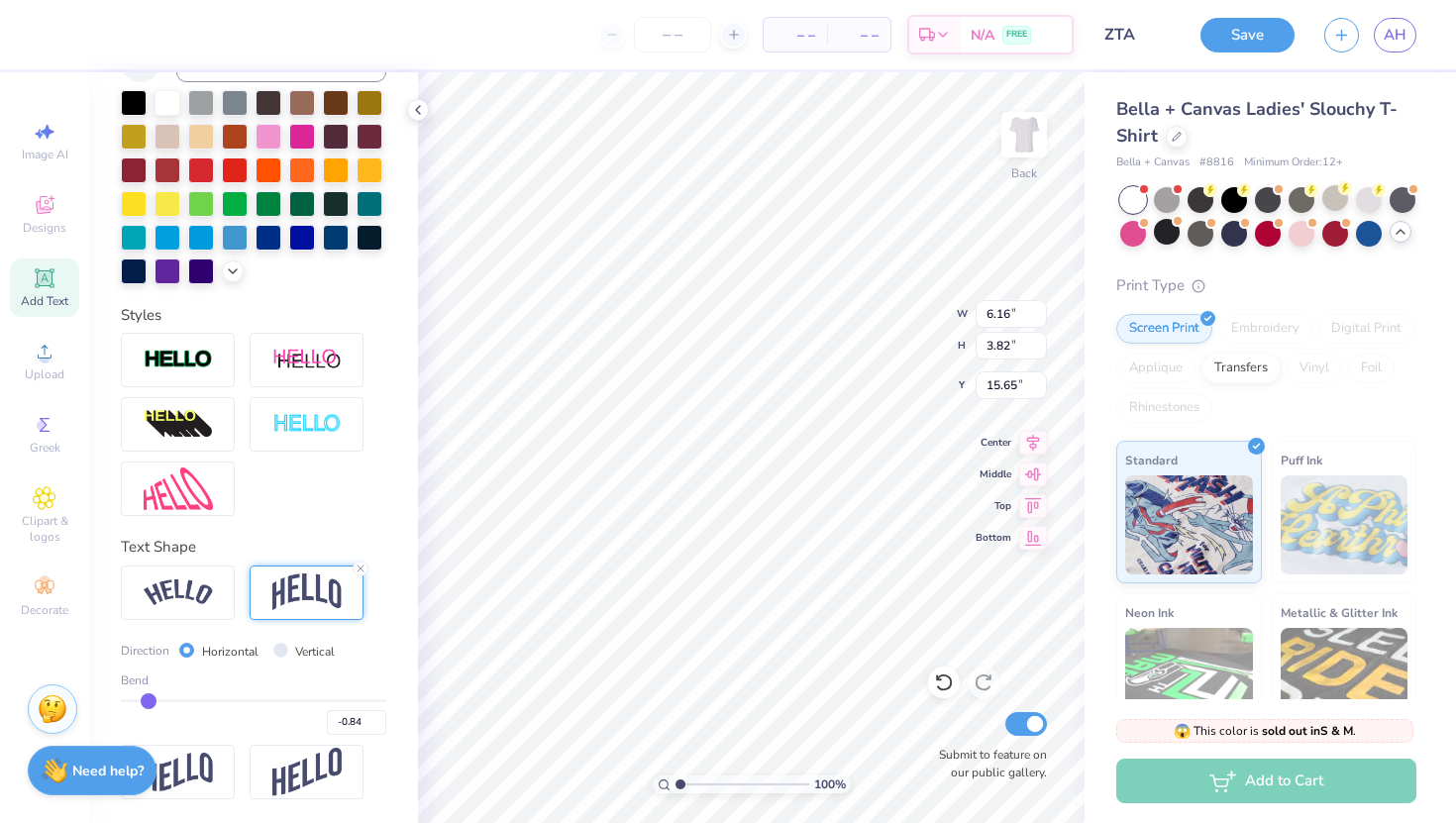 type on "-0.83" 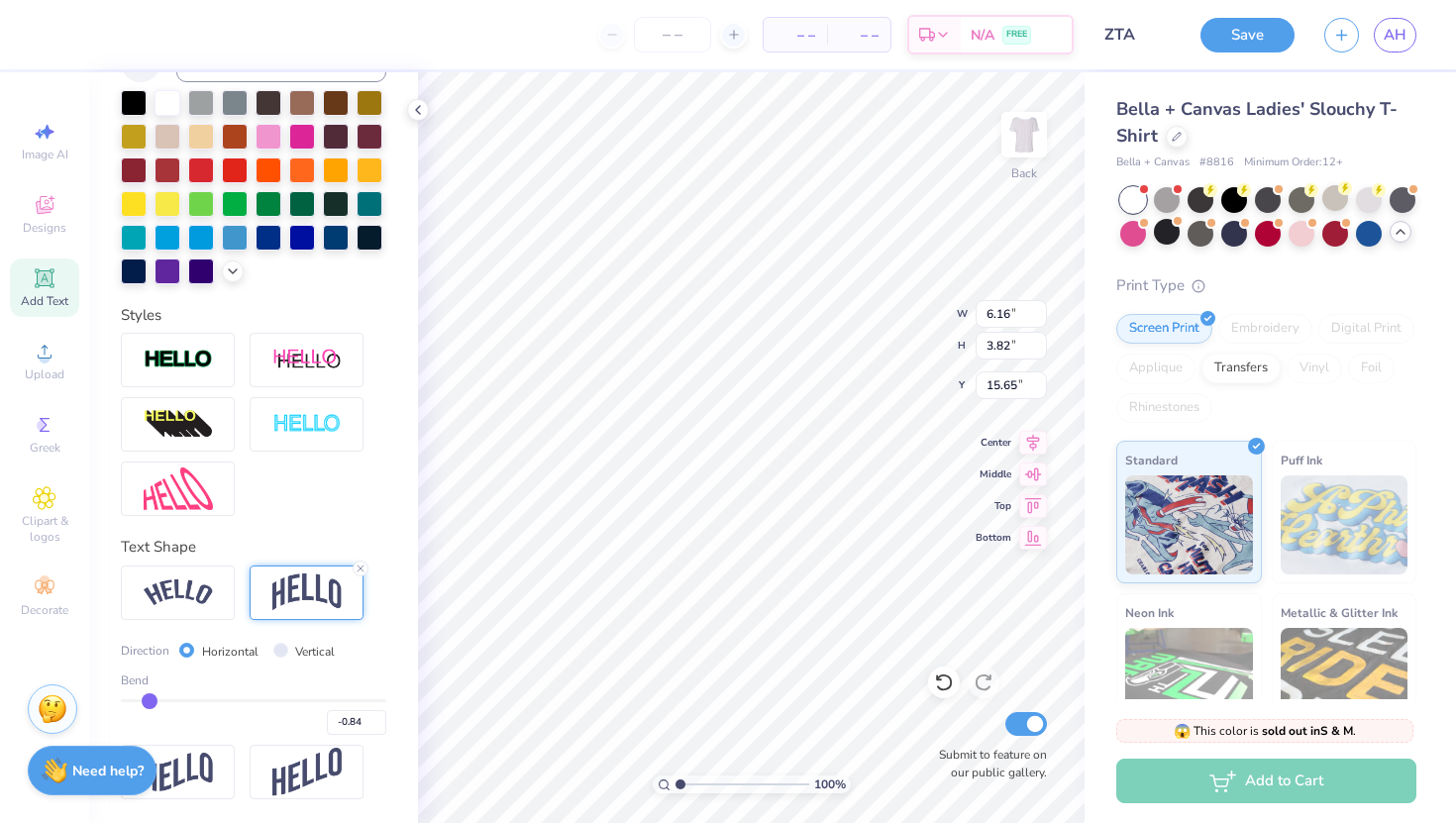 type on "-0.83" 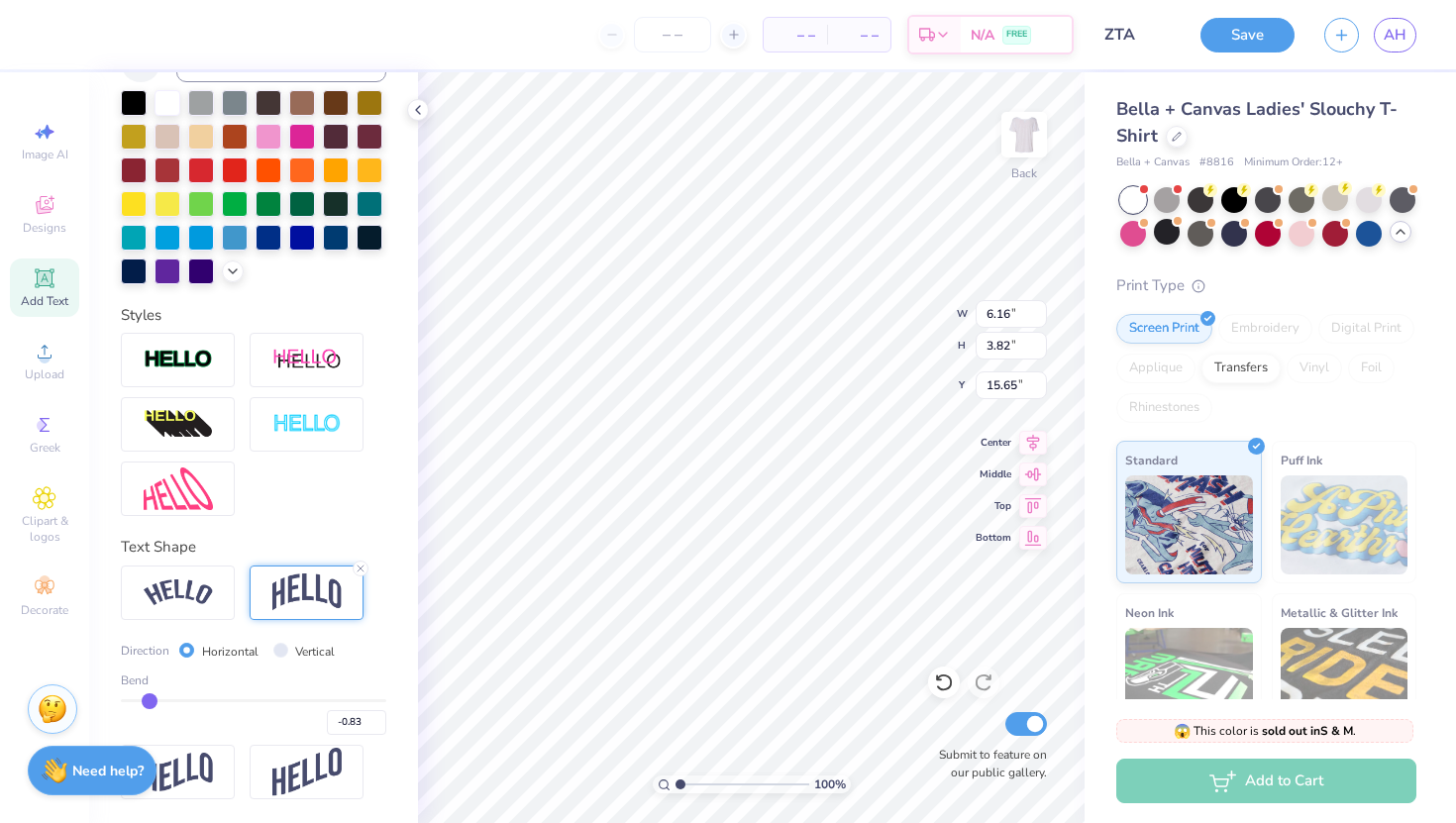 type on "-0.82" 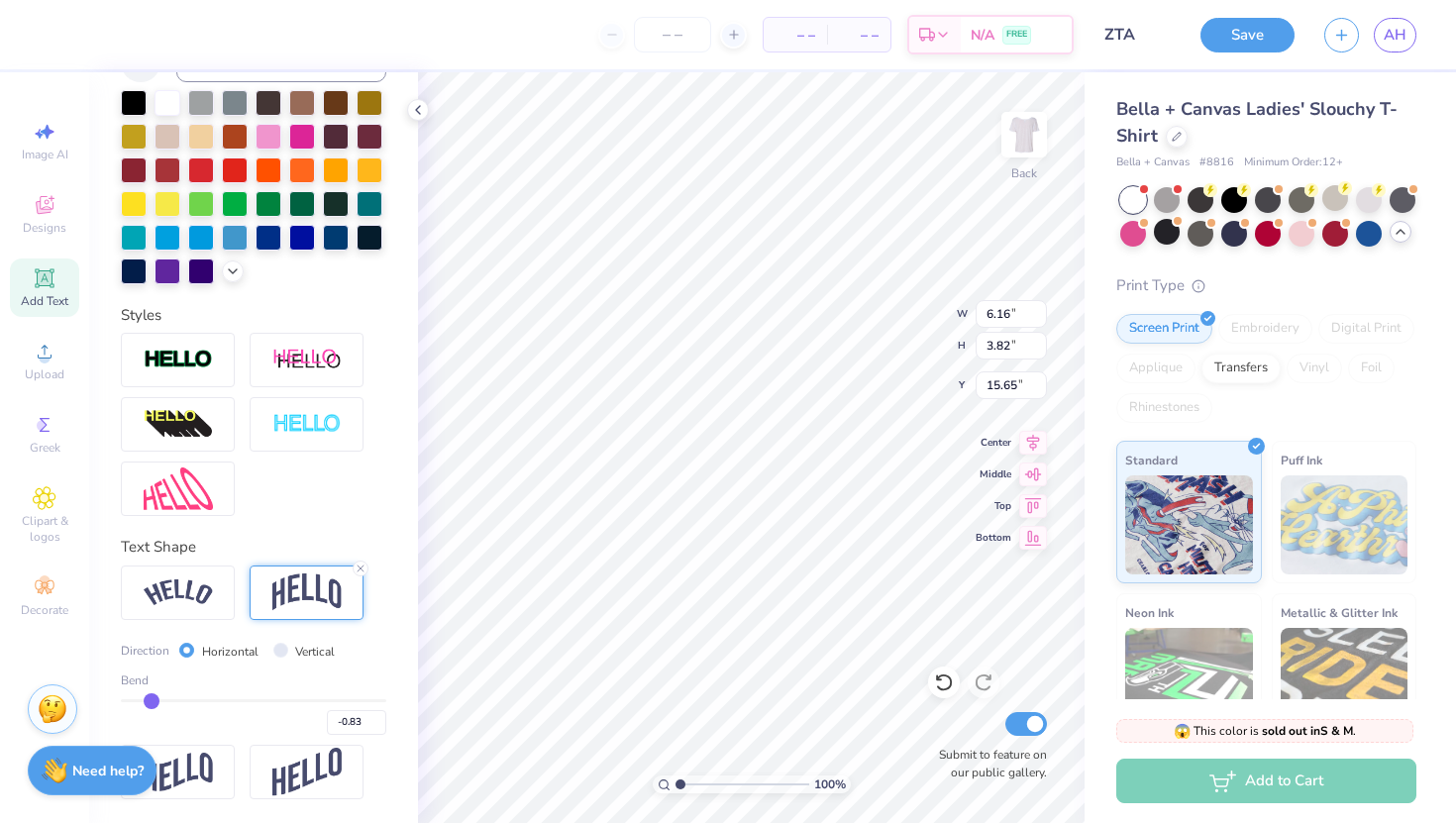 type on "-0.82" 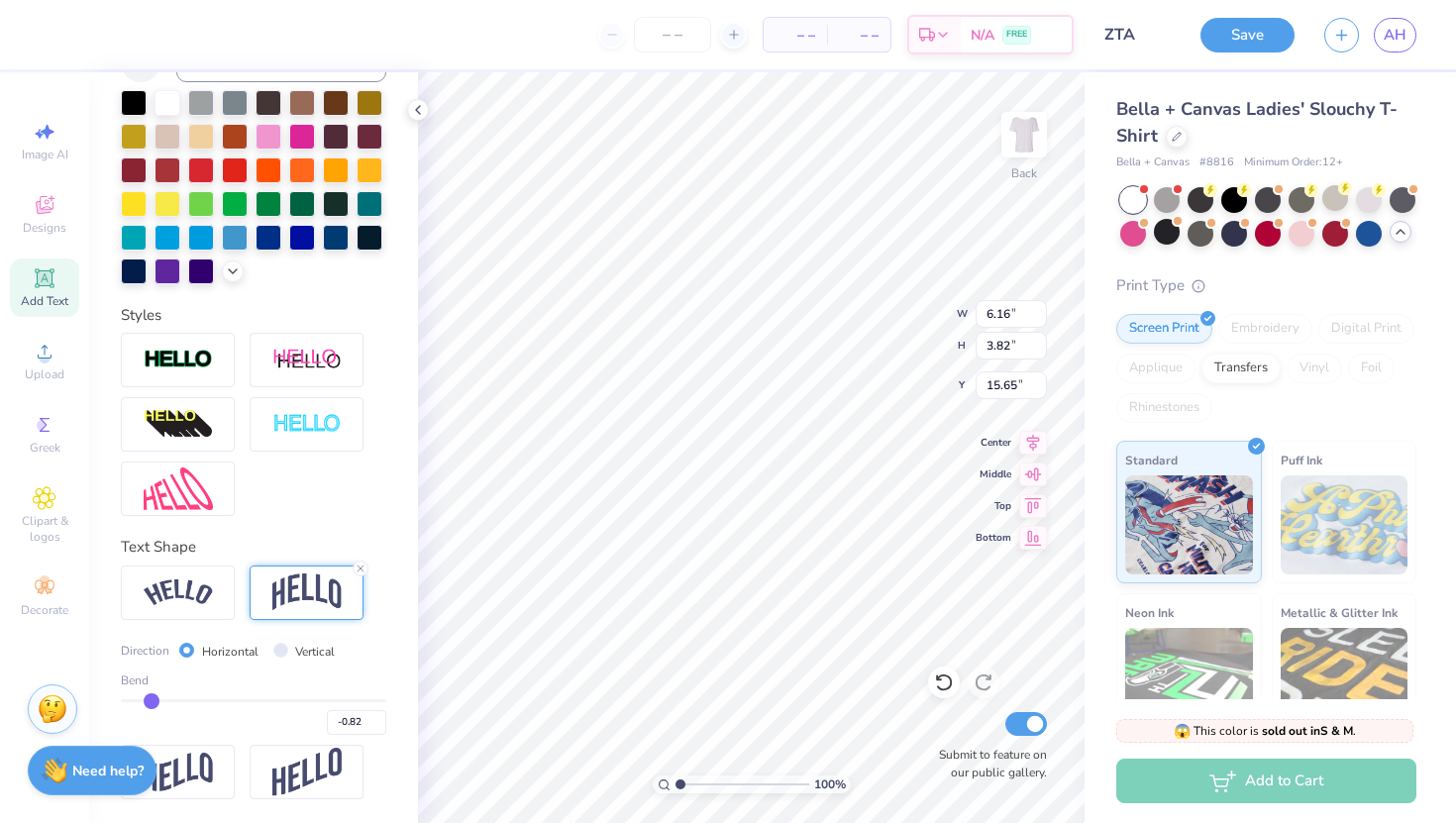 type on "-0.81" 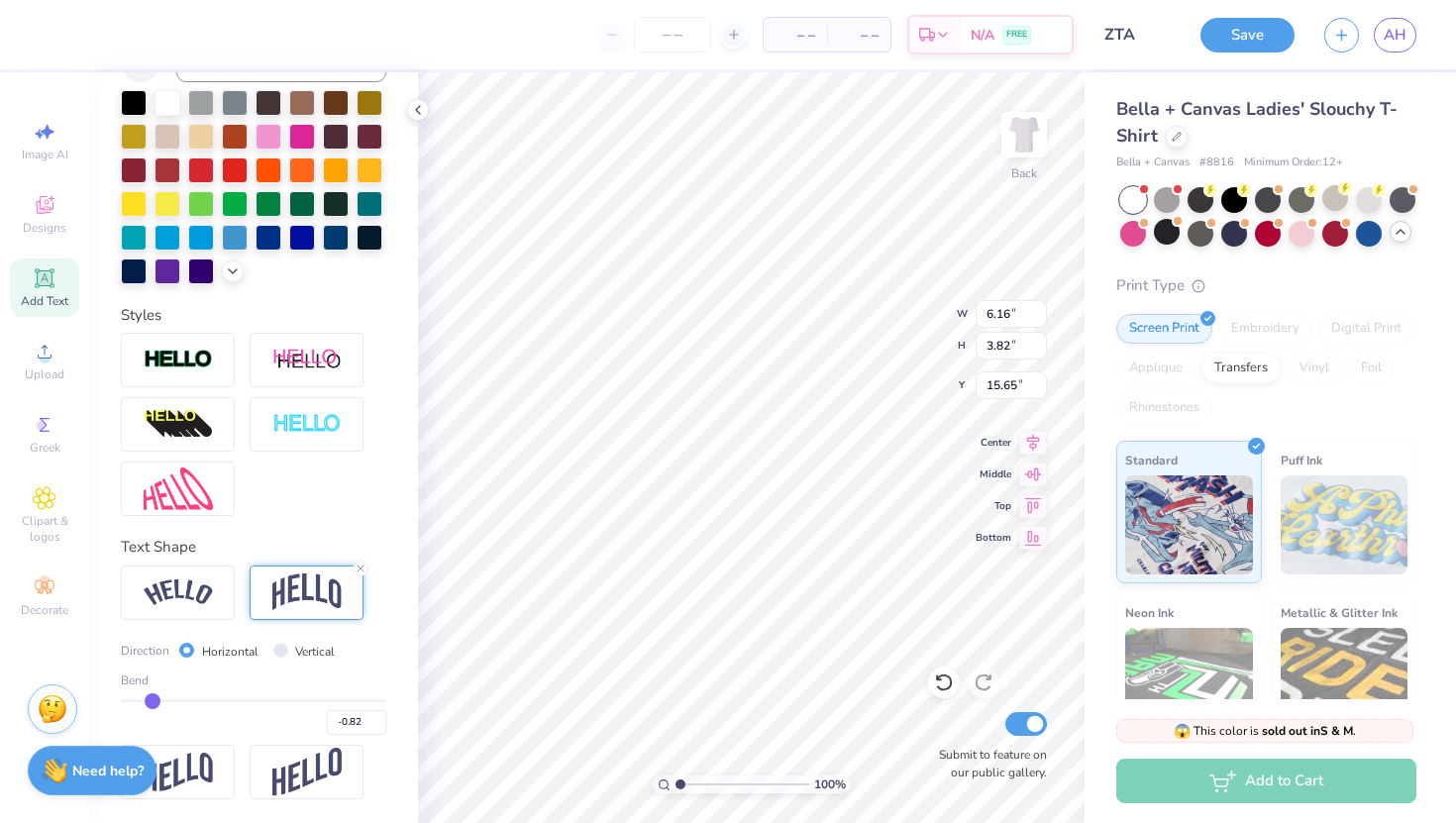 type on "-0.81" 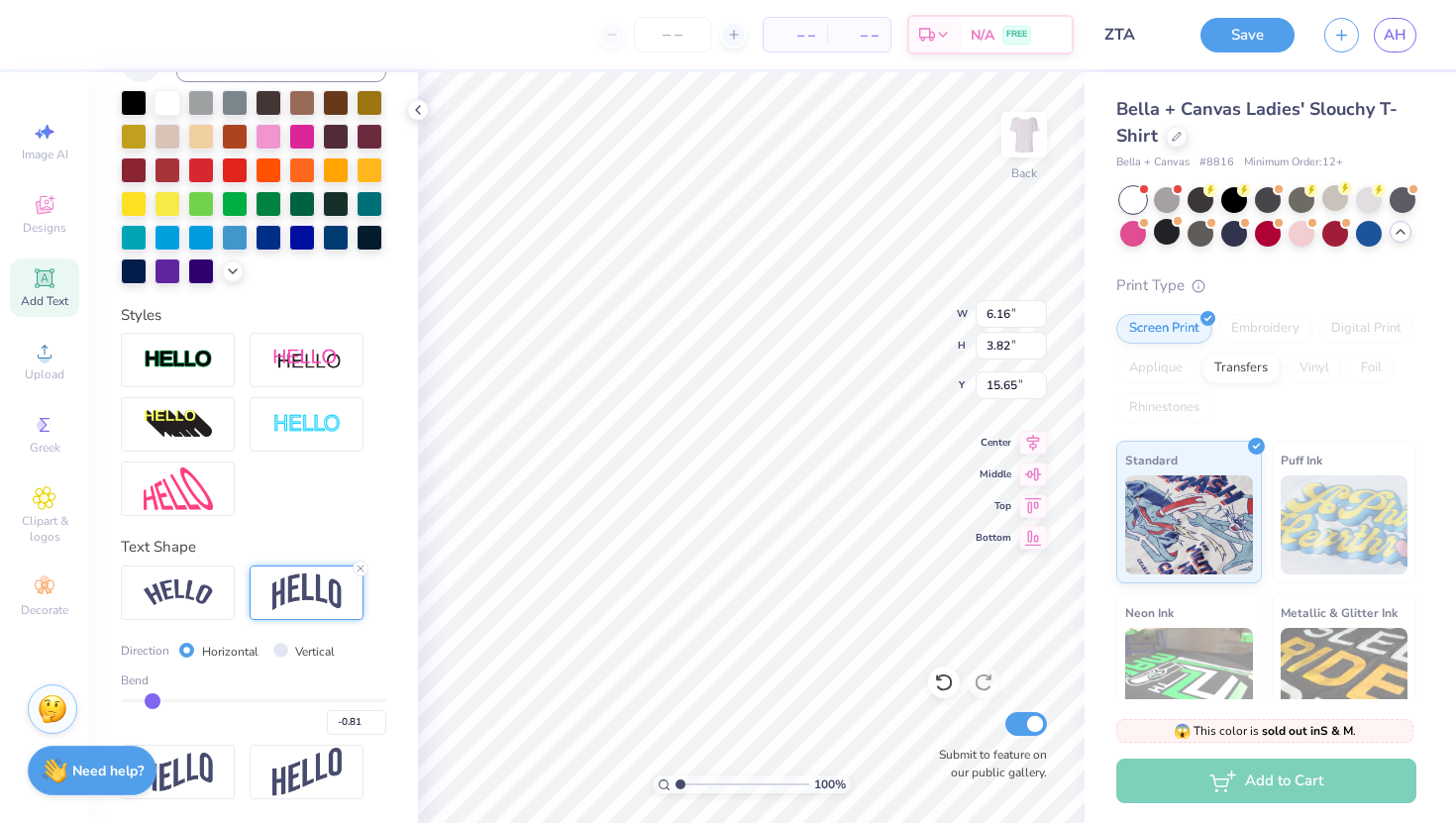type on "-0.79" 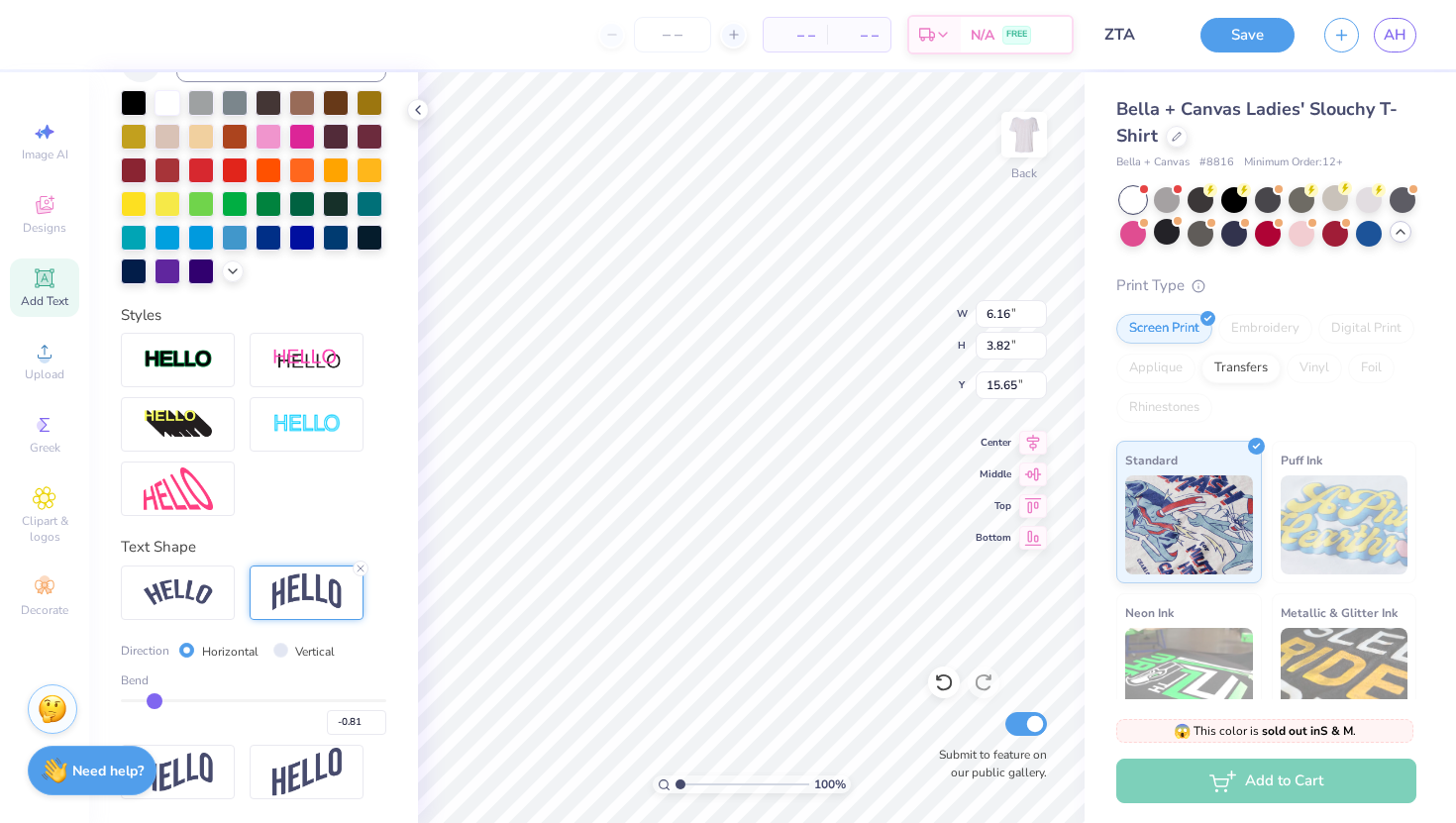 type on "-0.79" 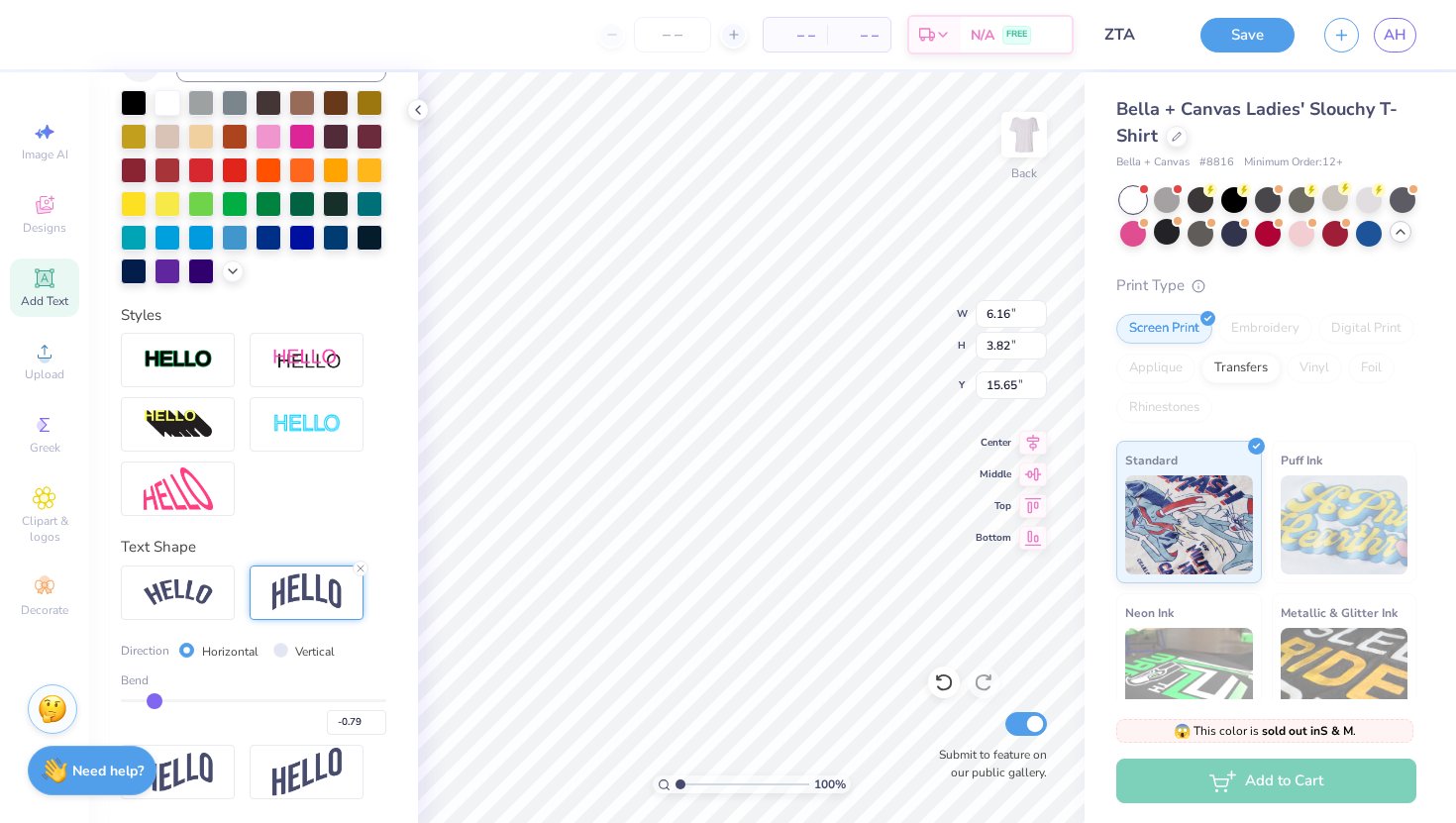 type on "-0.78" 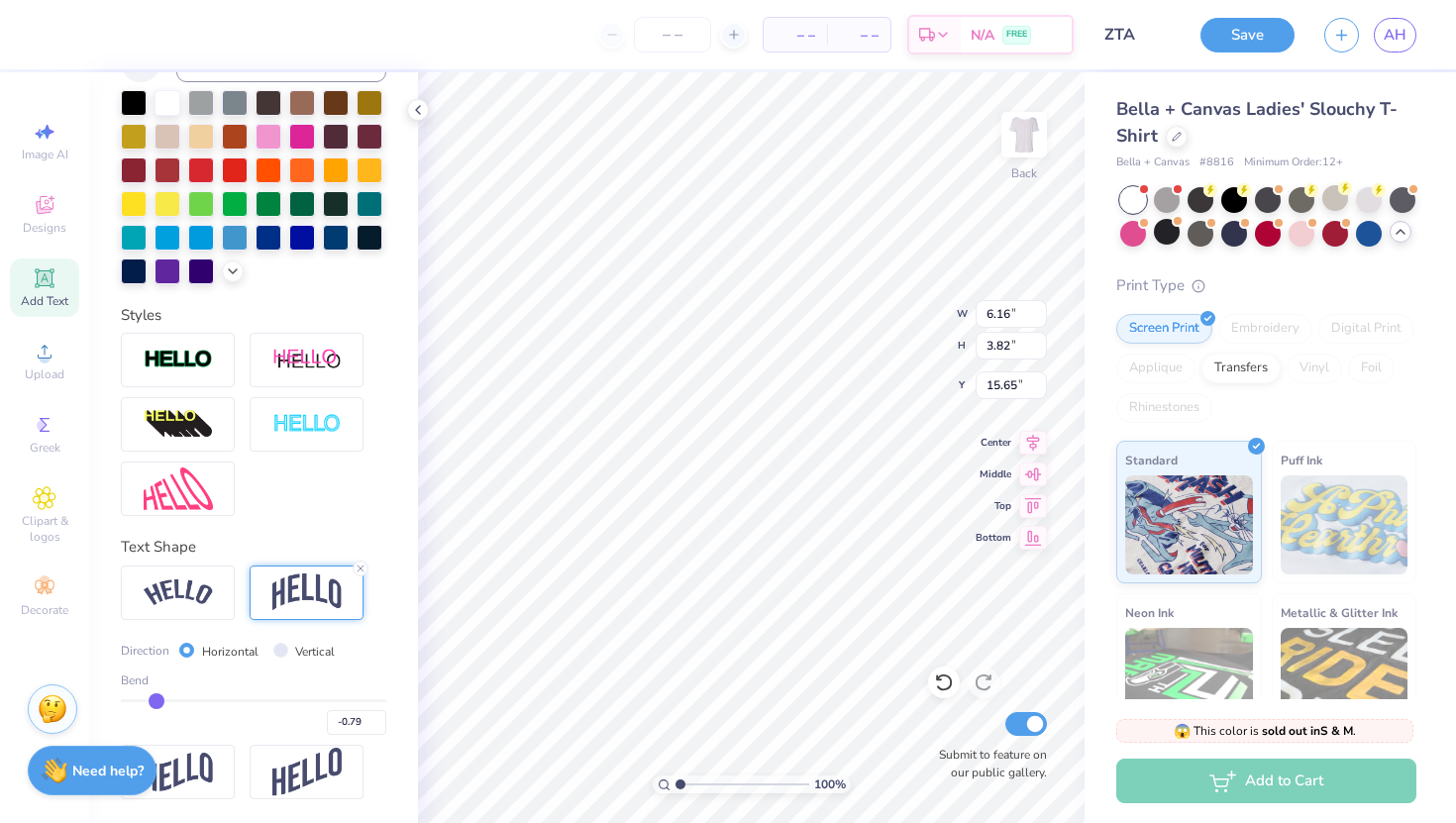type on "-0.78" 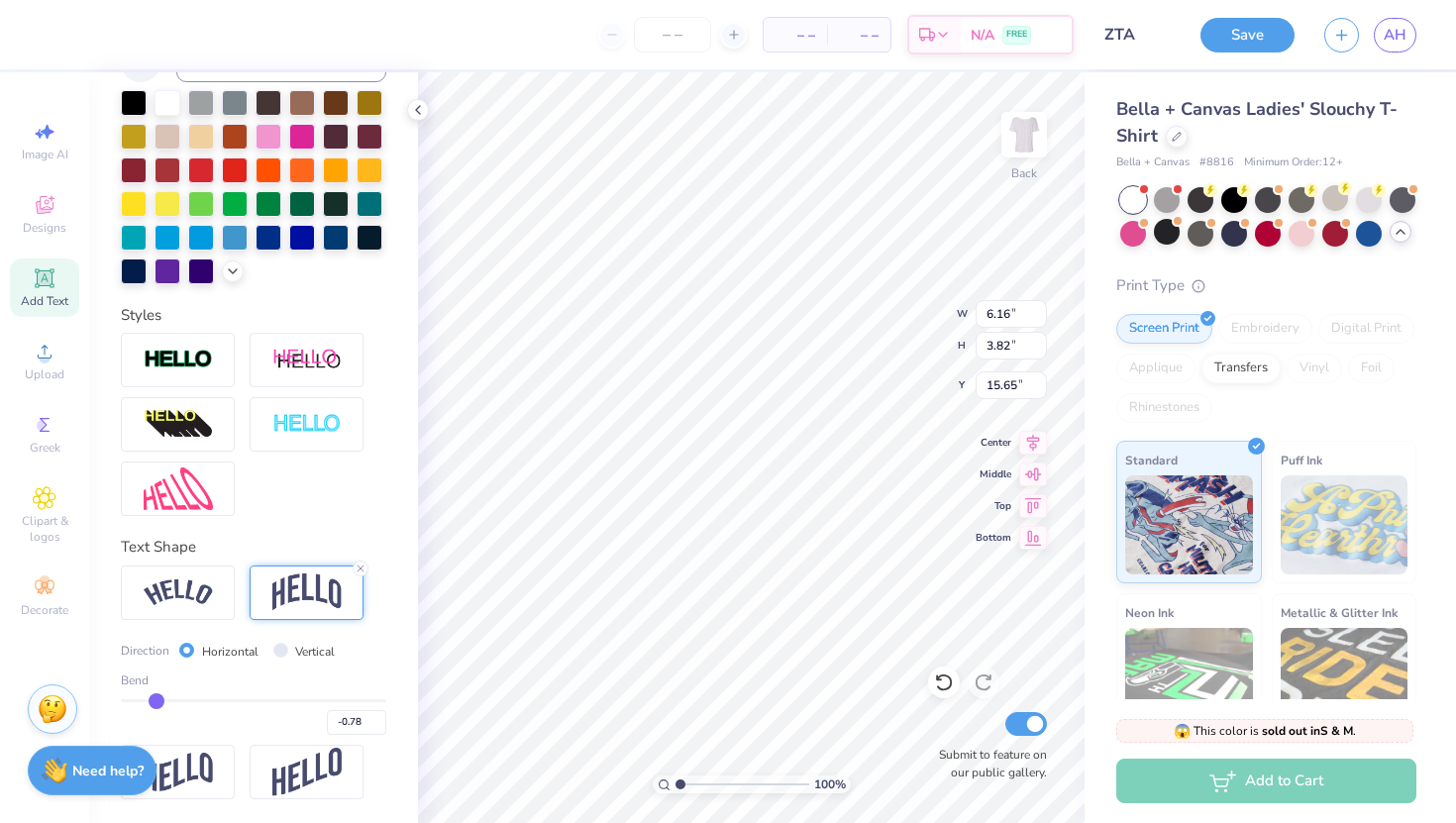 type on "-0.77" 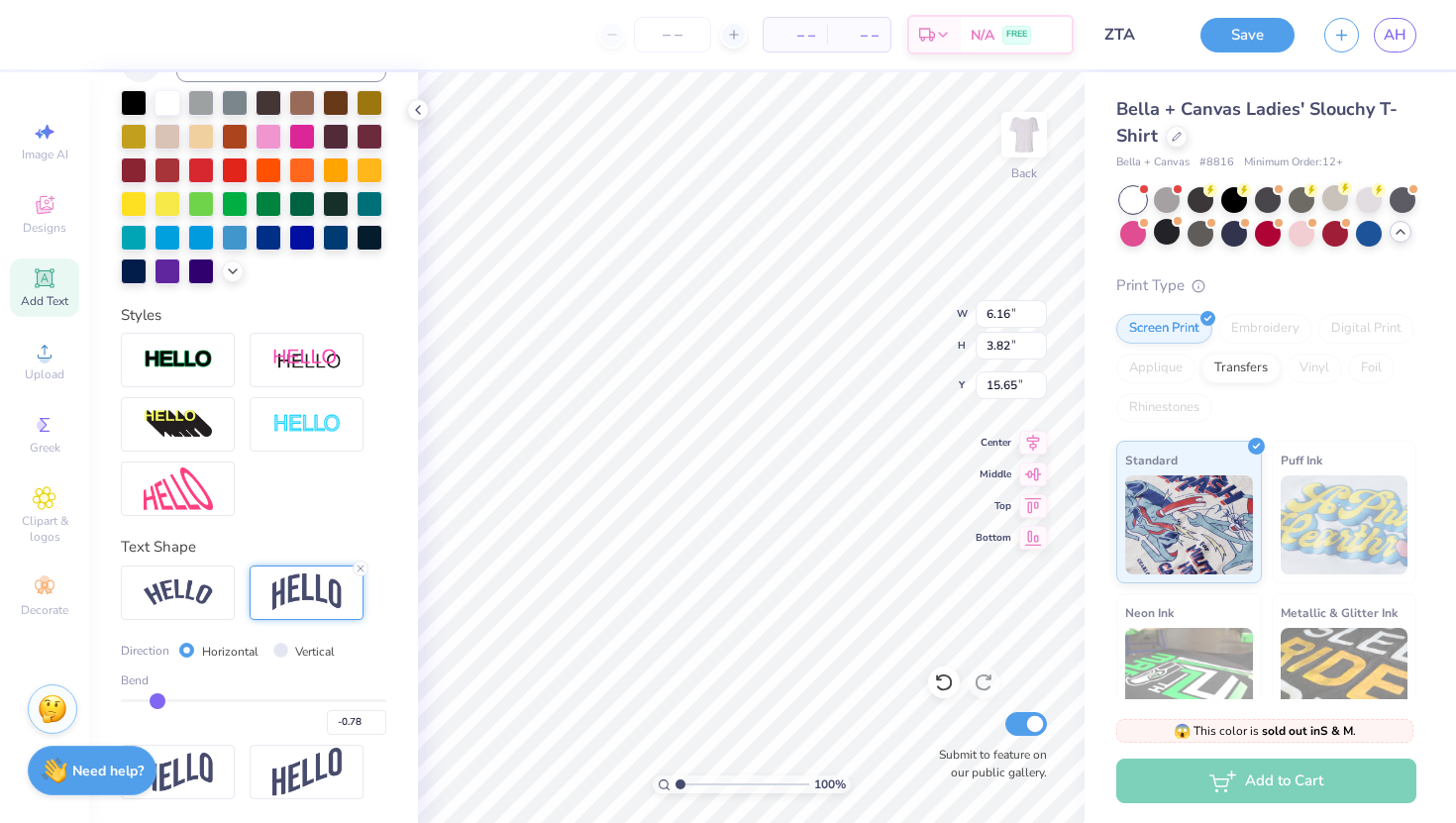 type on "-0.77" 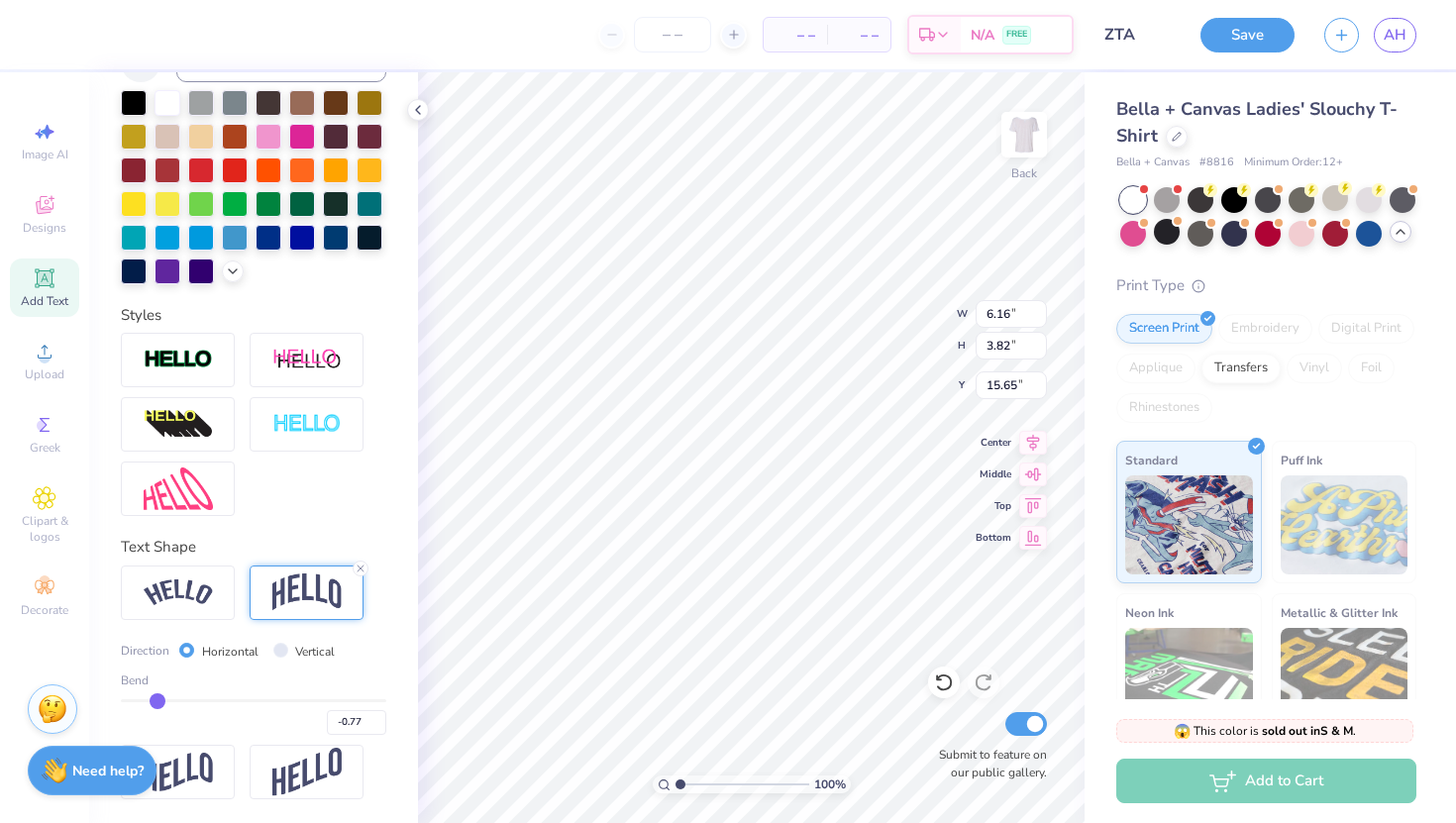 type on "-0.76" 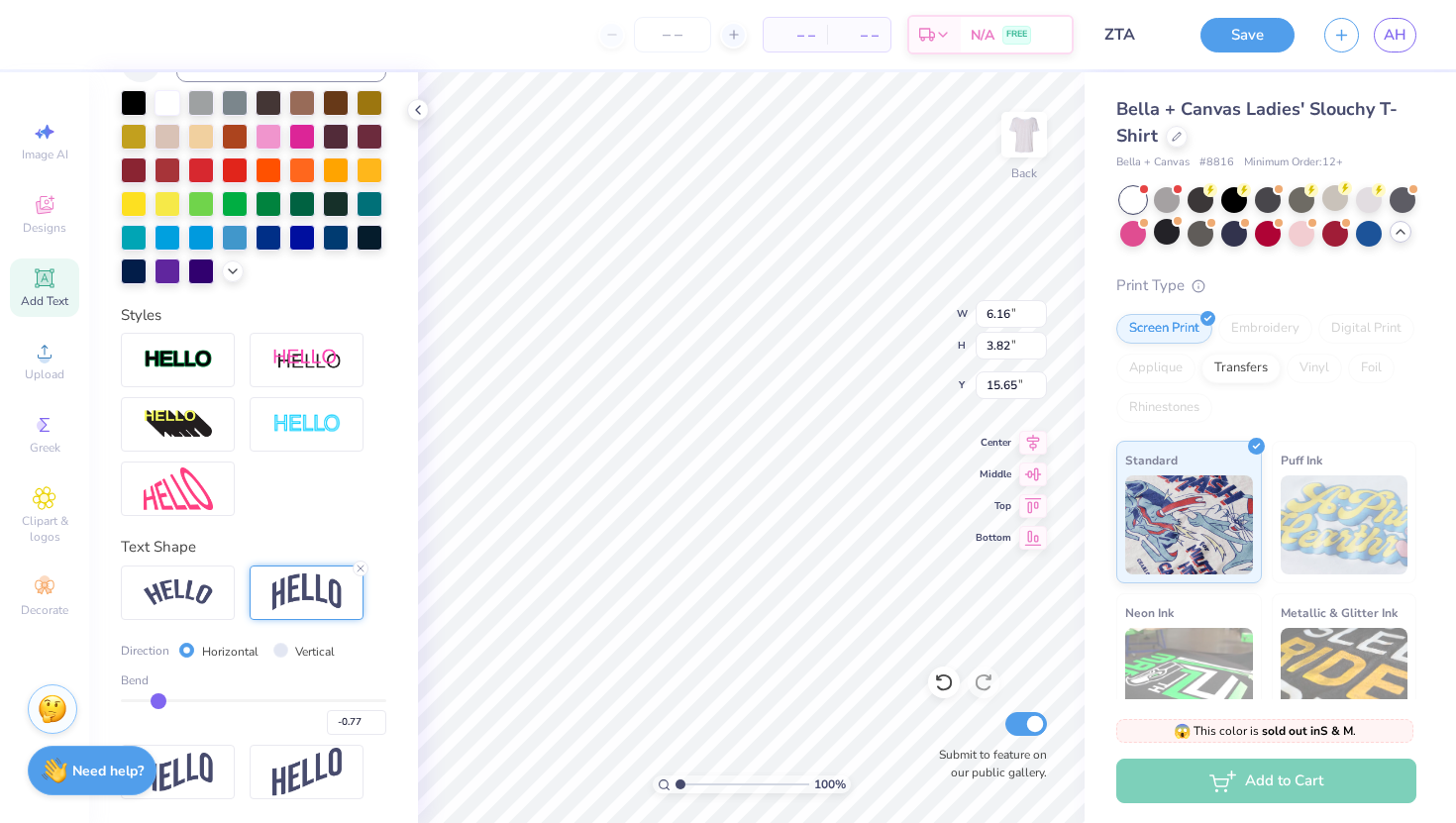 type on "-0.76" 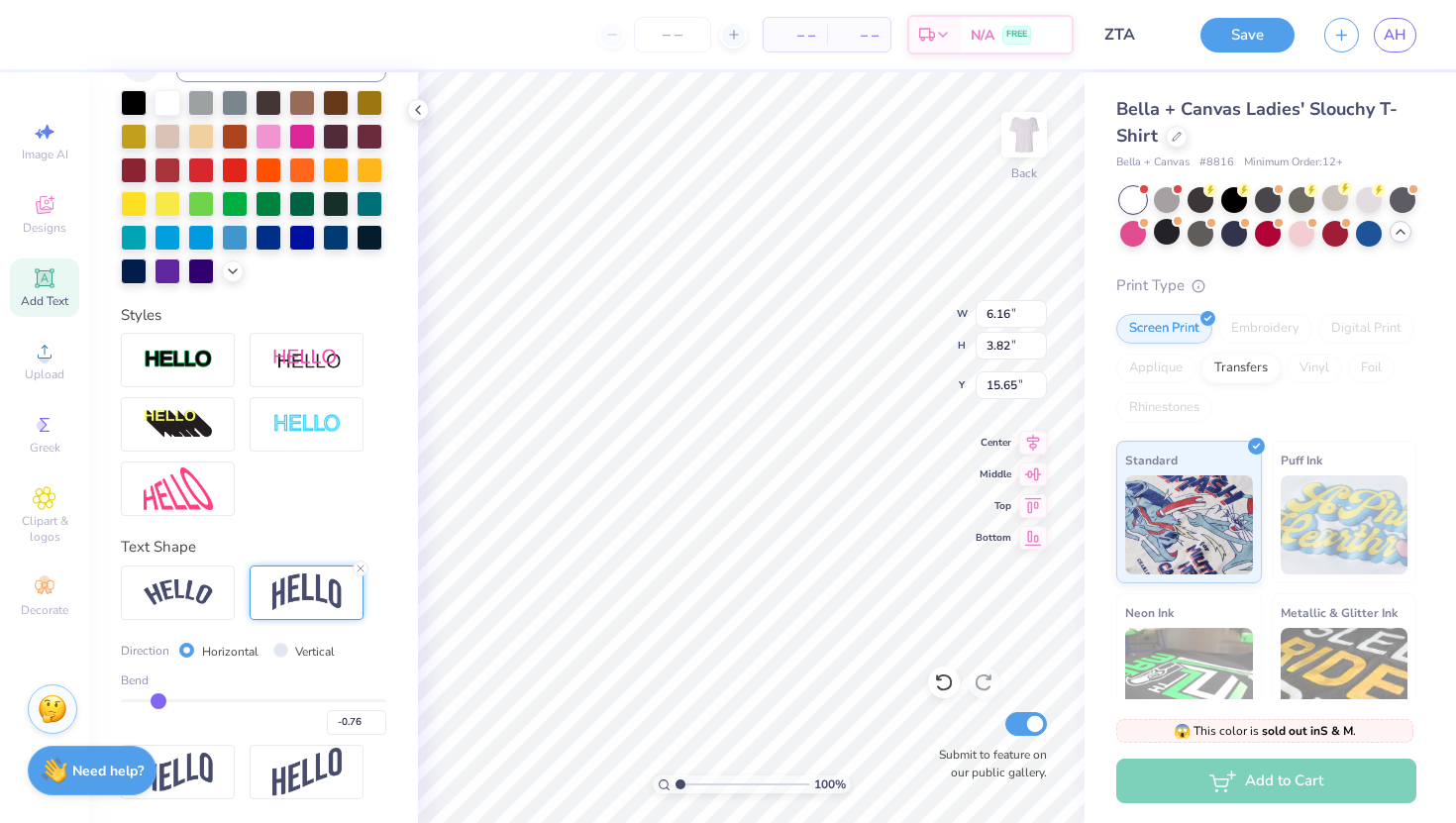 type on "-0.75" 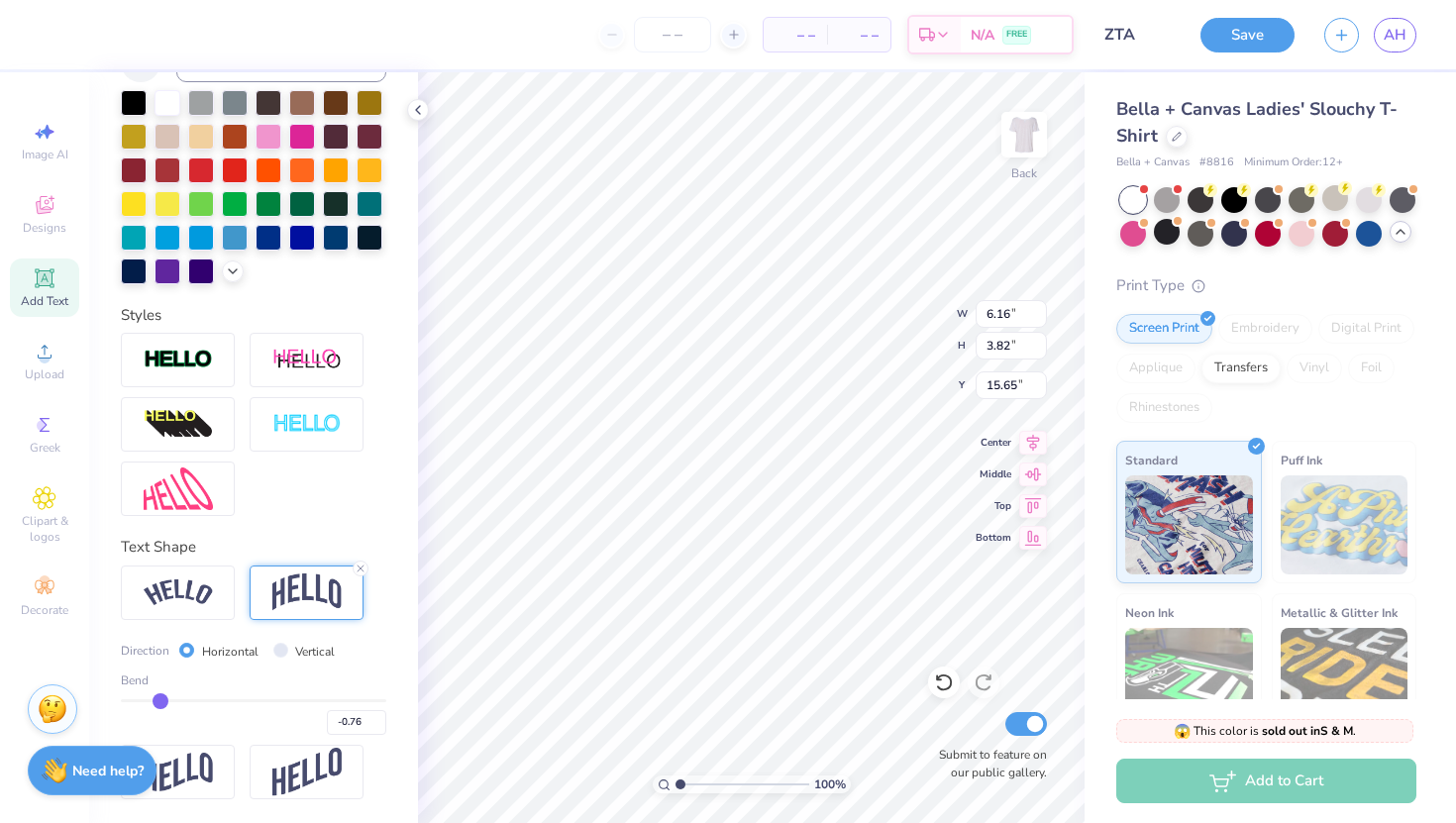 type on "-0.75" 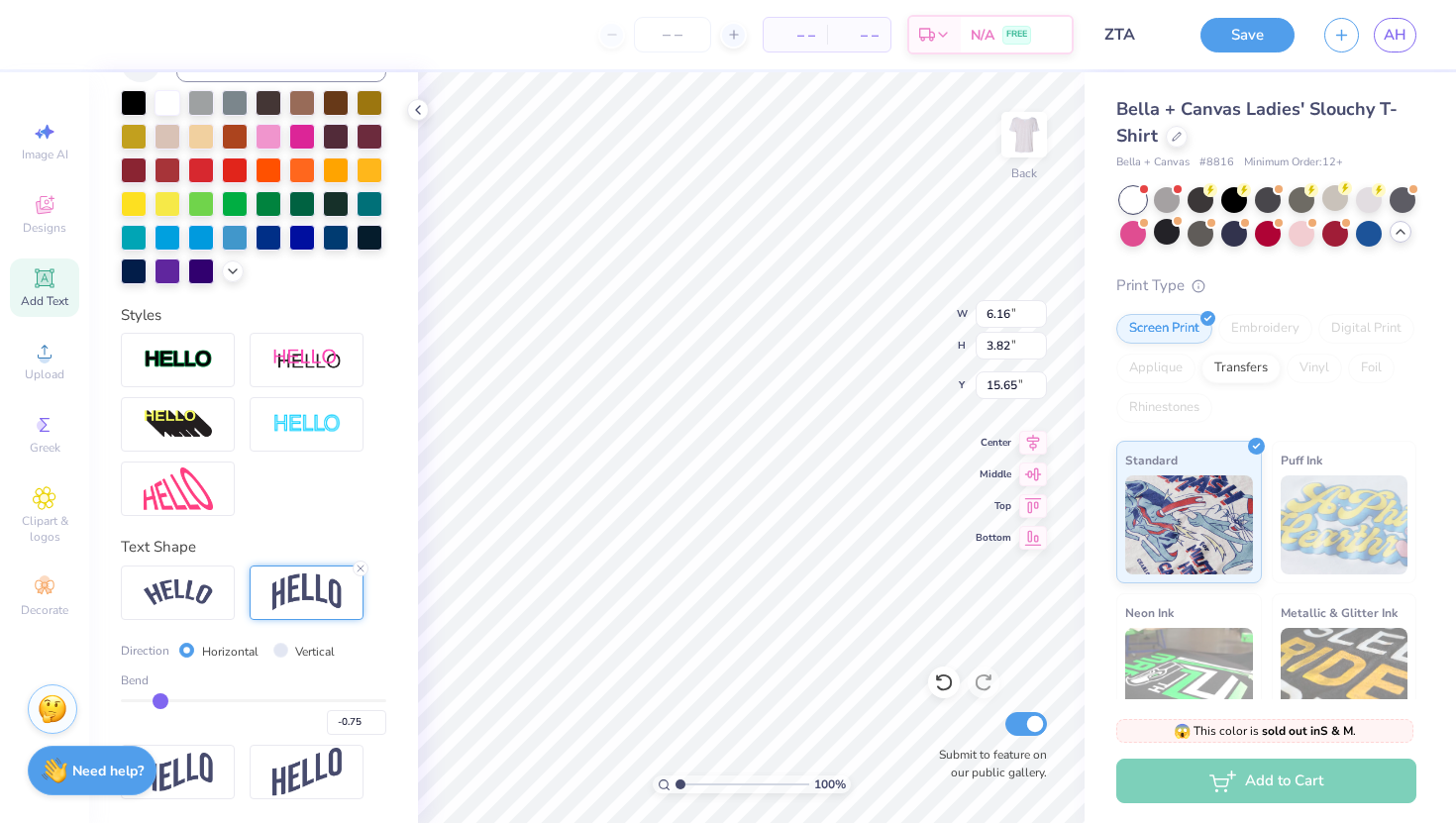 type on "-0.74" 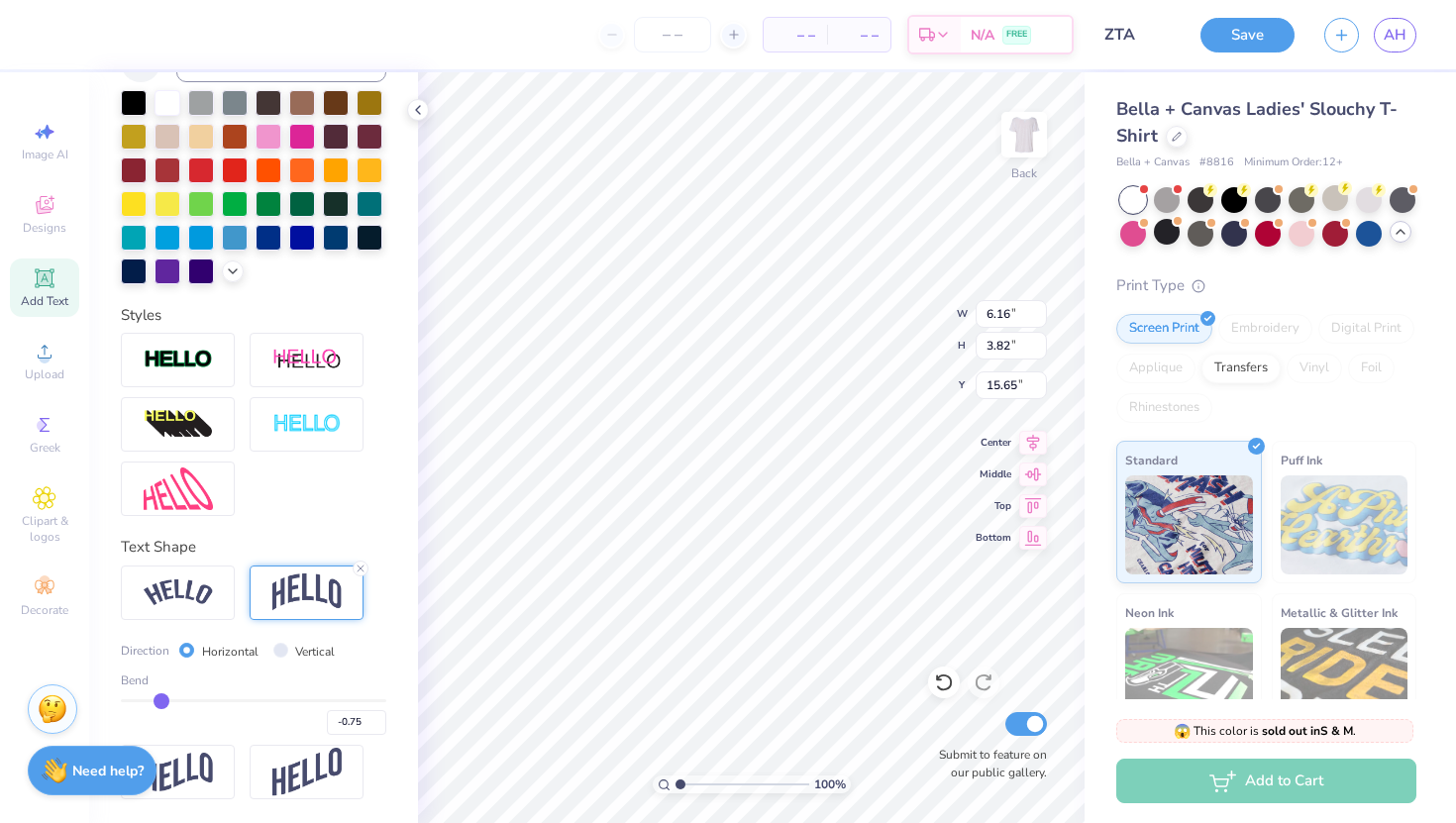 type on "-0.74" 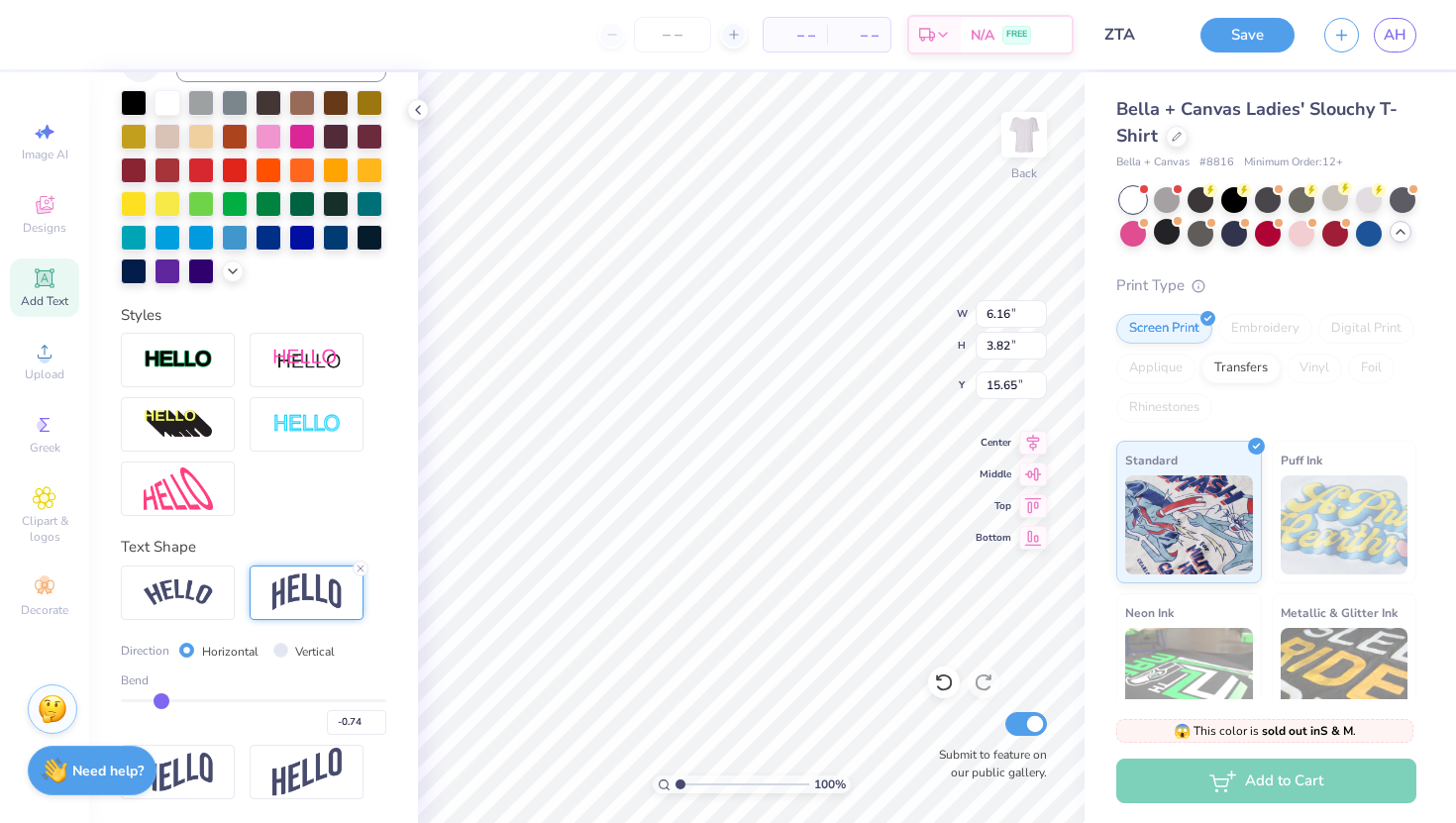 type on "-0.73" 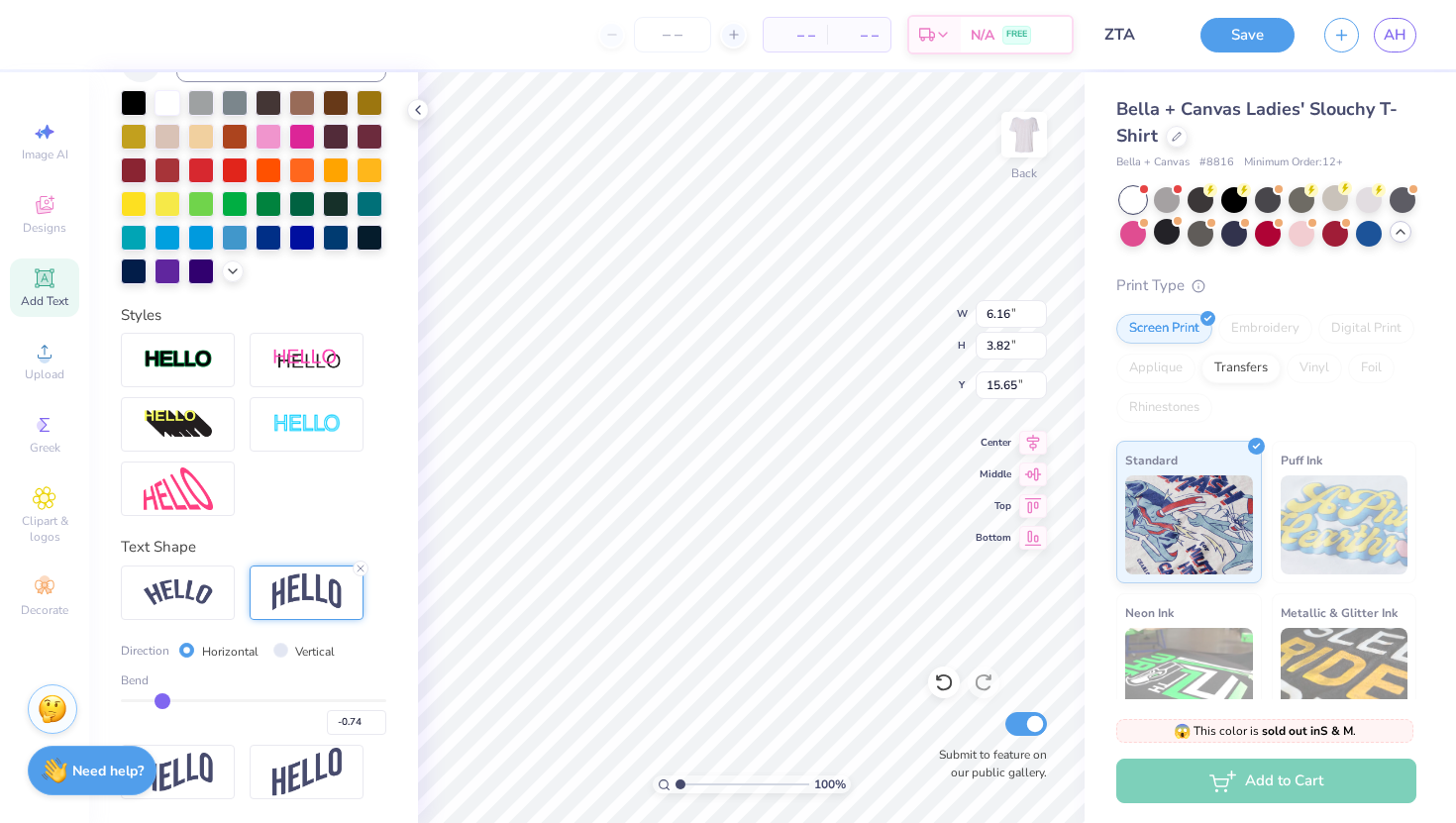 type on "-0.73" 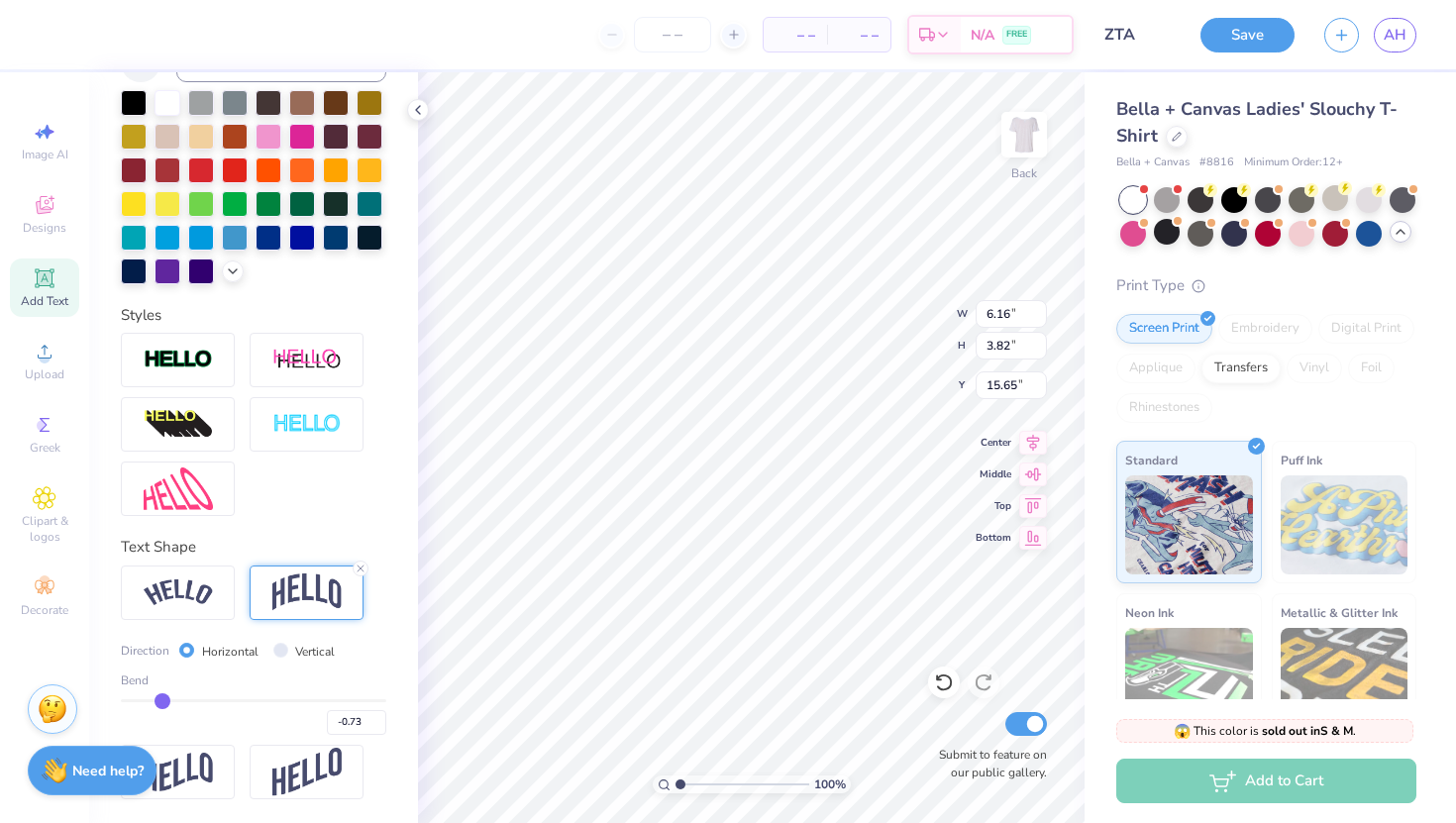 type on "-0.72" 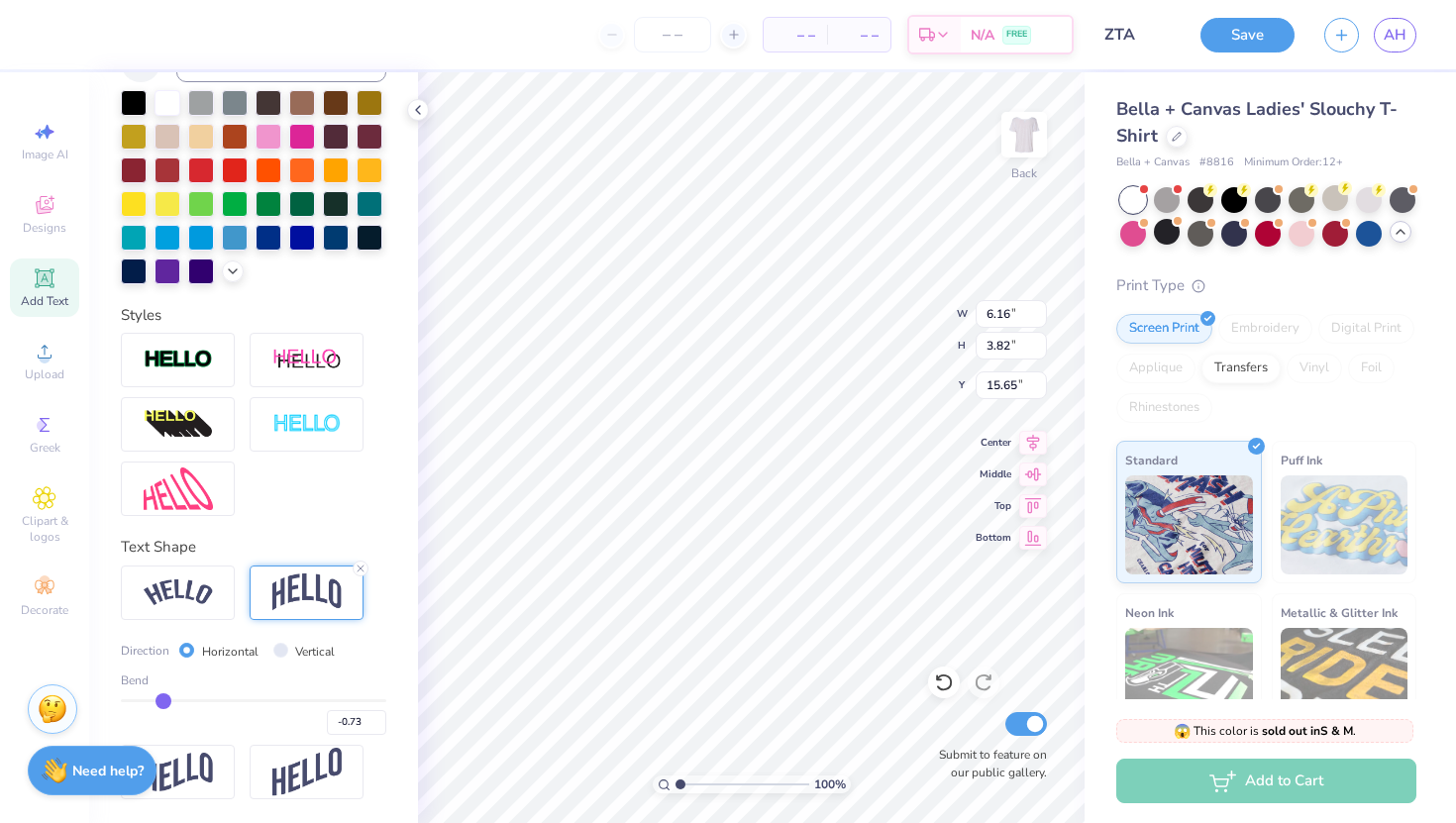 type on "-0.72" 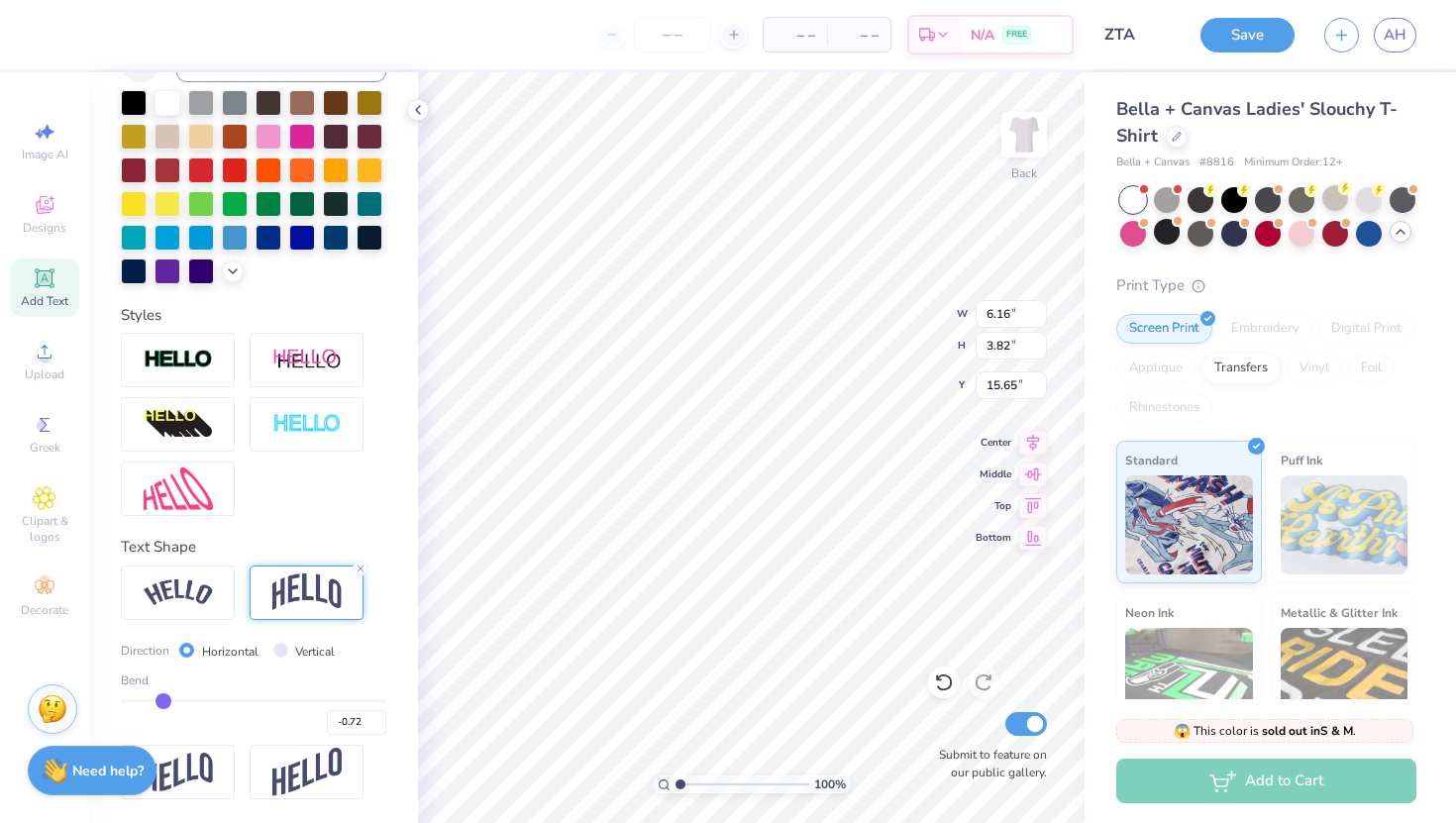 type on "-0.7" 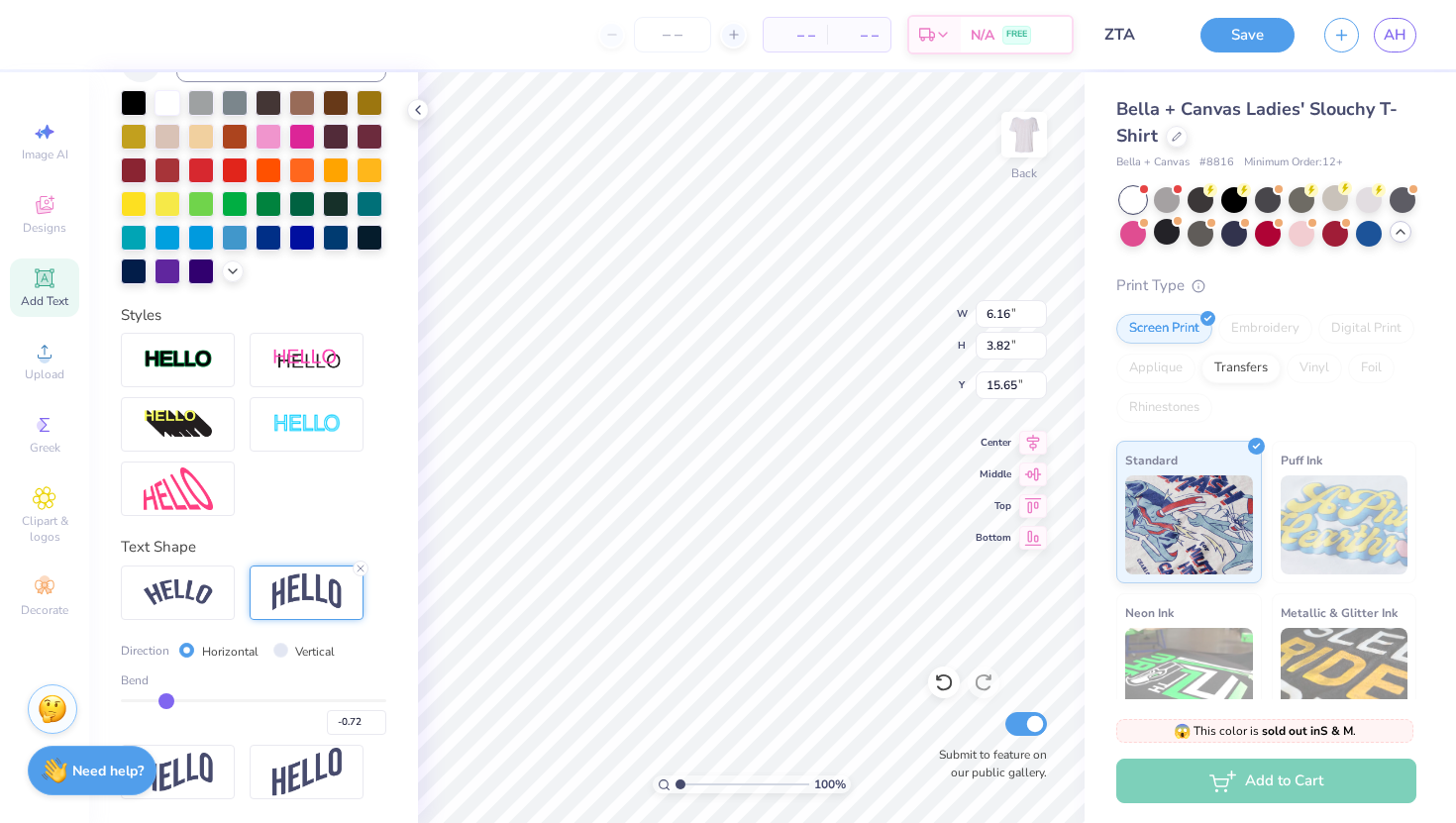type on "-0.70" 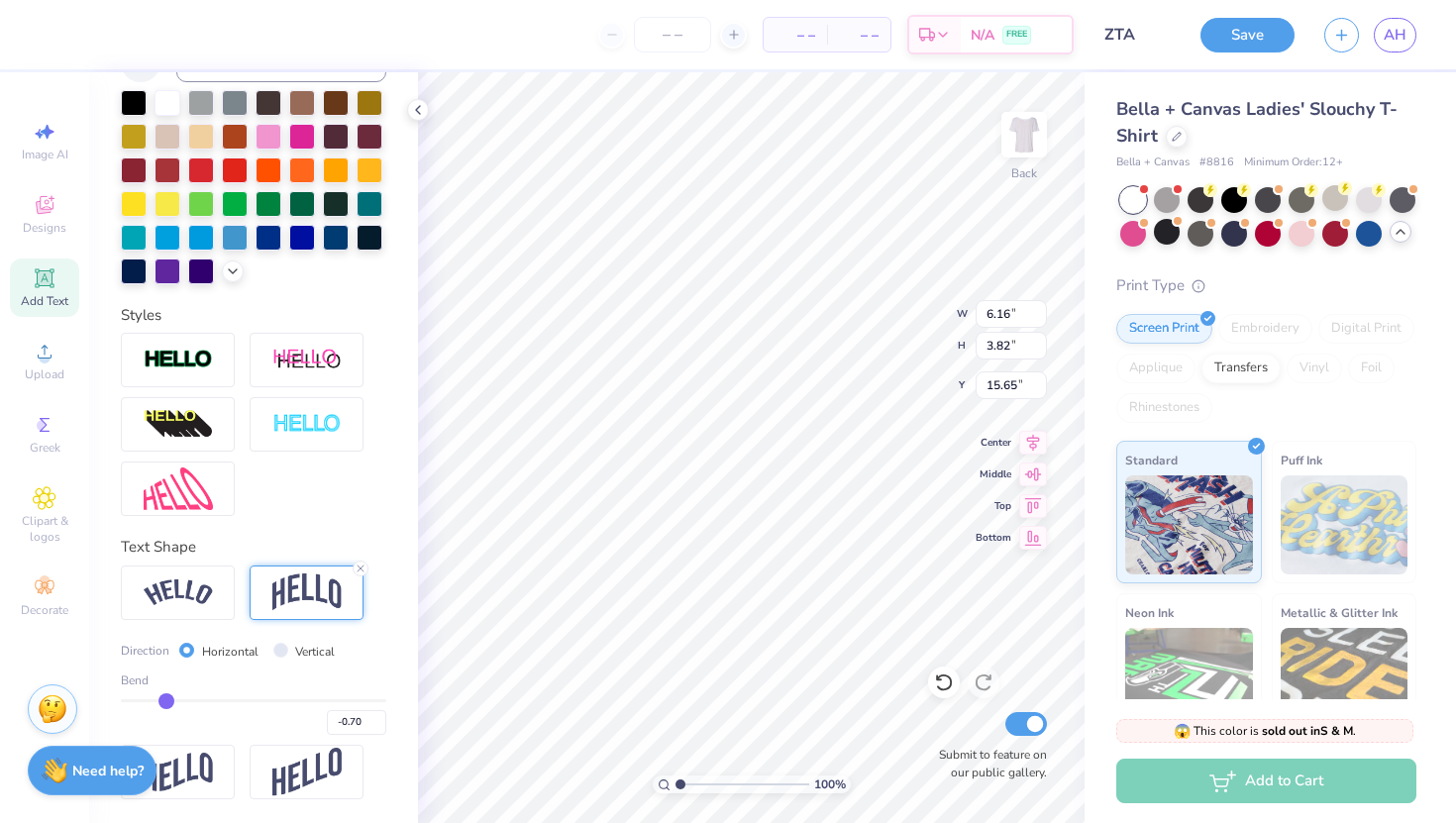 type on "-0.68" 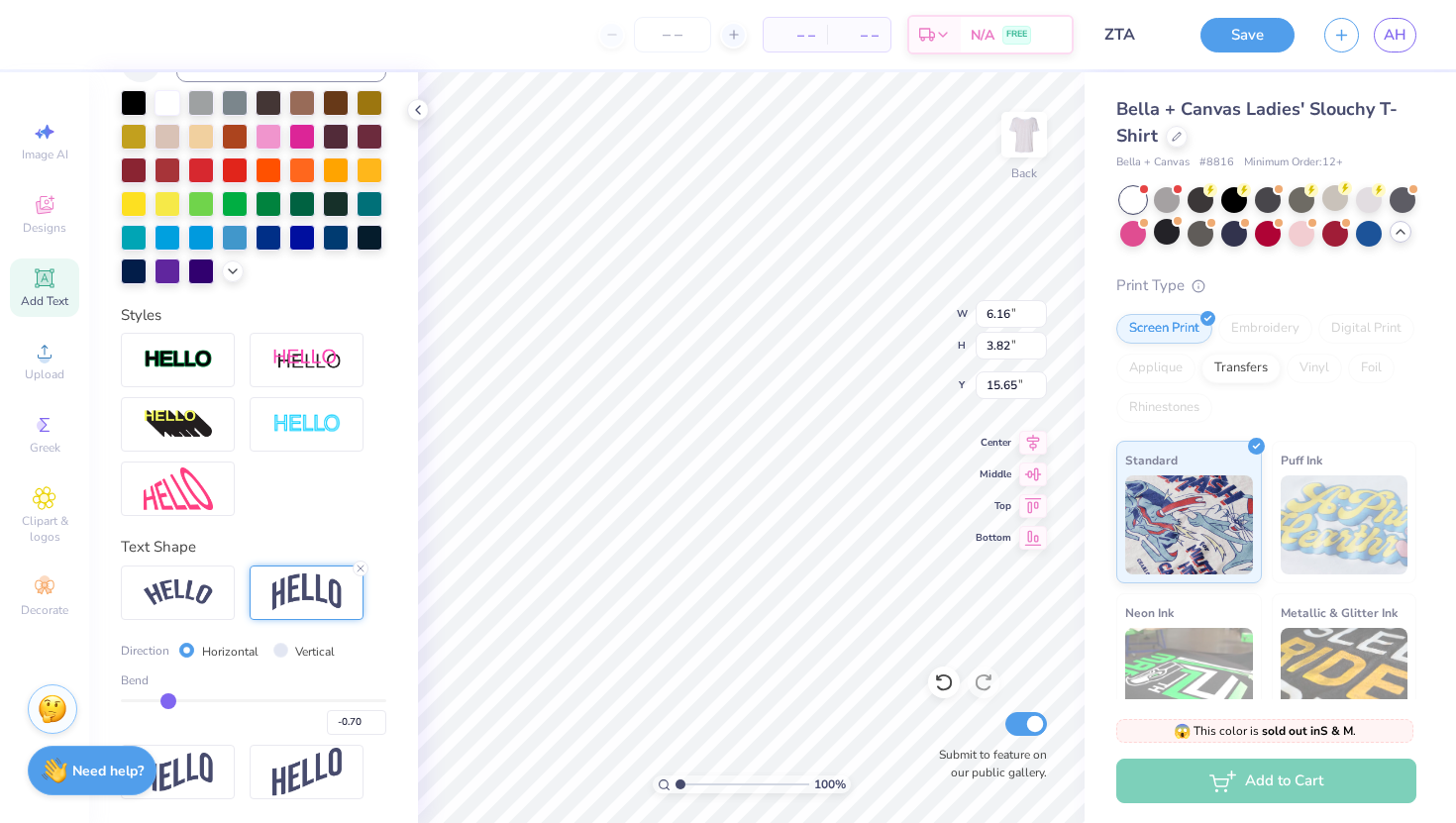 type on "-0.68" 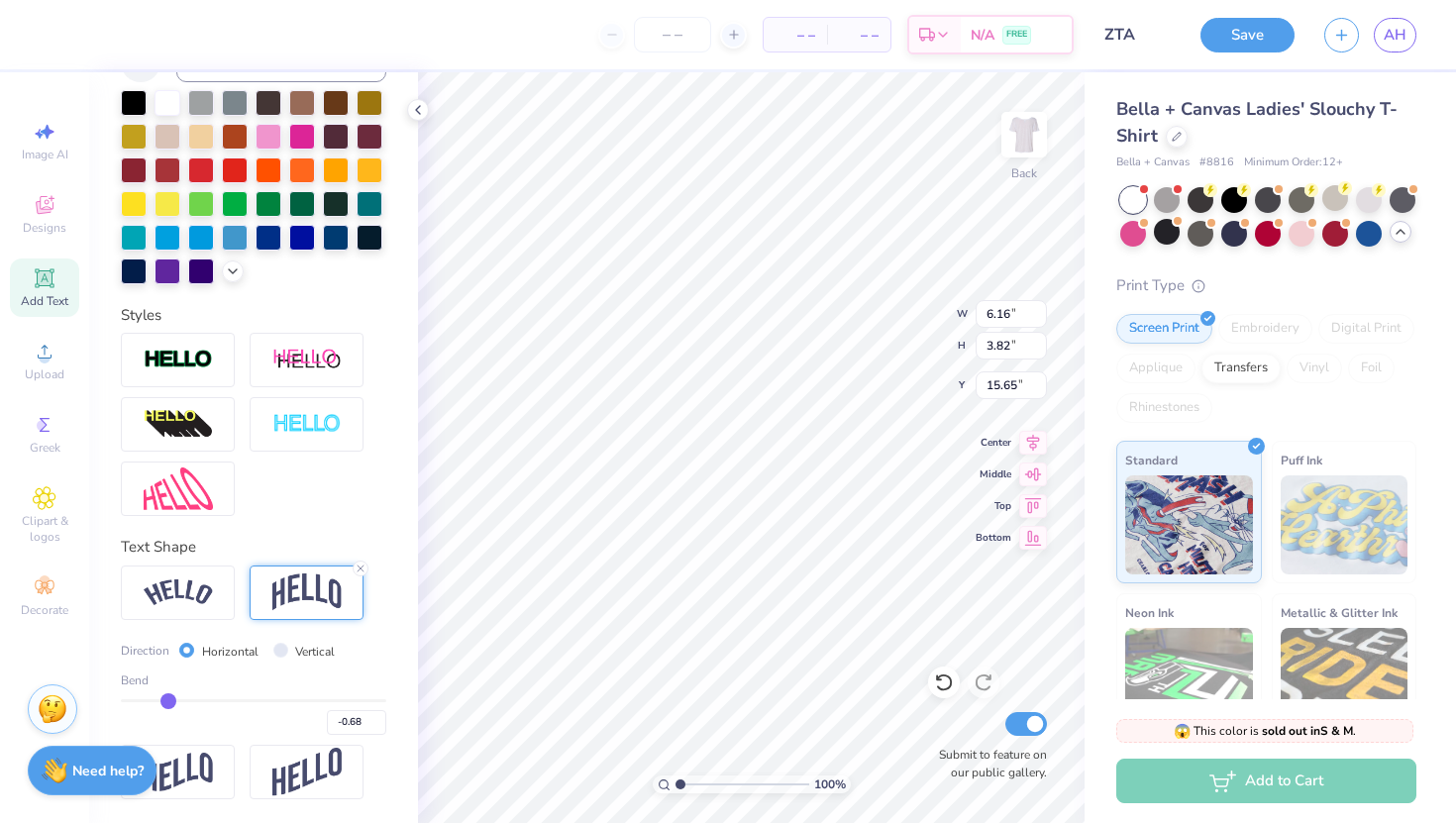 type on "-0.67" 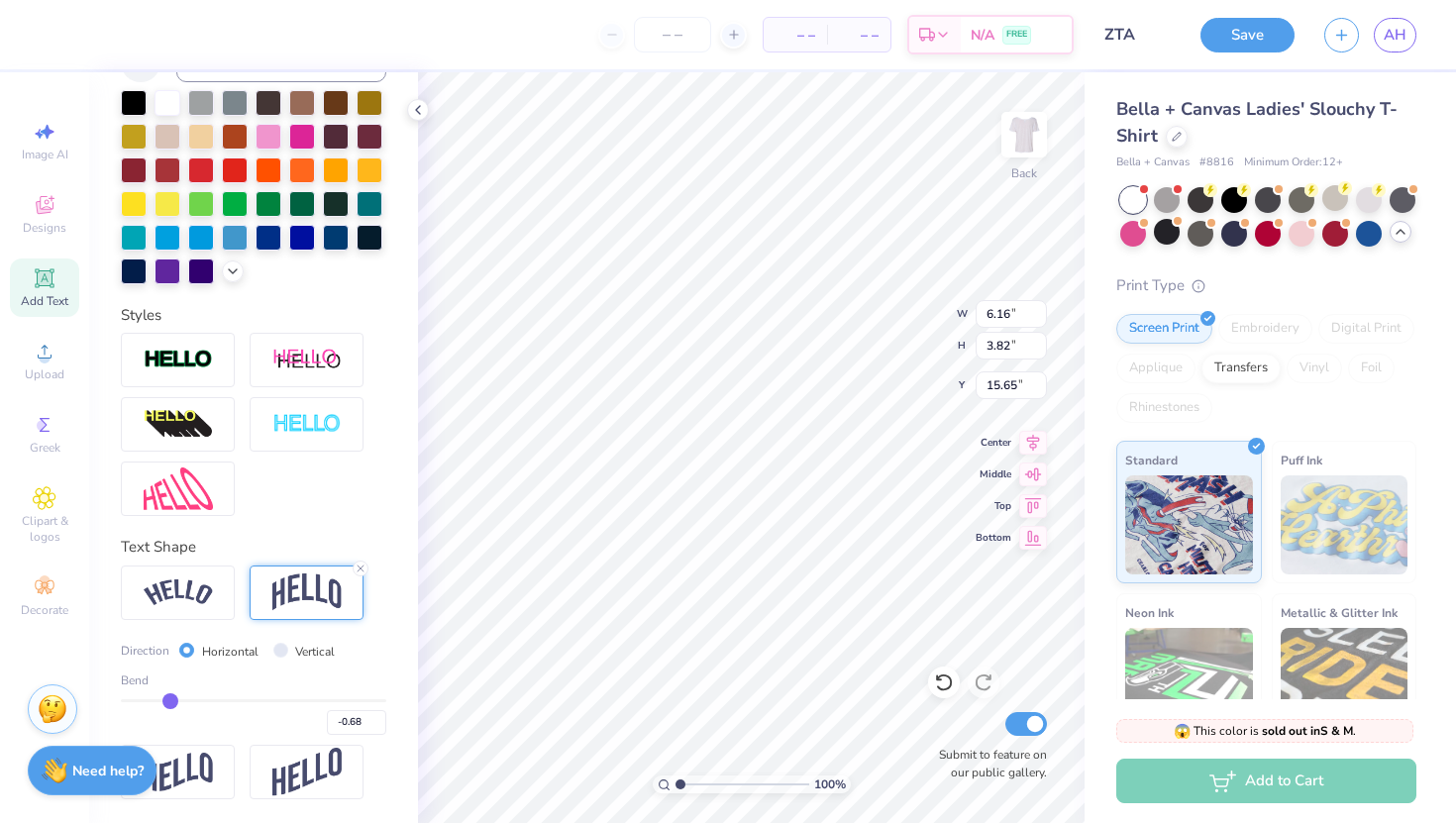 type on "-0.67" 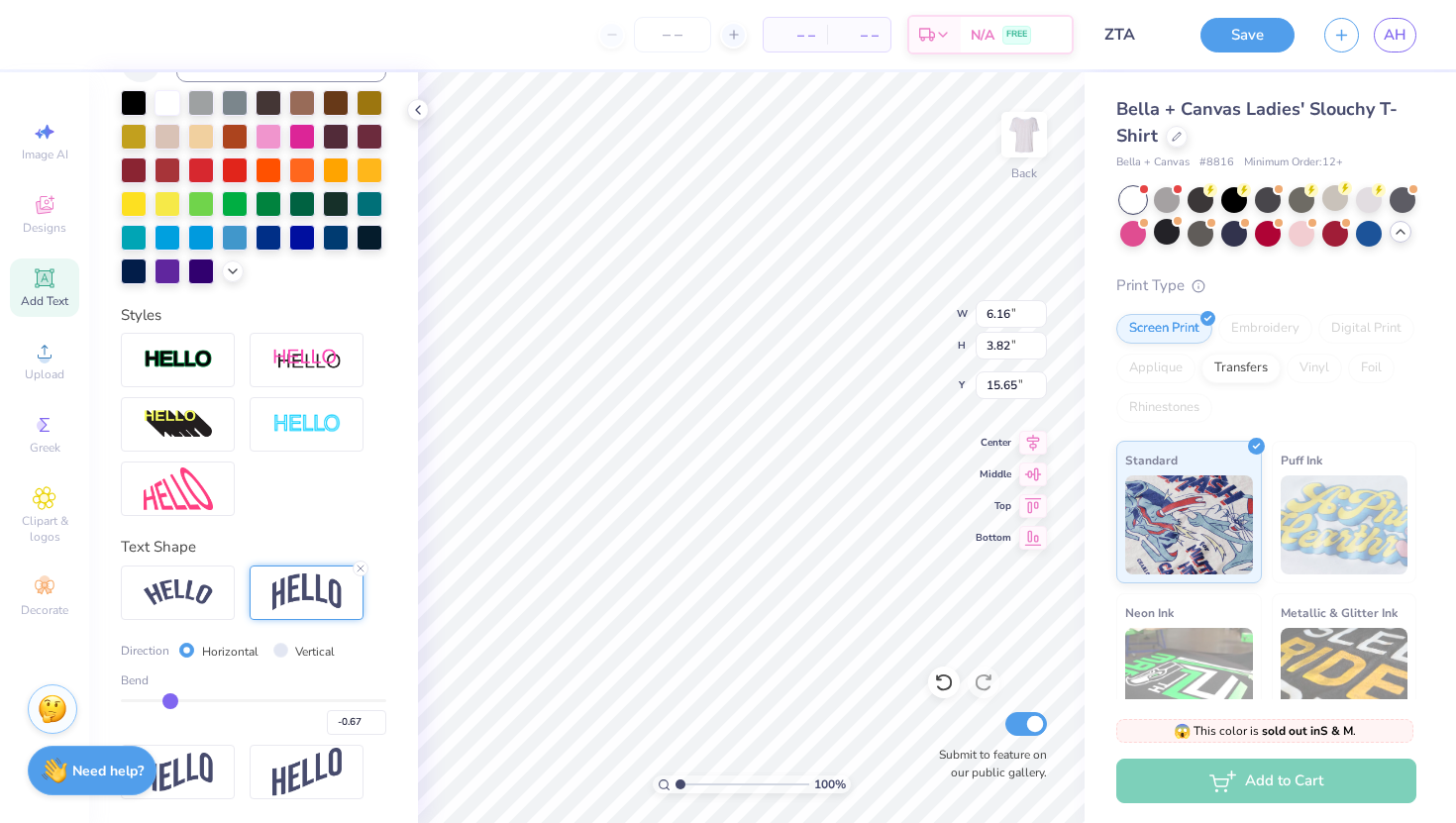 type on "-0.65" 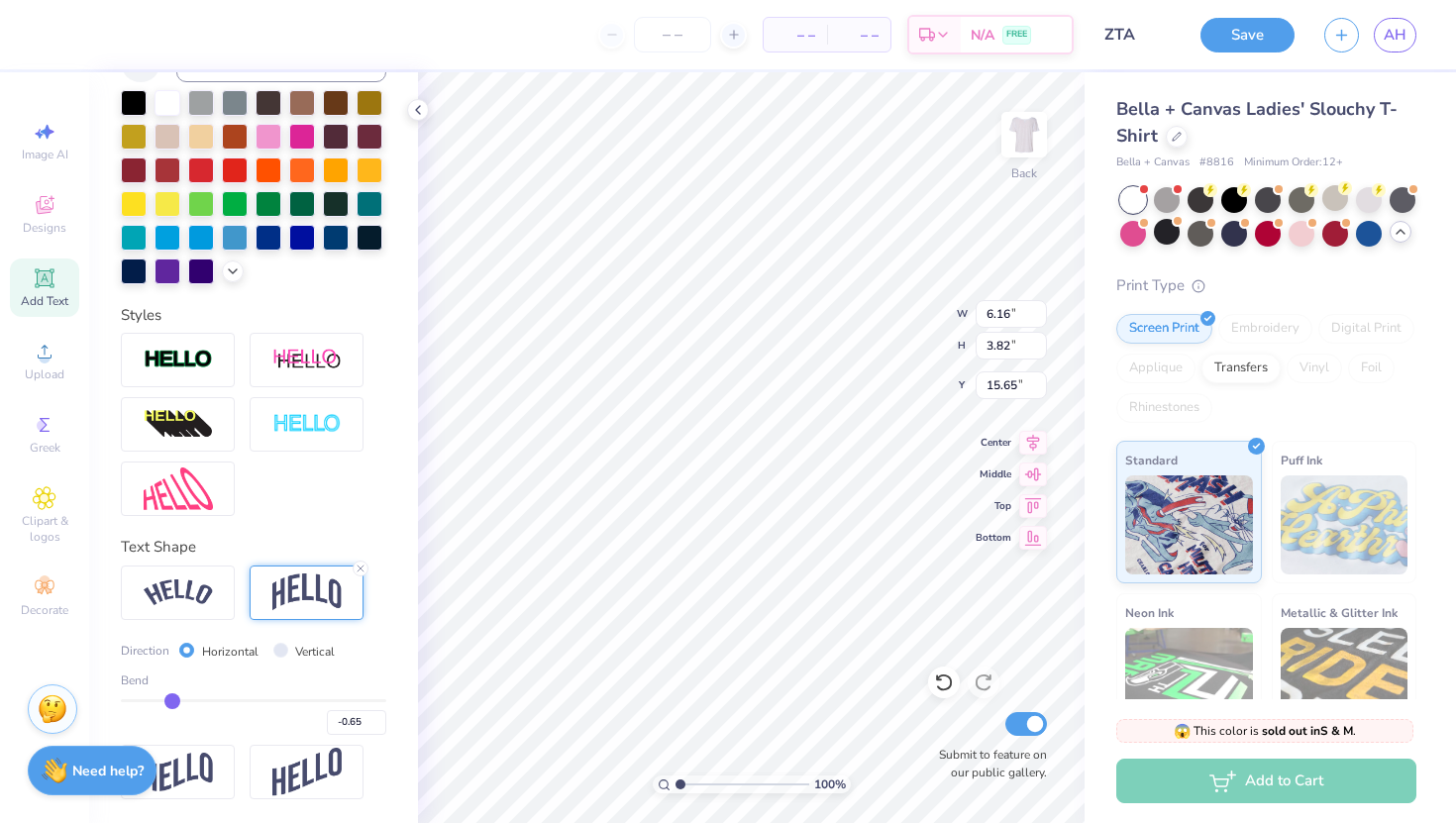 type on "-0.64" 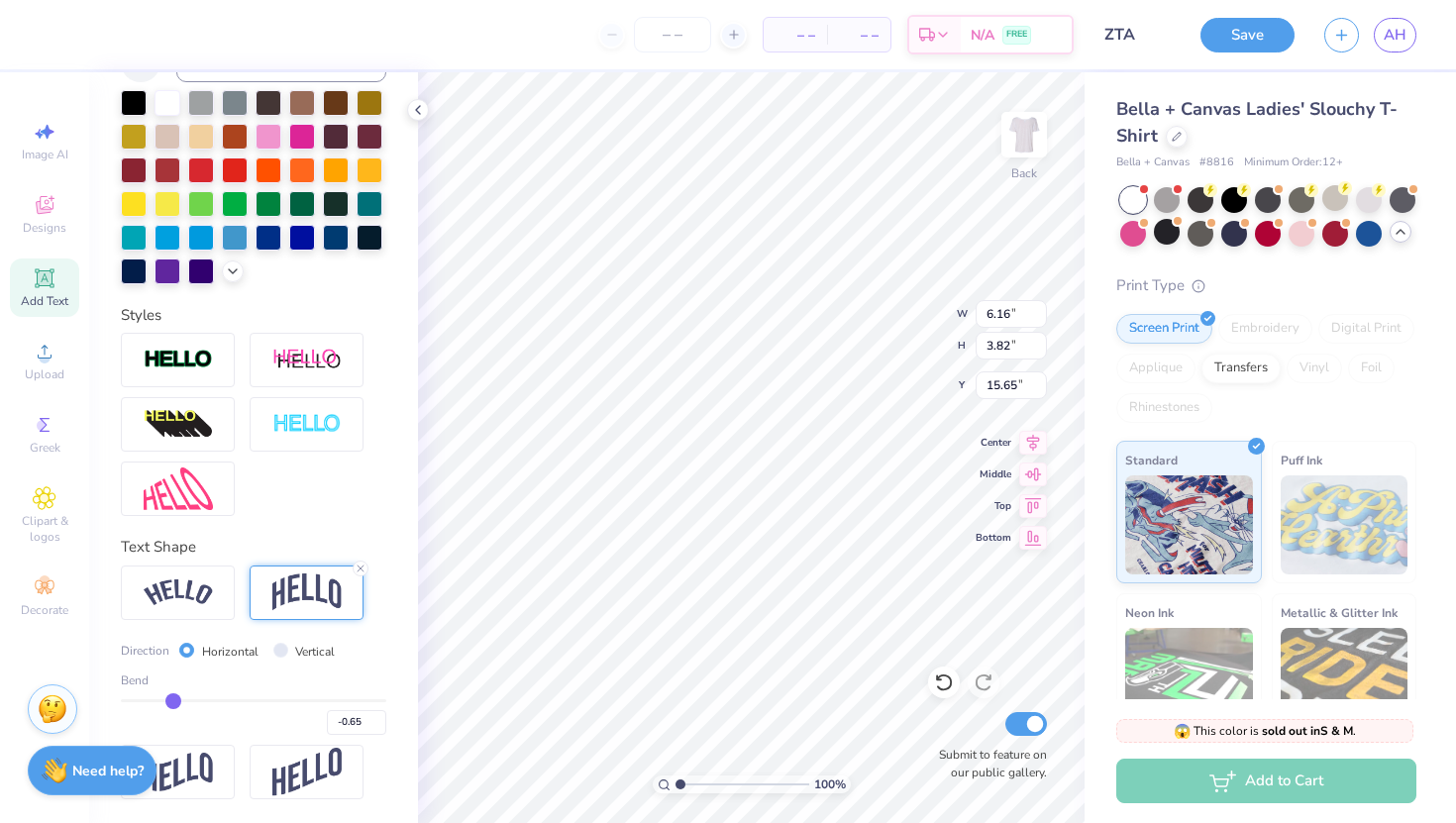 type on "-0.64" 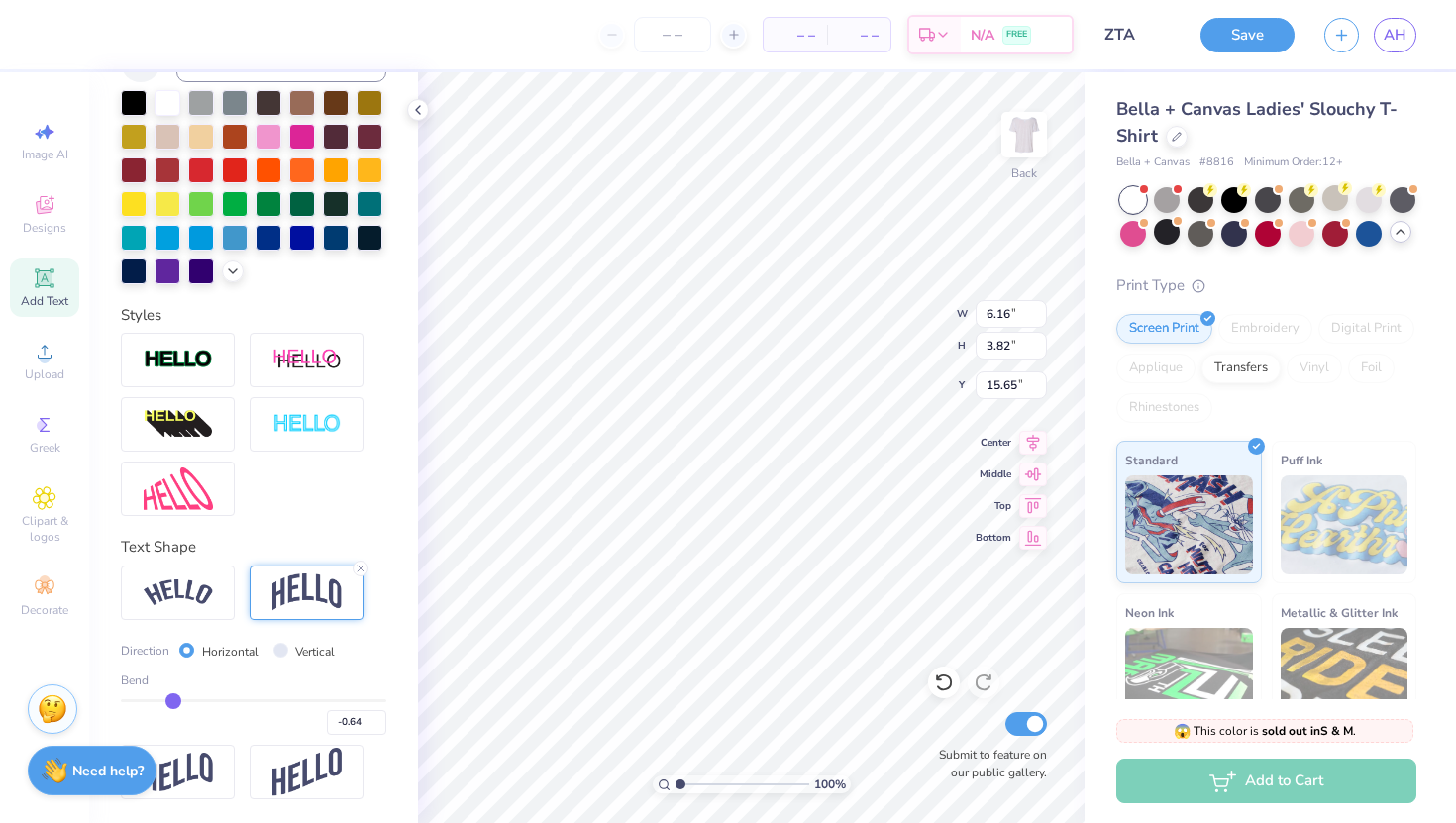 type on "-0.63" 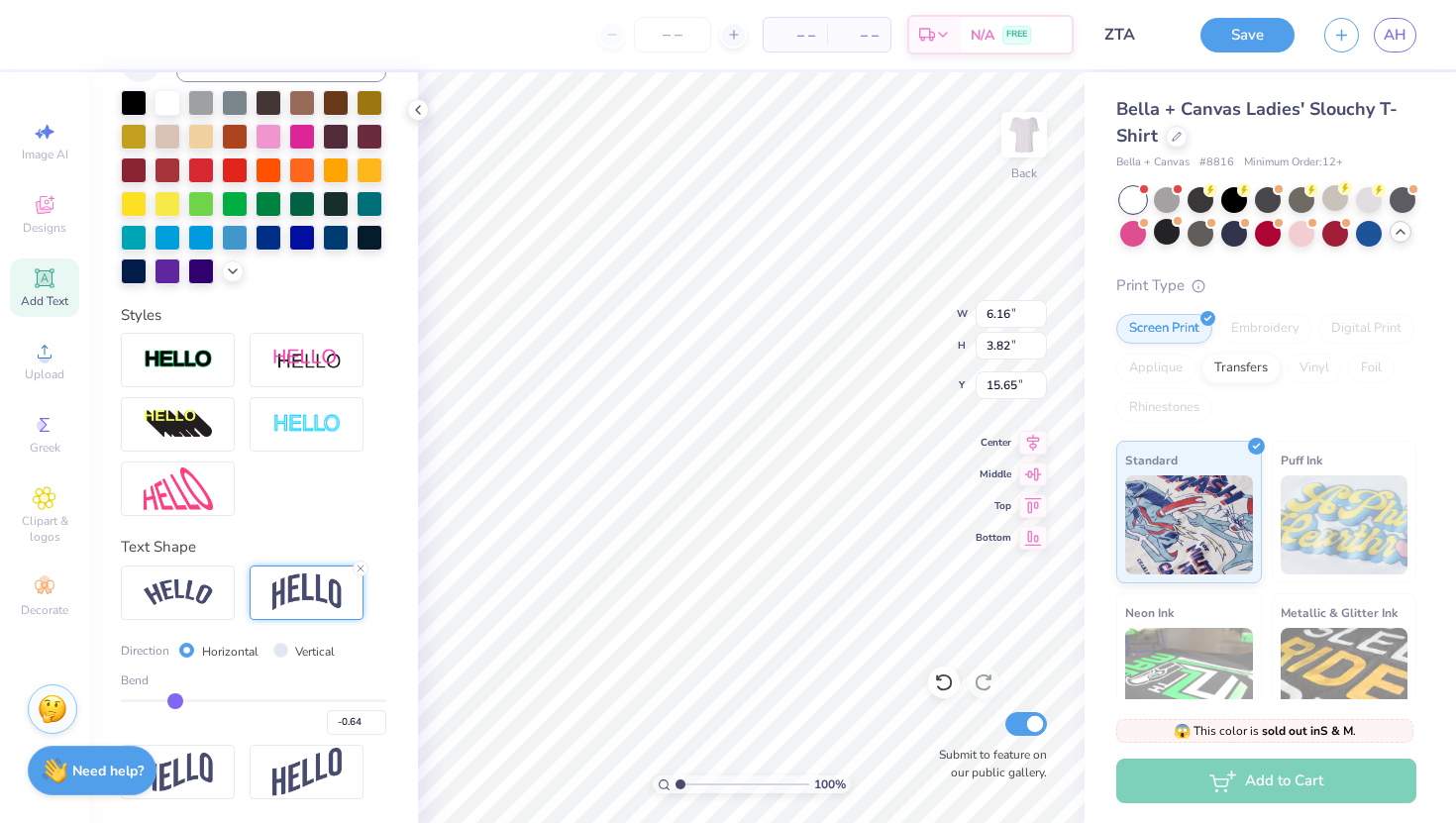 type on "-0.63" 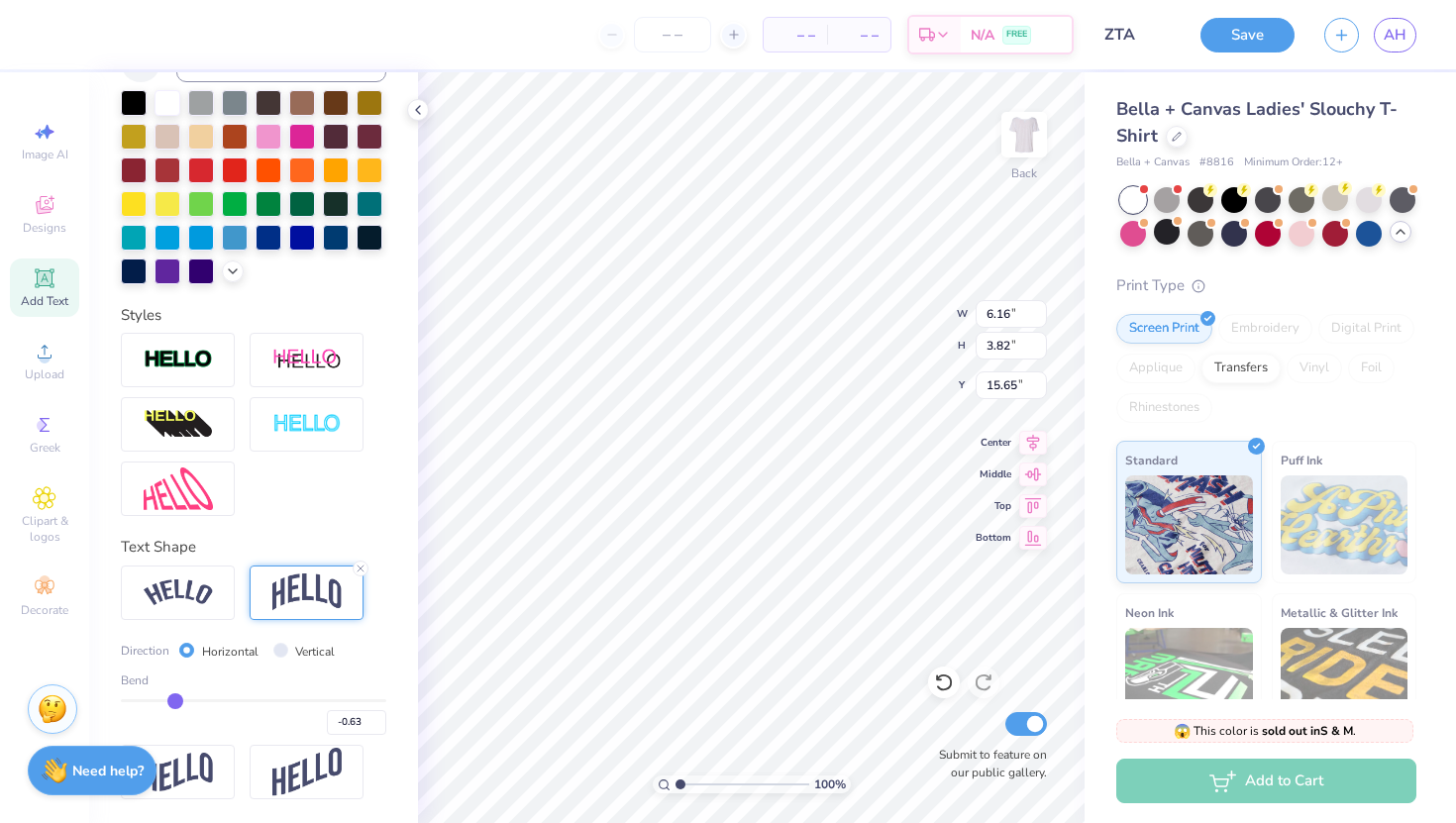 type on "-0.62" 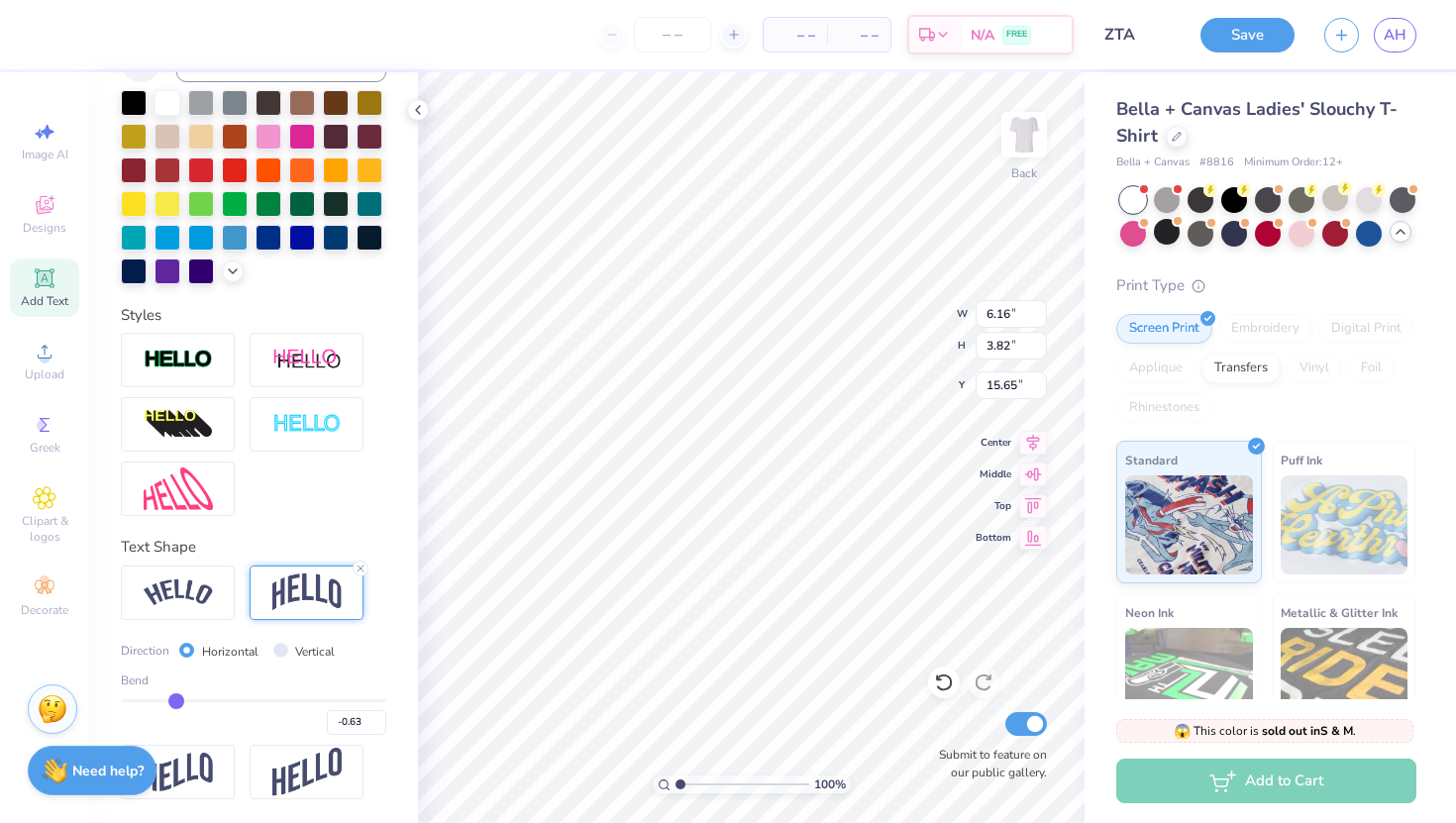 type on "-0.62" 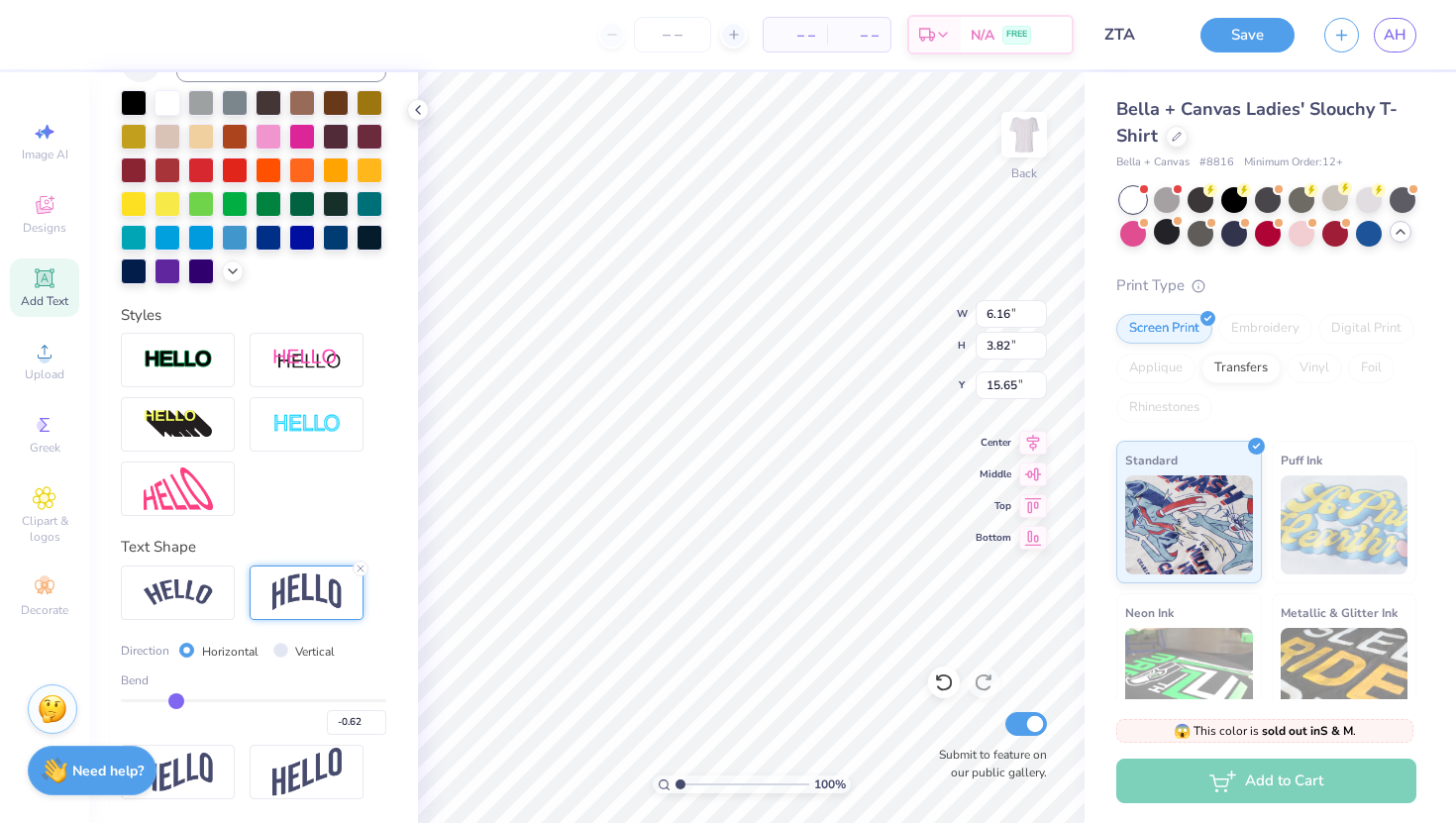 type on "-0.59" 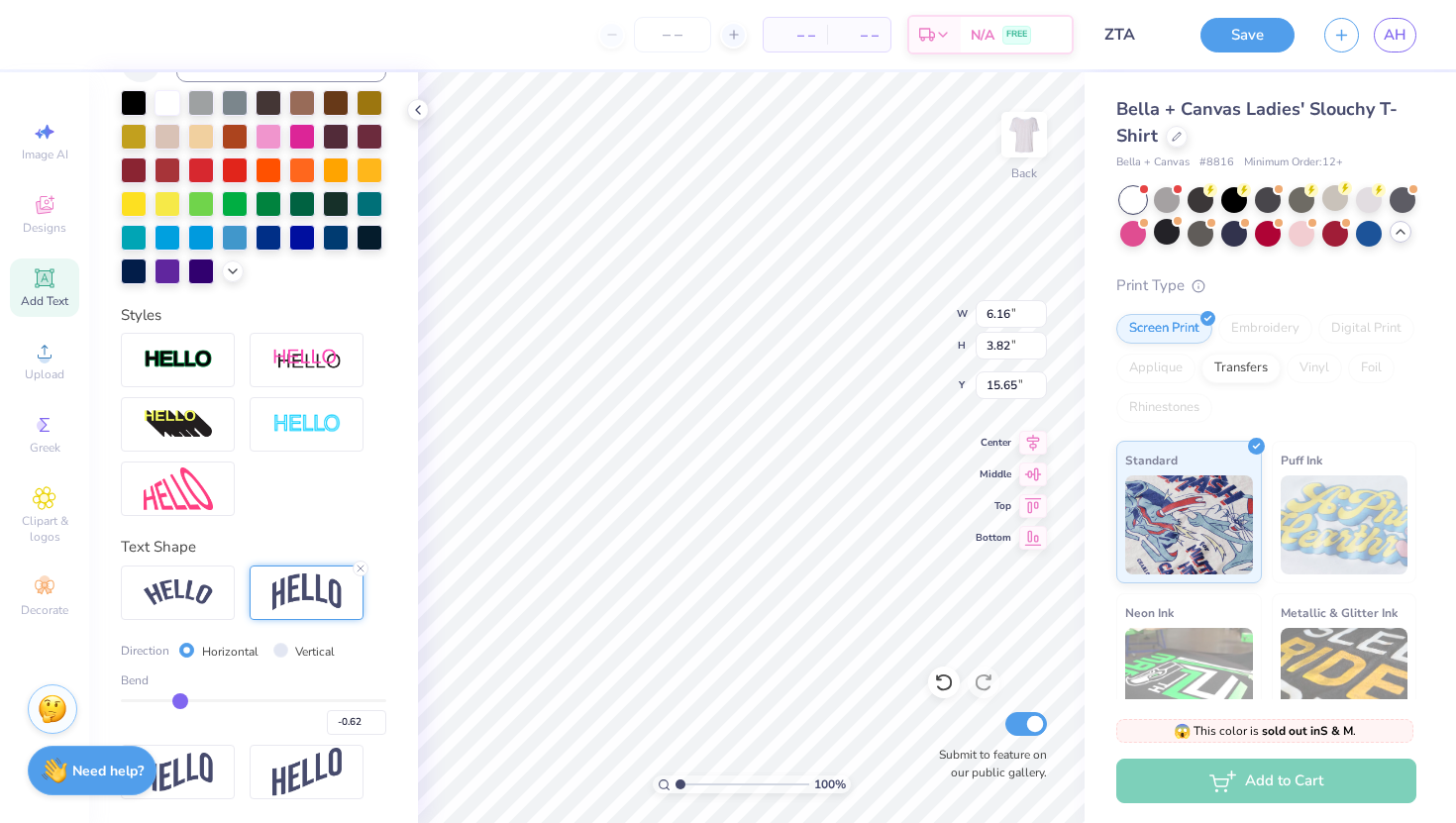 type on "-0.59" 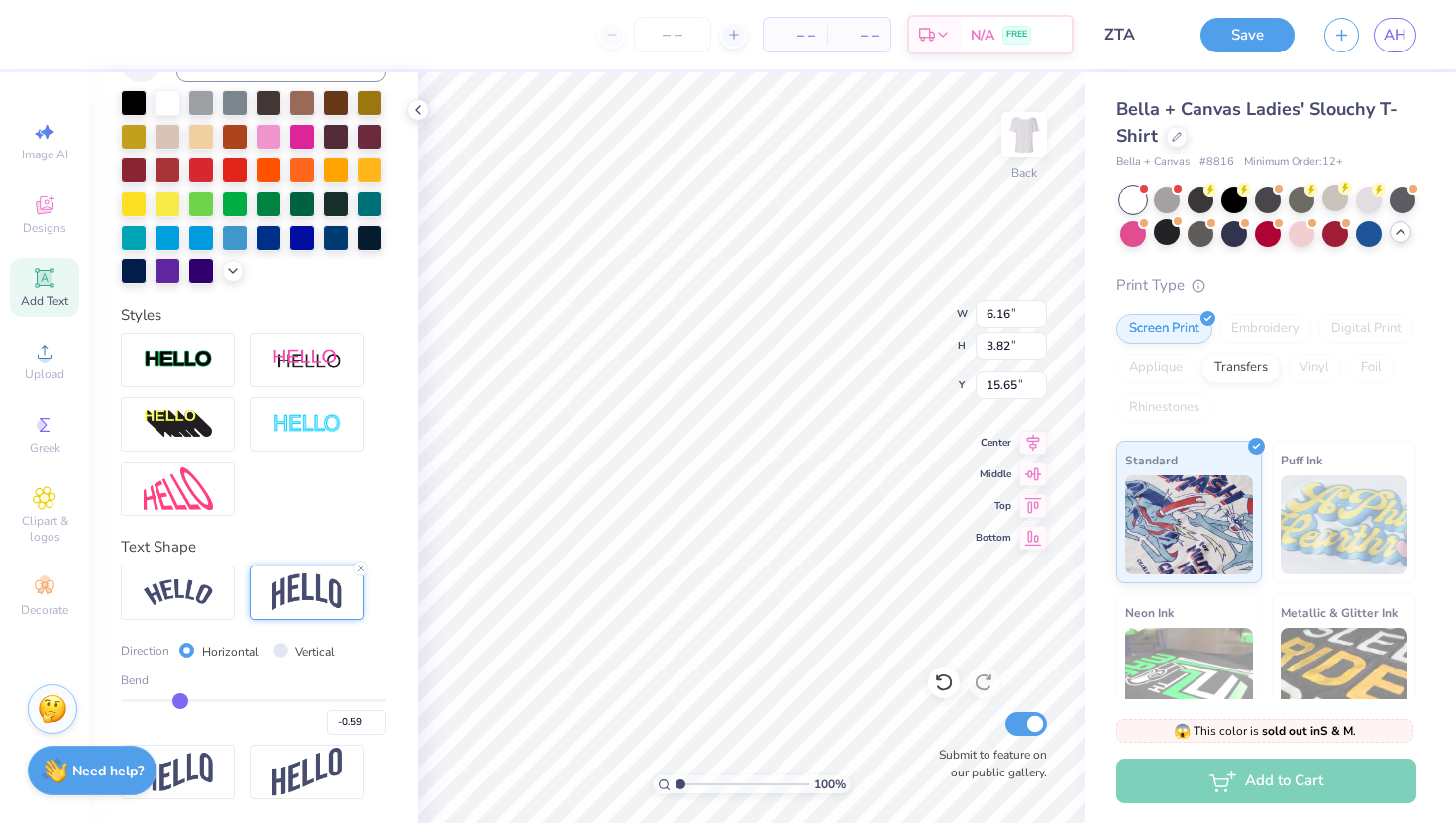 type on "-0.57" 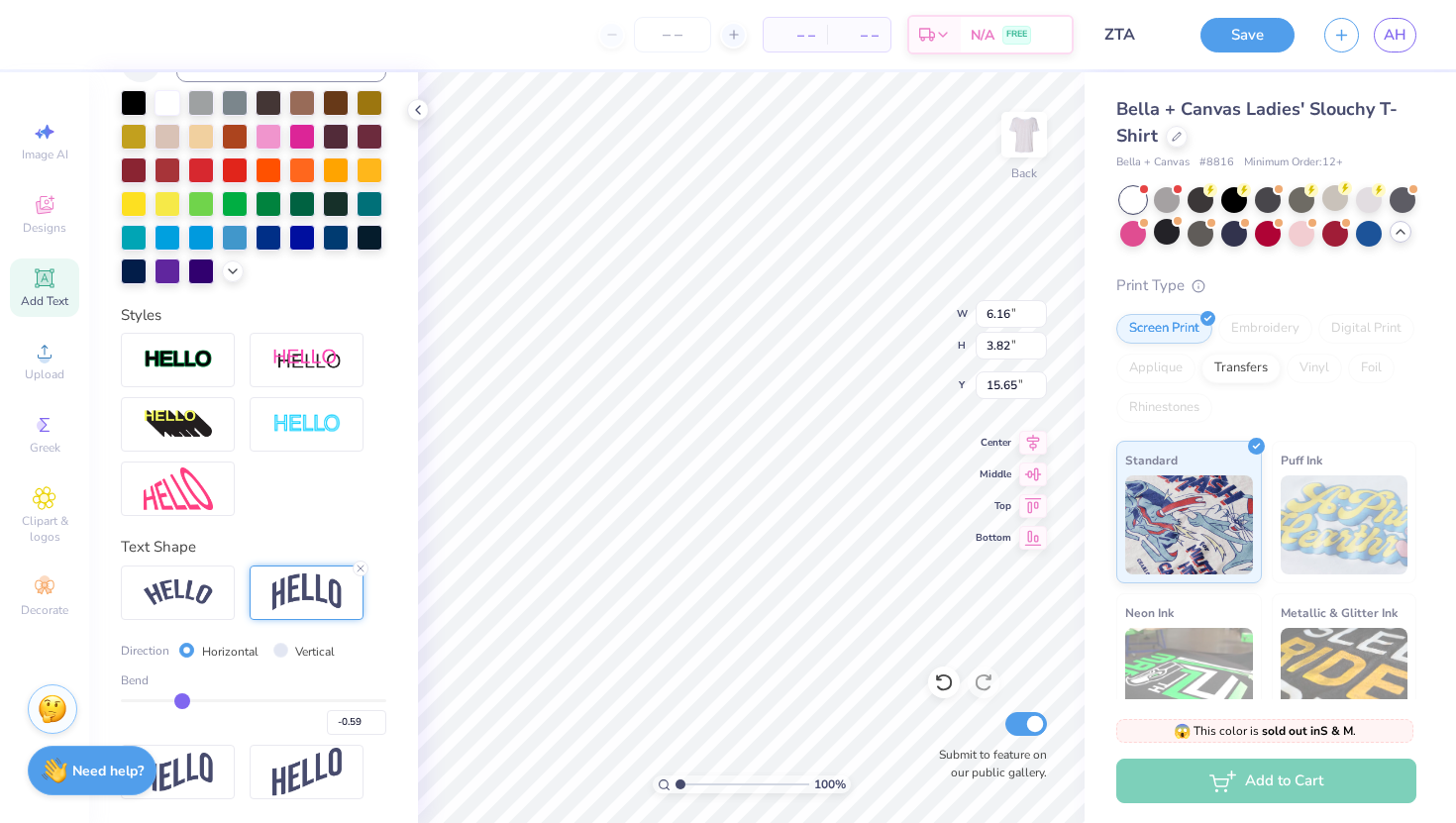 type on "-0.57" 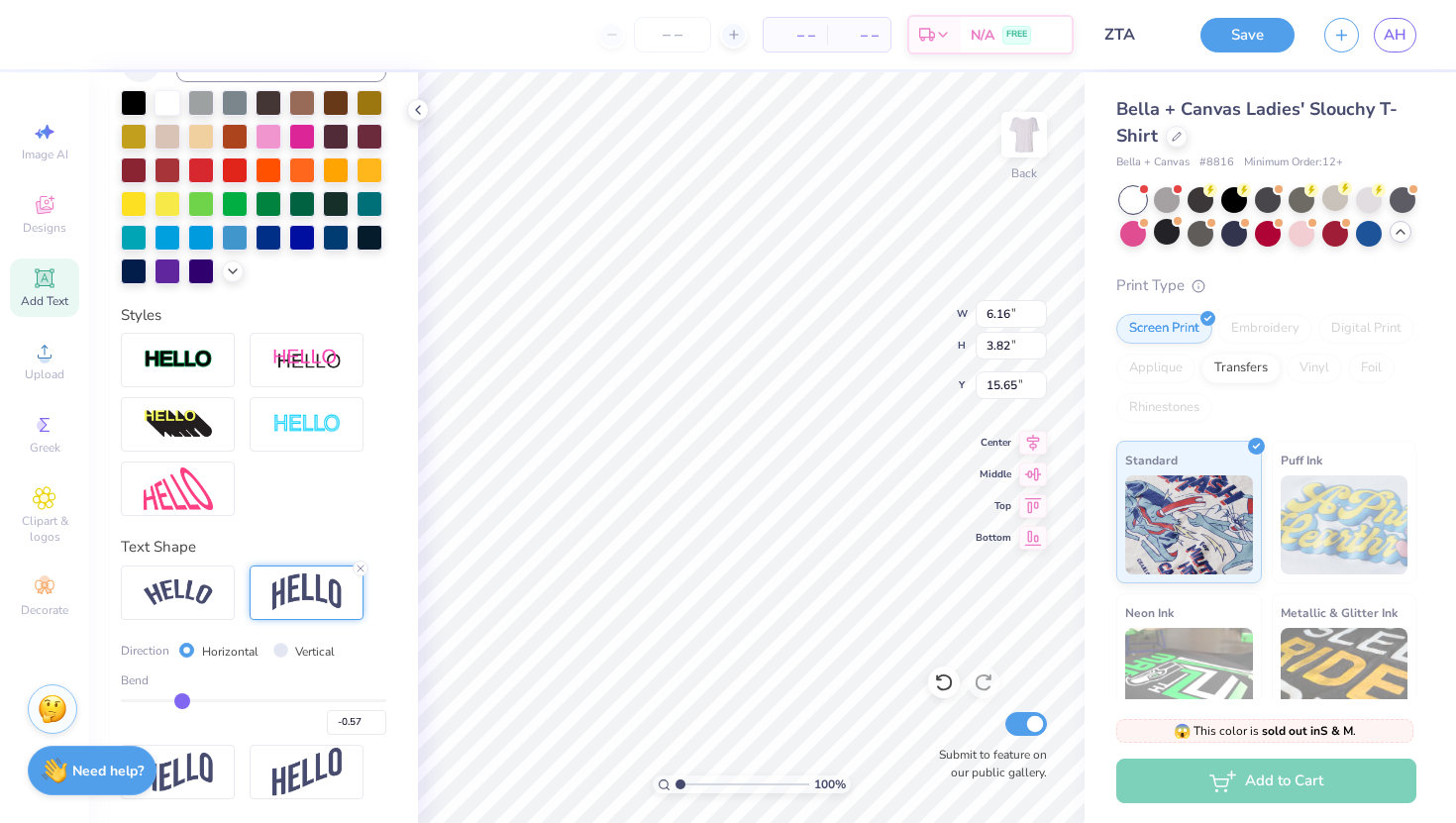type on "-0.56" 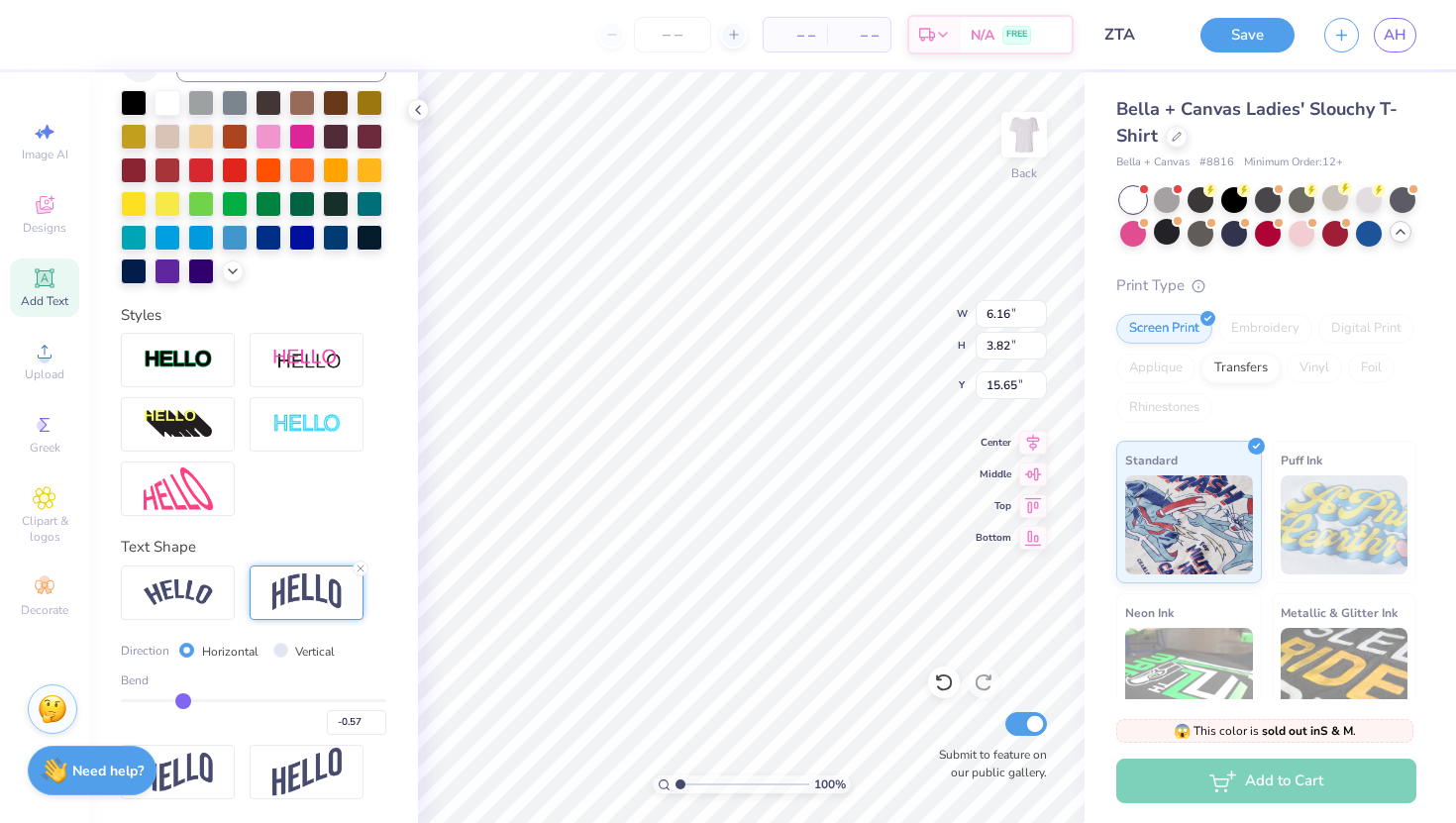 type on "-0.56" 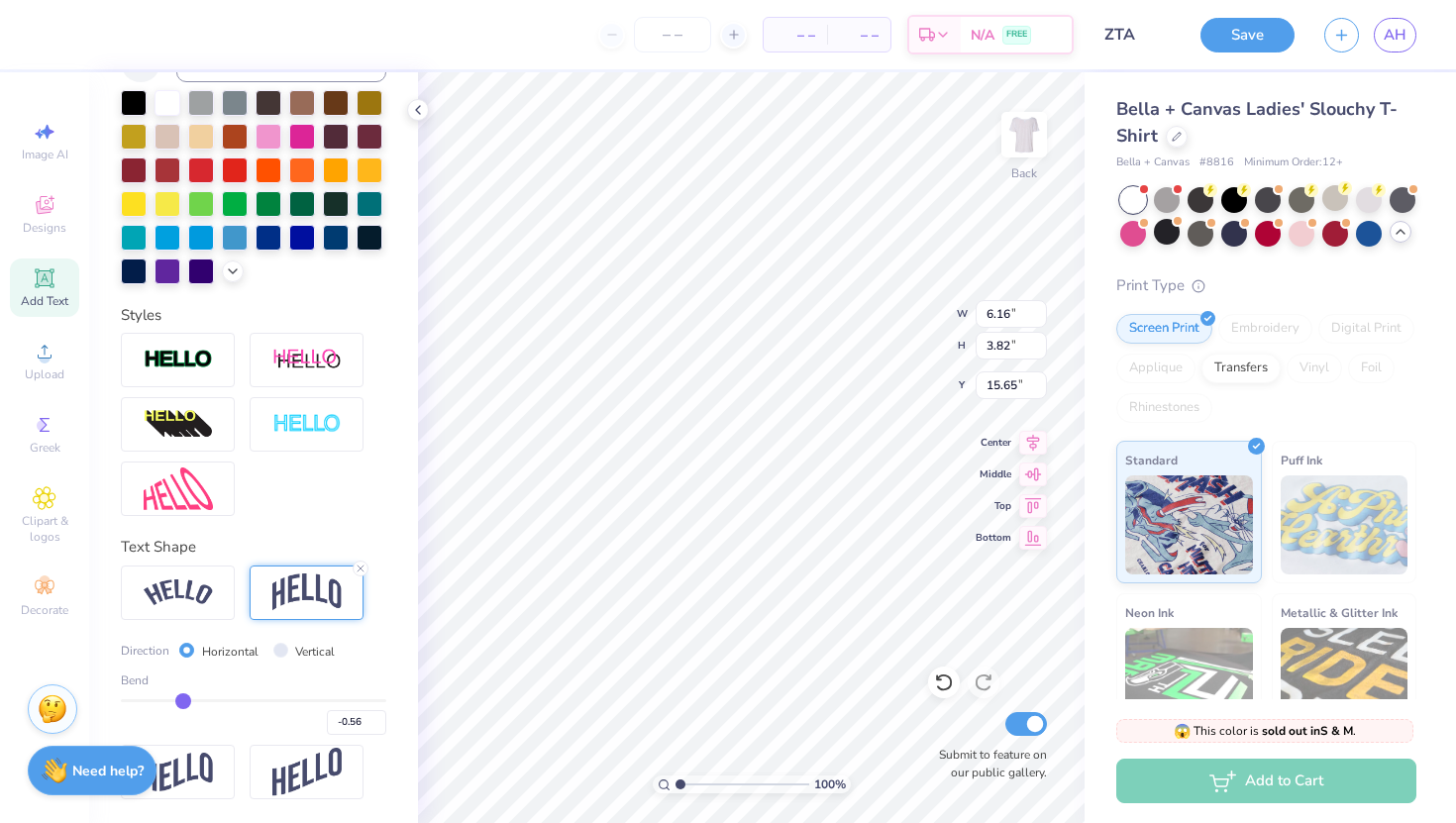 type on "-0.55" 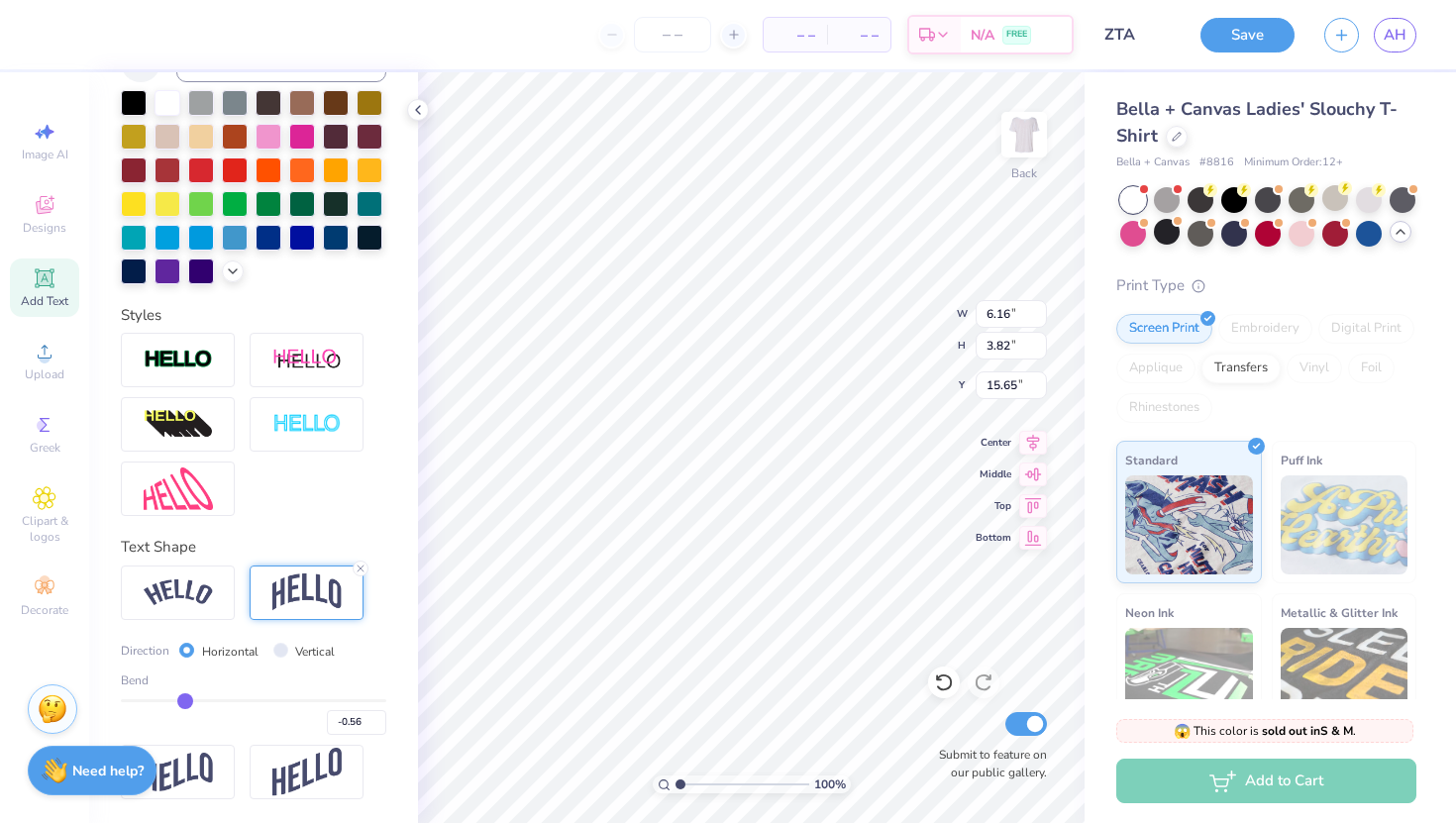type on "-0.55" 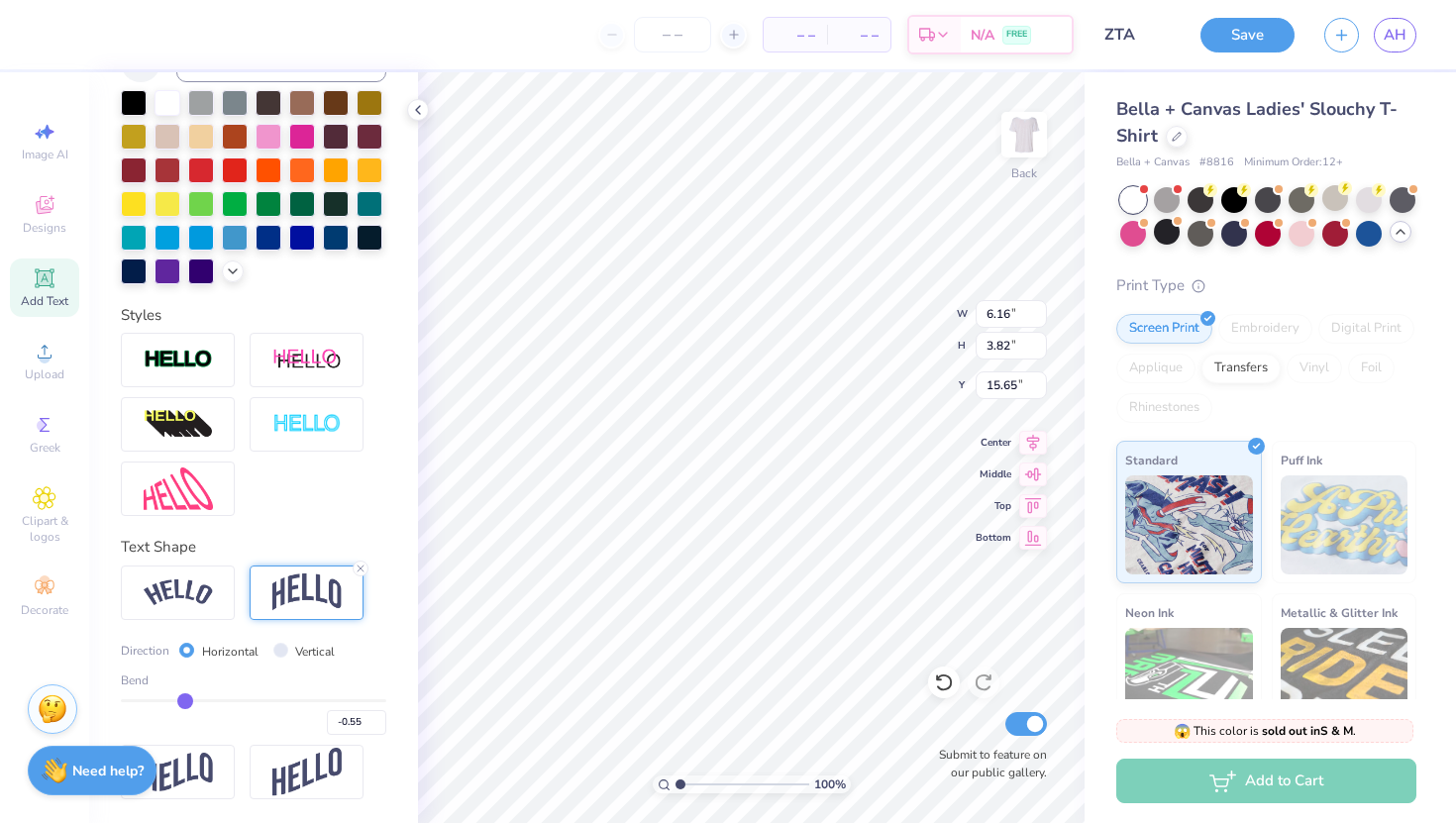 type on "-0.53" 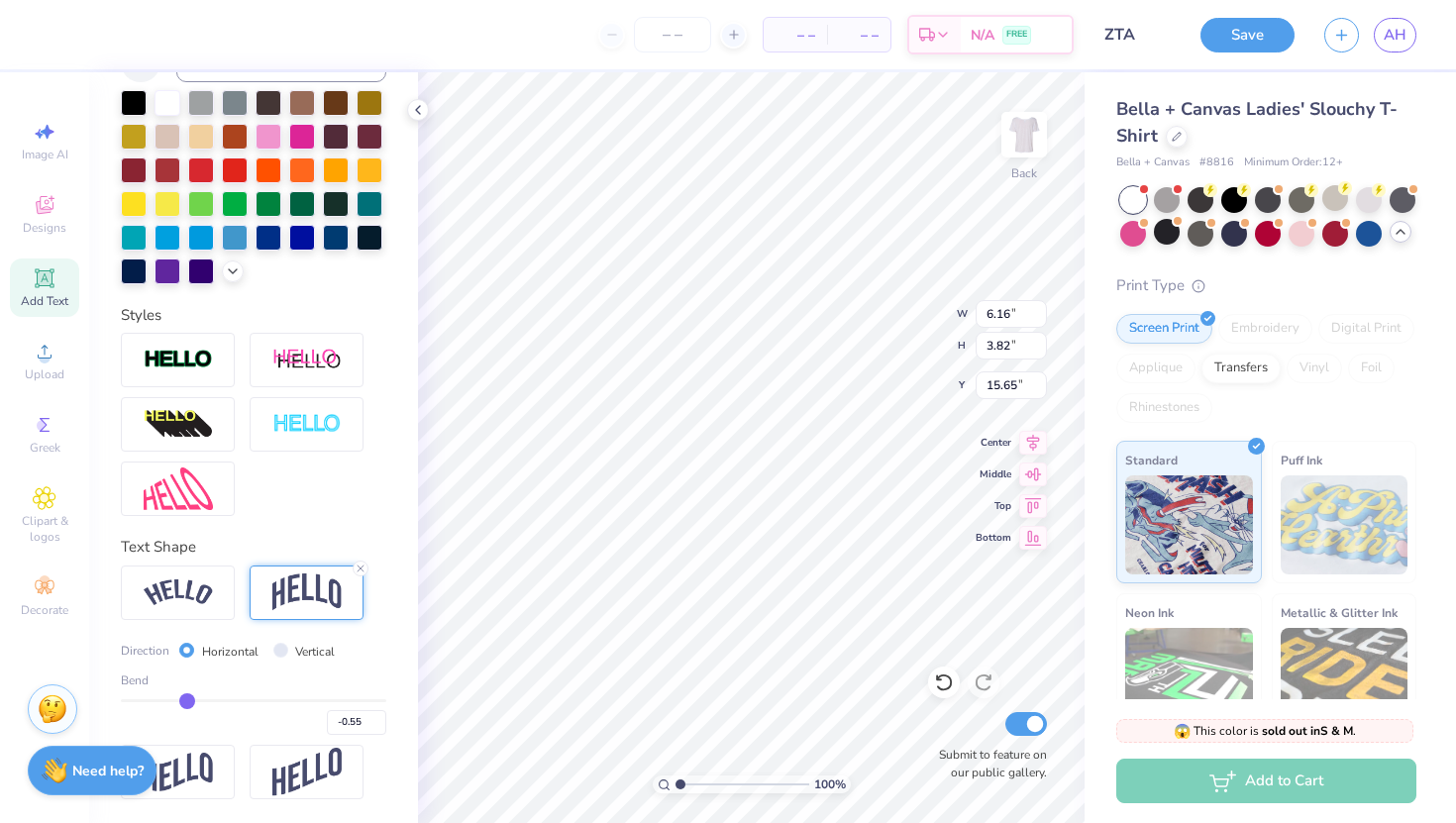 type on "-0.53" 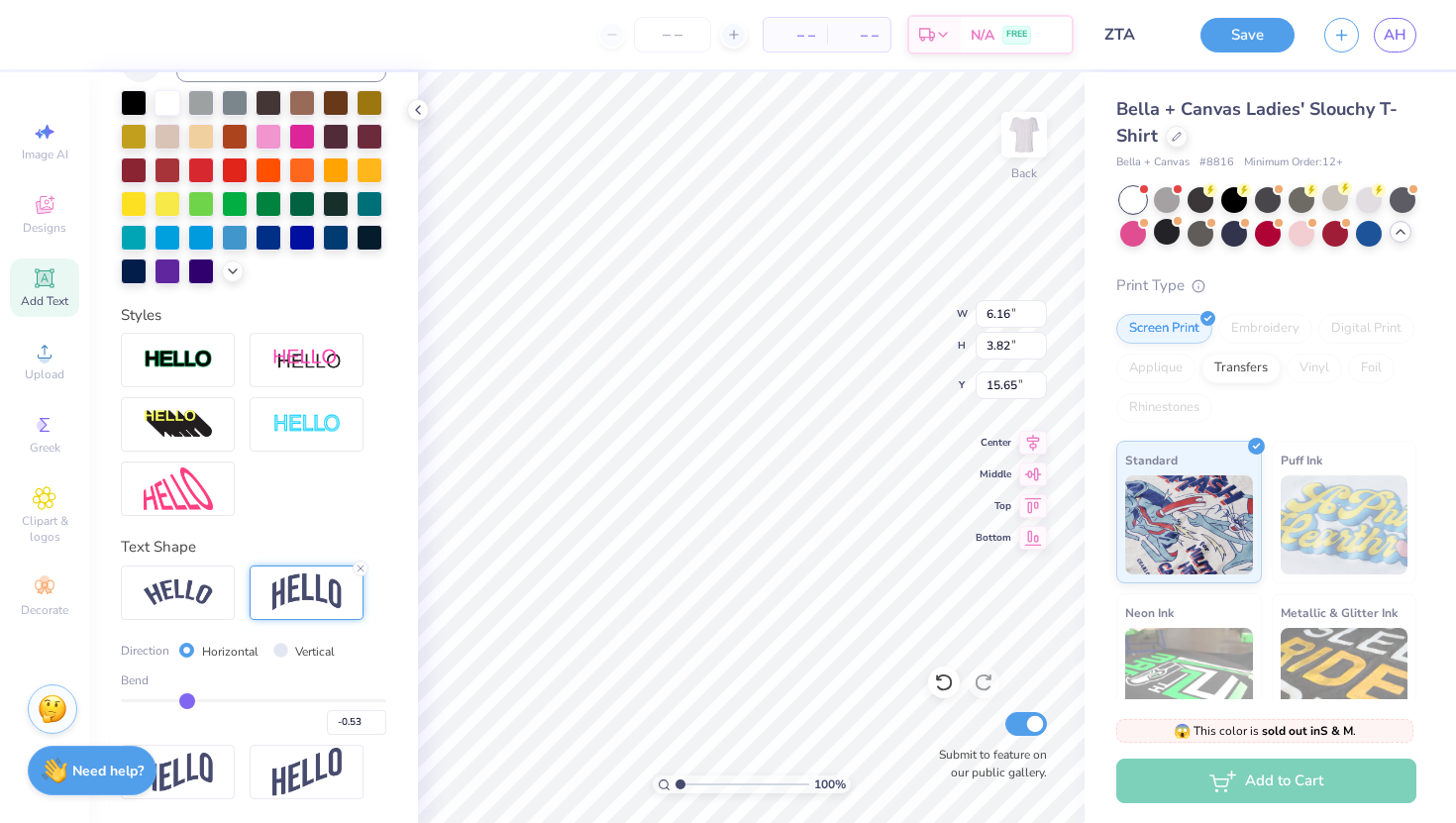 type on "-0.51" 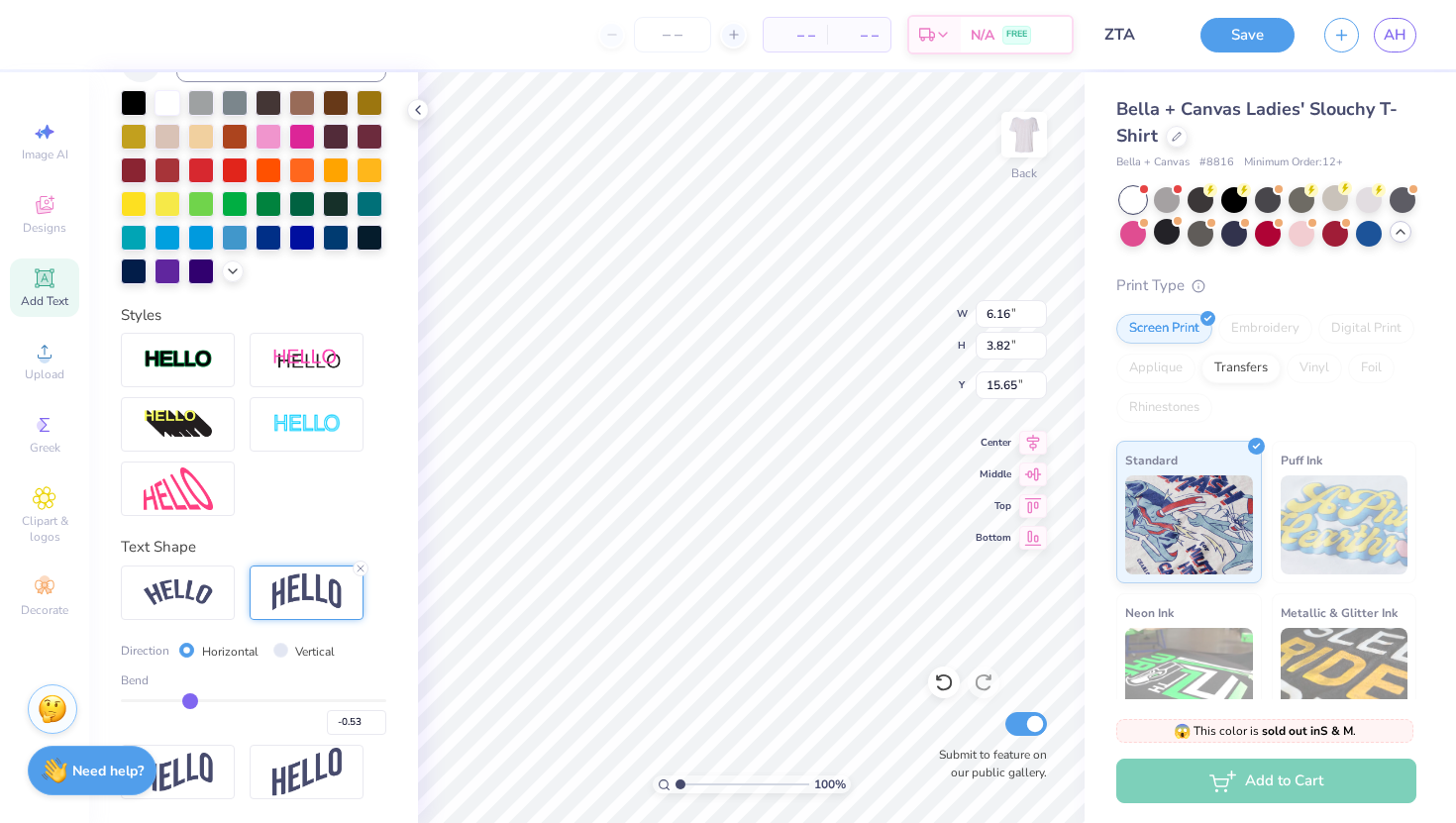 type on "-0.51" 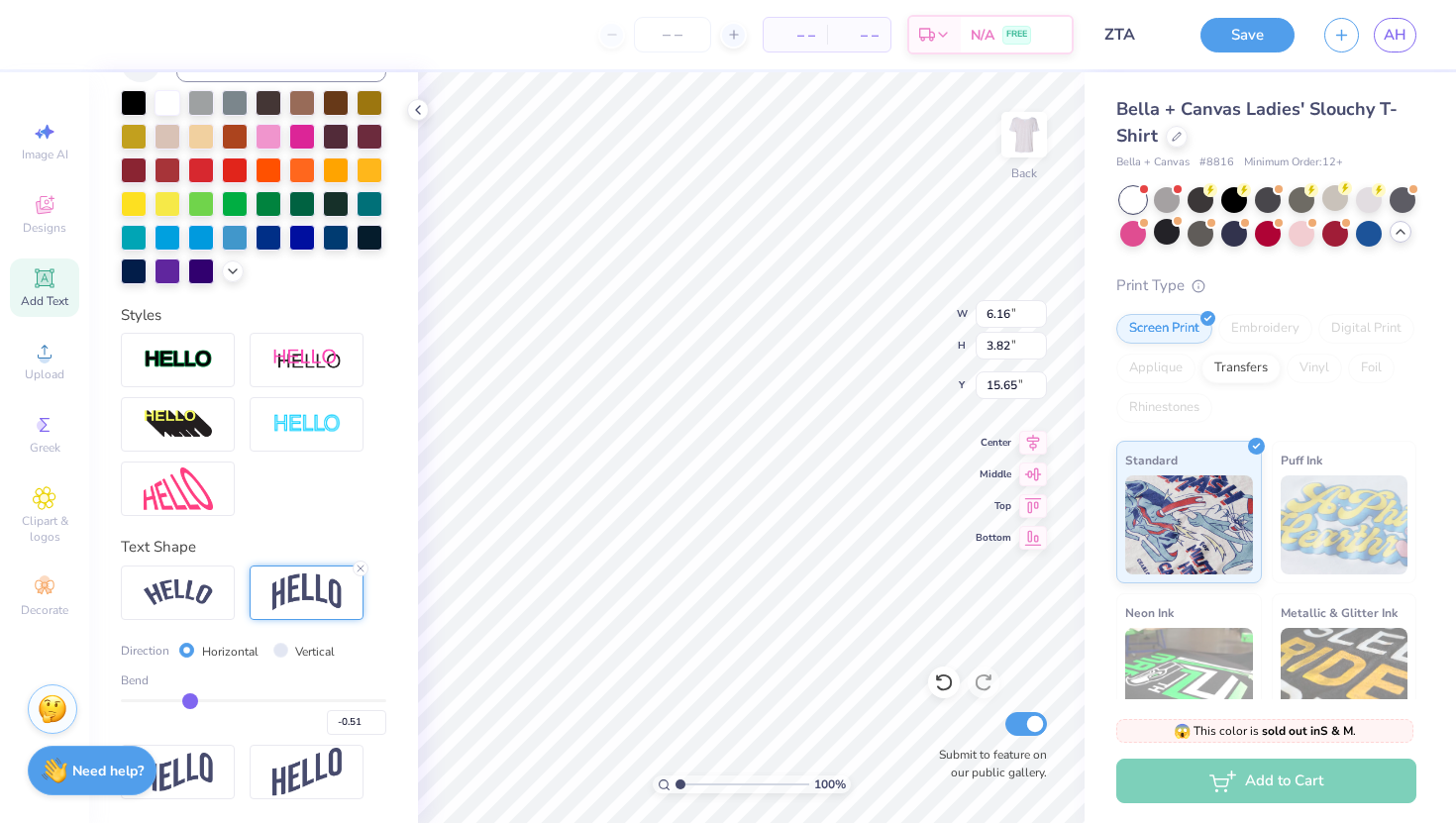 type on "-0.5" 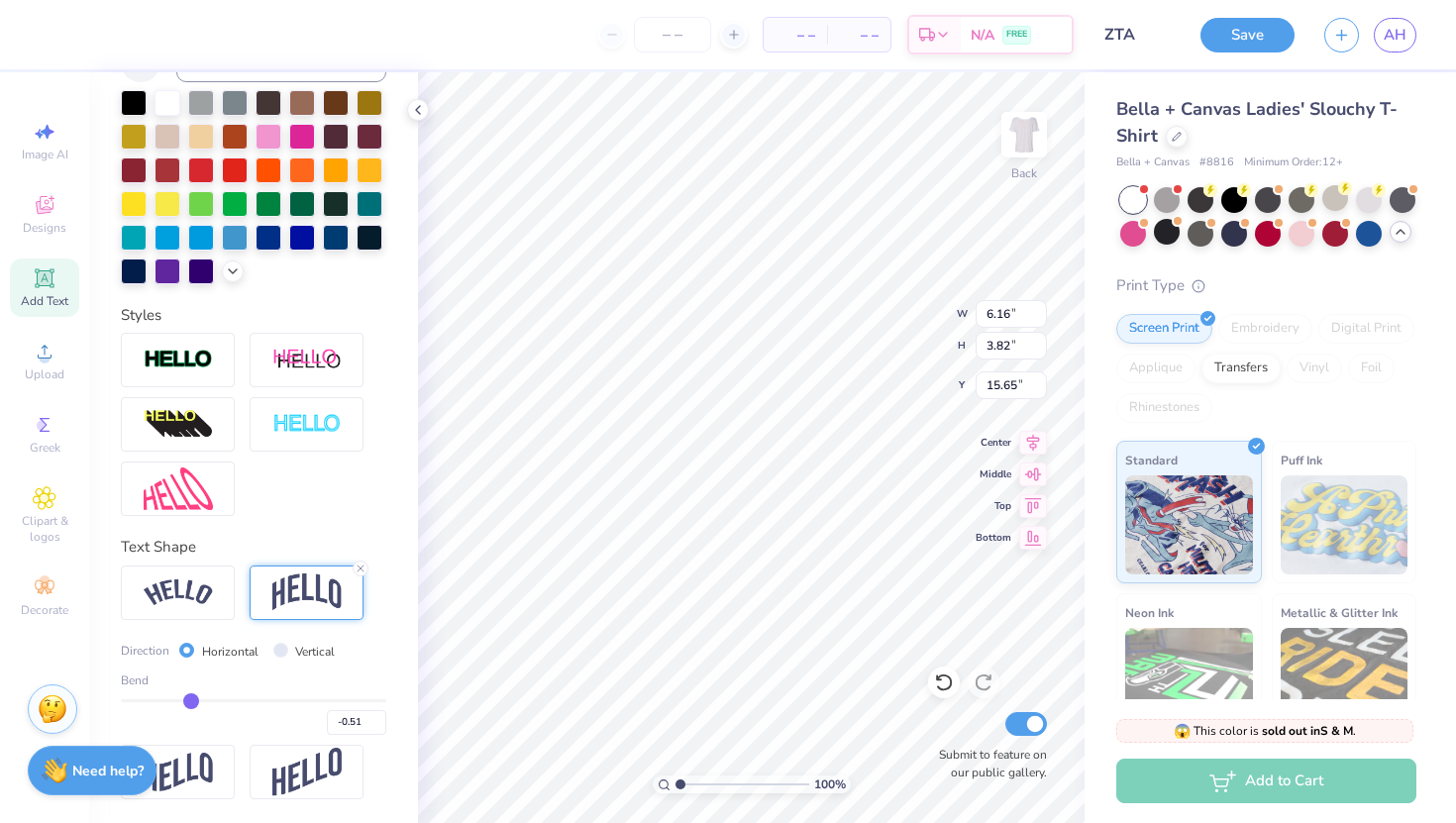 type on "-0.50" 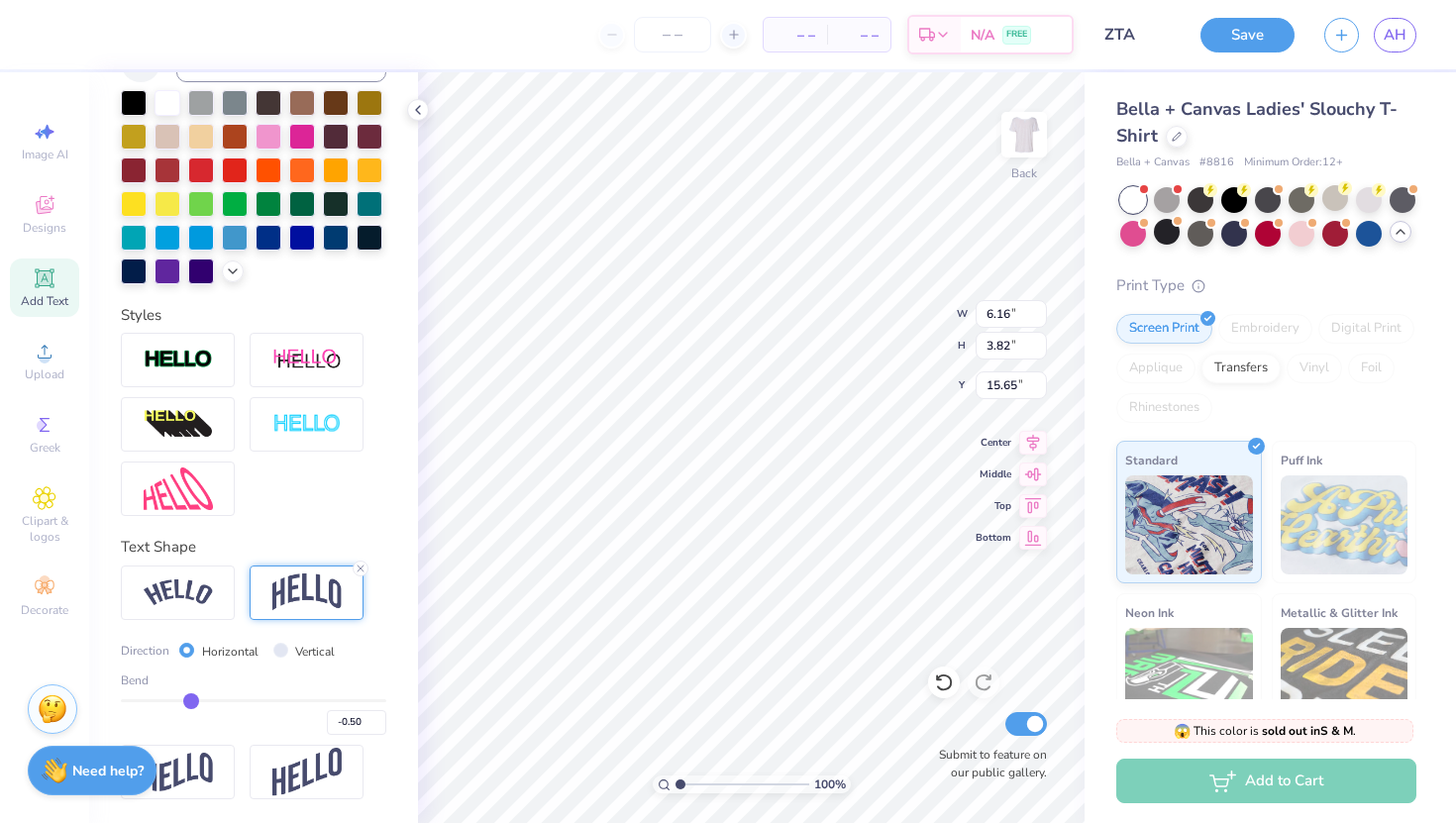 type on "-0.49" 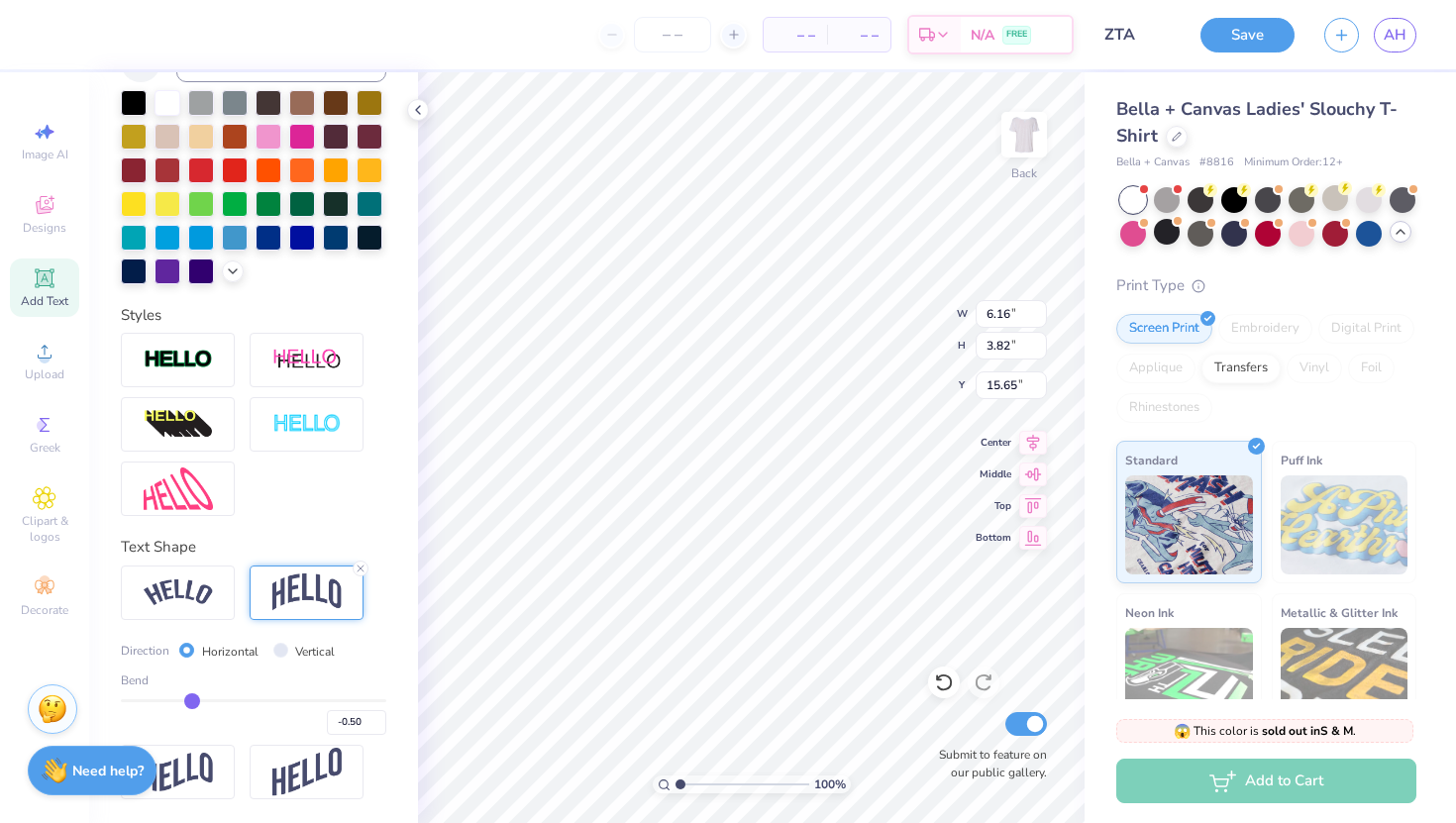 type on "-0.49" 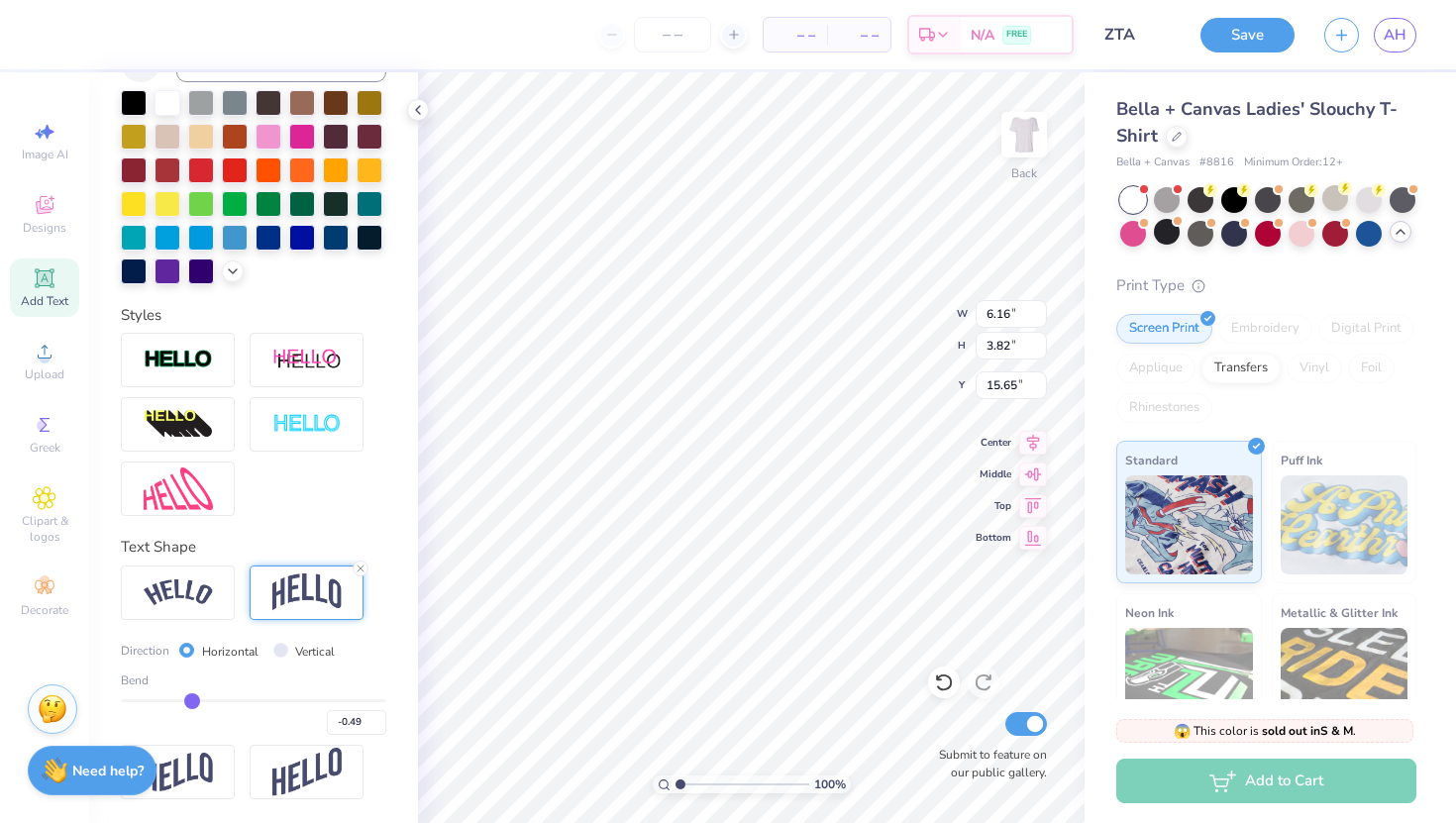 type on "-0.47" 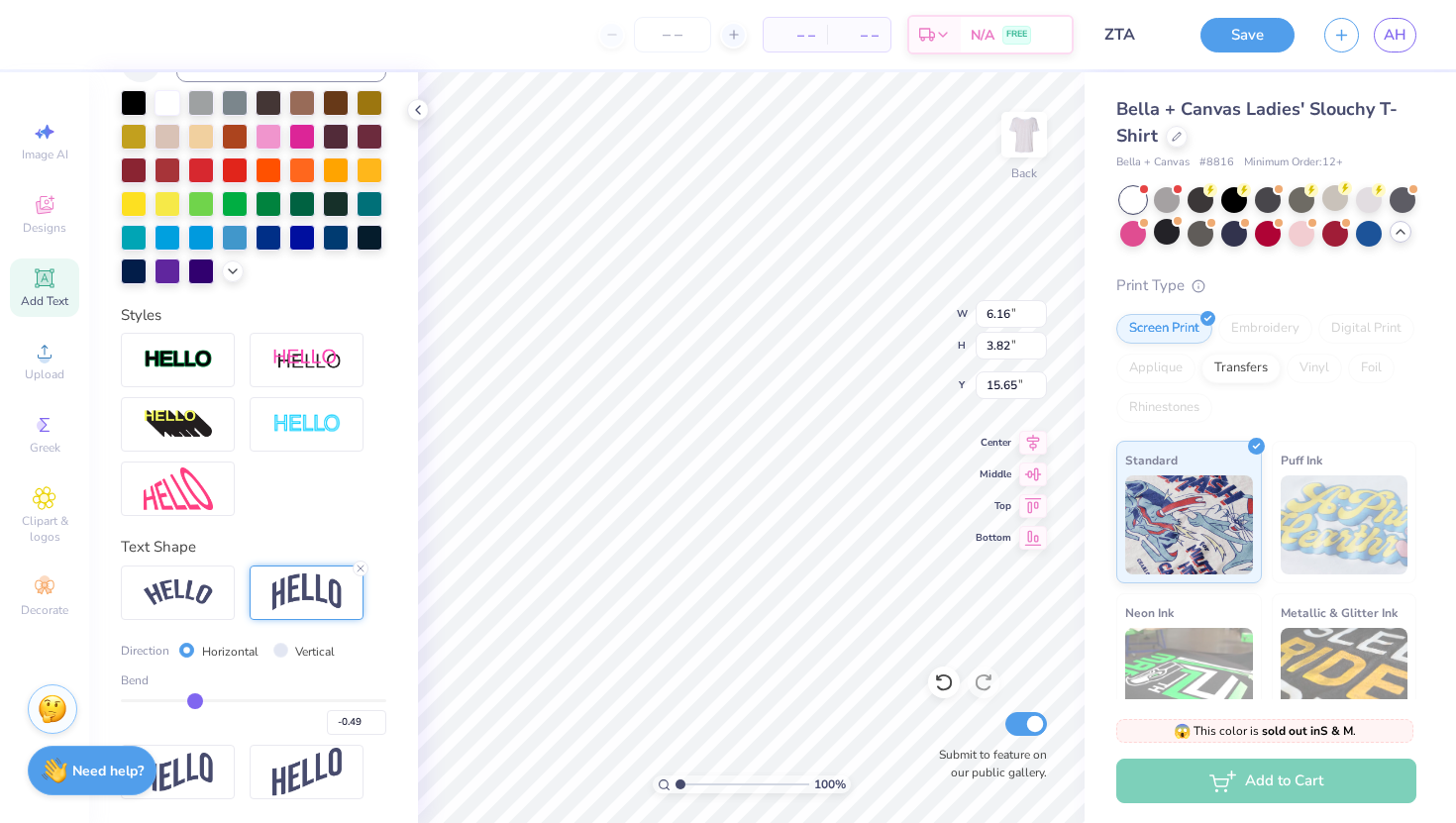 type on "-0.47" 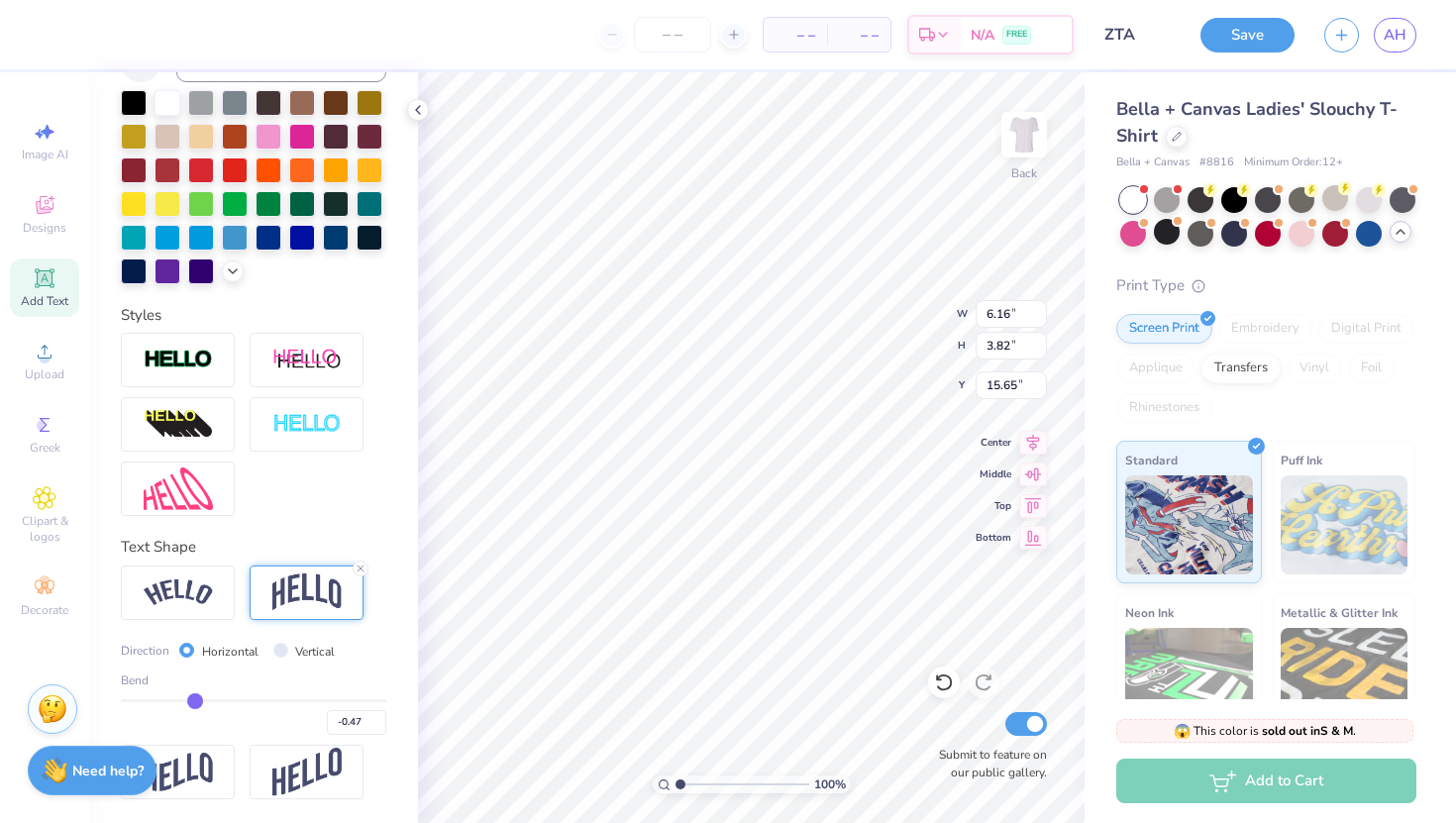 type on "-0.46" 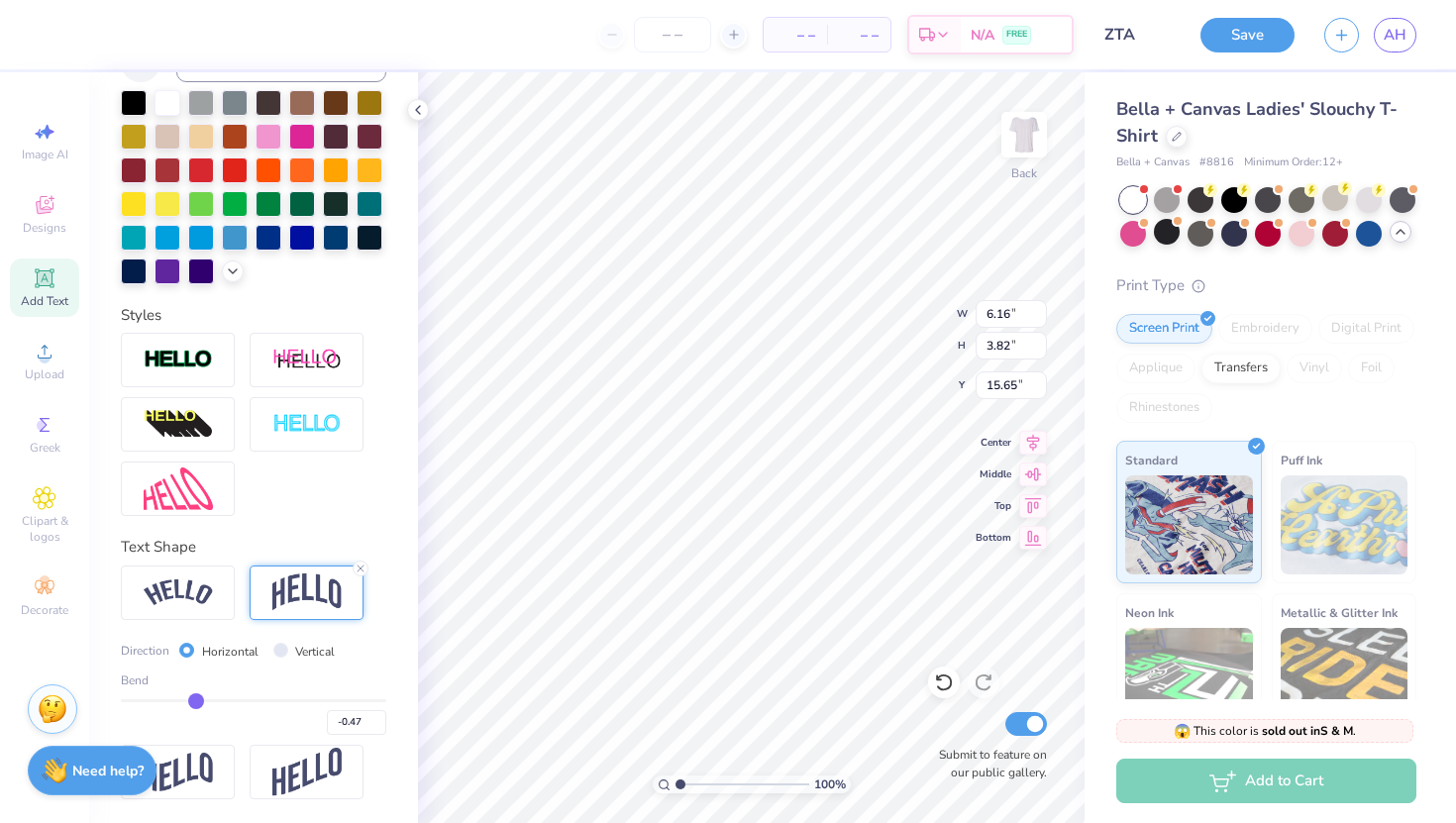 type on "-0.46" 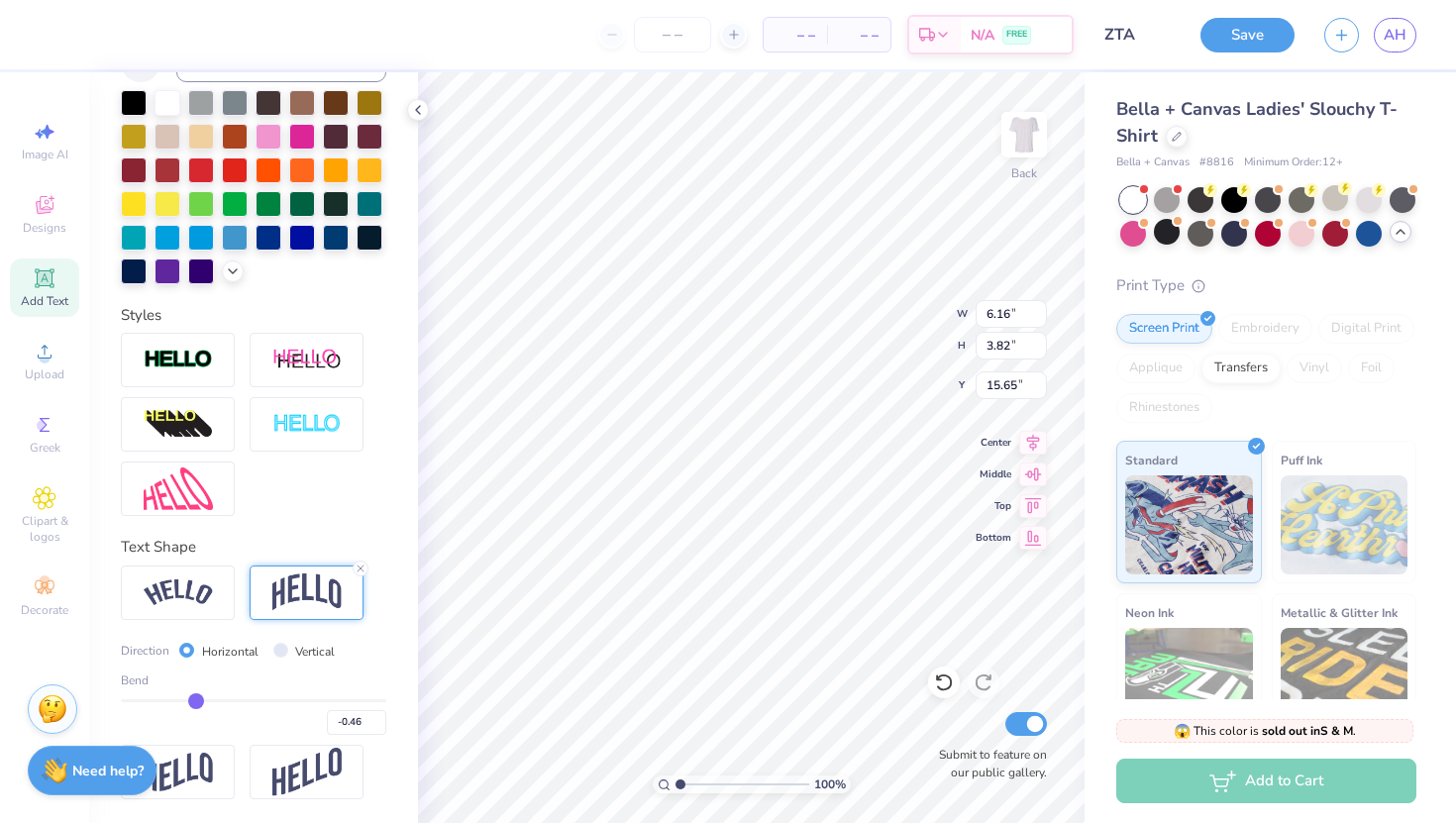 type on "-0.45" 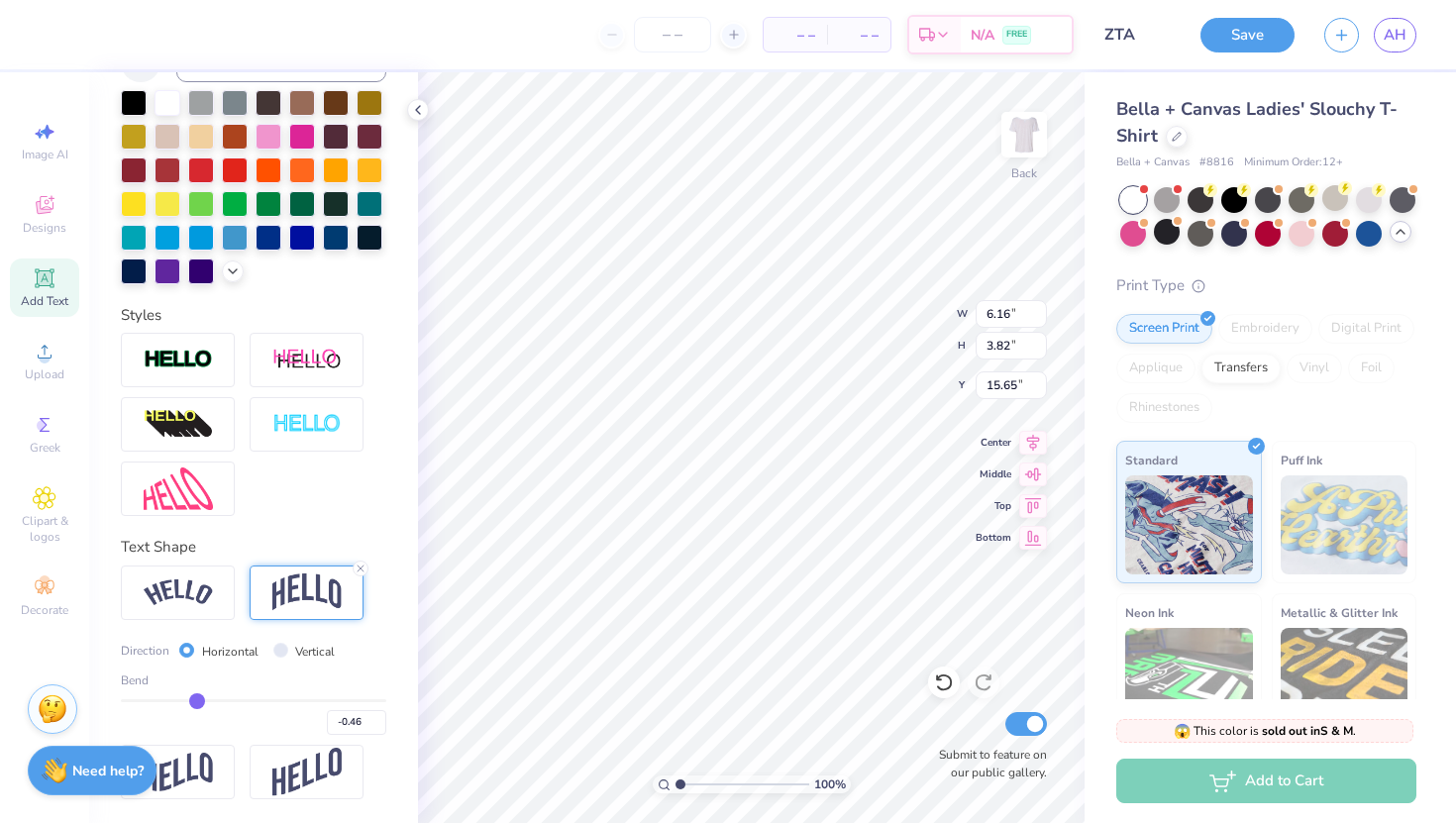 type on "-0.45" 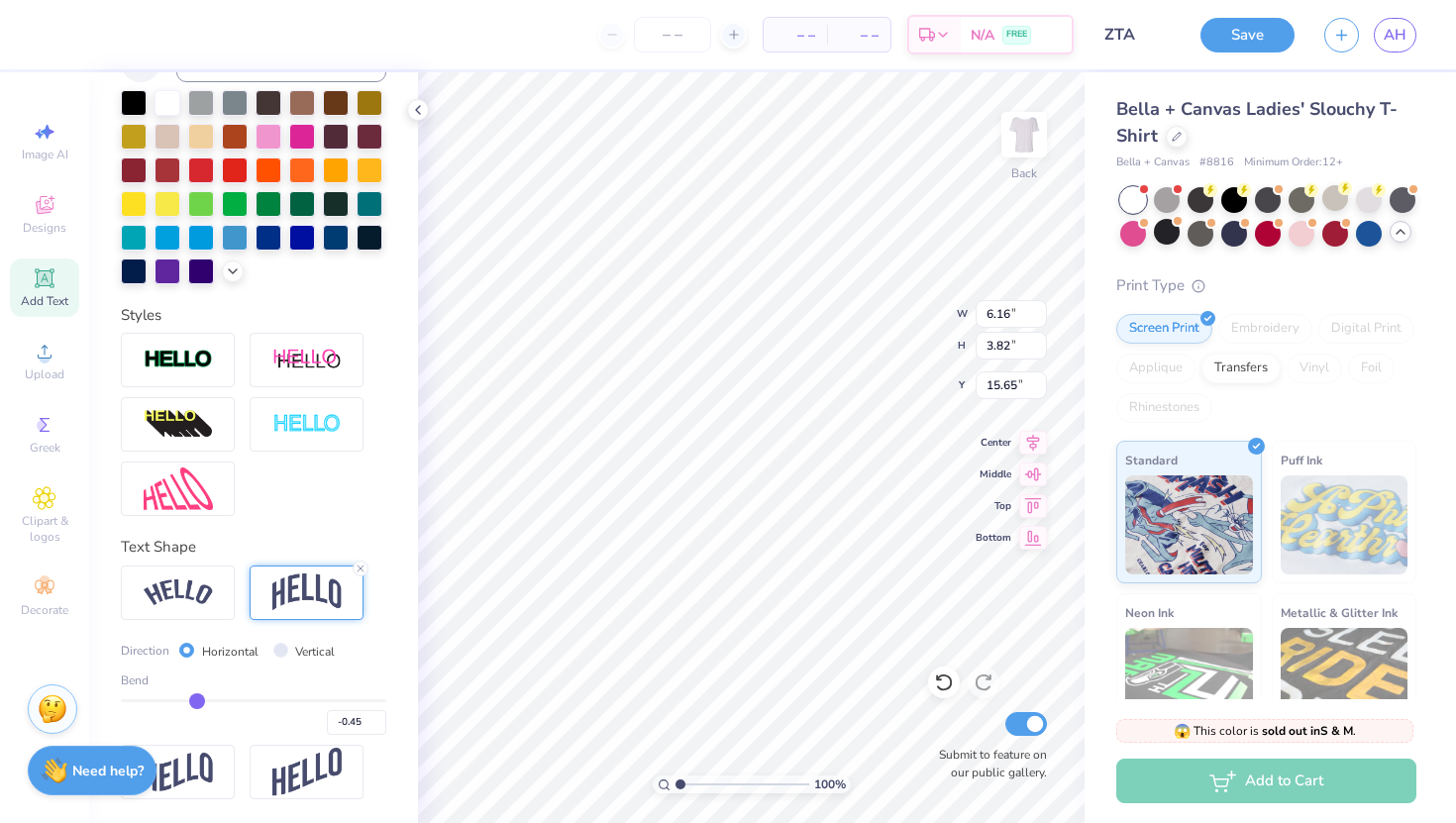 type on "-0.46" 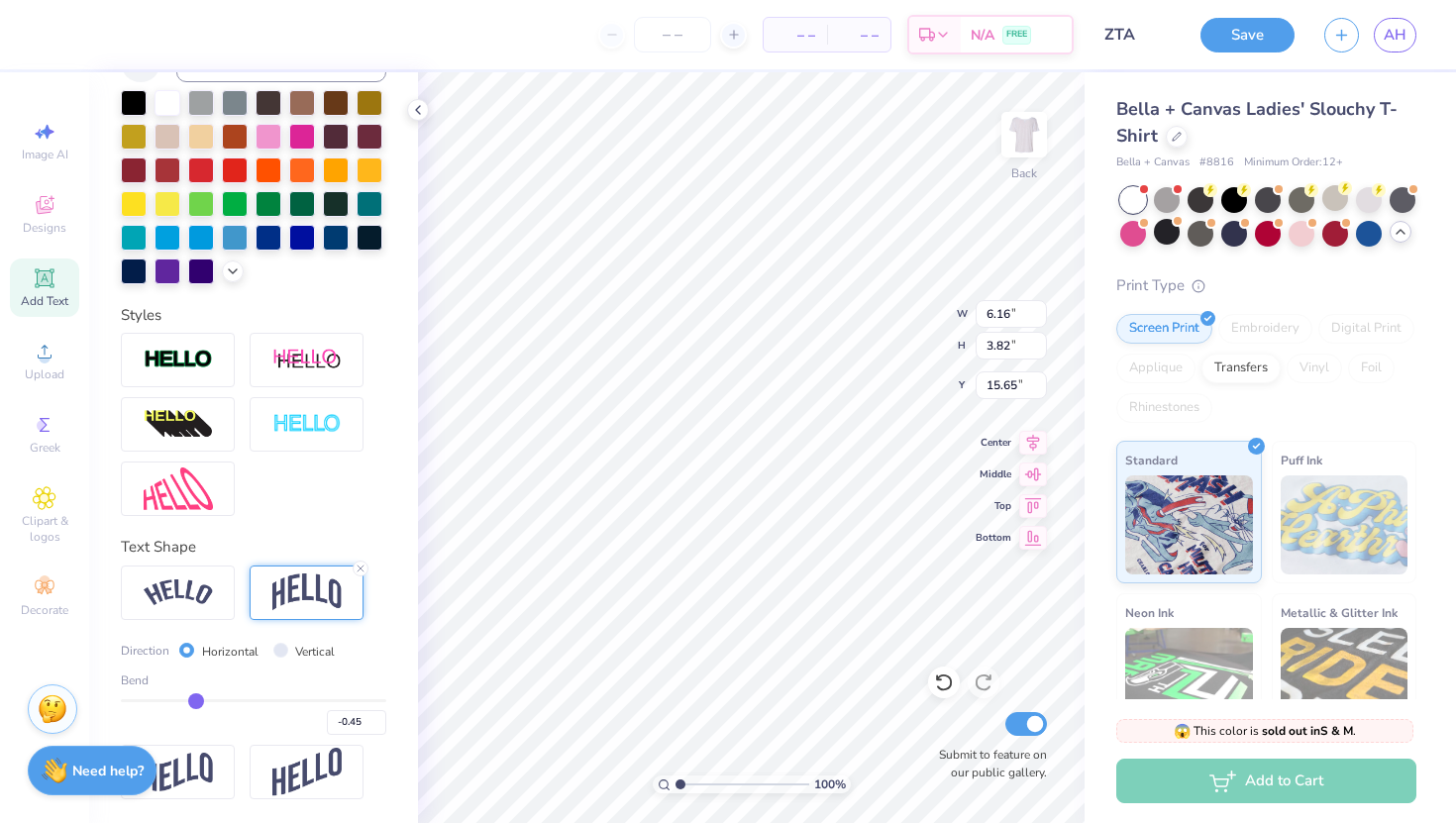 type on "-0.46" 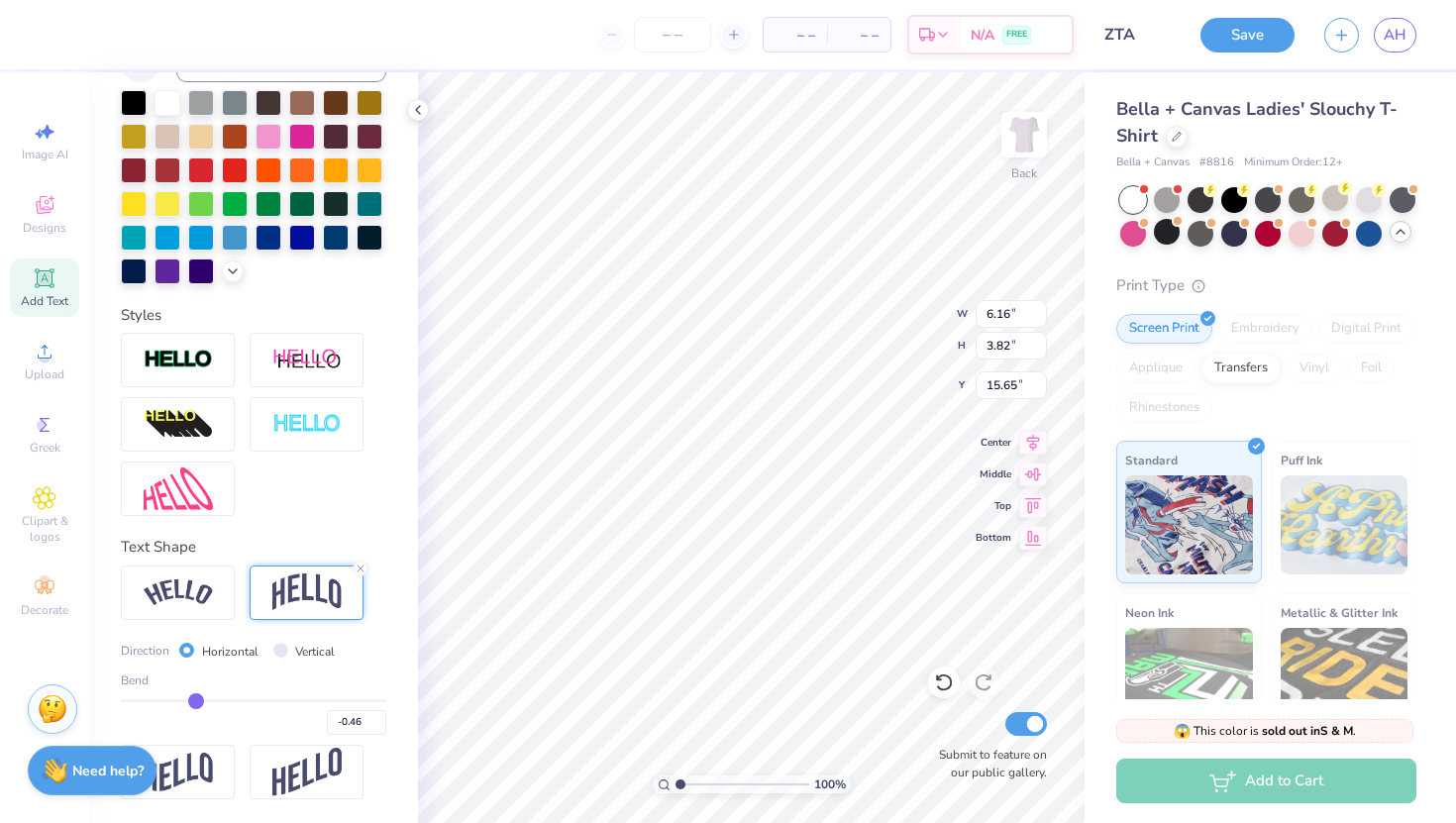 type on "-0.47" 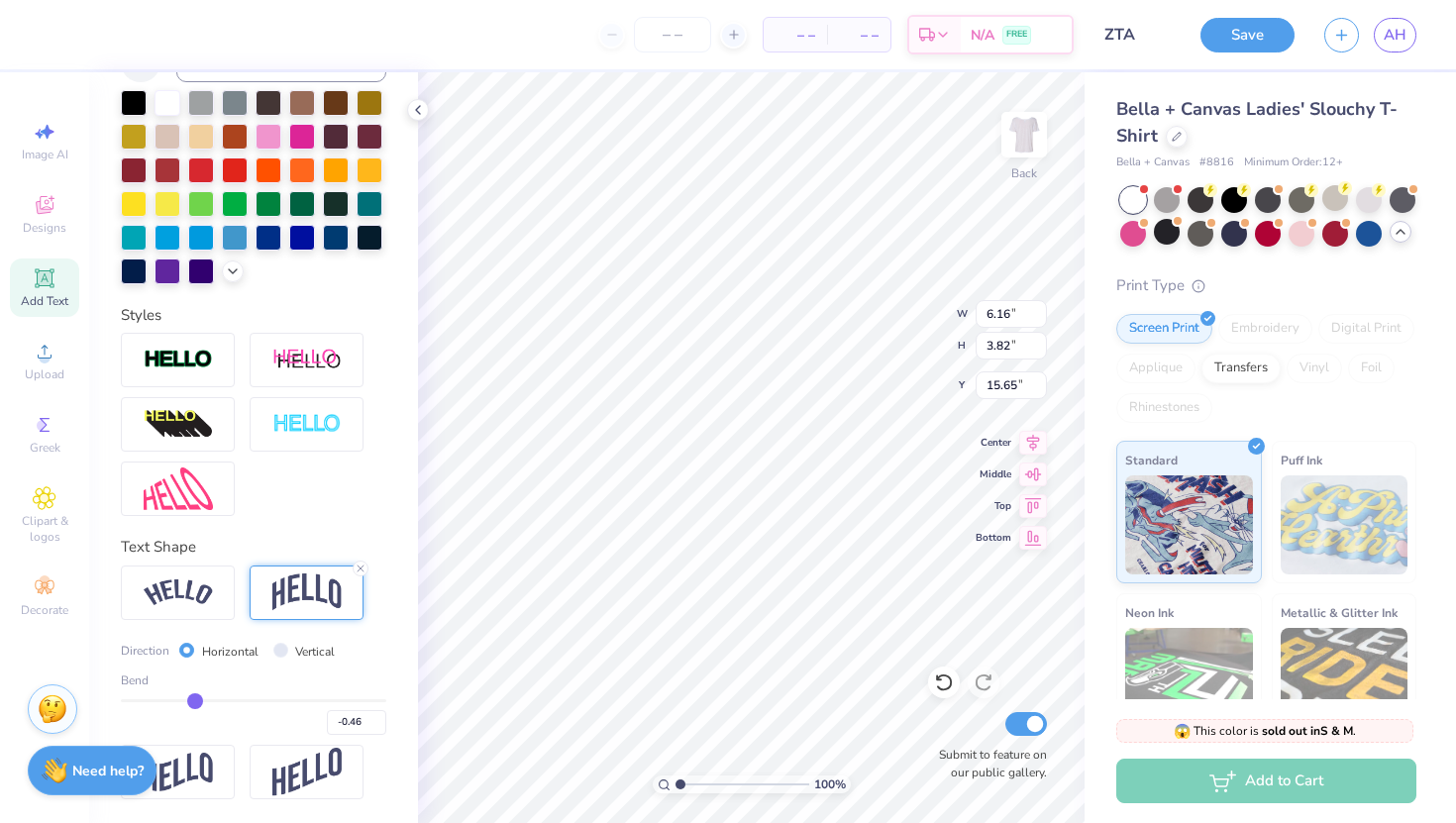 type on "-0.47" 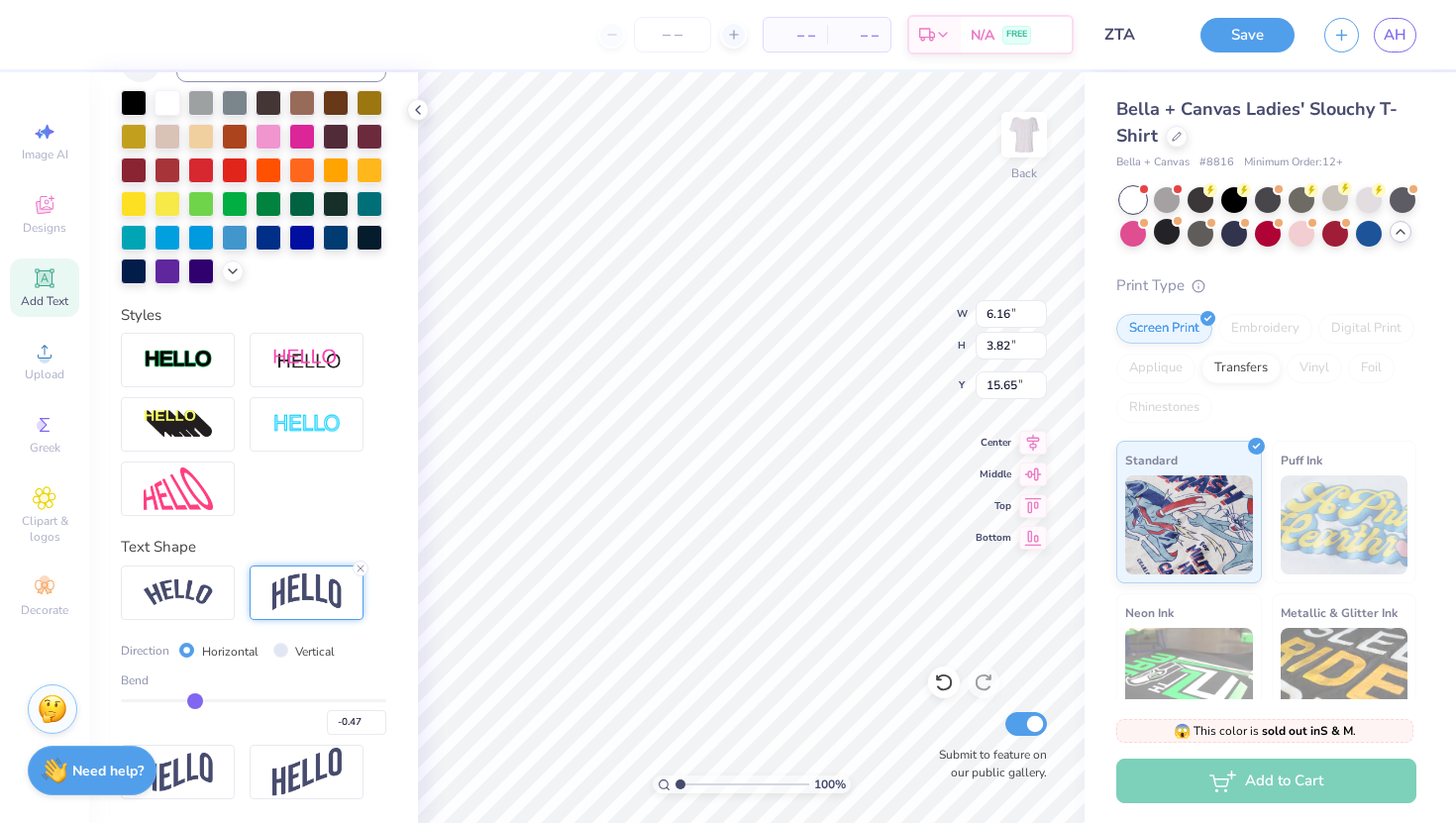 type on "-0.48" 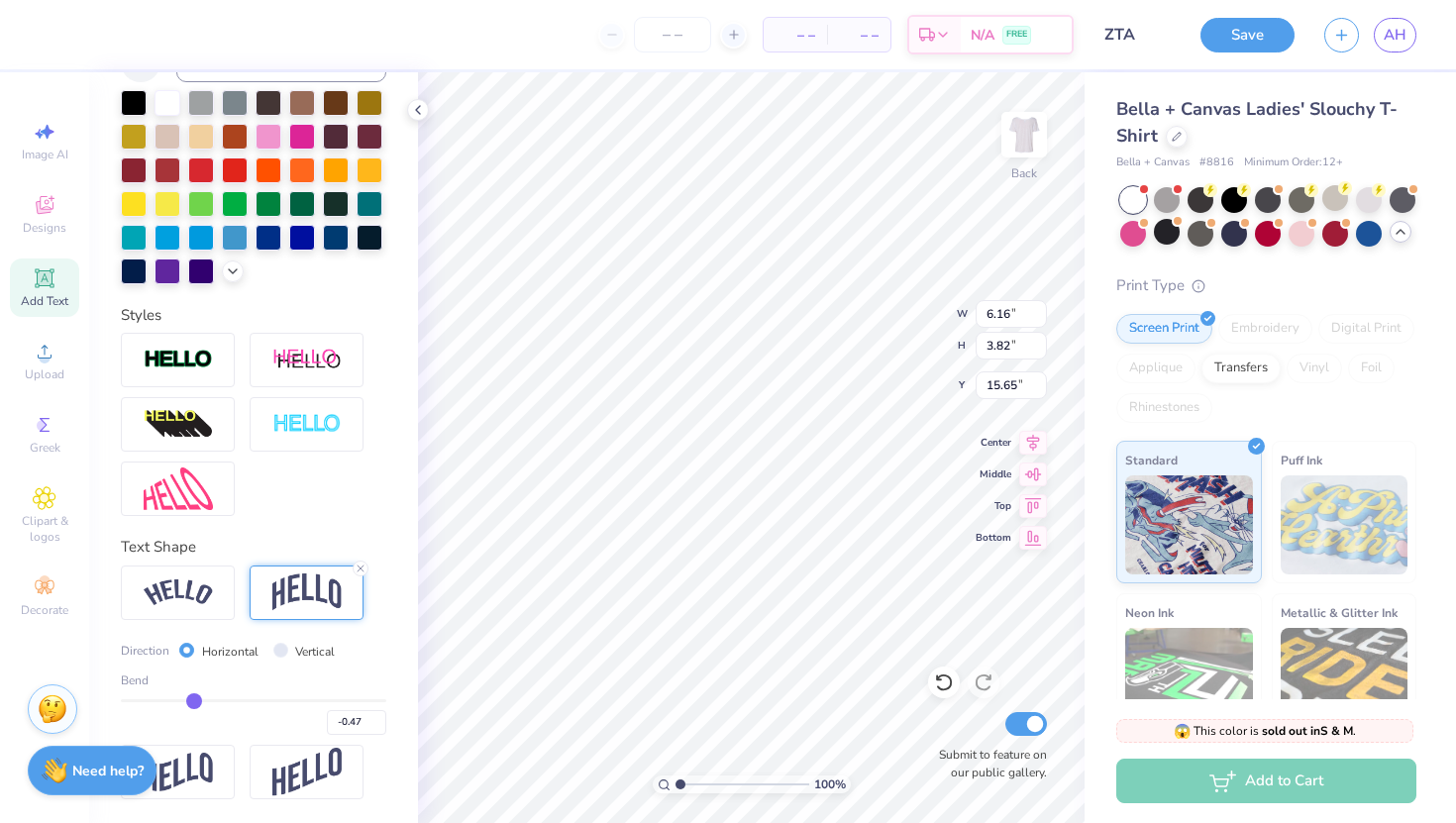 type on "-0.48" 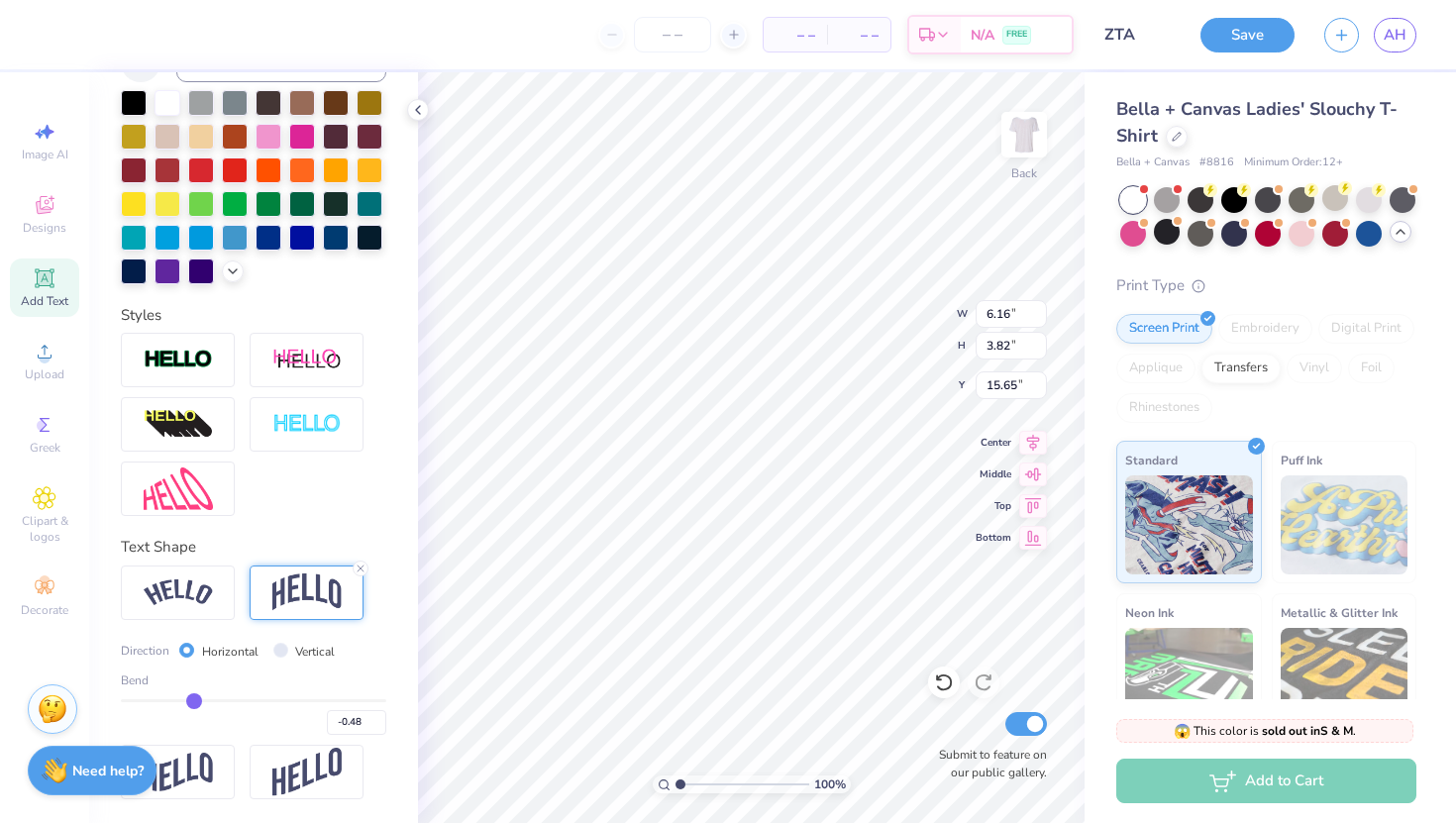 type on "-0.49" 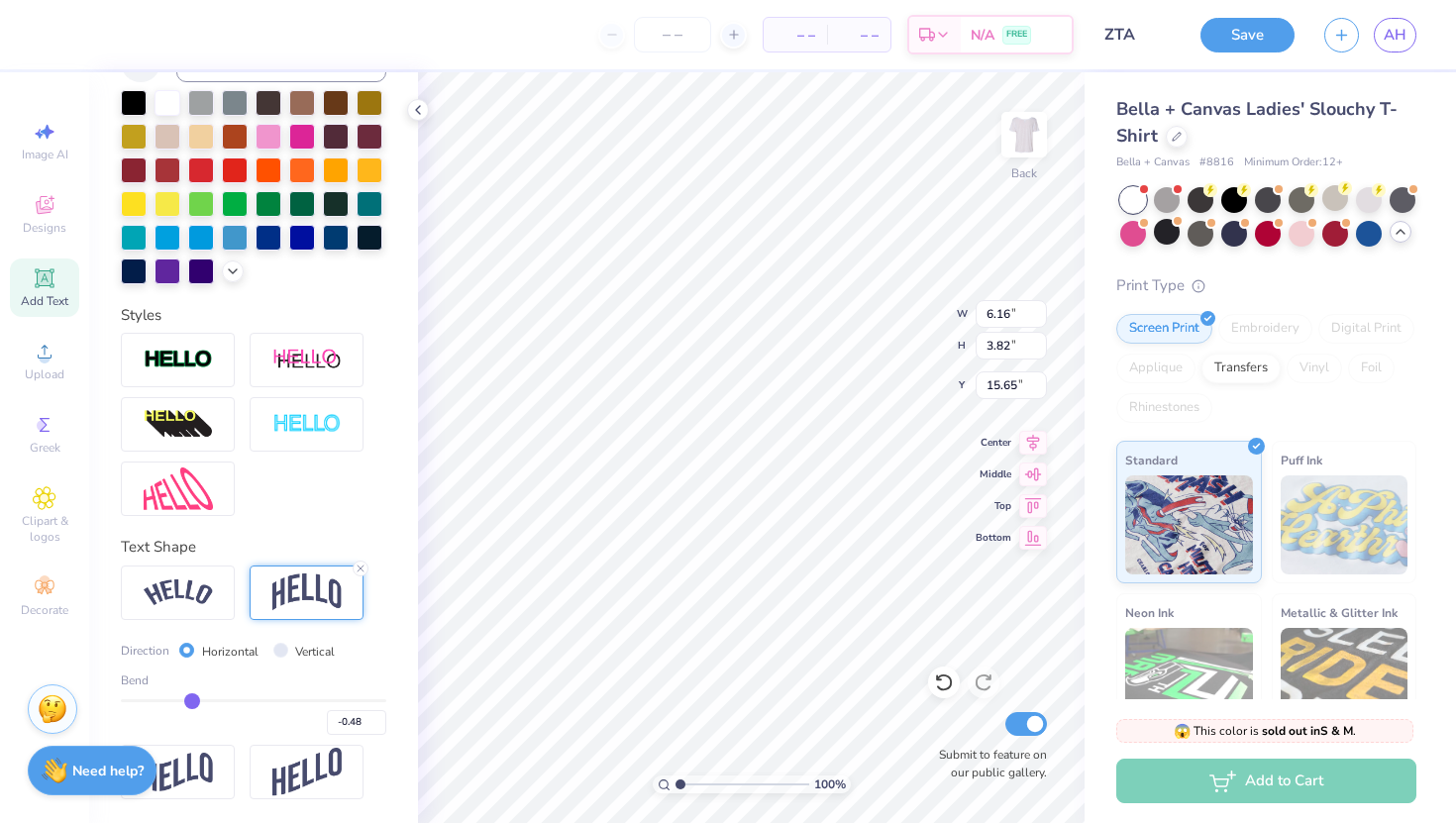 type on "-0.49" 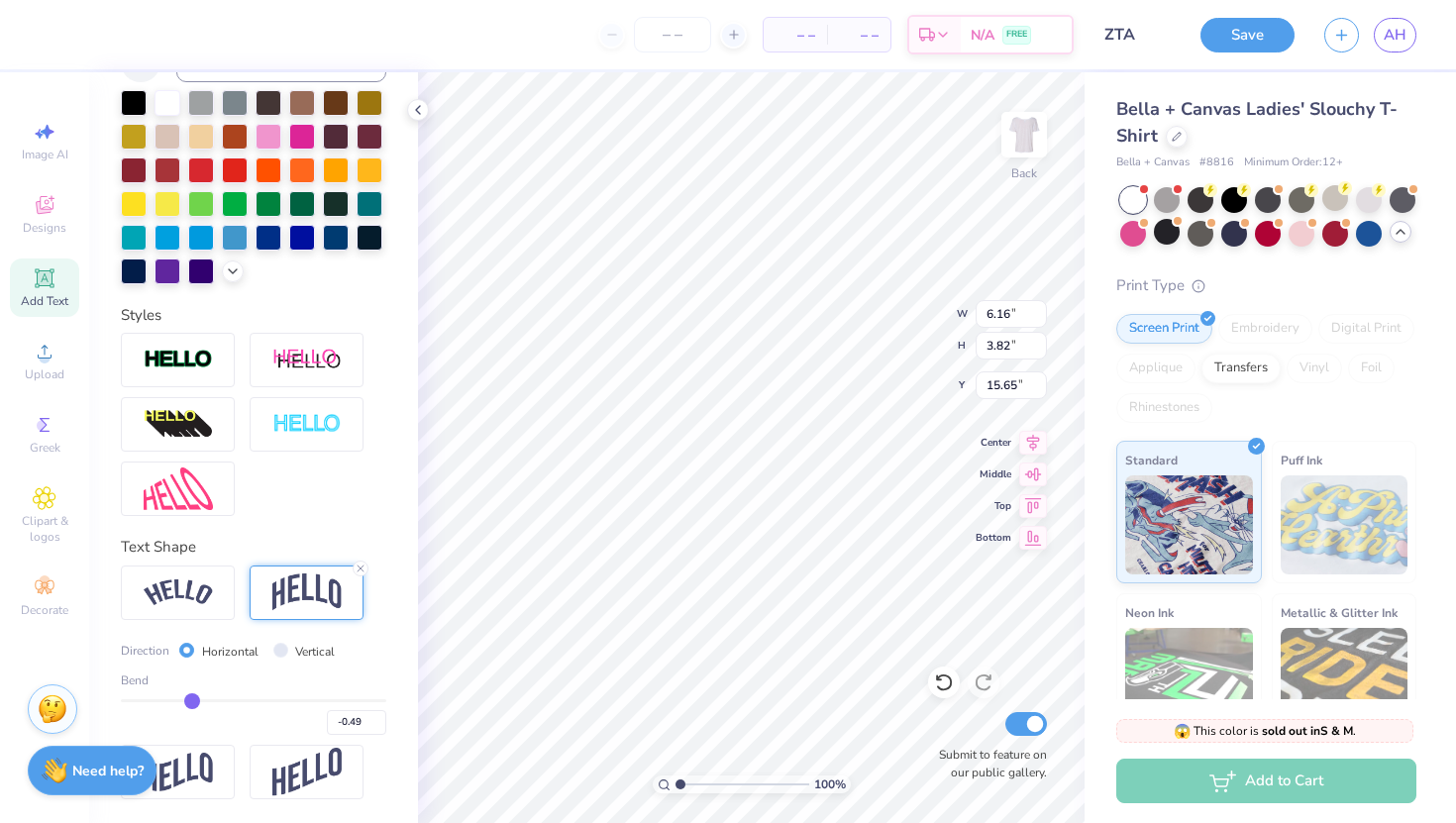 type on "-0.5" 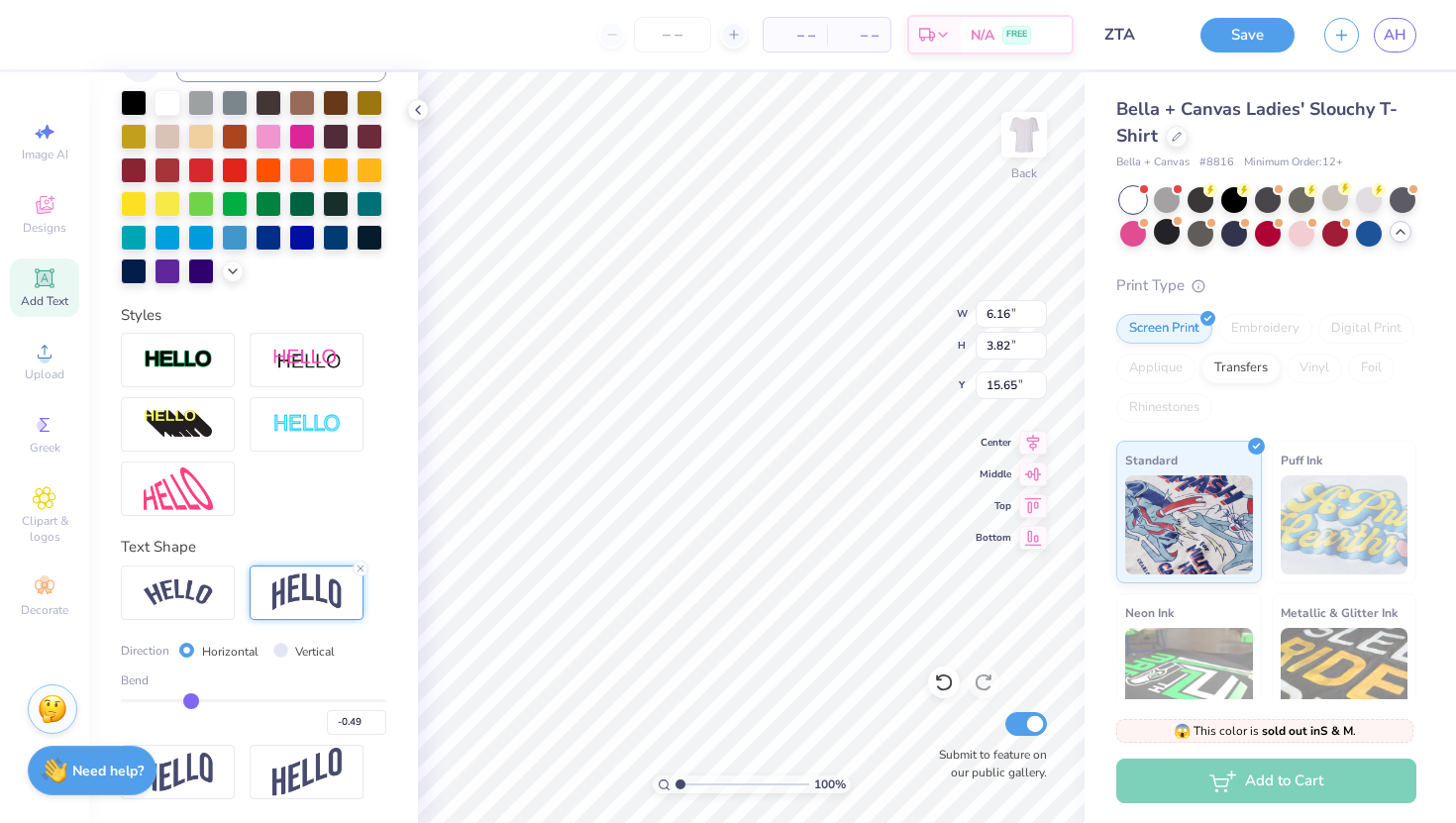 type on "-0.50" 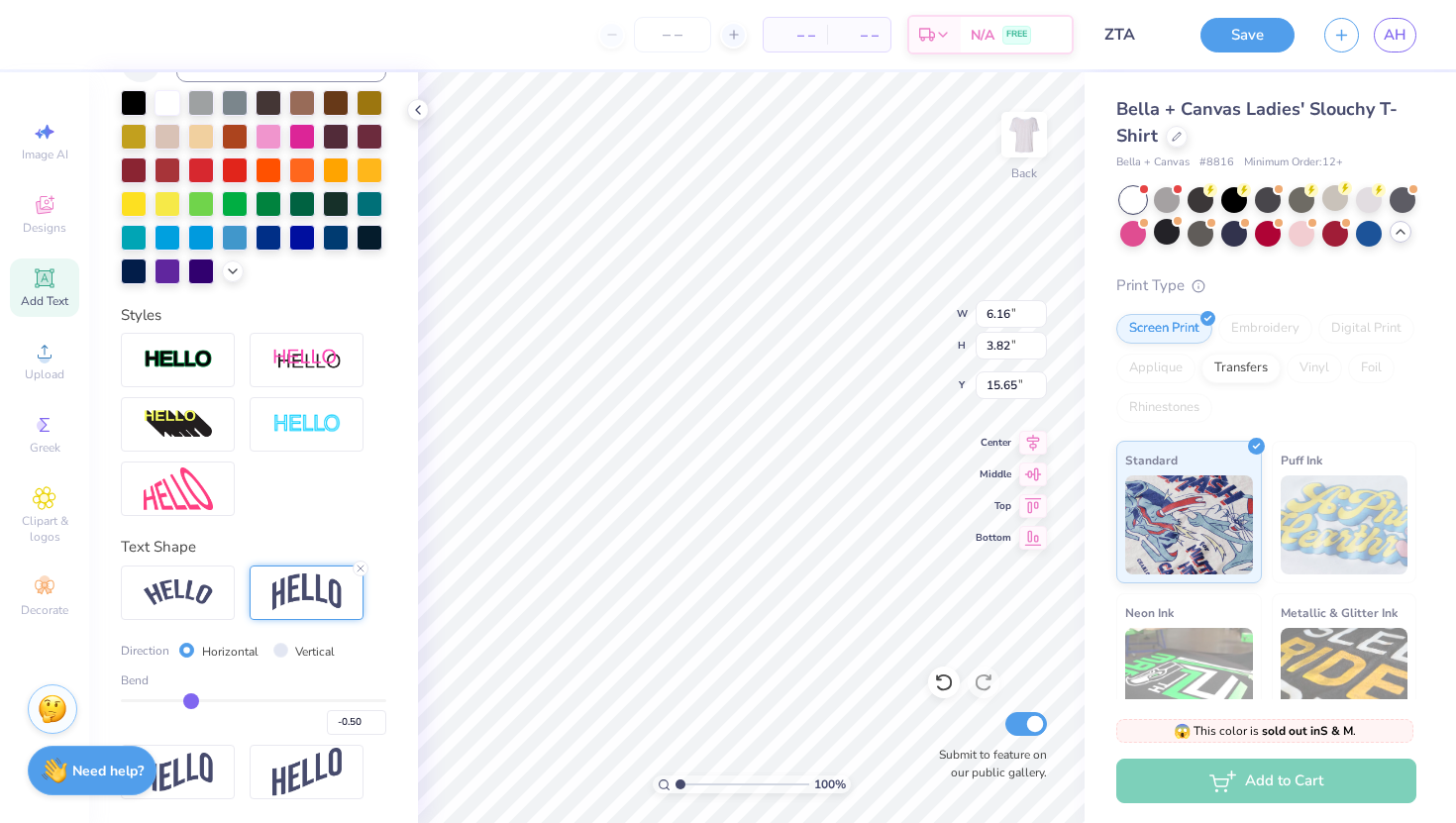 type on "-0.51" 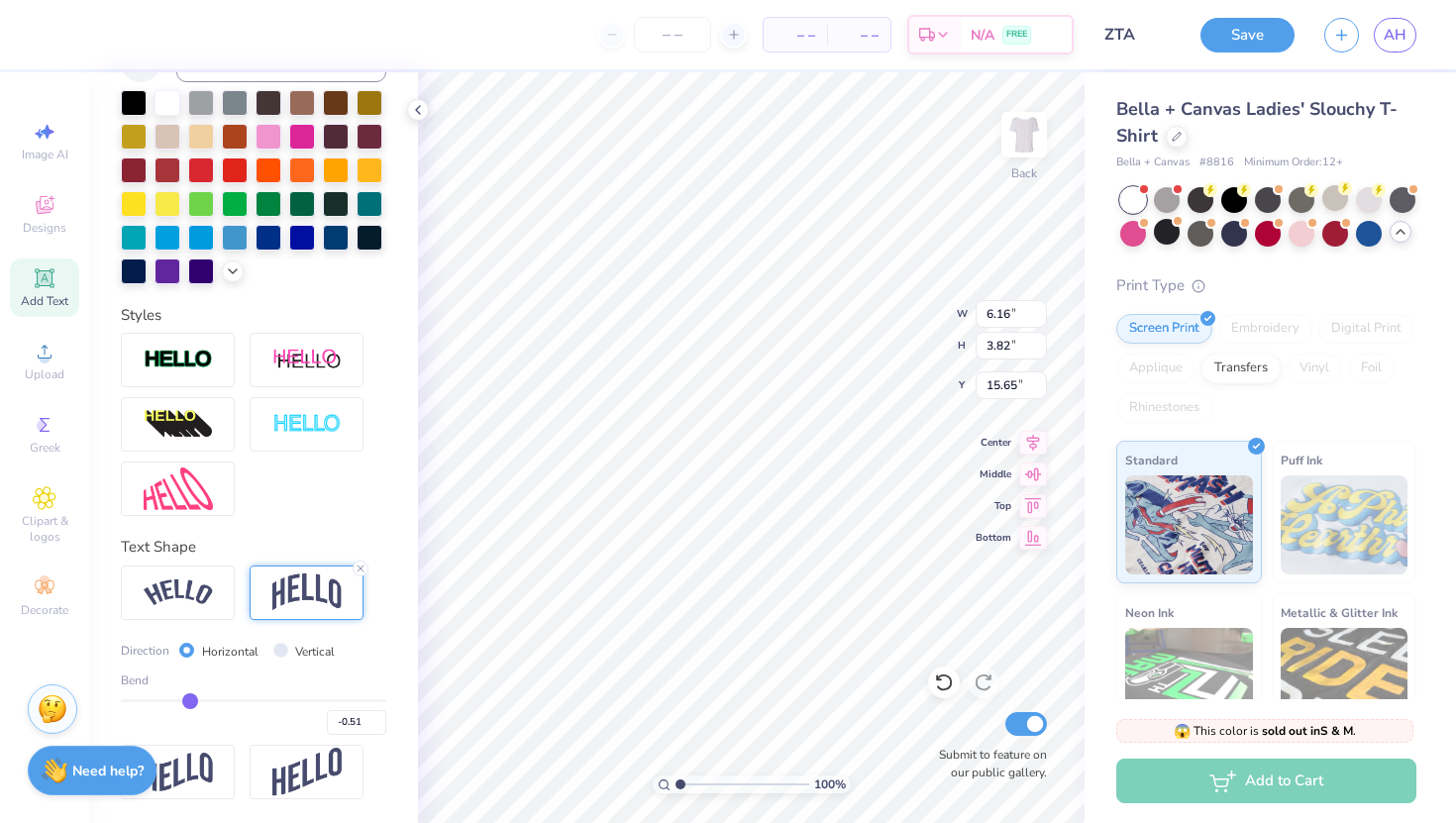 type on "-0.5" 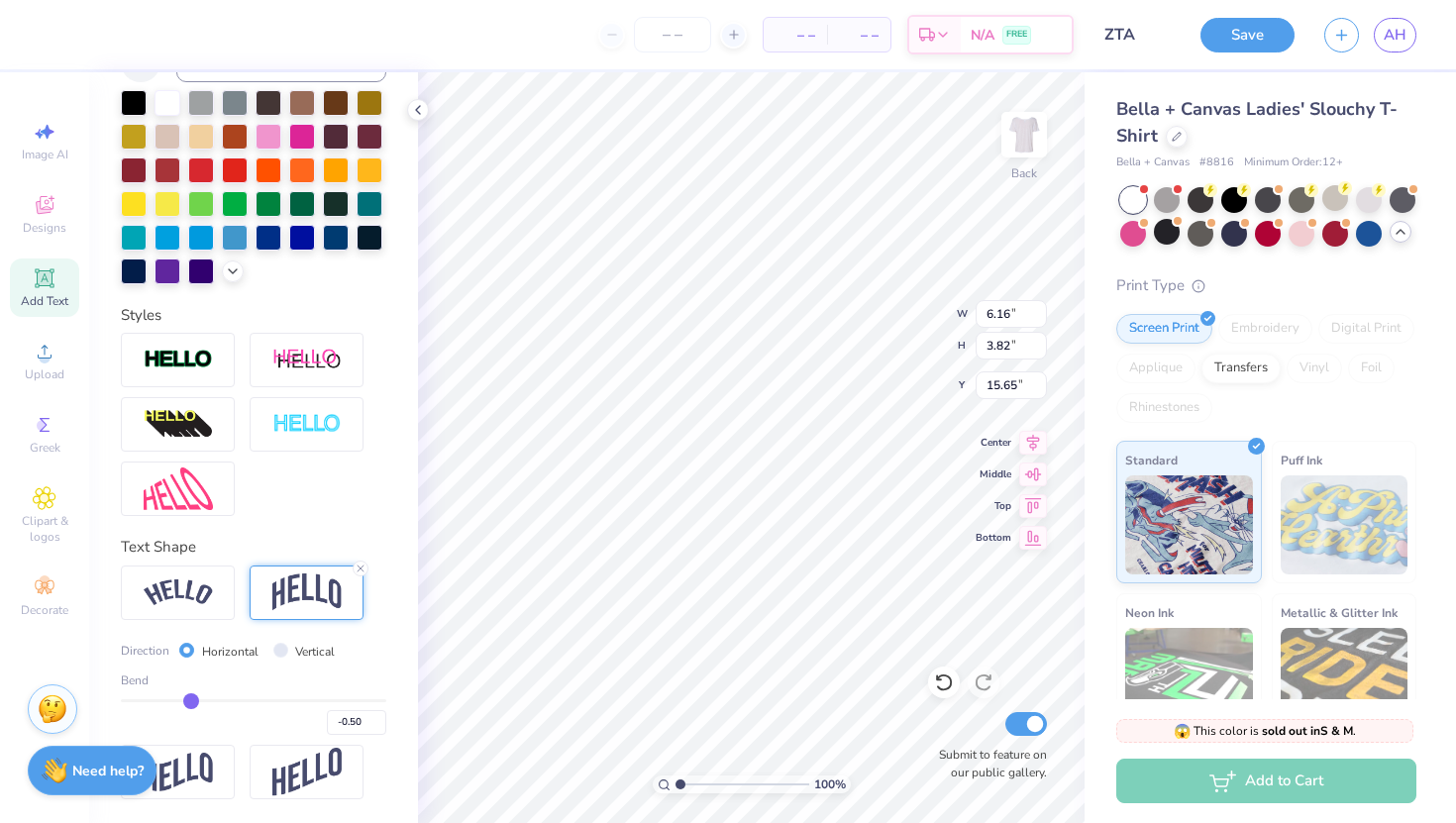 drag, startPoint x: 229, startPoint y: 695, endPoint x: 190, endPoint y: 699, distance: 39.20459 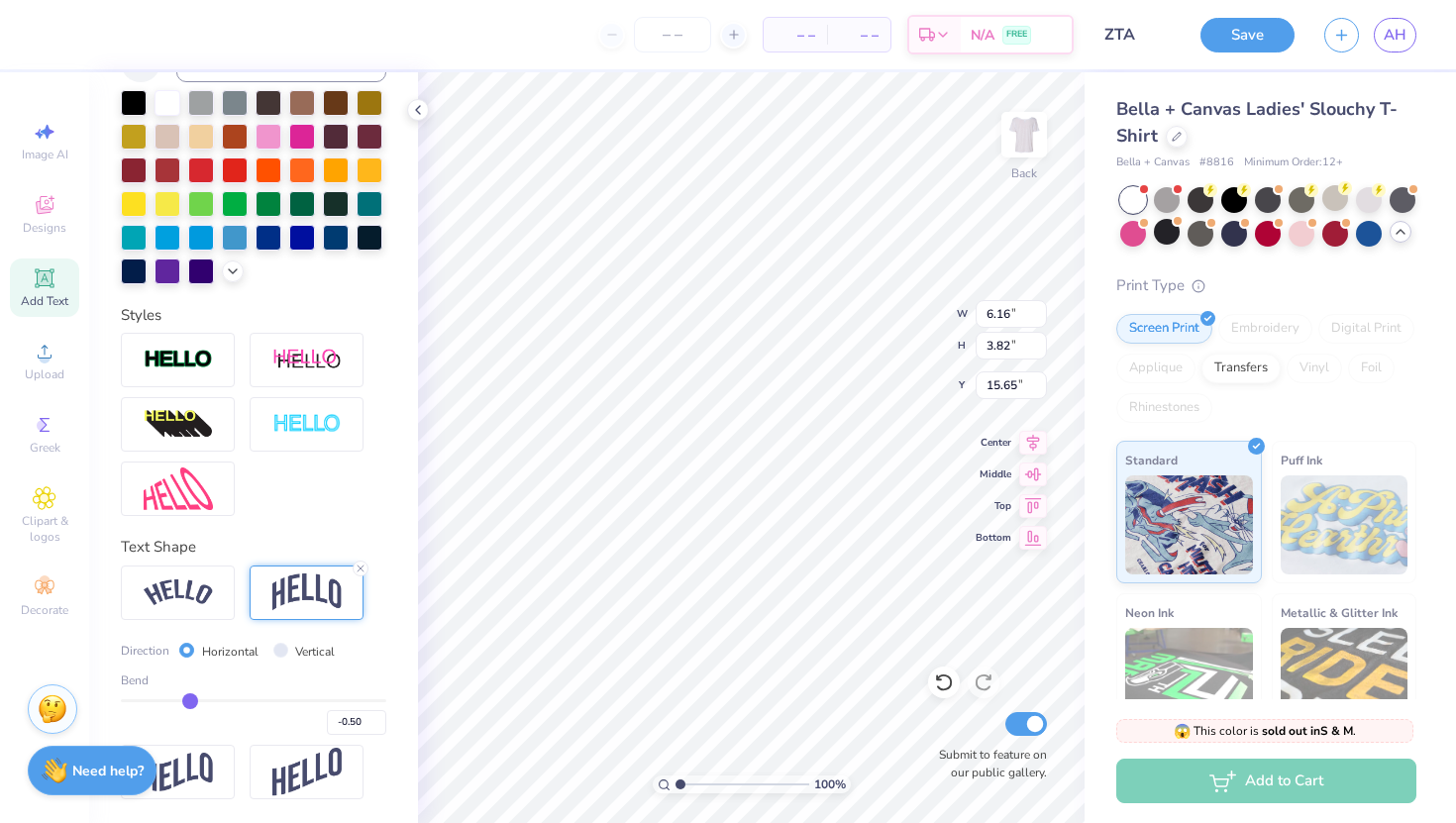 click at bounding box center [254, 700] 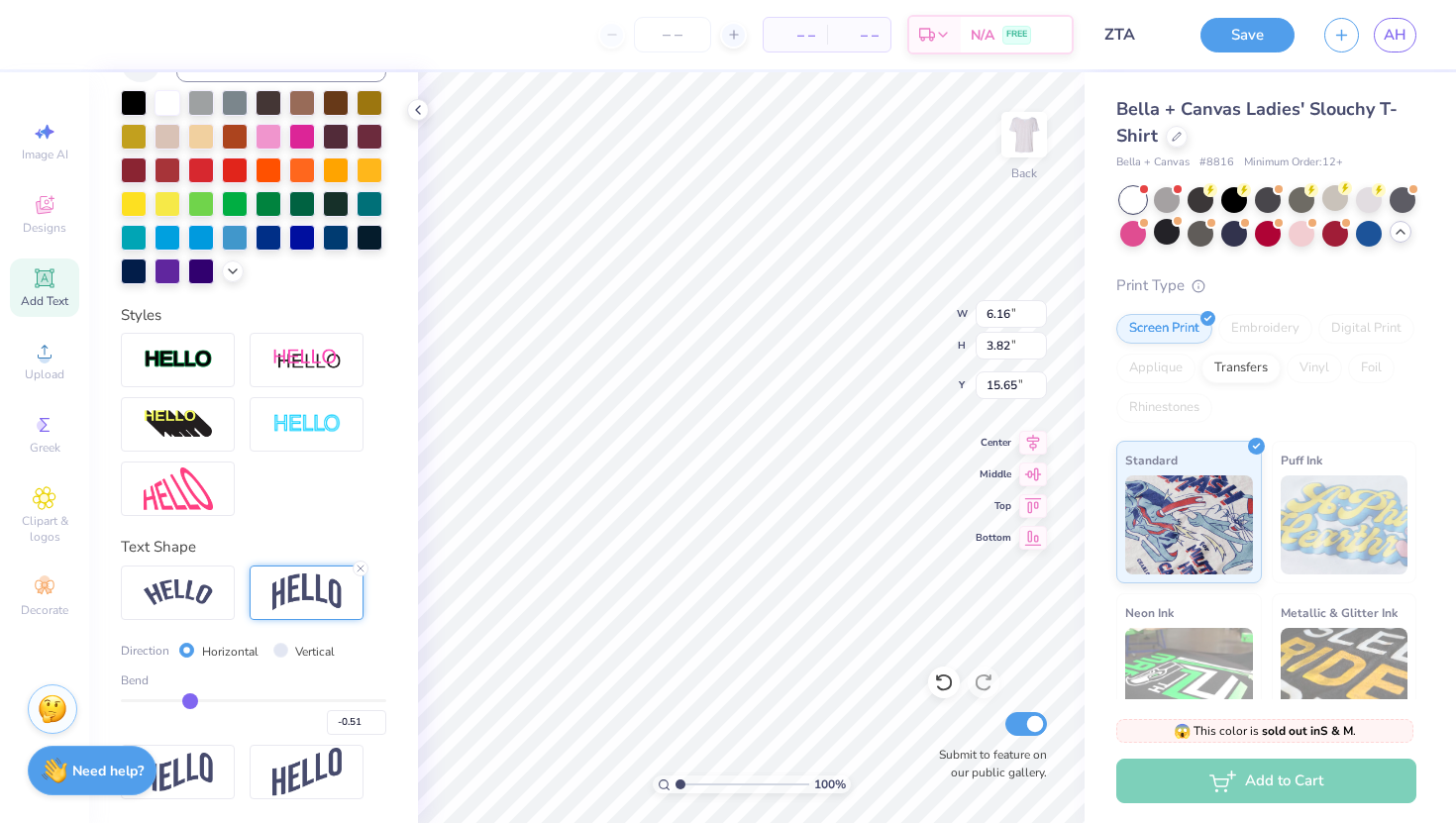 type on "2.17" 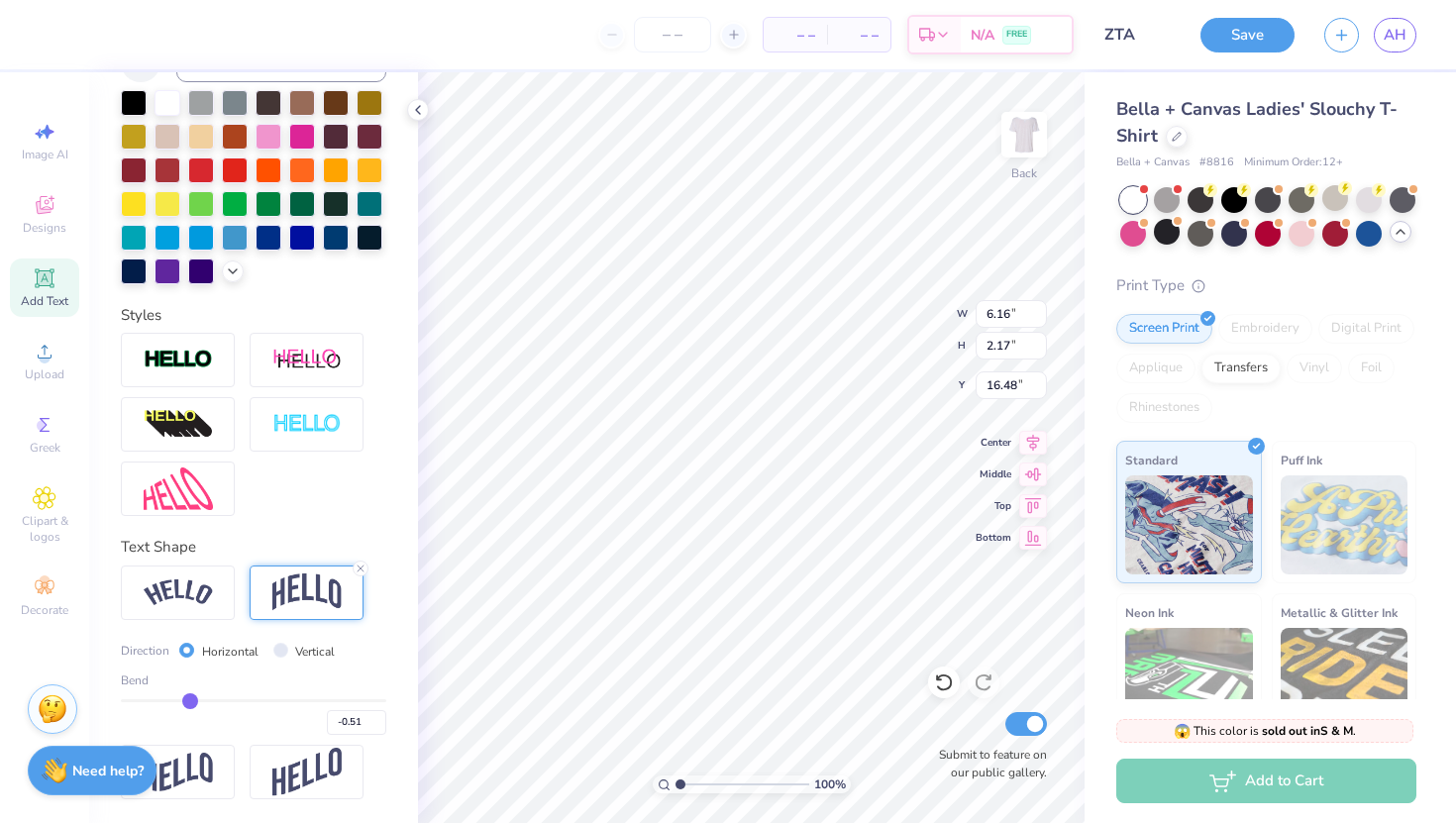 type on "-0.5" 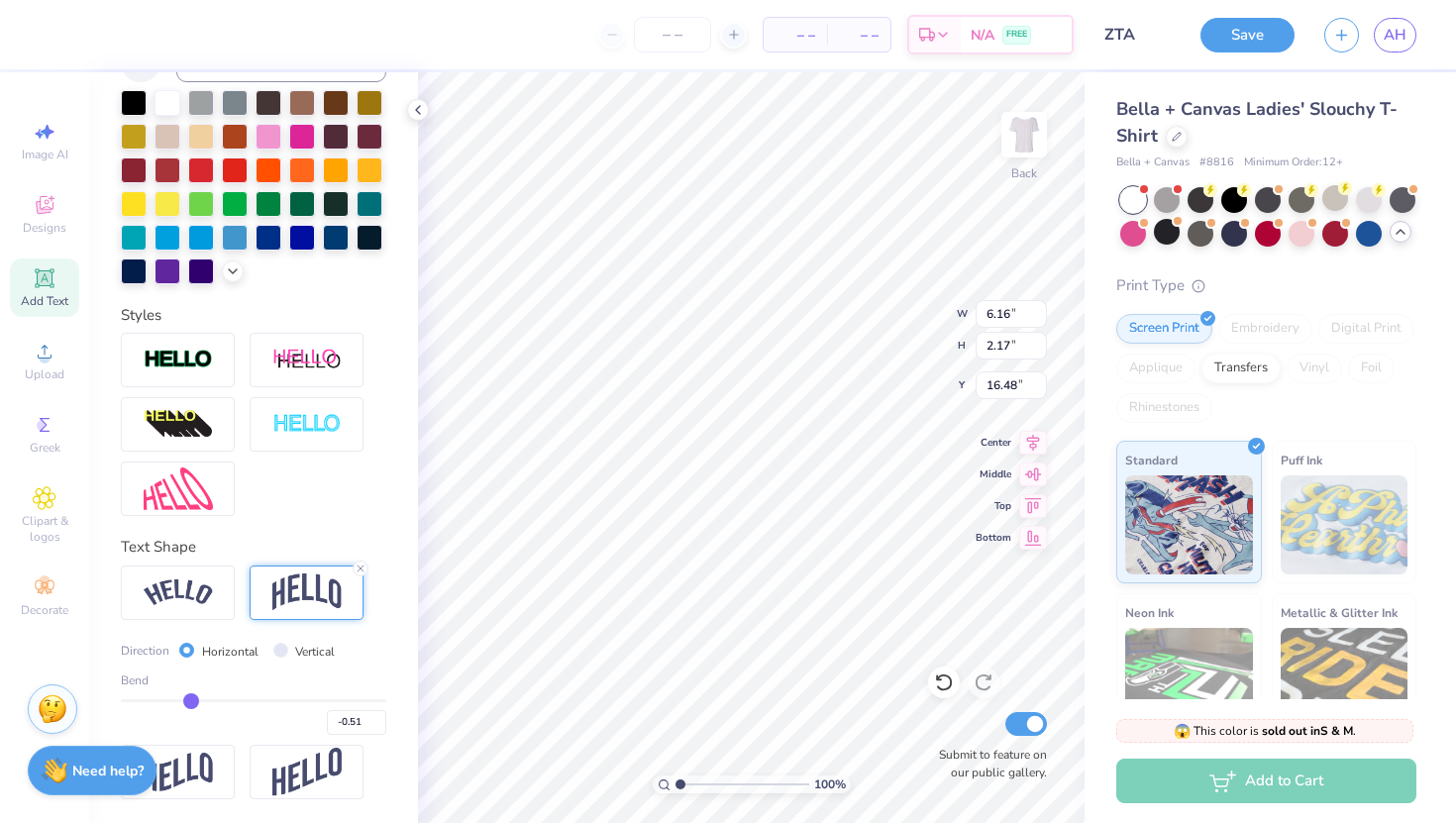 type on "-0.50" 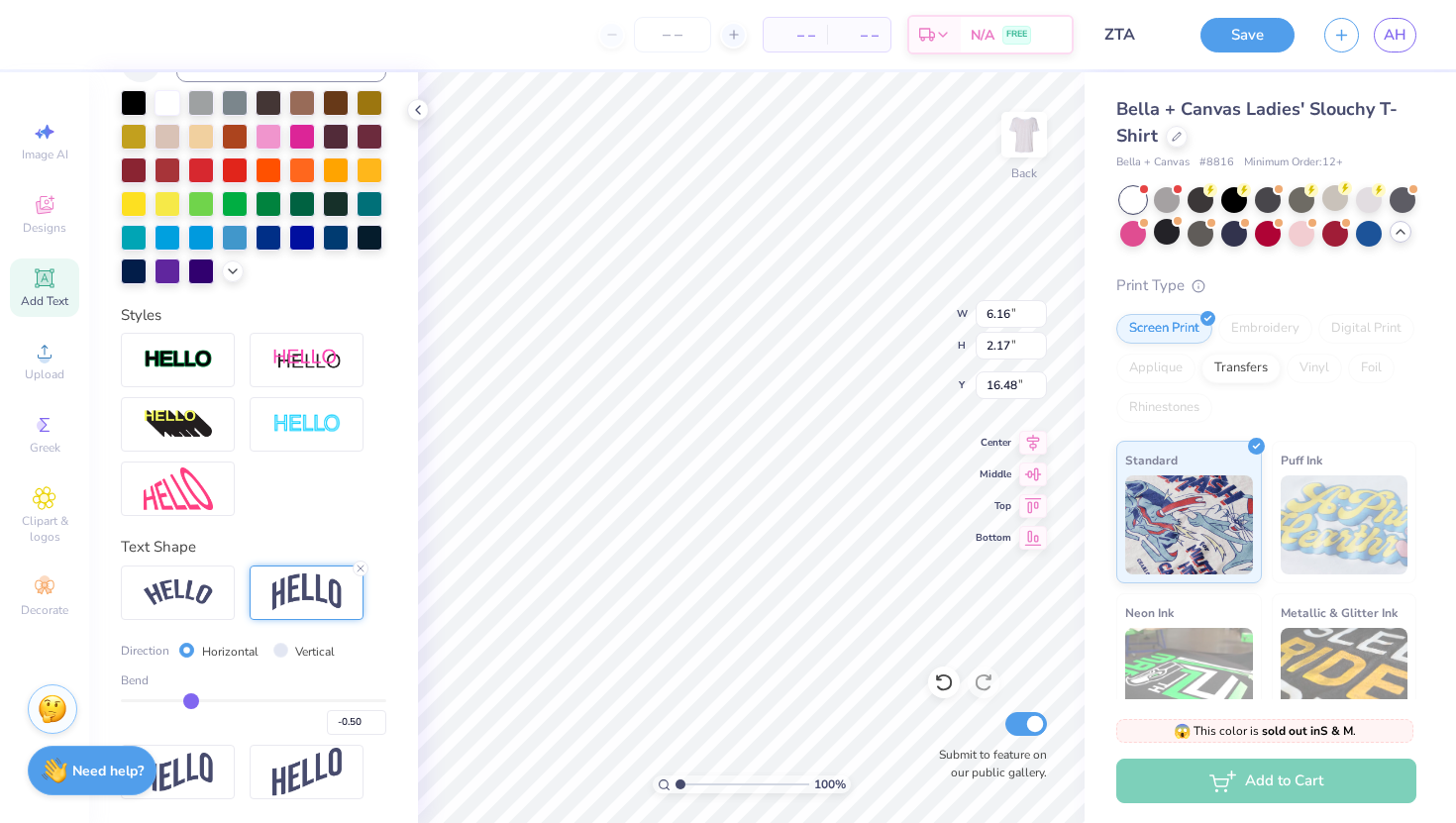 type on "-0.49" 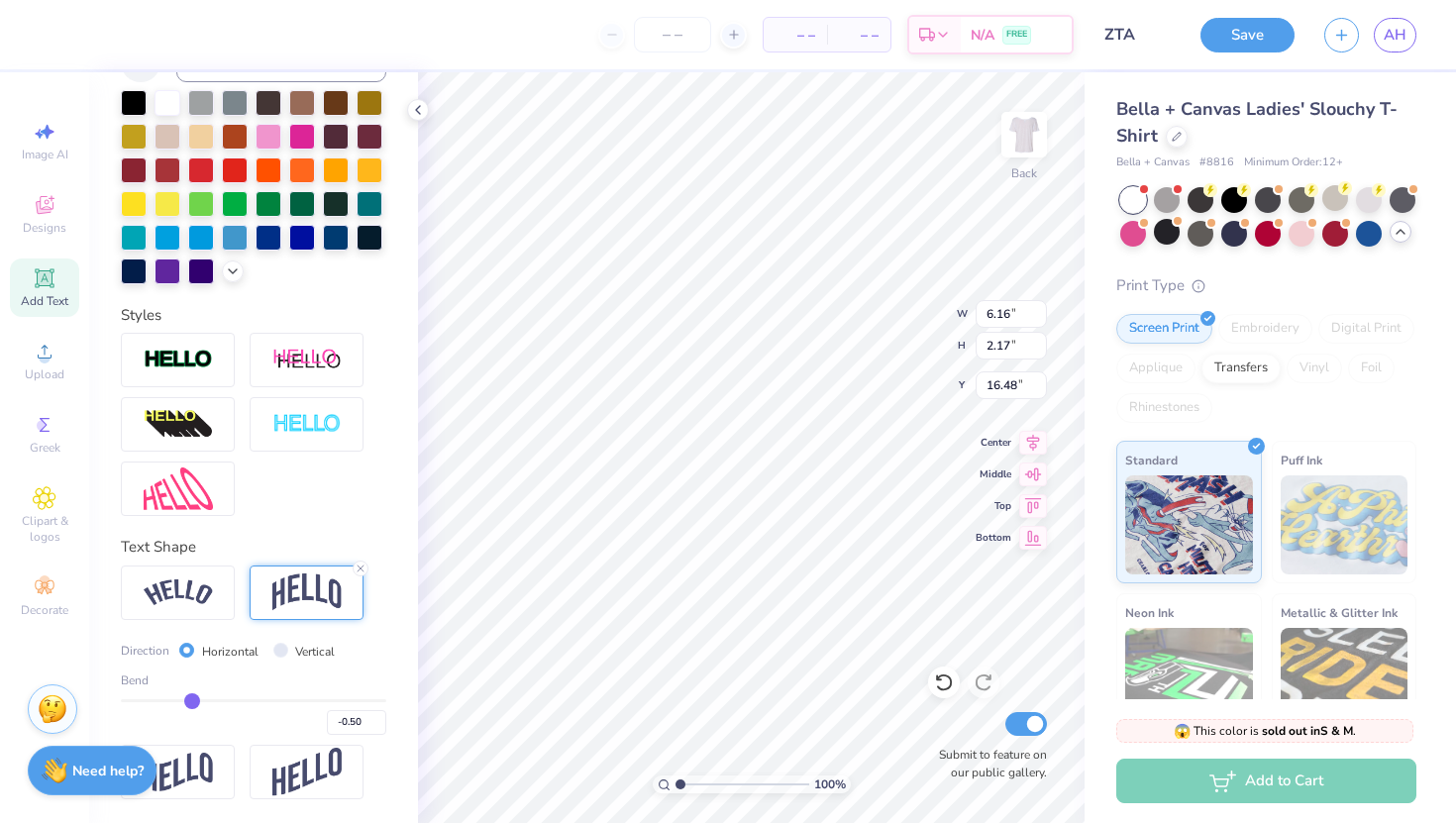 type on "-0.49" 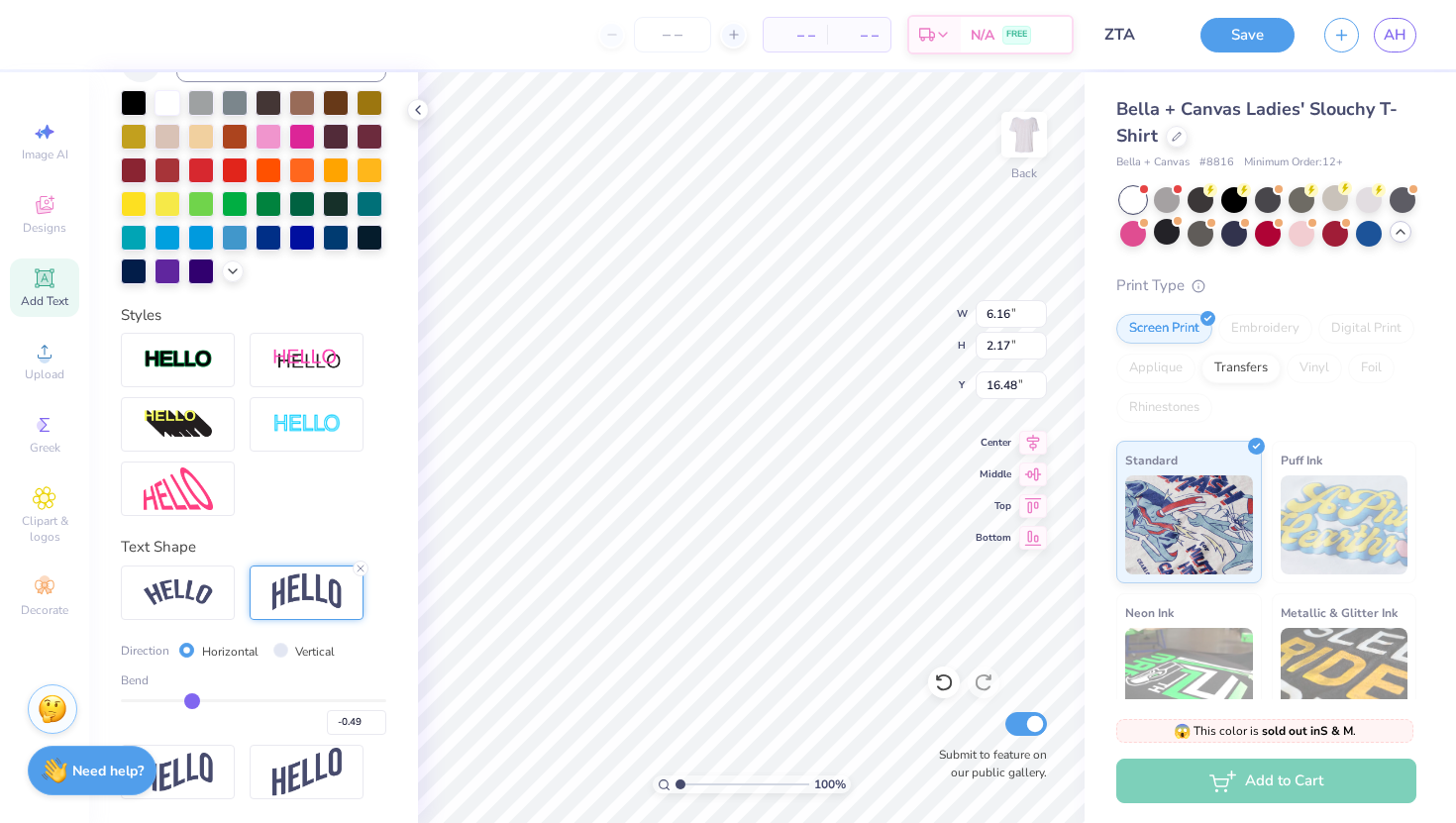 type on "-0.47" 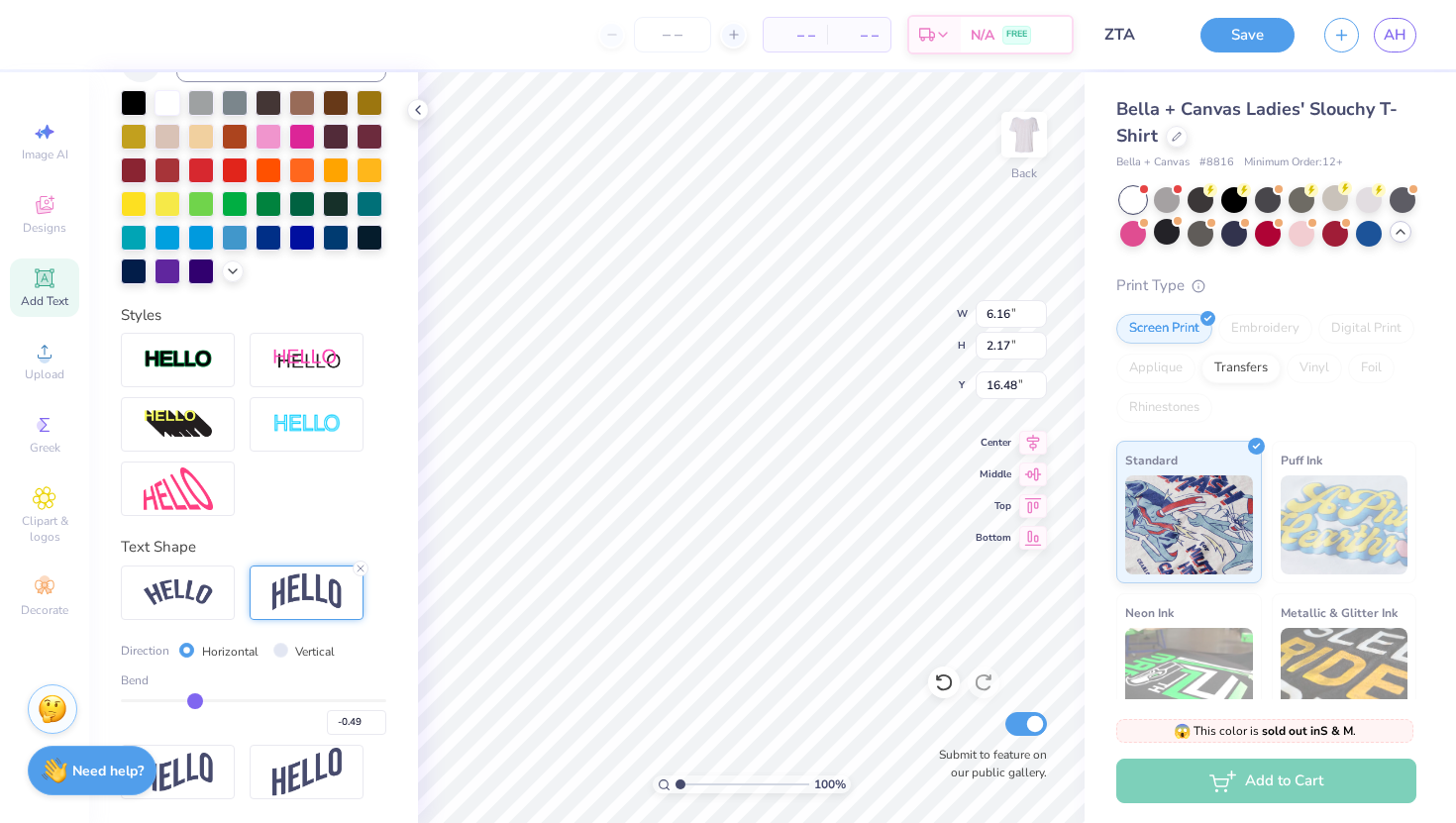 type on "-0.47" 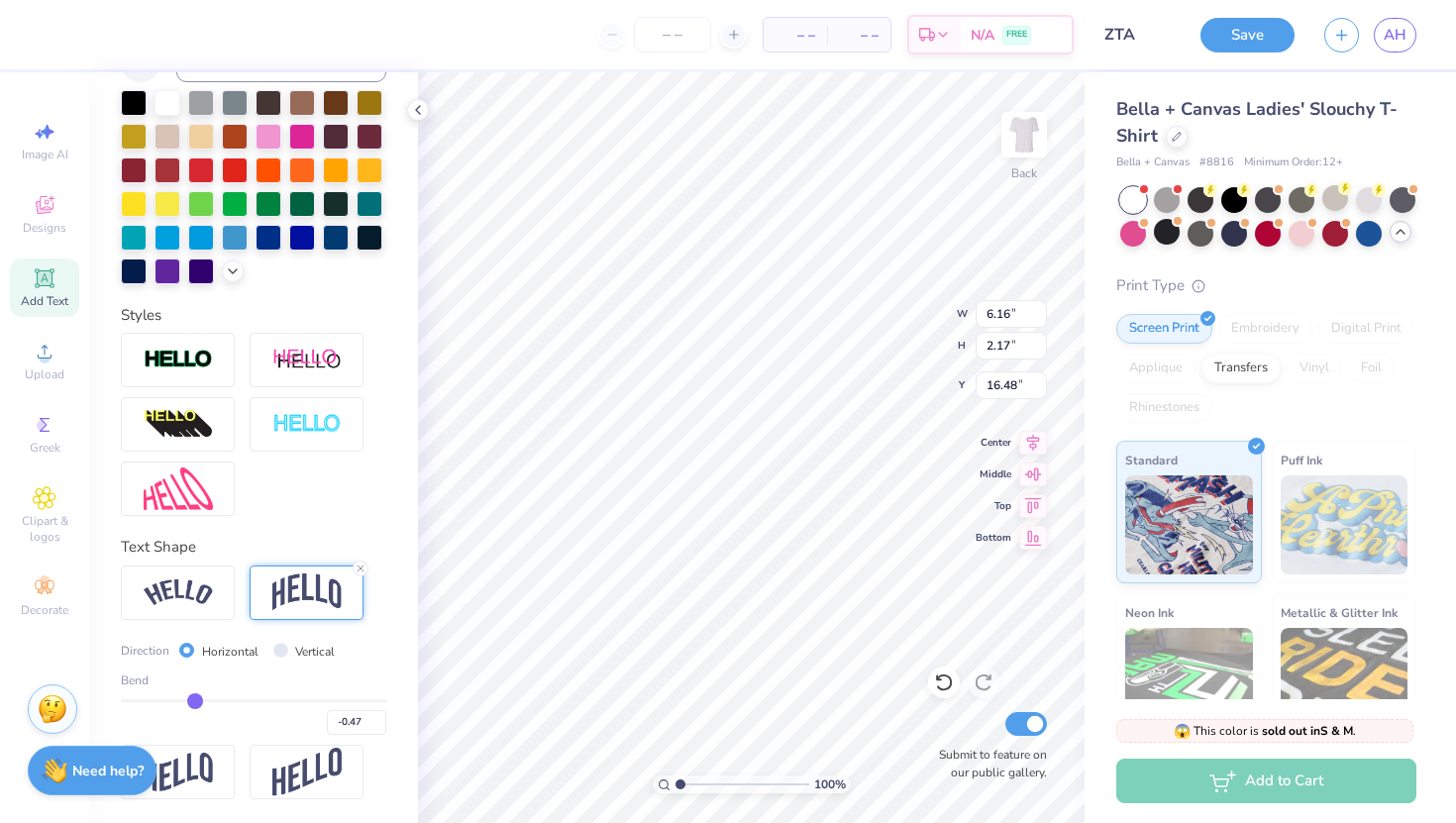 type 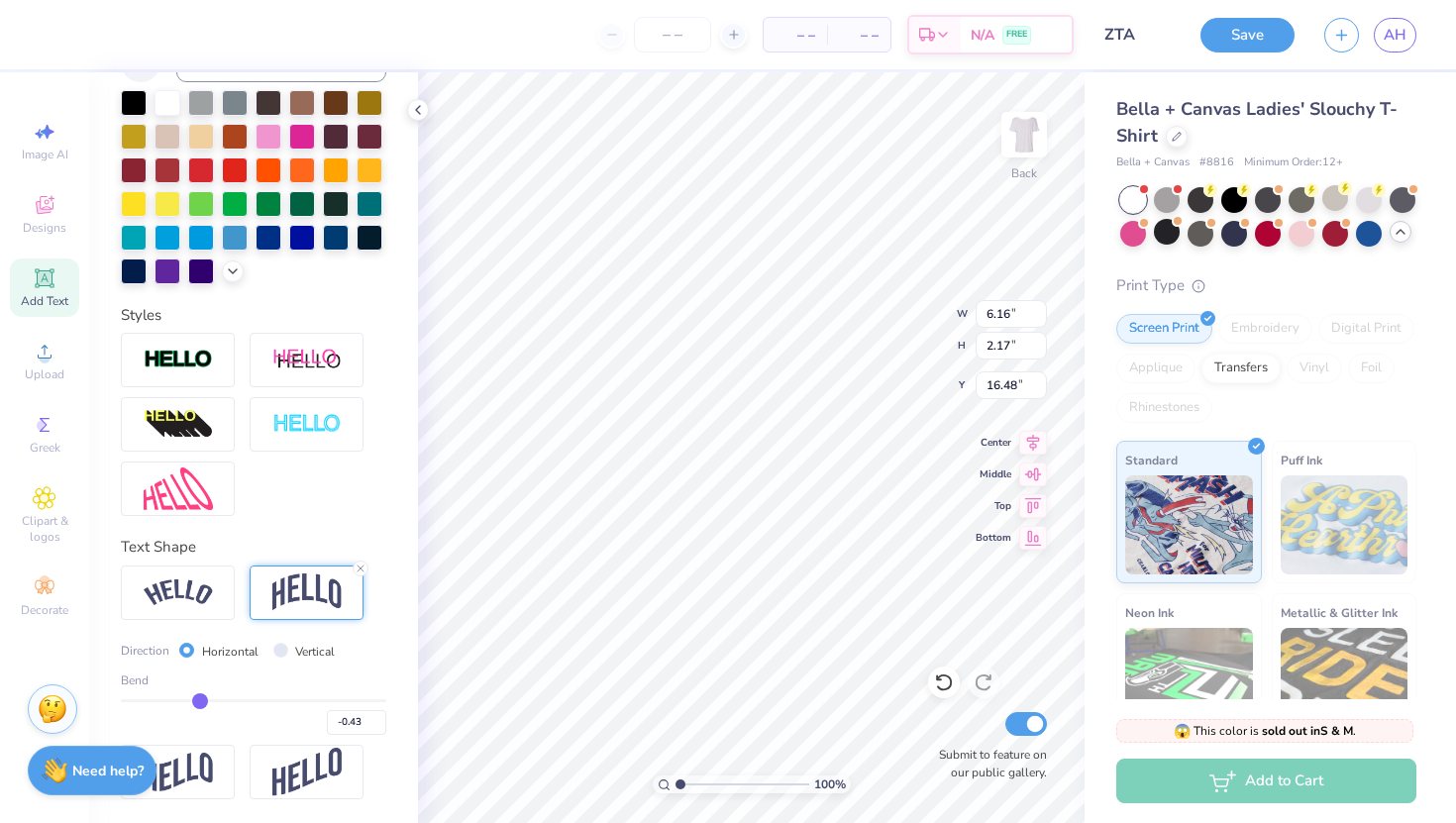 drag, startPoint x: 190, startPoint y: 699, endPoint x: 200, endPoint y: 697, distance: 10.198039 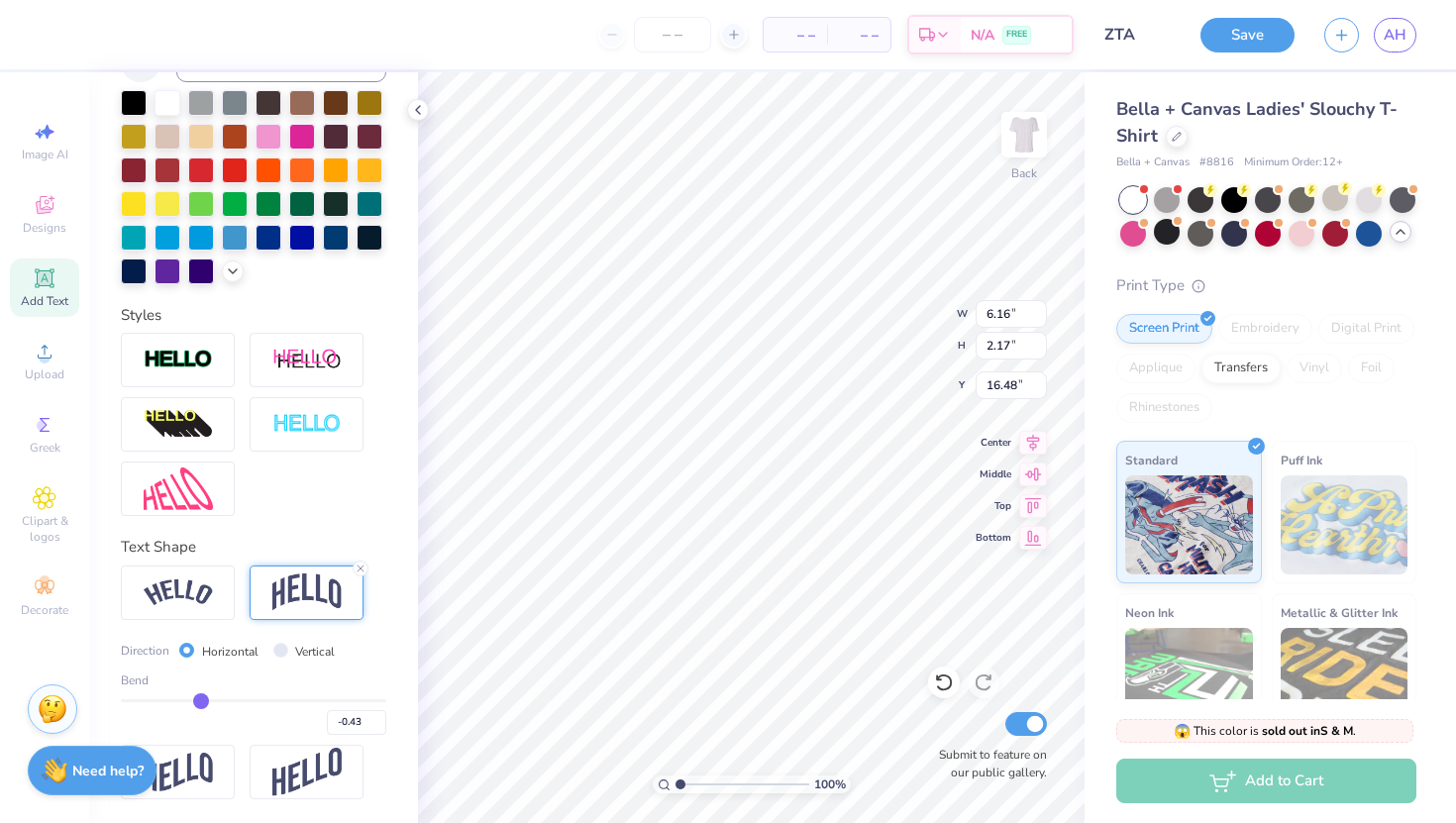 click at bounding box center [254, 700] 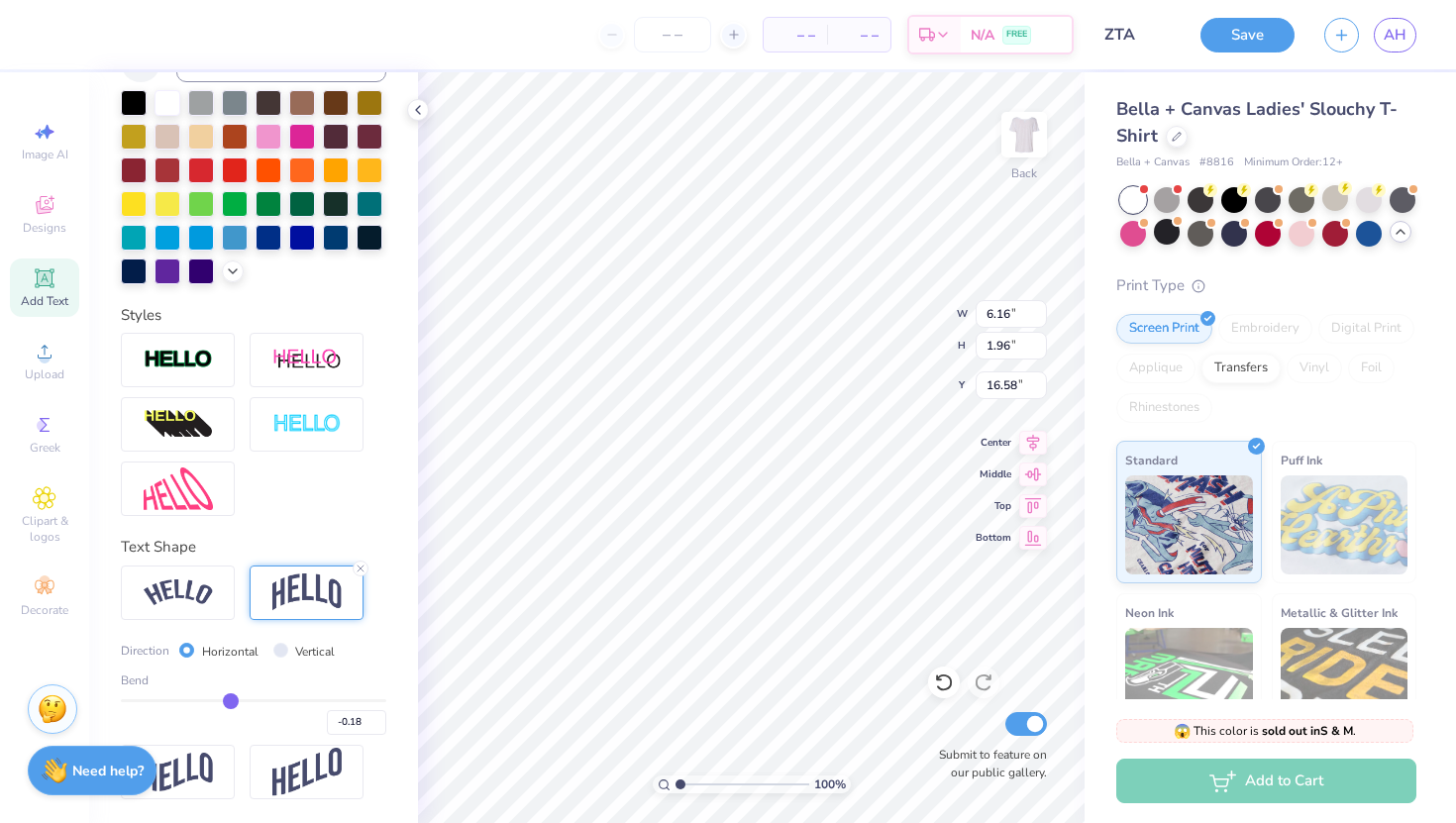 drag, startPoint x: 200, startPoint y: 697, endPoint x: 231, endPoint y: 692, distance: 31.400637 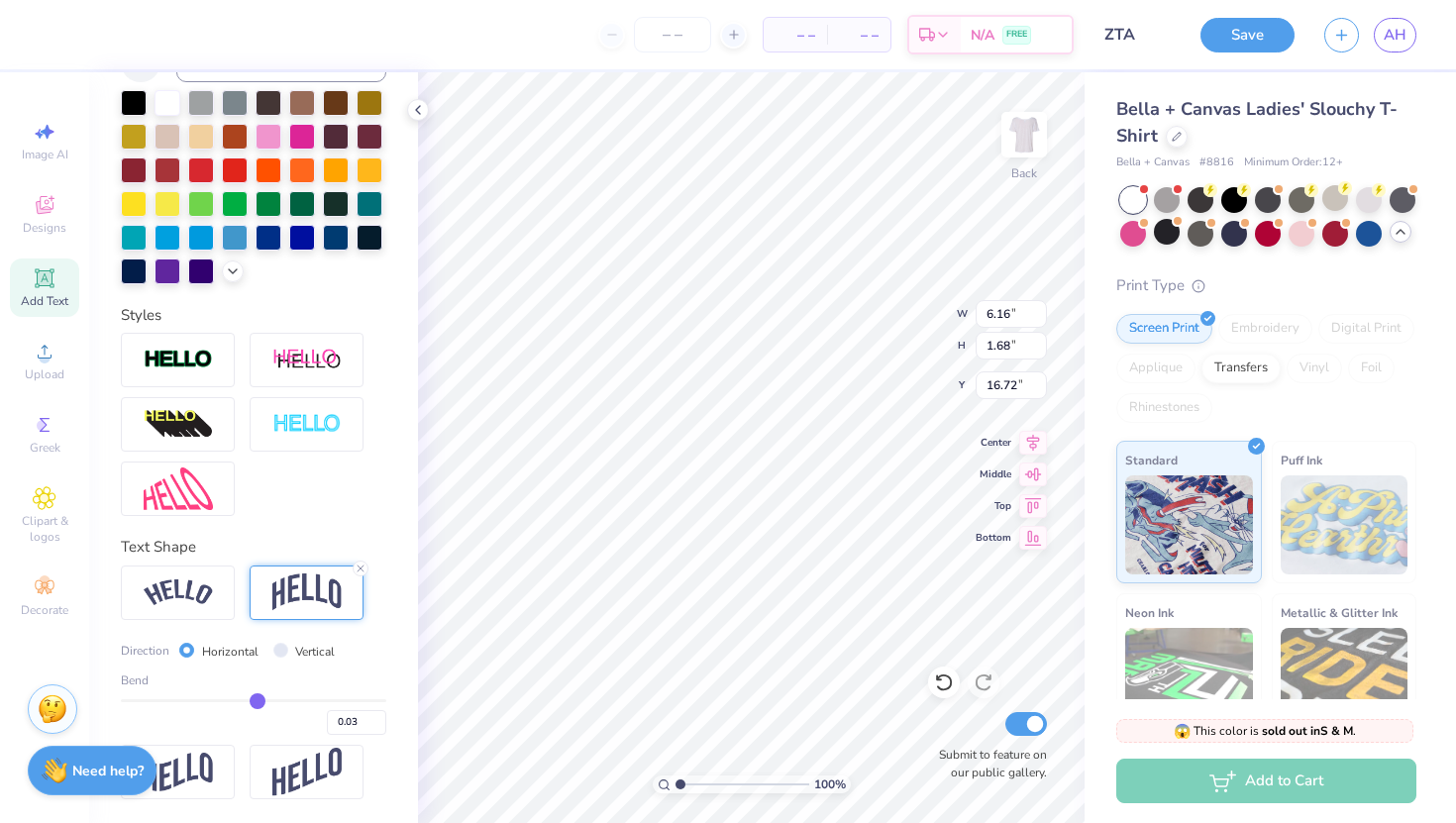 drag, startPoint x: 229, startPoint y: 698, endPoint x: 257, endPoint y: 696, distance: 28.071338 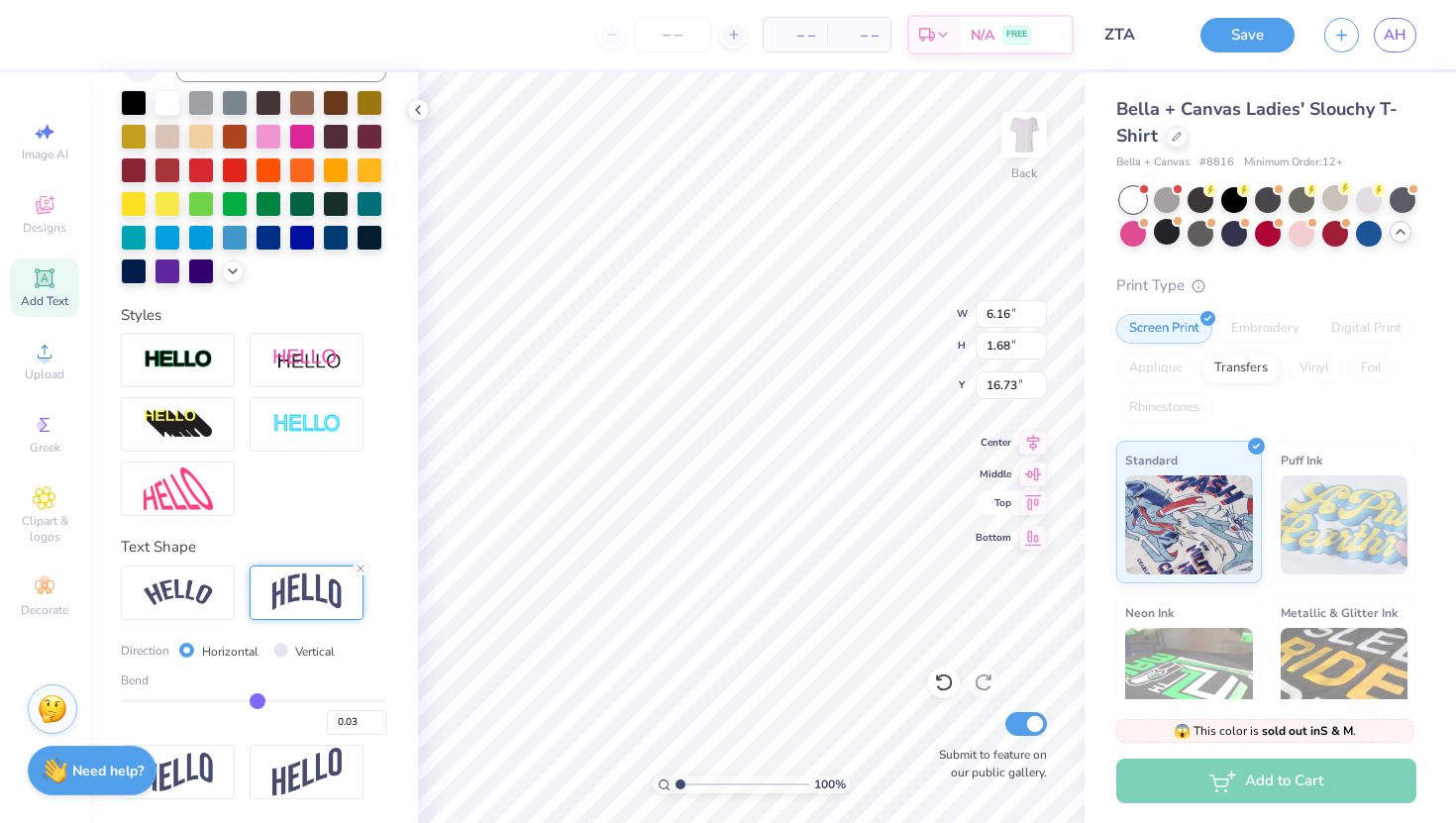 click 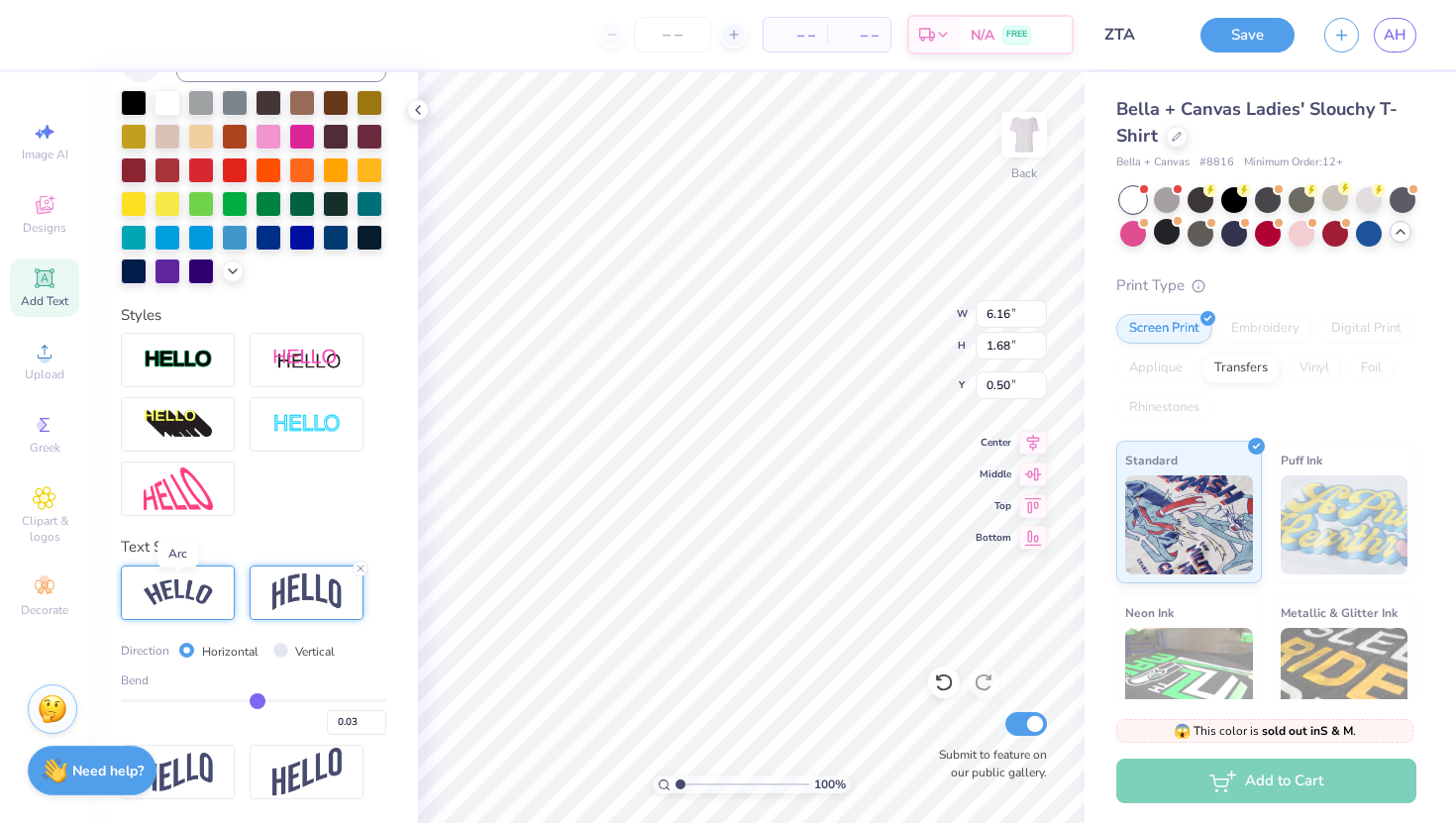 click at bounding box center [178, 592] 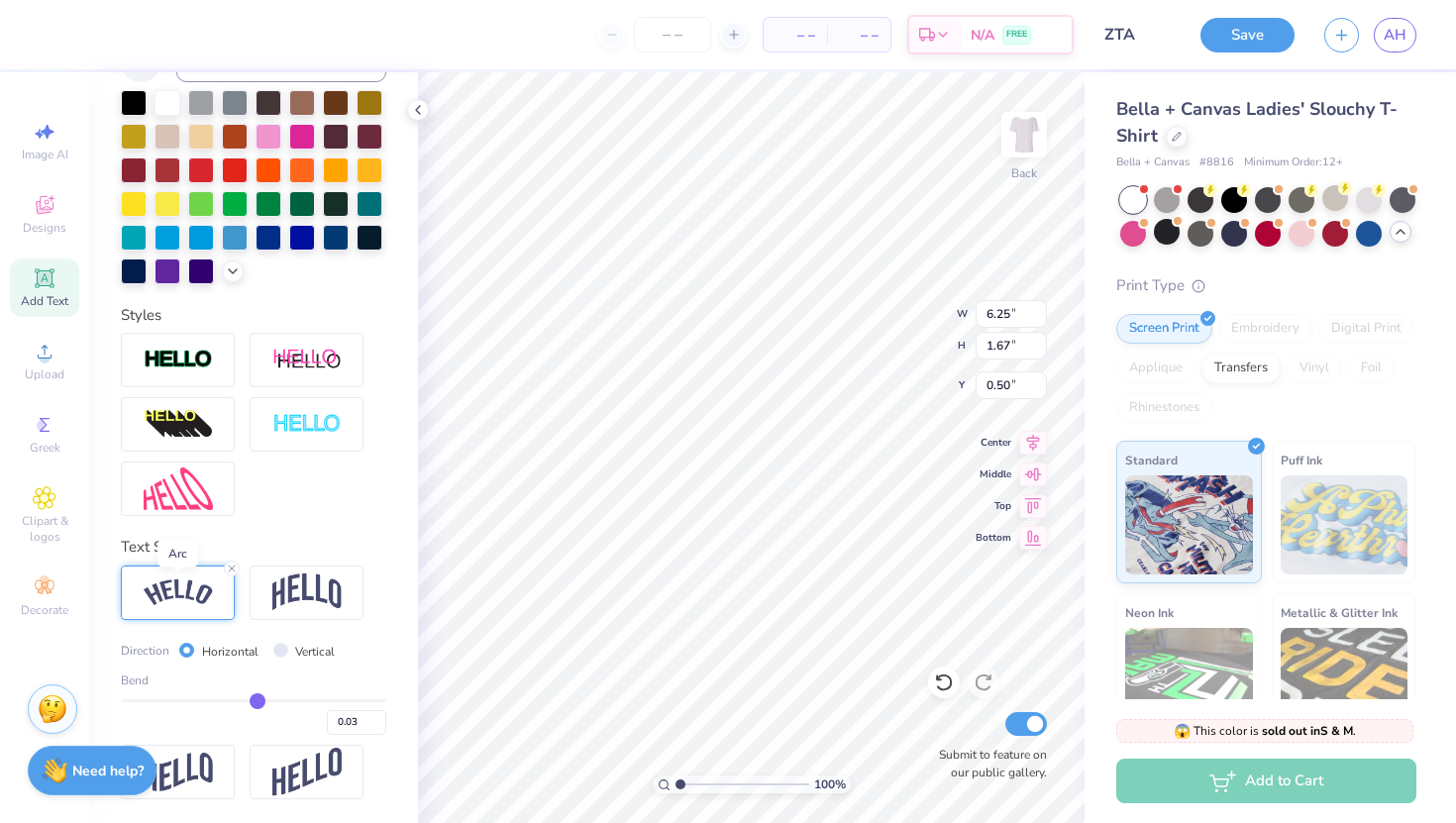 click at bounding box center (178, 592) 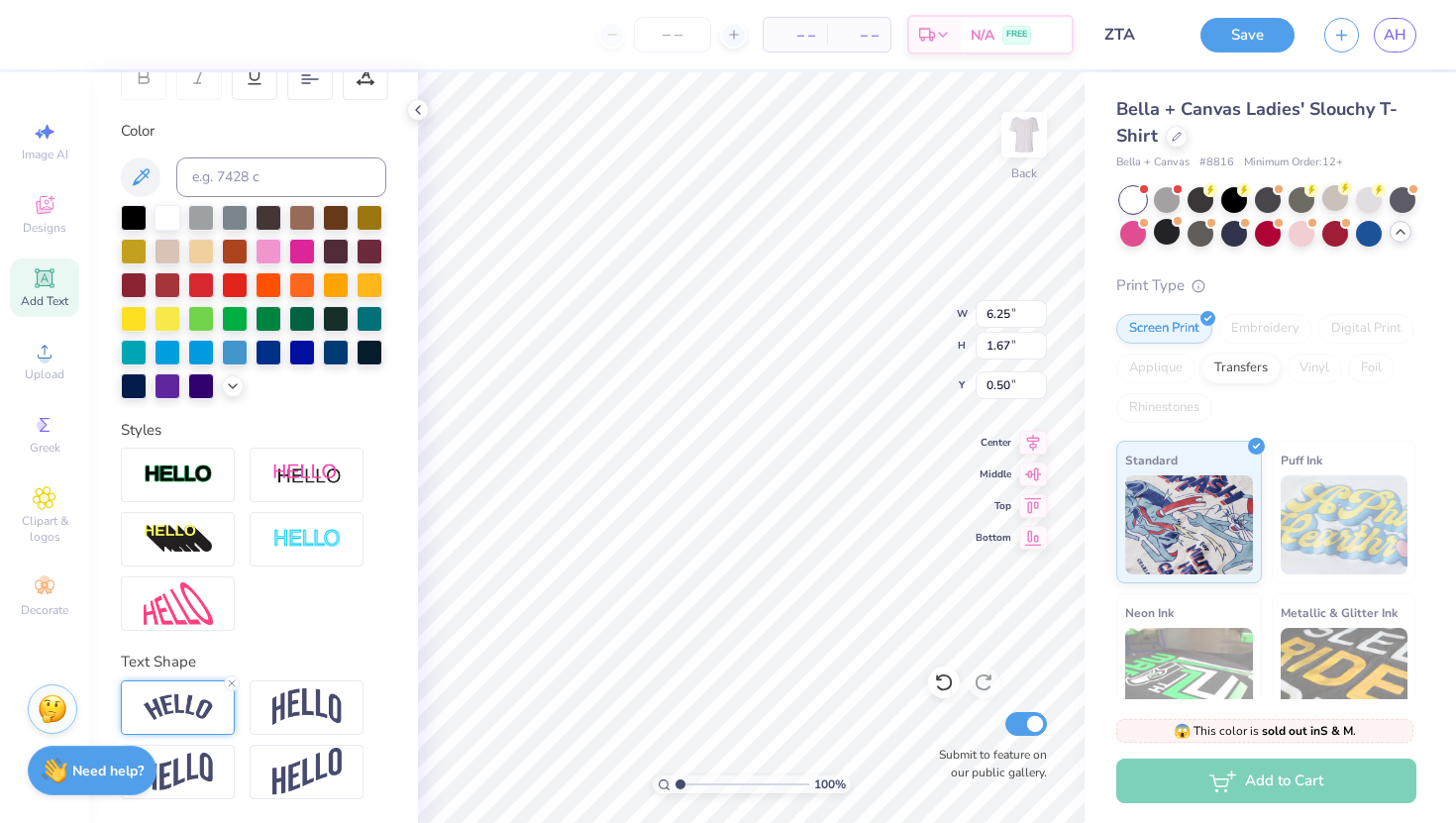 scroll, scrollTop: 328, scrollLeft: 0, axis: vertical 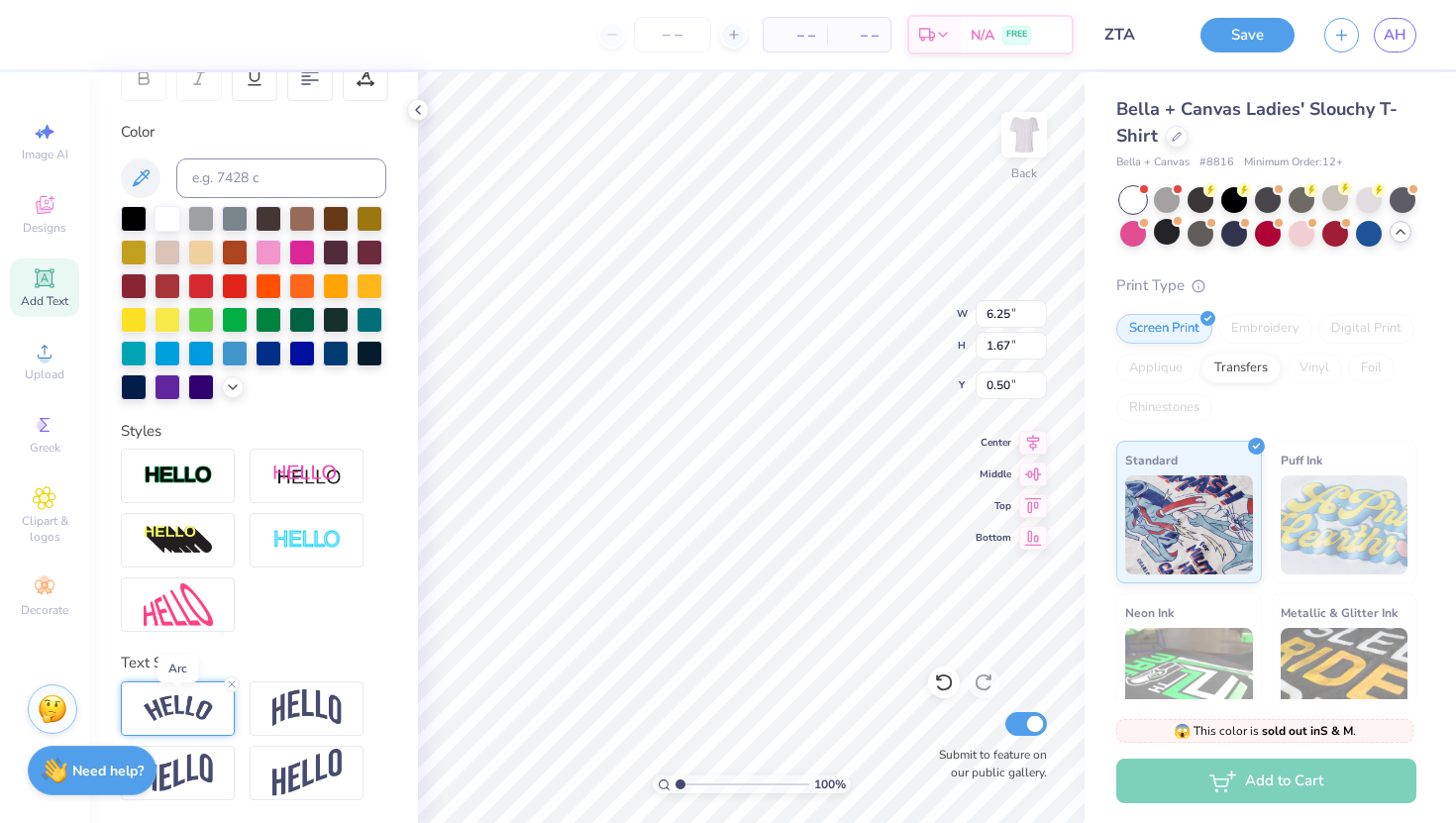 click at bounding box center (178, 708) 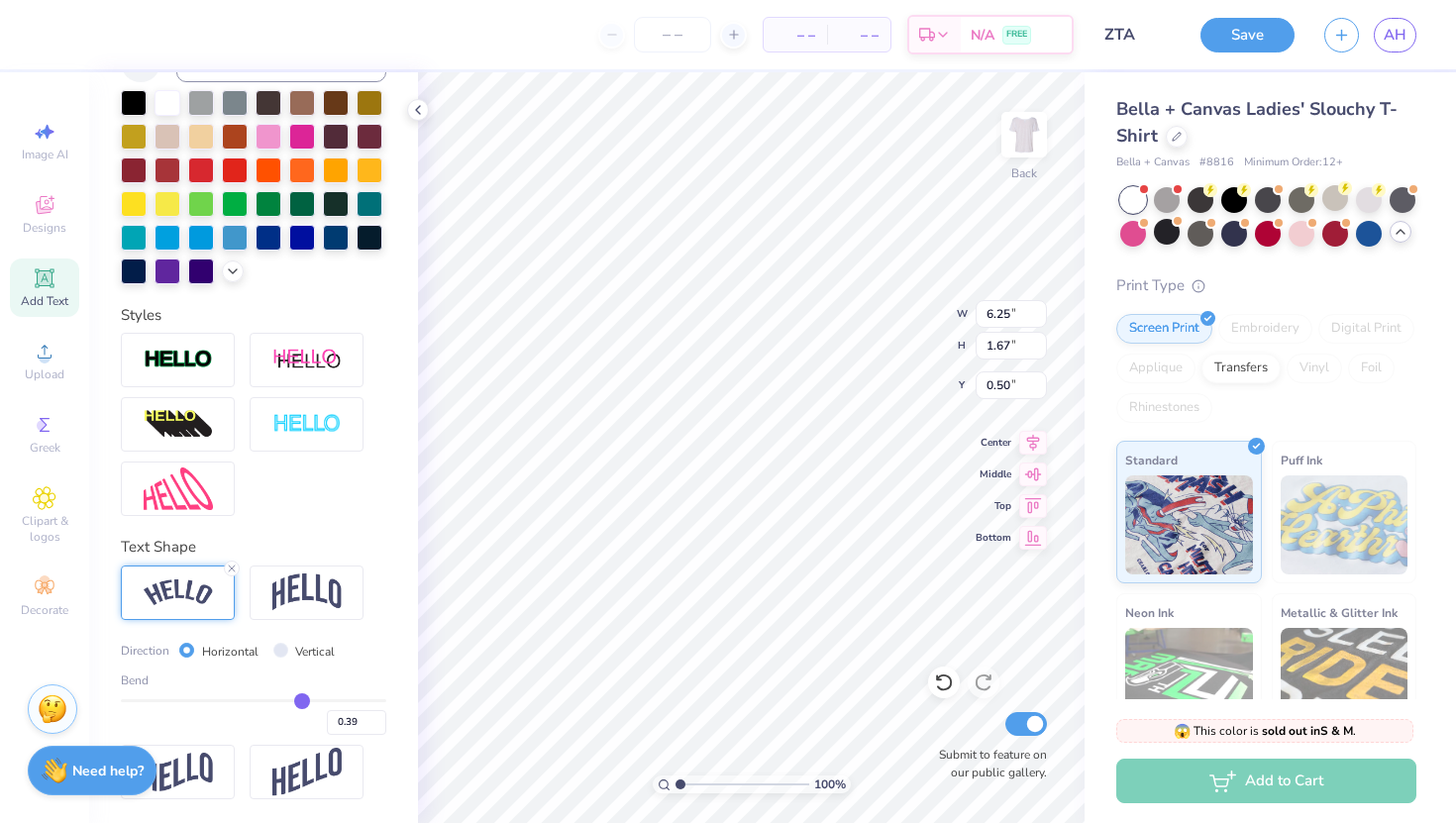 drag, startPoint x: 259, startPoint y: 699, endPoint x: 301, endPoint y: 692, distance: 42.57934 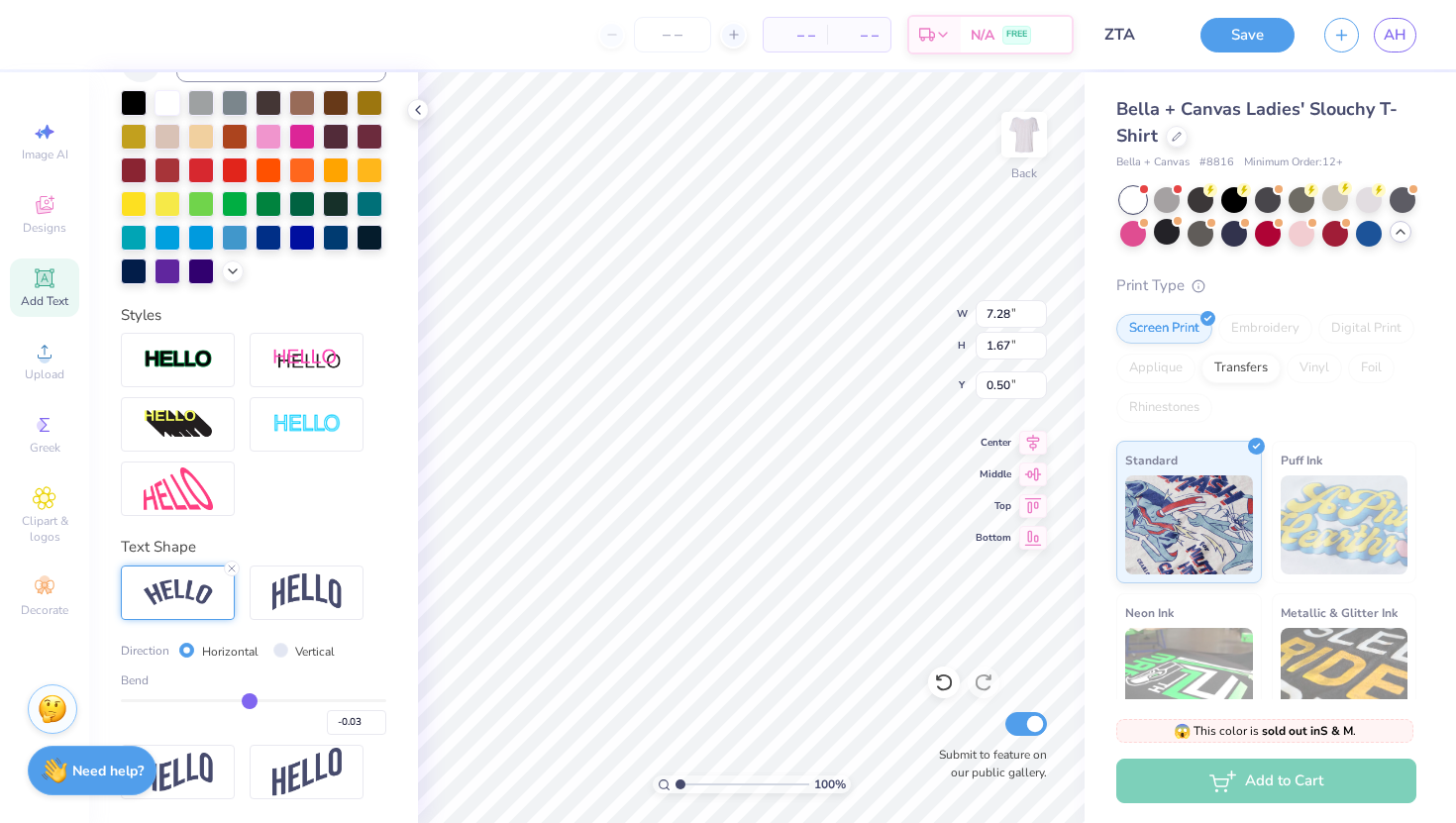 drag, startPoint x: 301, startPoint y: 692, endPoint x: 250, endPoint y: 691, distance: 51.009803 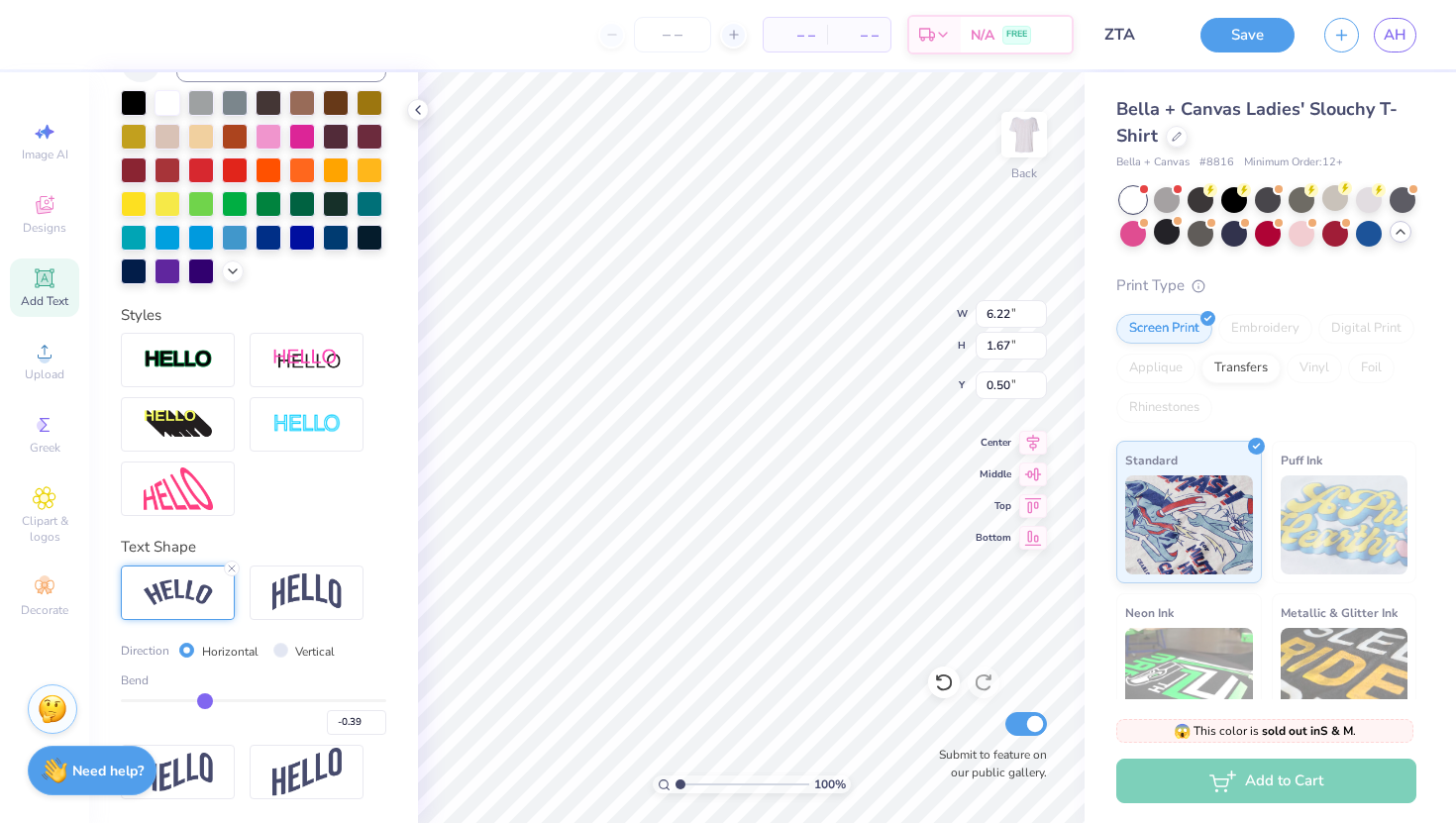 drag, startPoint x: 244, startPoint y: 694, endPoint x: 204, endPoint y: 693, distance: 40.012498 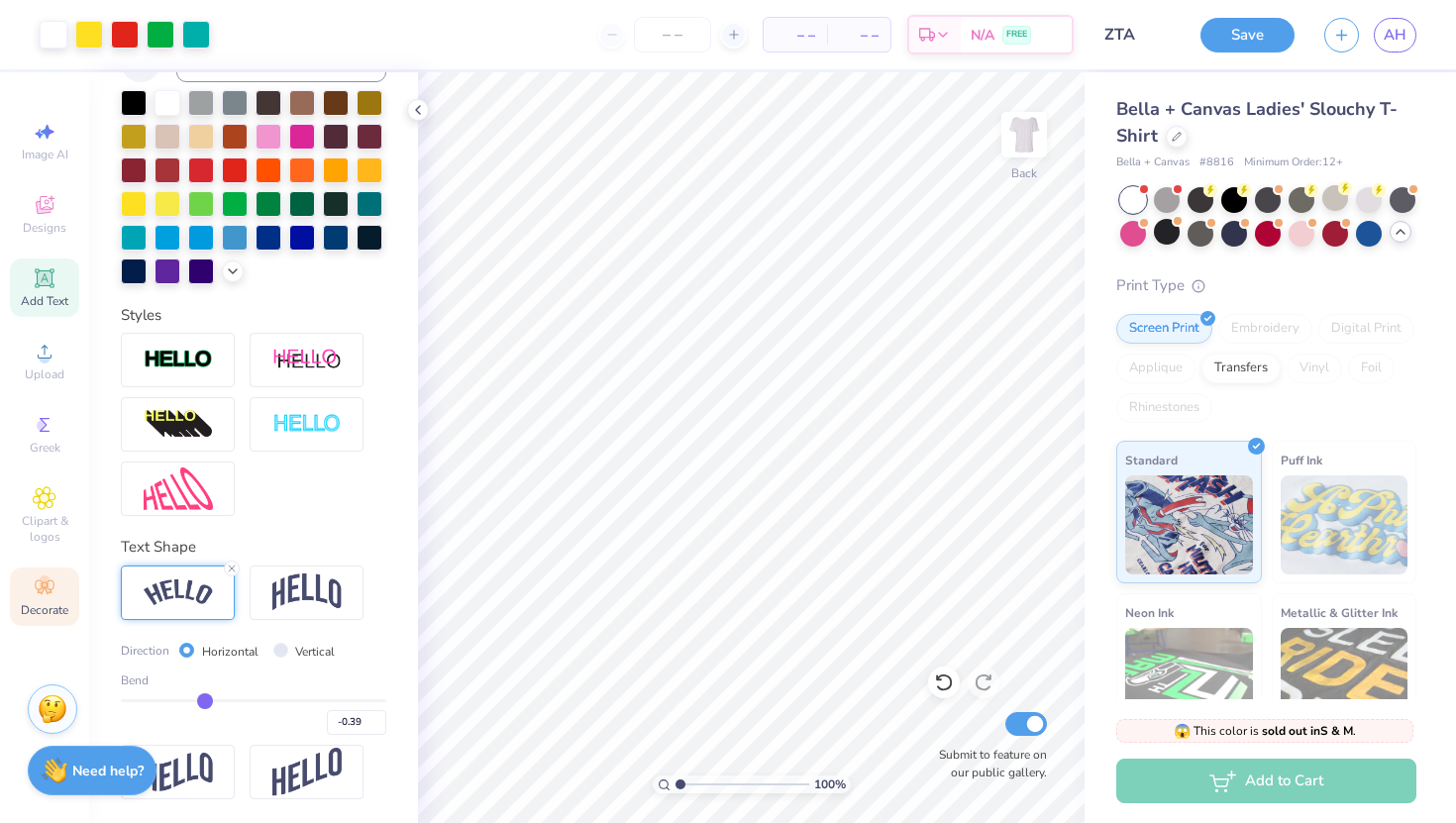 click 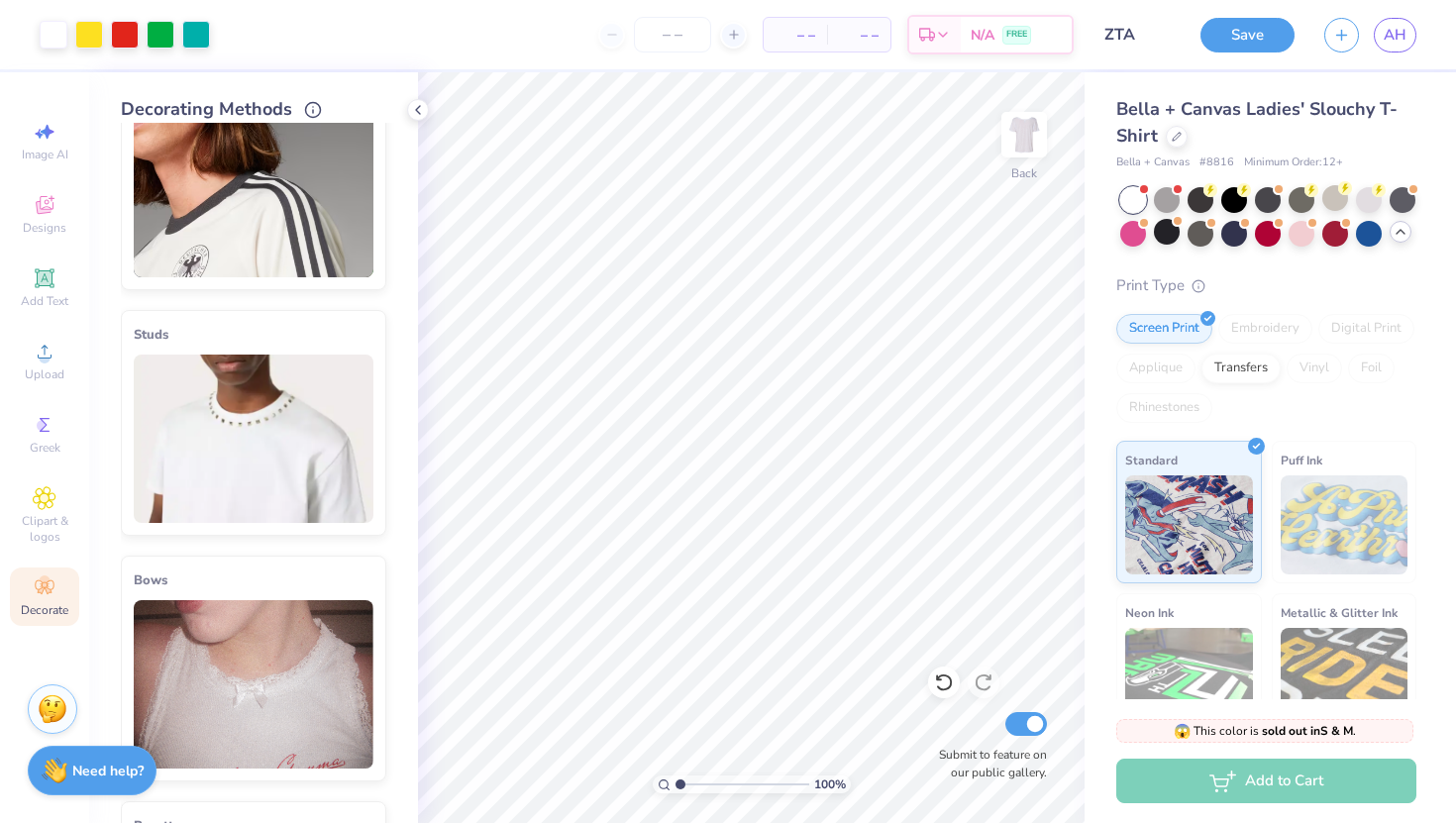 scroll, scrollTop: 0, scrollLeft: 0, axis: both 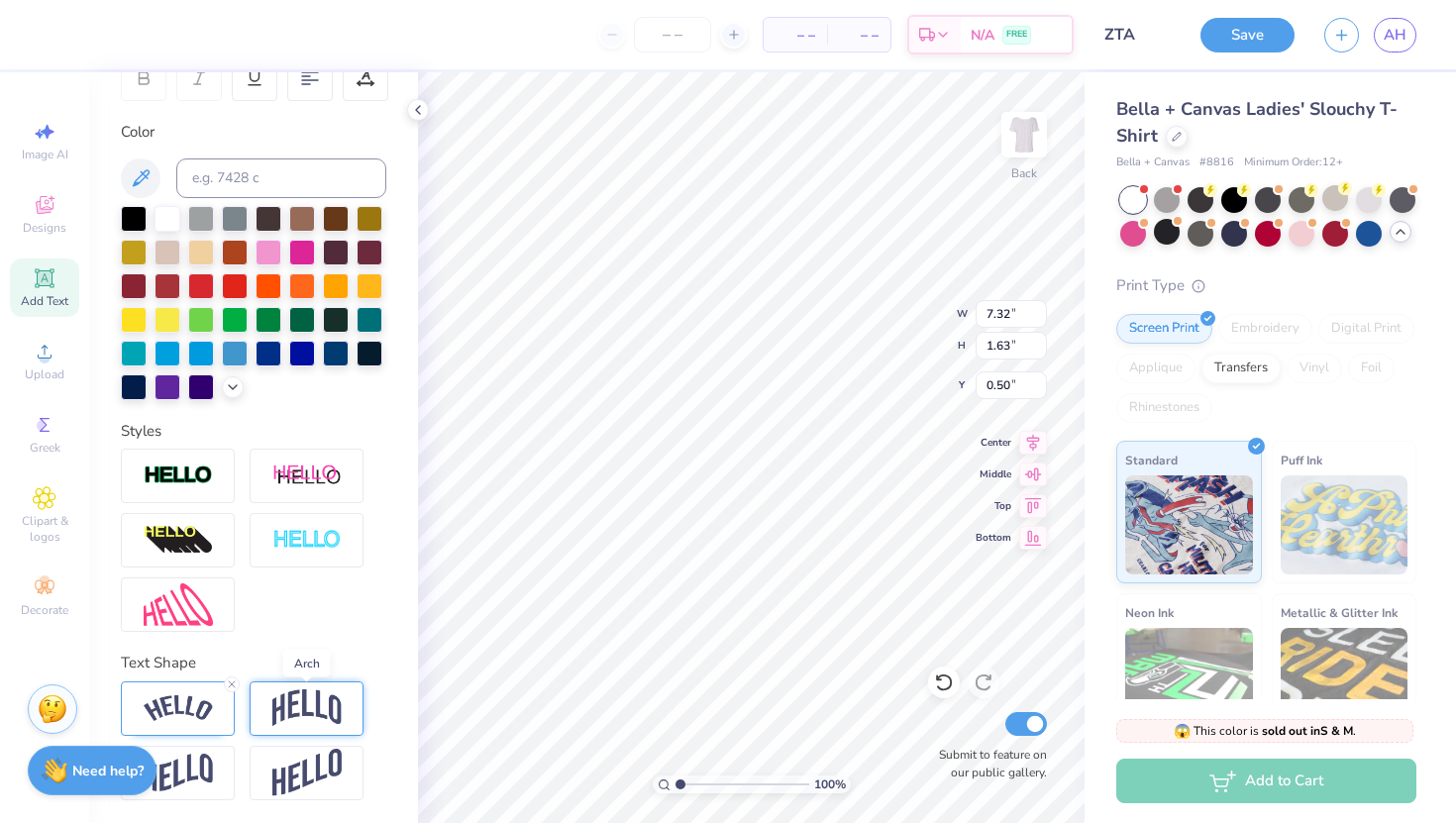 click at bounding box center [307, 708] 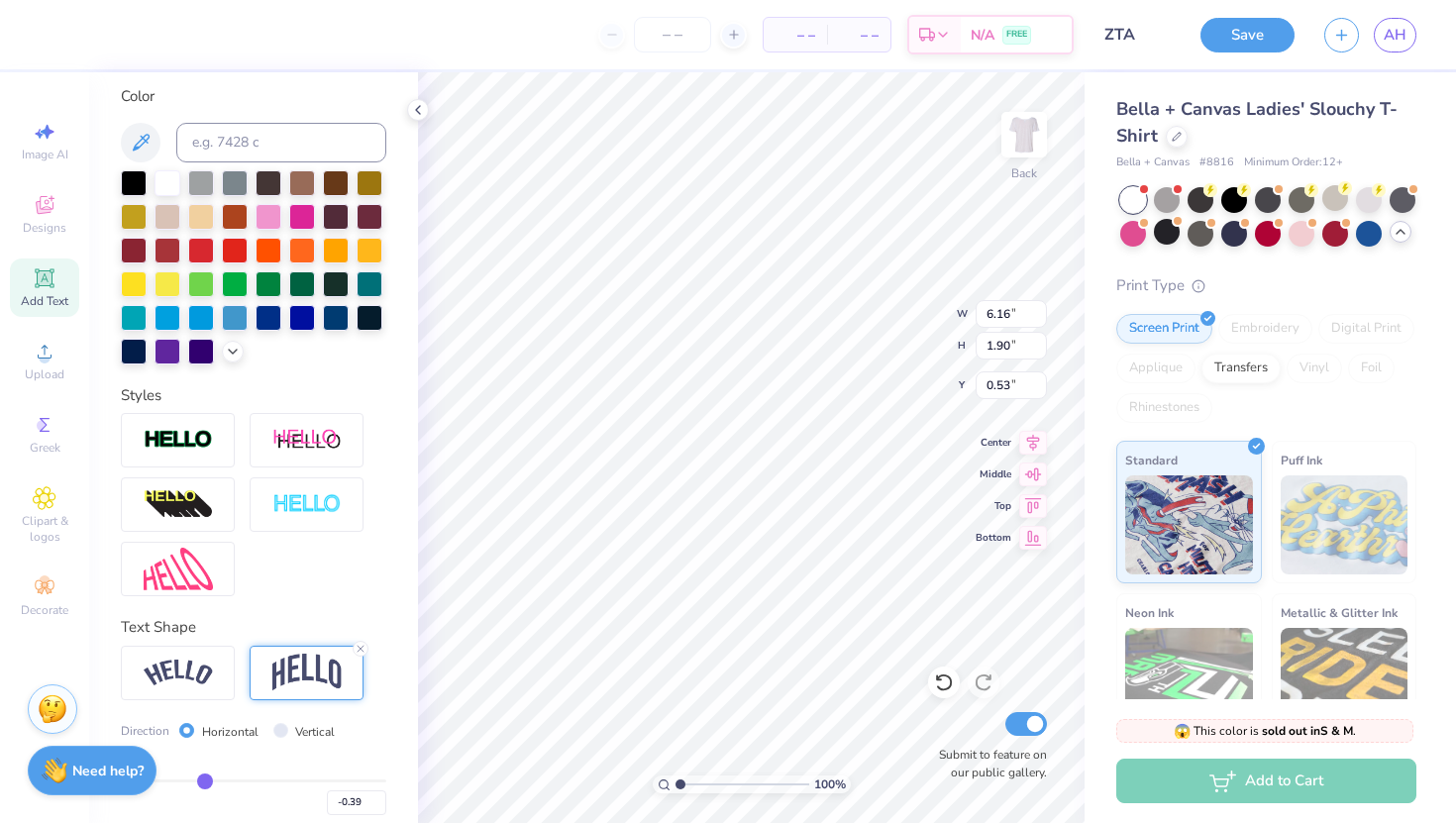 scroll, scrollTop: 444, scrollLeft: 0, axis: vertical 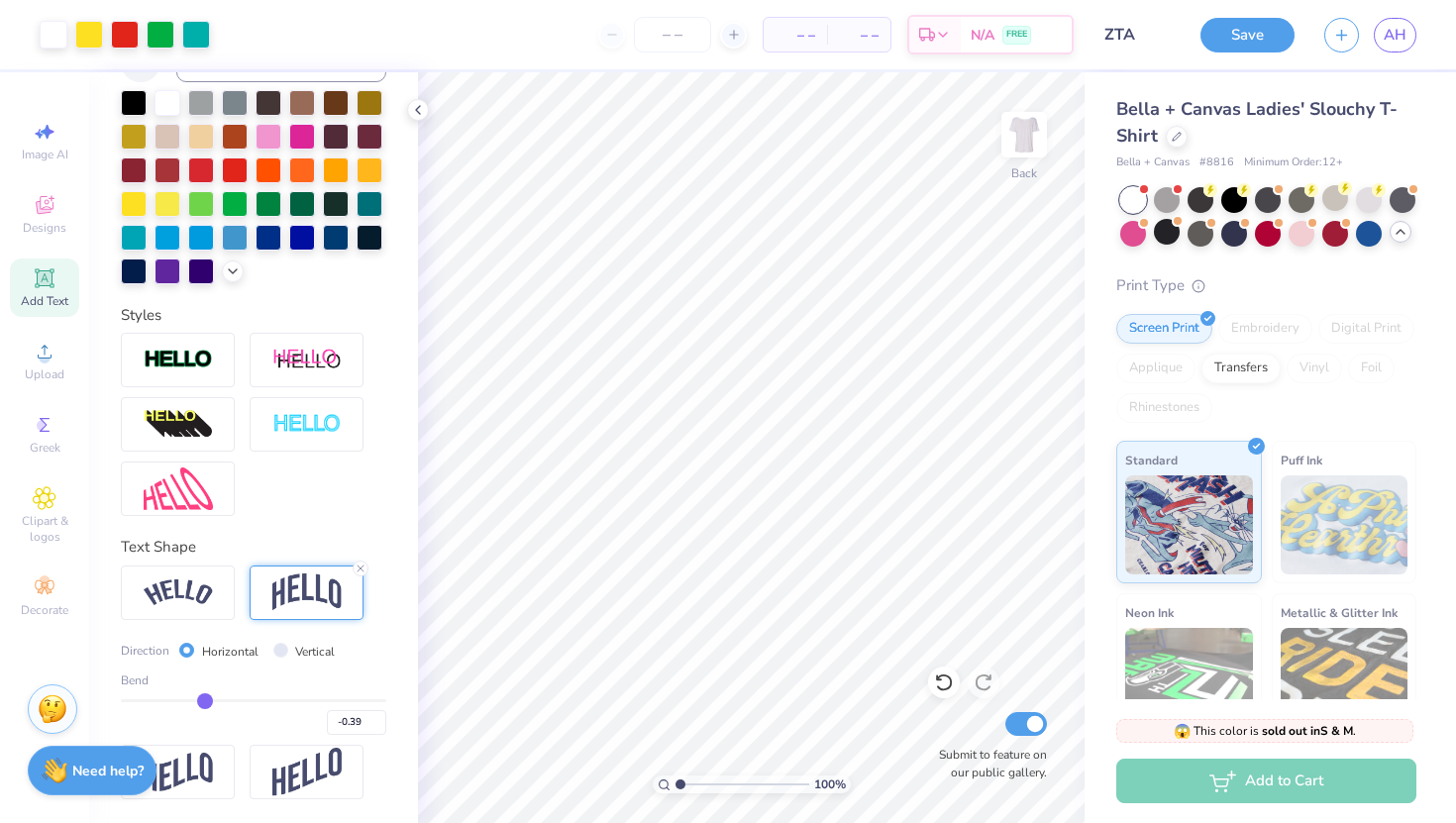 drag, startPoint x: 155, startPoint y: 584, endPoint x: 250, endPoint y: 534, distance: 107.354553 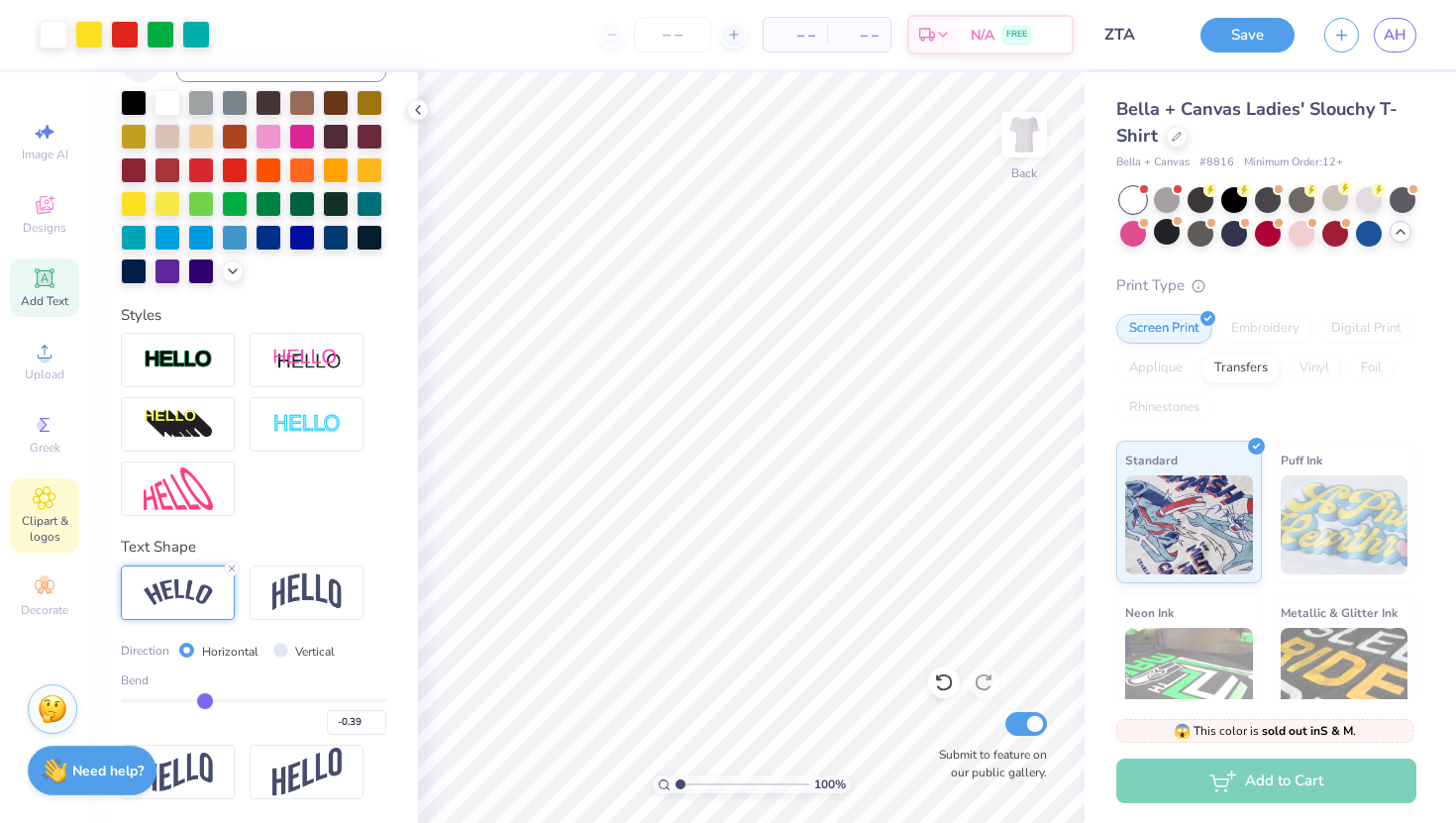 click 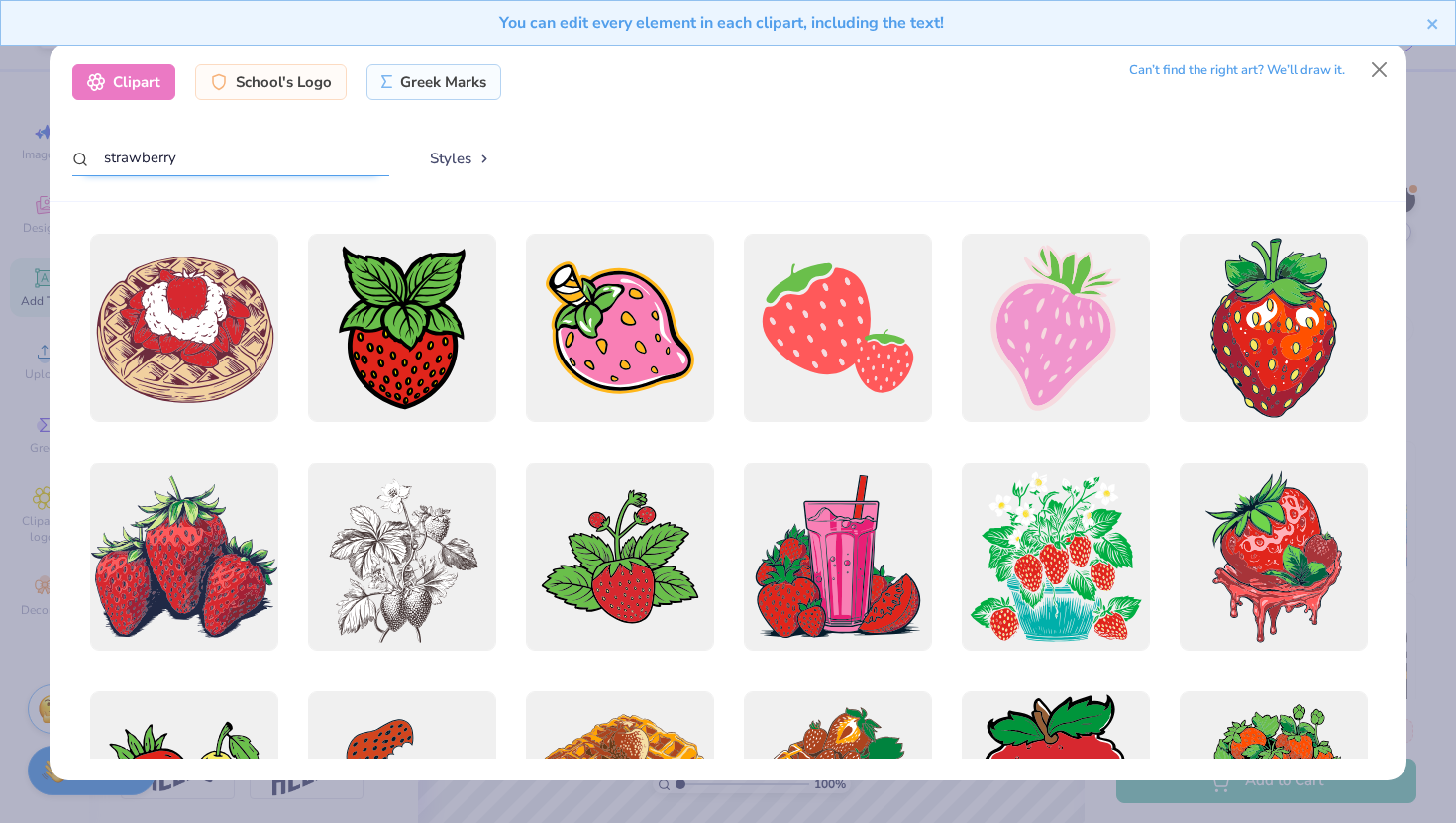 click on "strawberry" at bounding box center (231, 157) 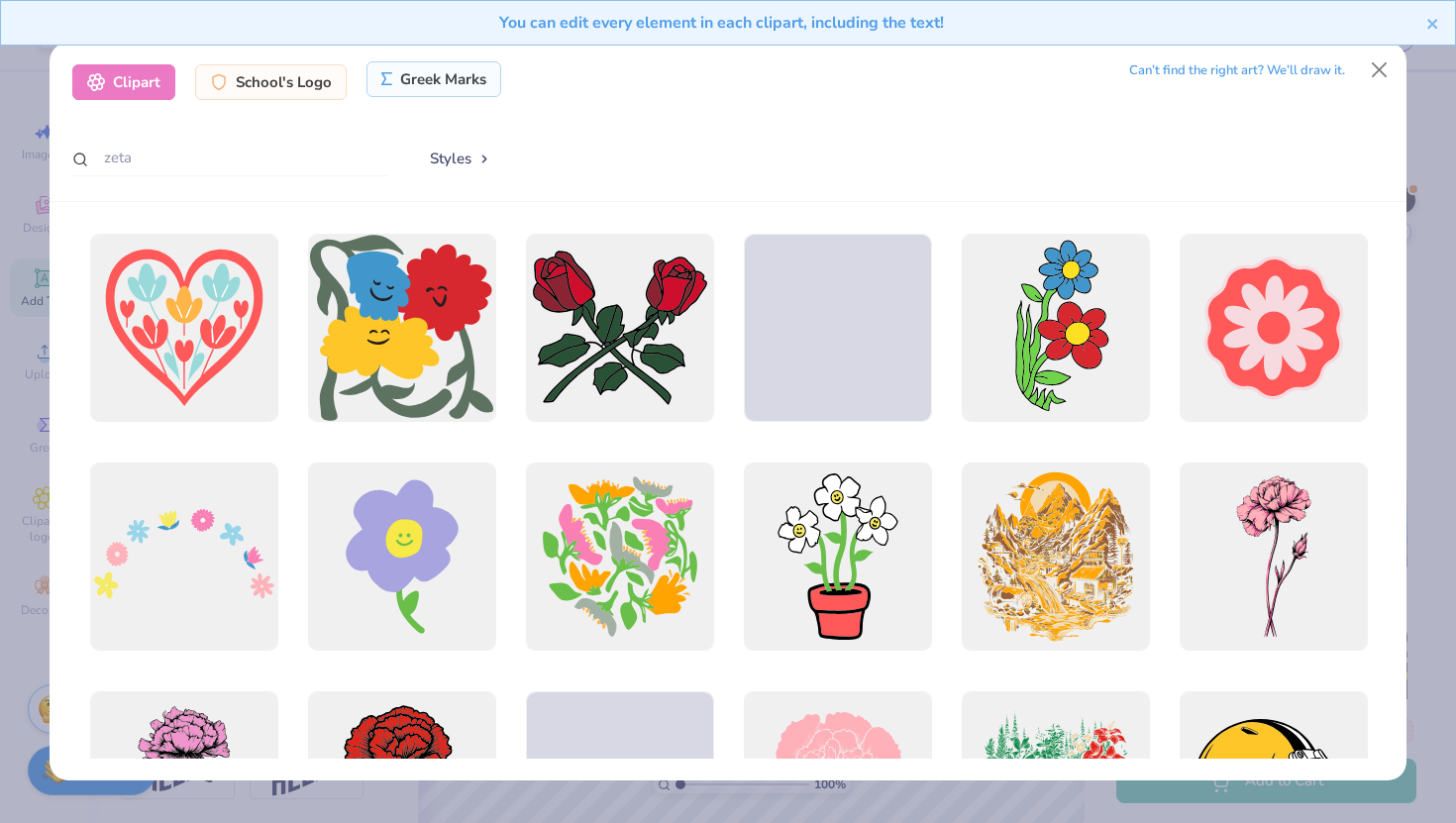 click on "Greek Marks" at bounding box center (434, 79) 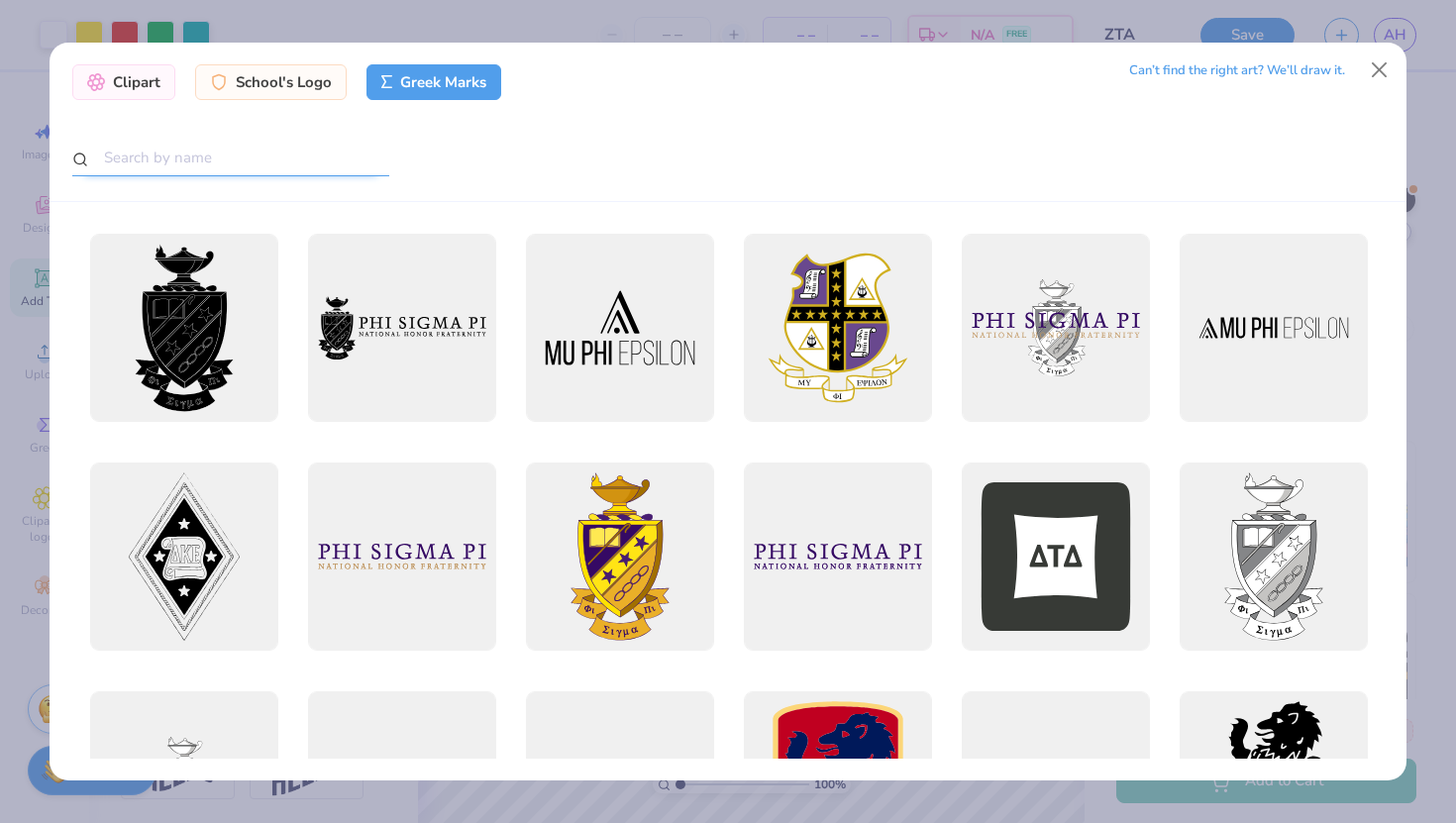 click at bounding box center (231, 157) 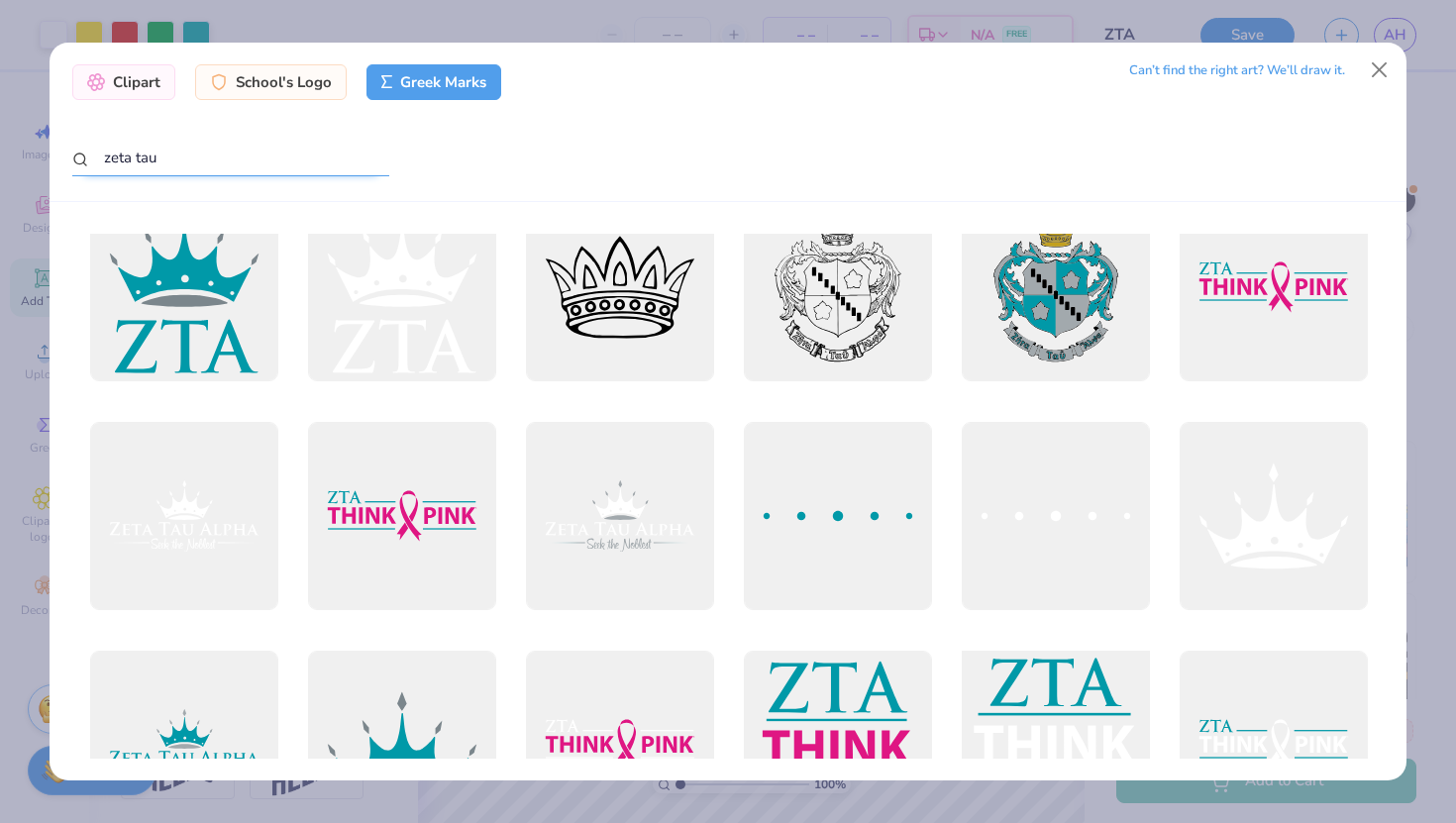 scroll, scrollTop: 0, scrollLeft: 0, axis: both 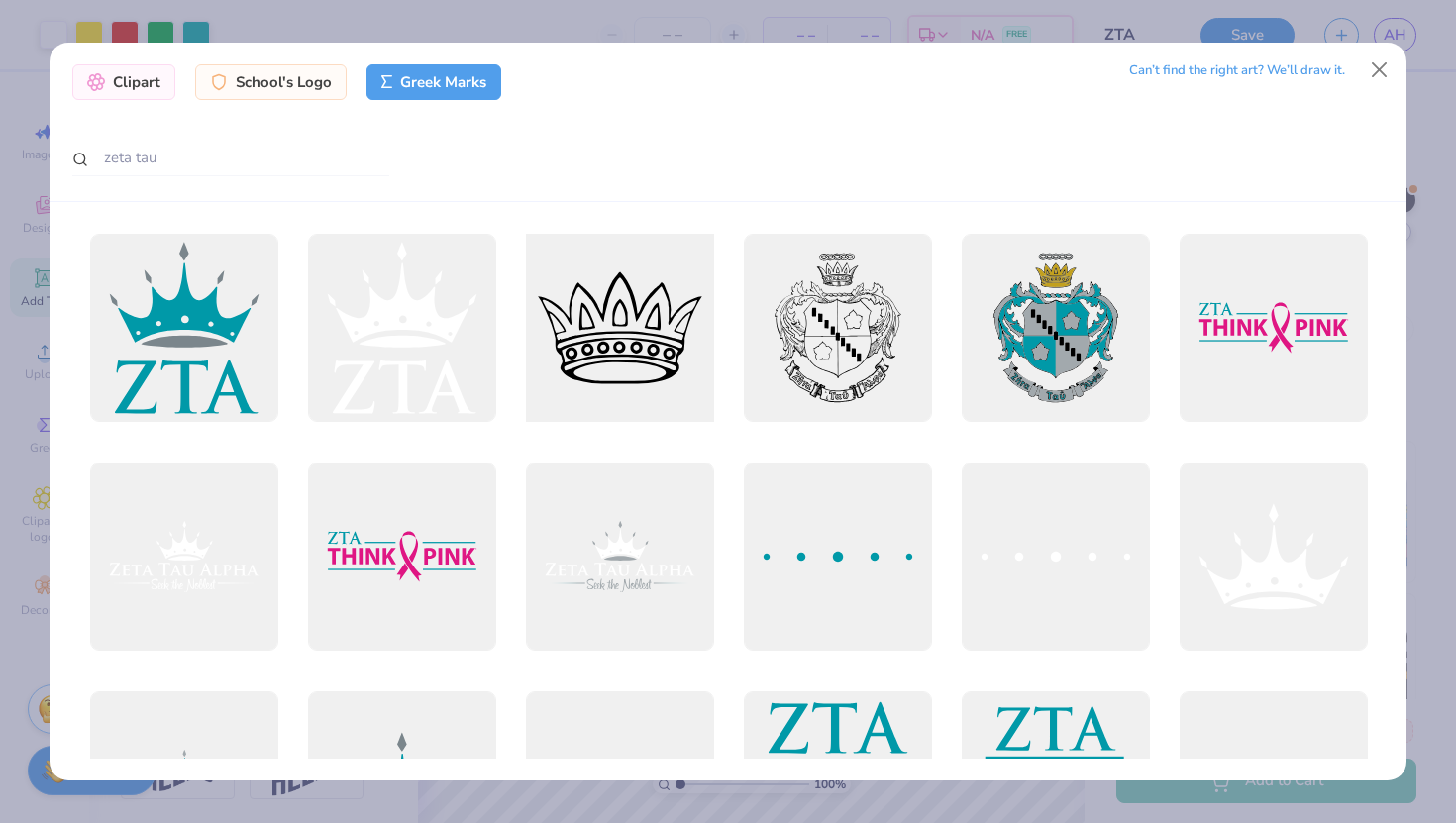 click at bounding box center [619, 328] 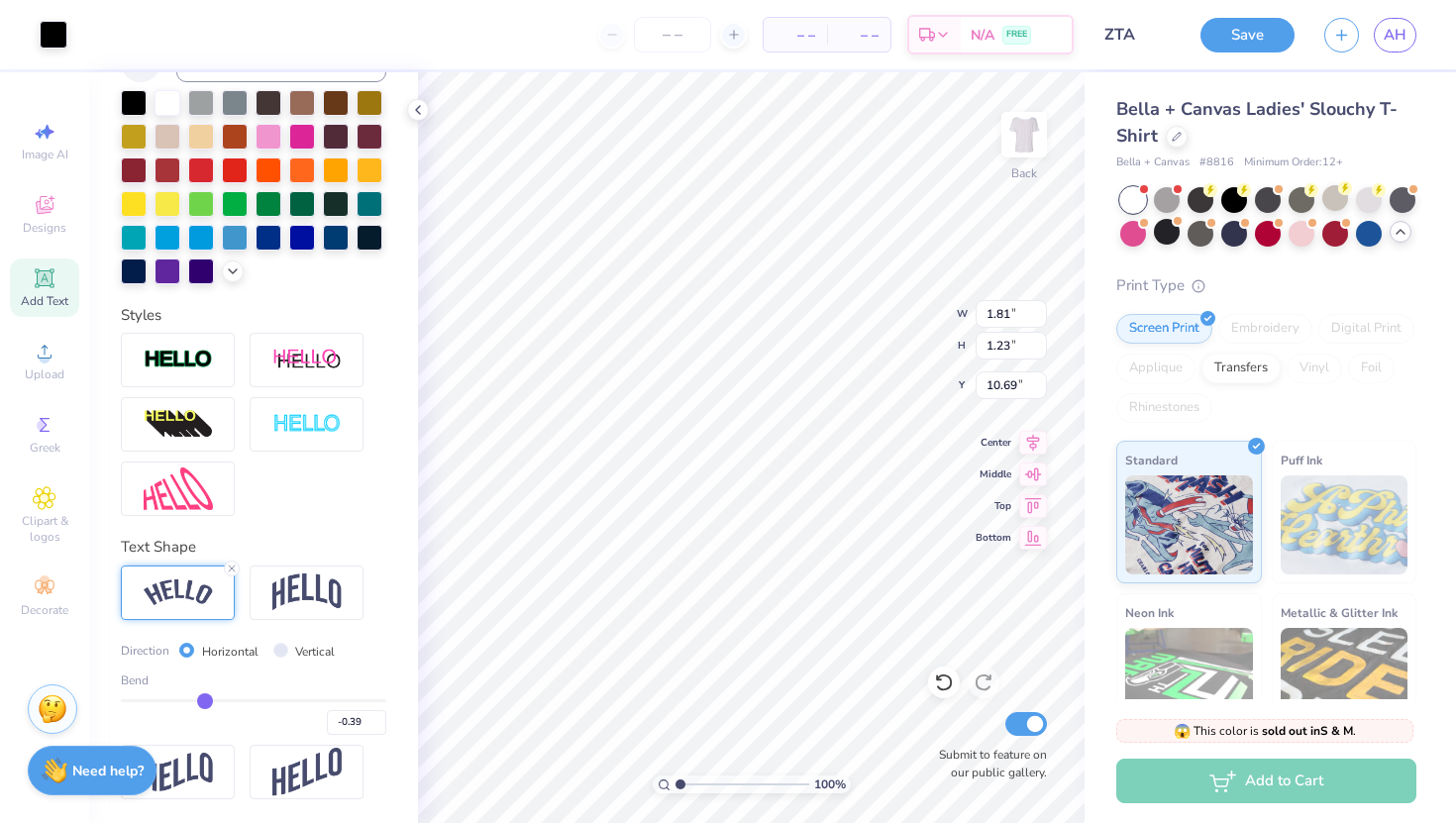 scroll, scrollTop: 252, scrollLeft: 0, axis: vertical 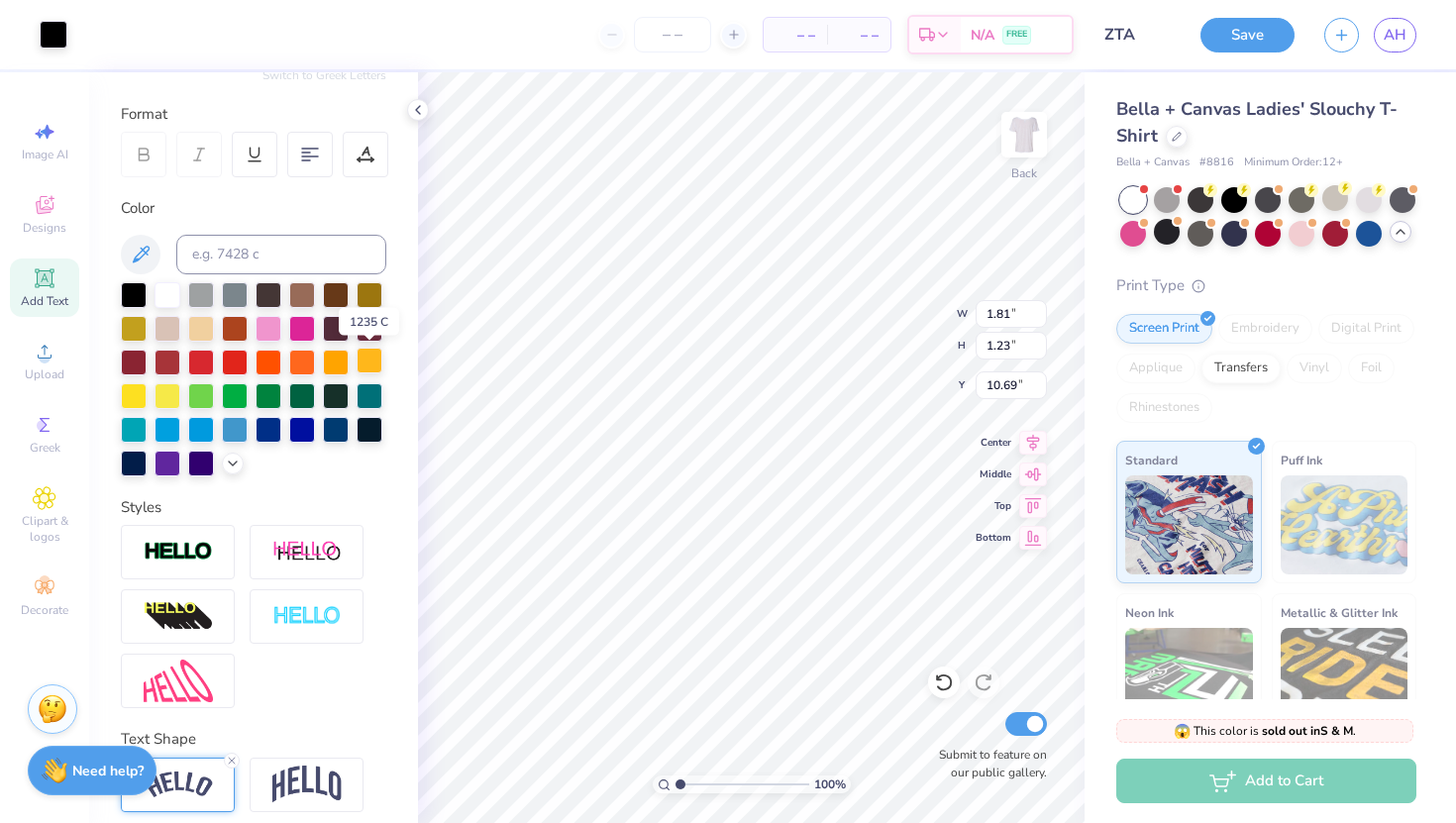 click at bounding box center [369, 360] 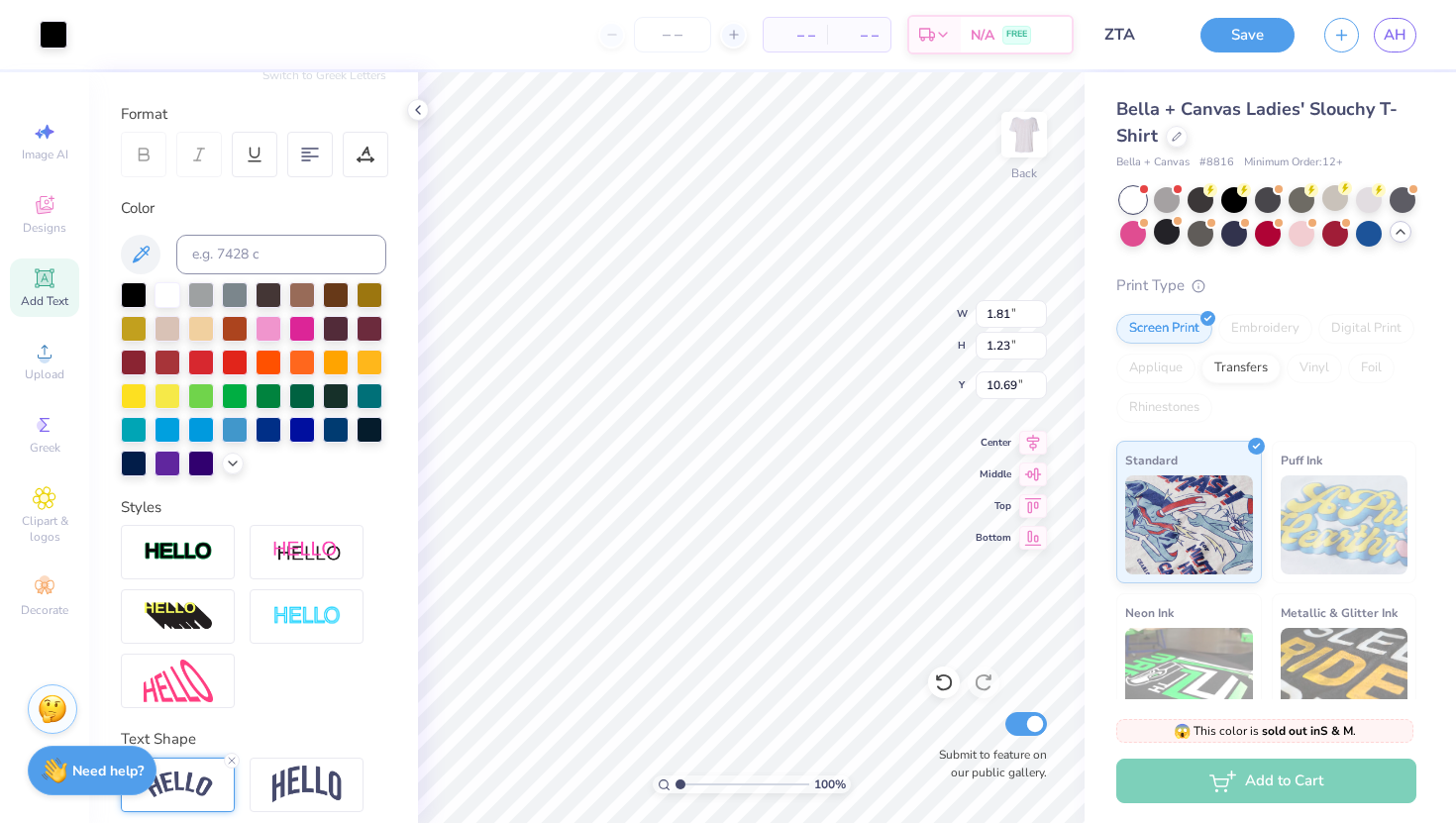 click on "– – Per Item – – Total Est.  Delivery N/A FREE" at bounding box center [577, 35] 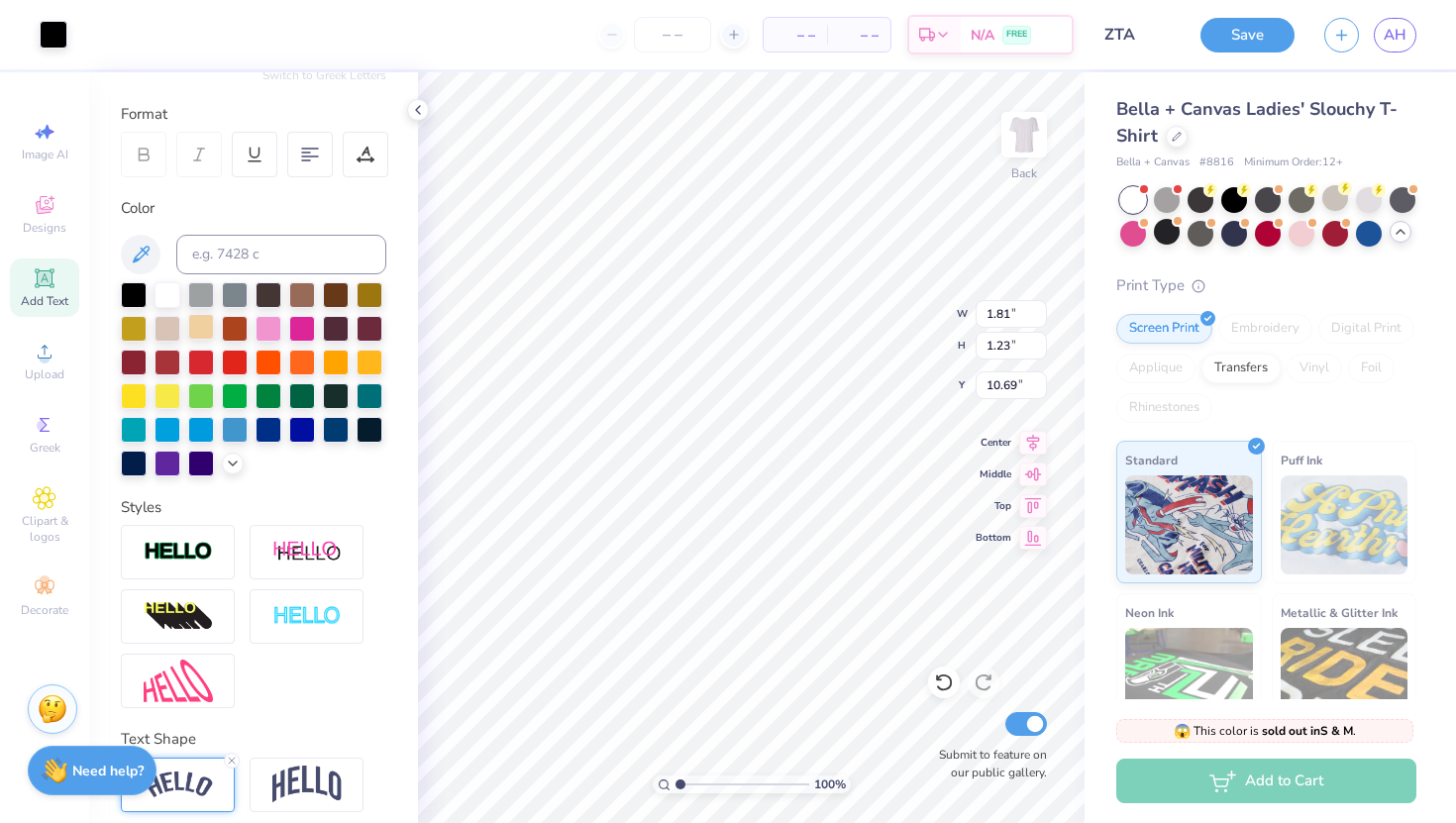 scroll, scrollTop: 0, scrollLeft: 0, axis: both 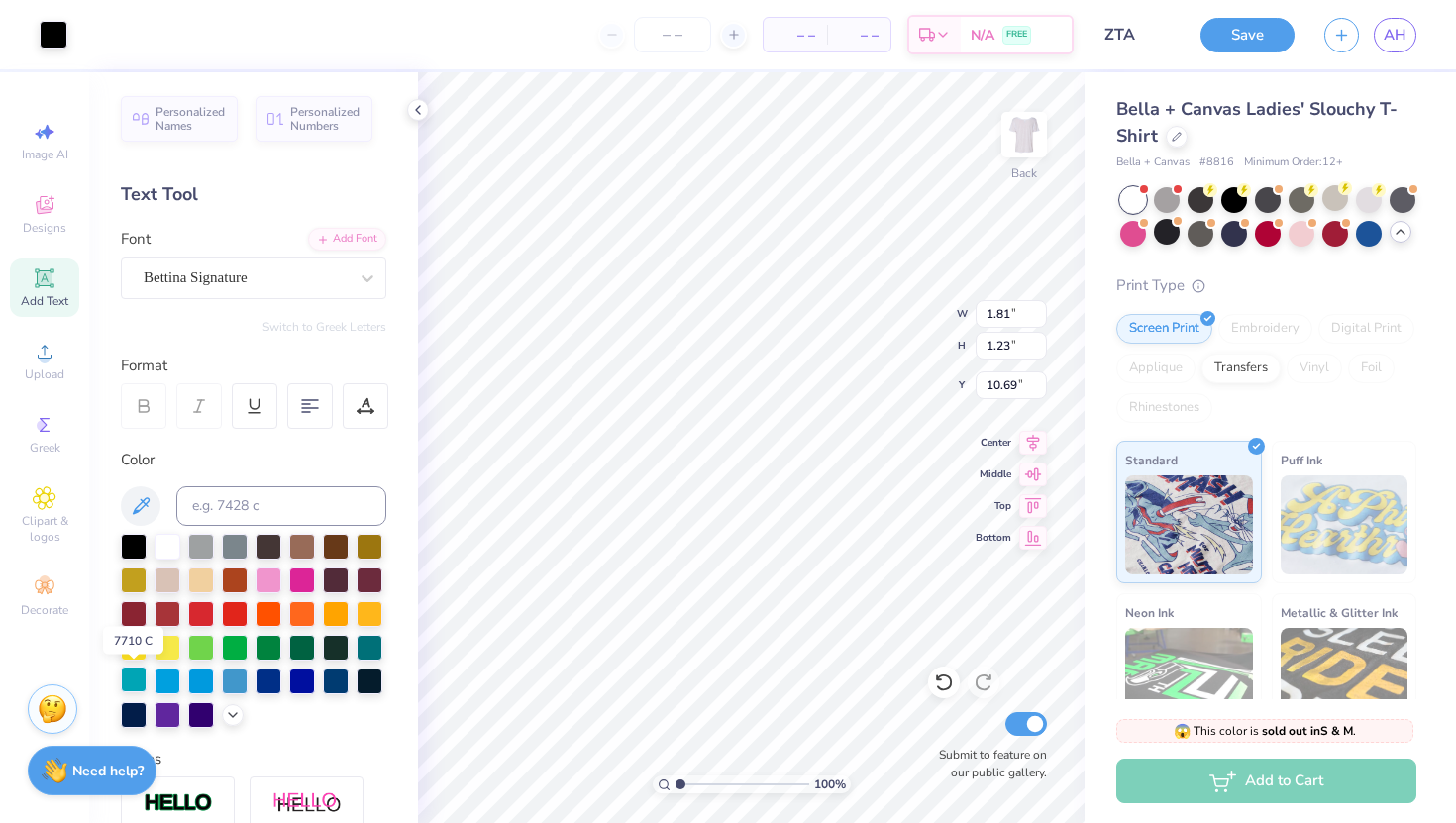 click at bounding box center [134, 679] 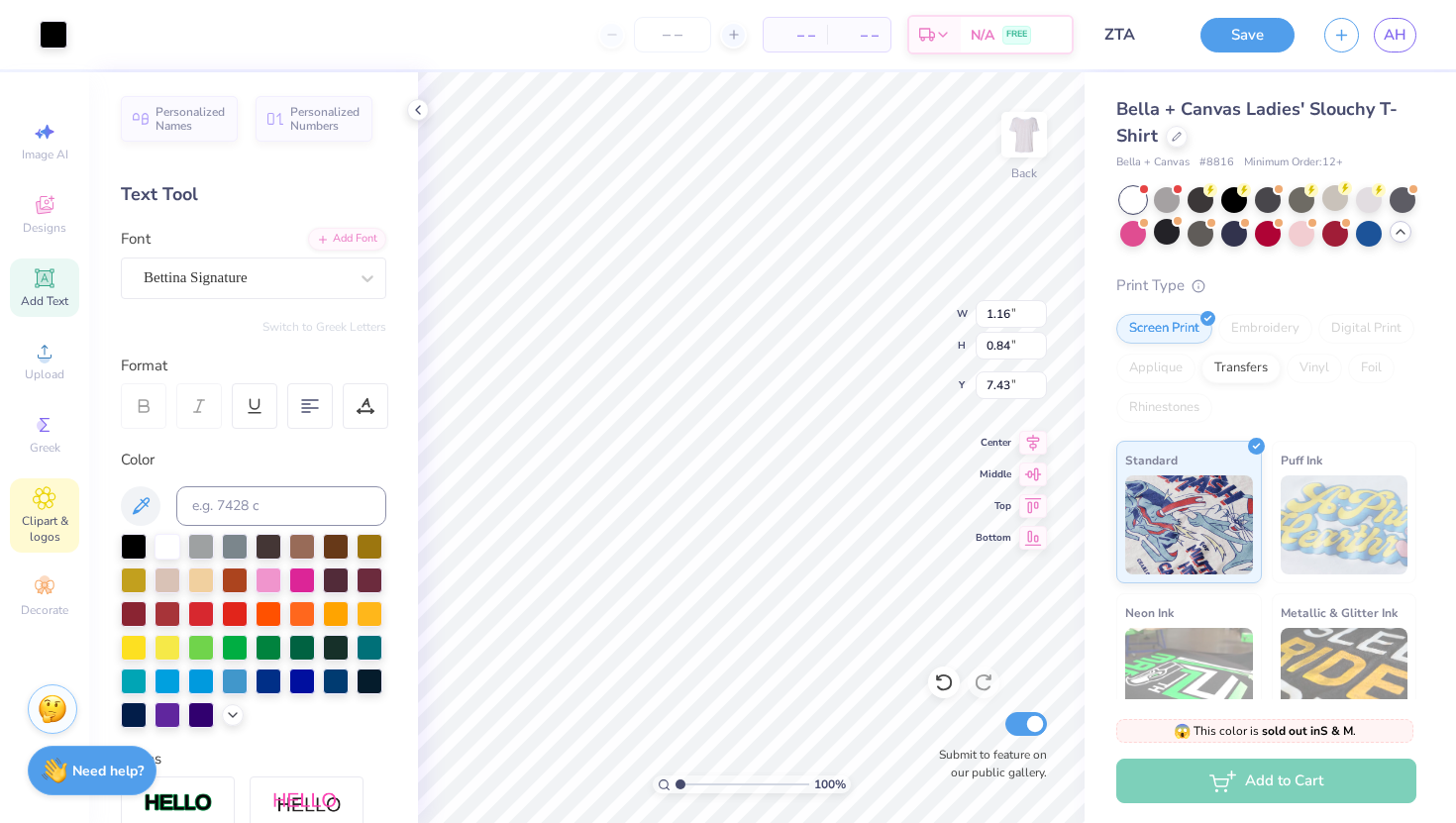 click 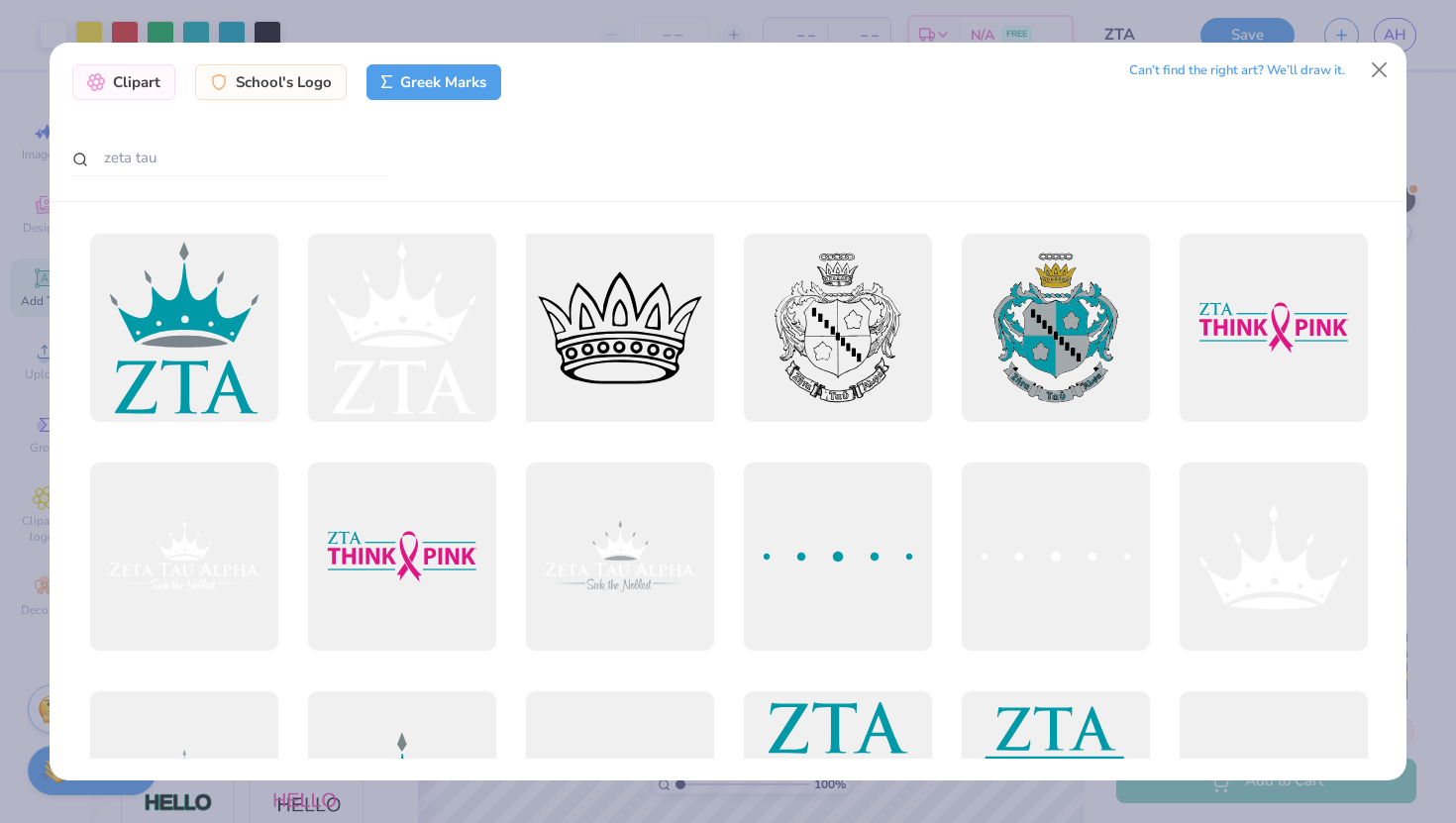 click at bounding box center [619, 328] 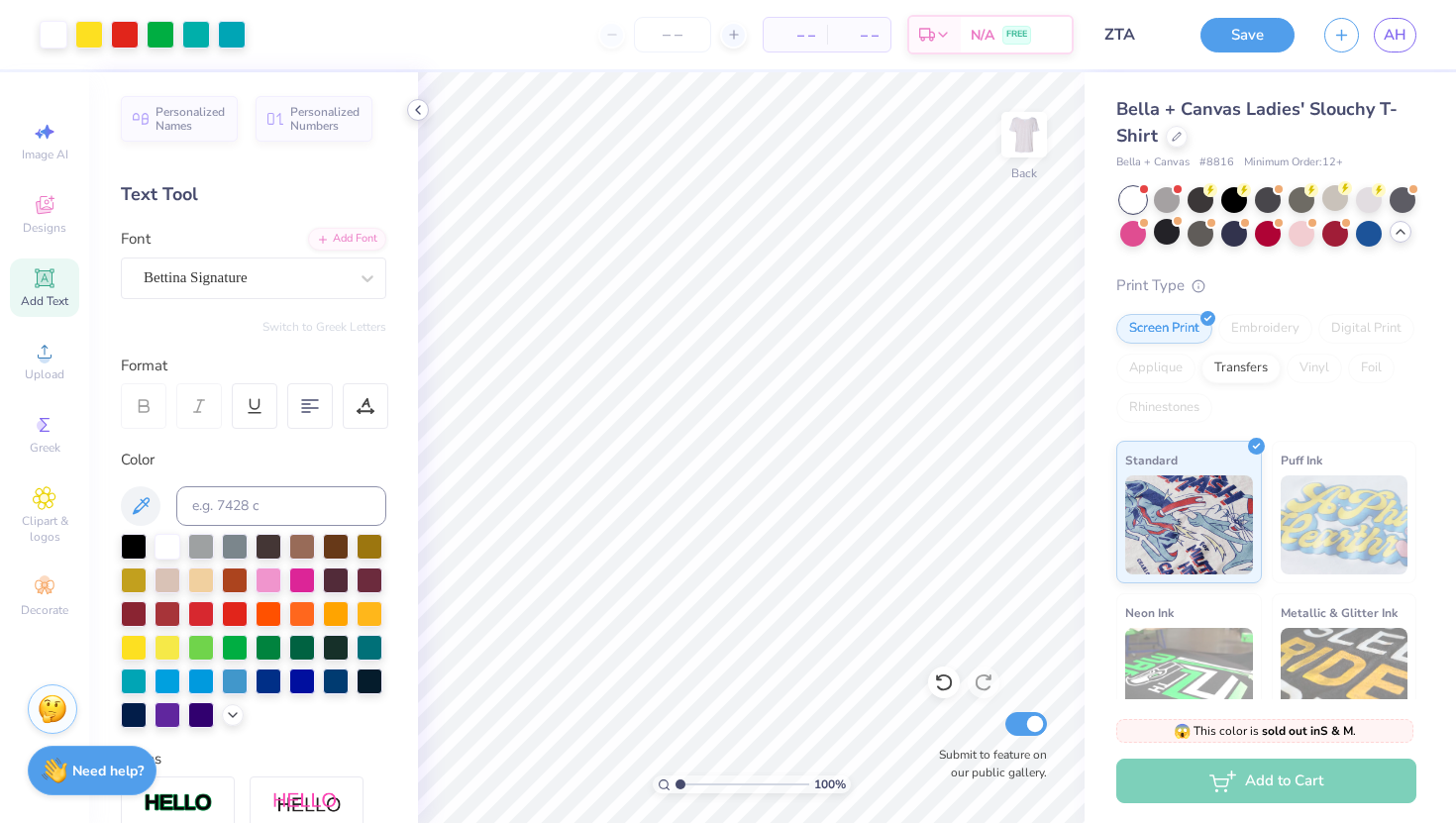click 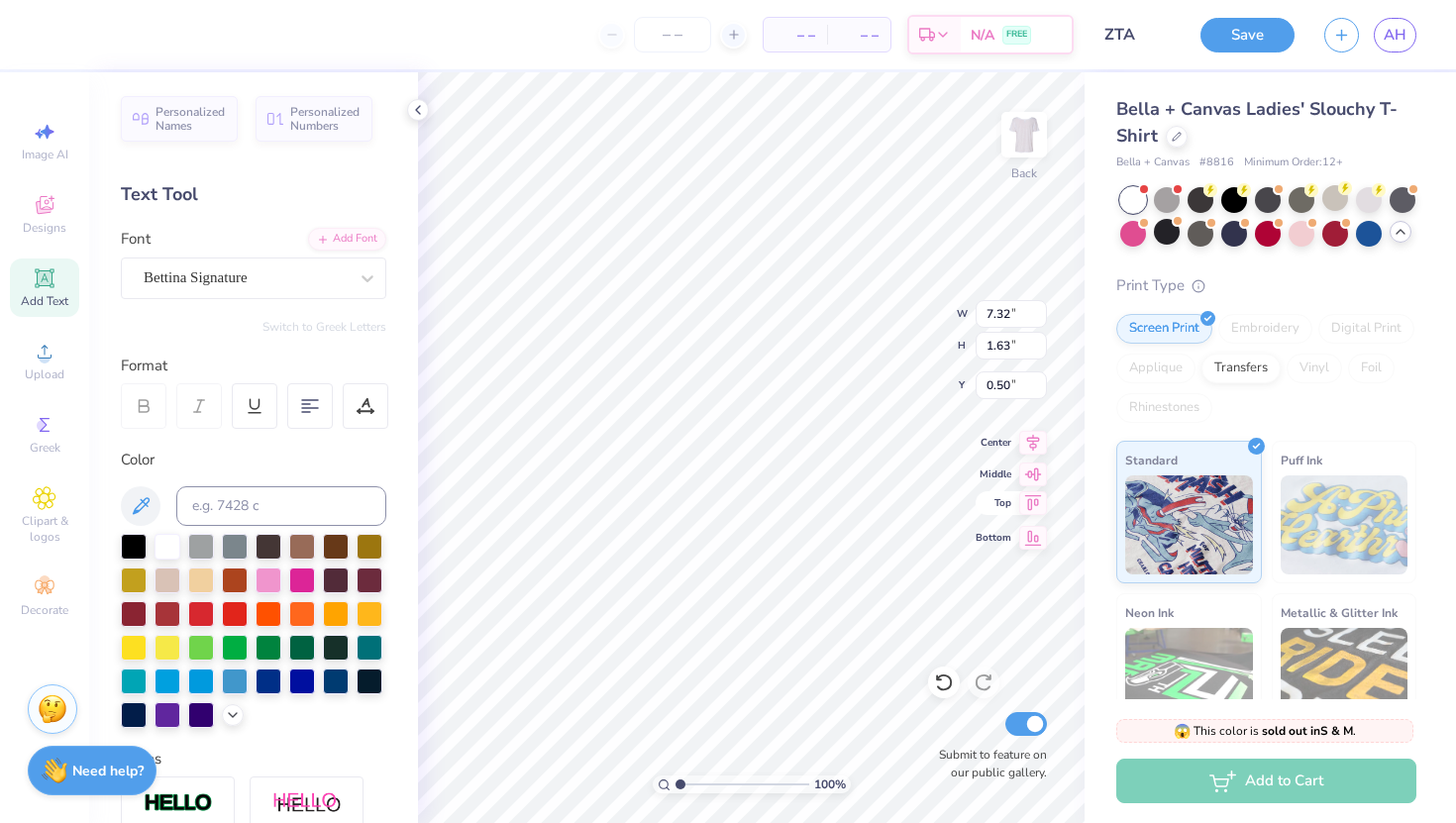 click 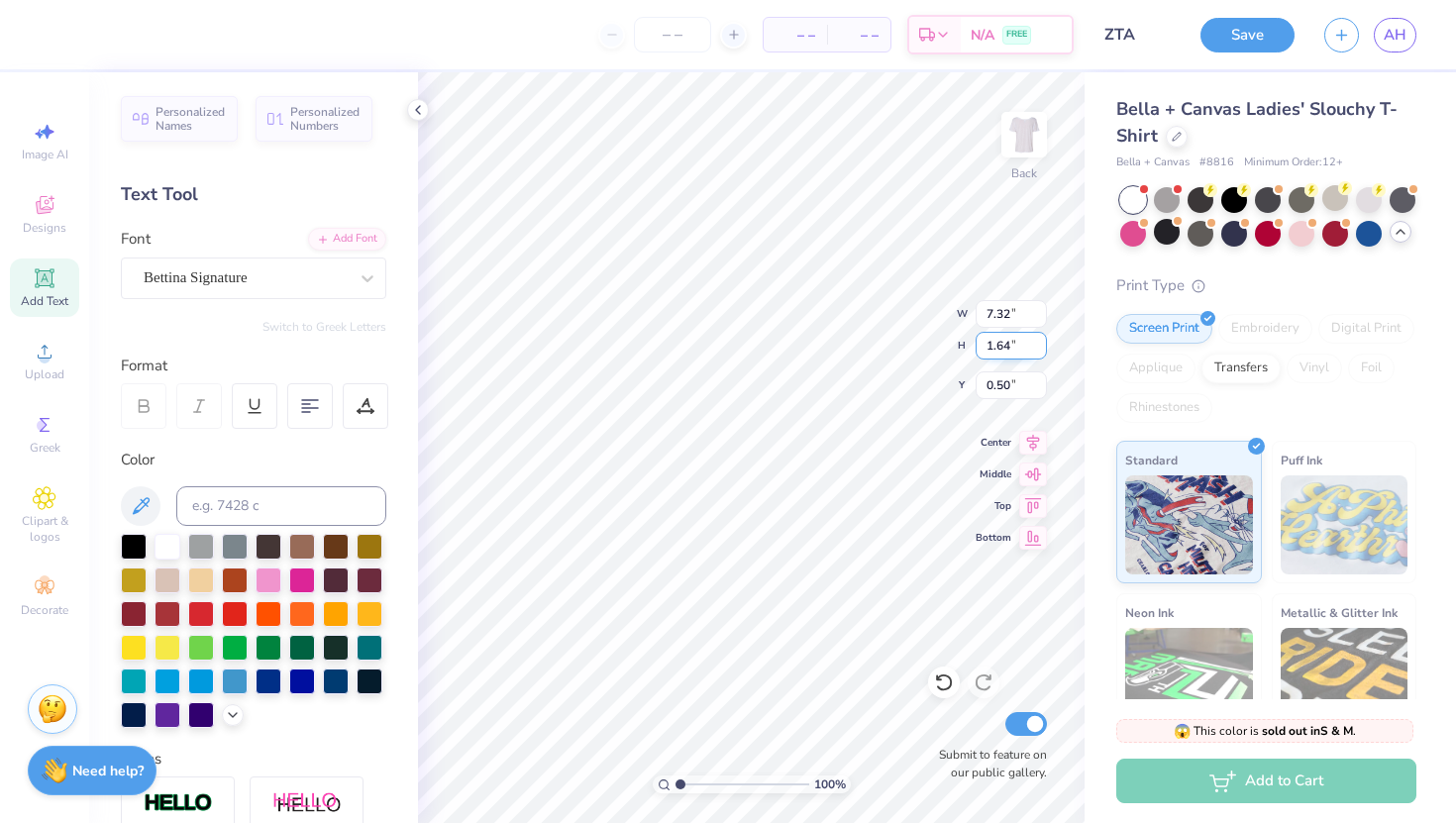 click on "1.64" at bounding box center [1011, 346] 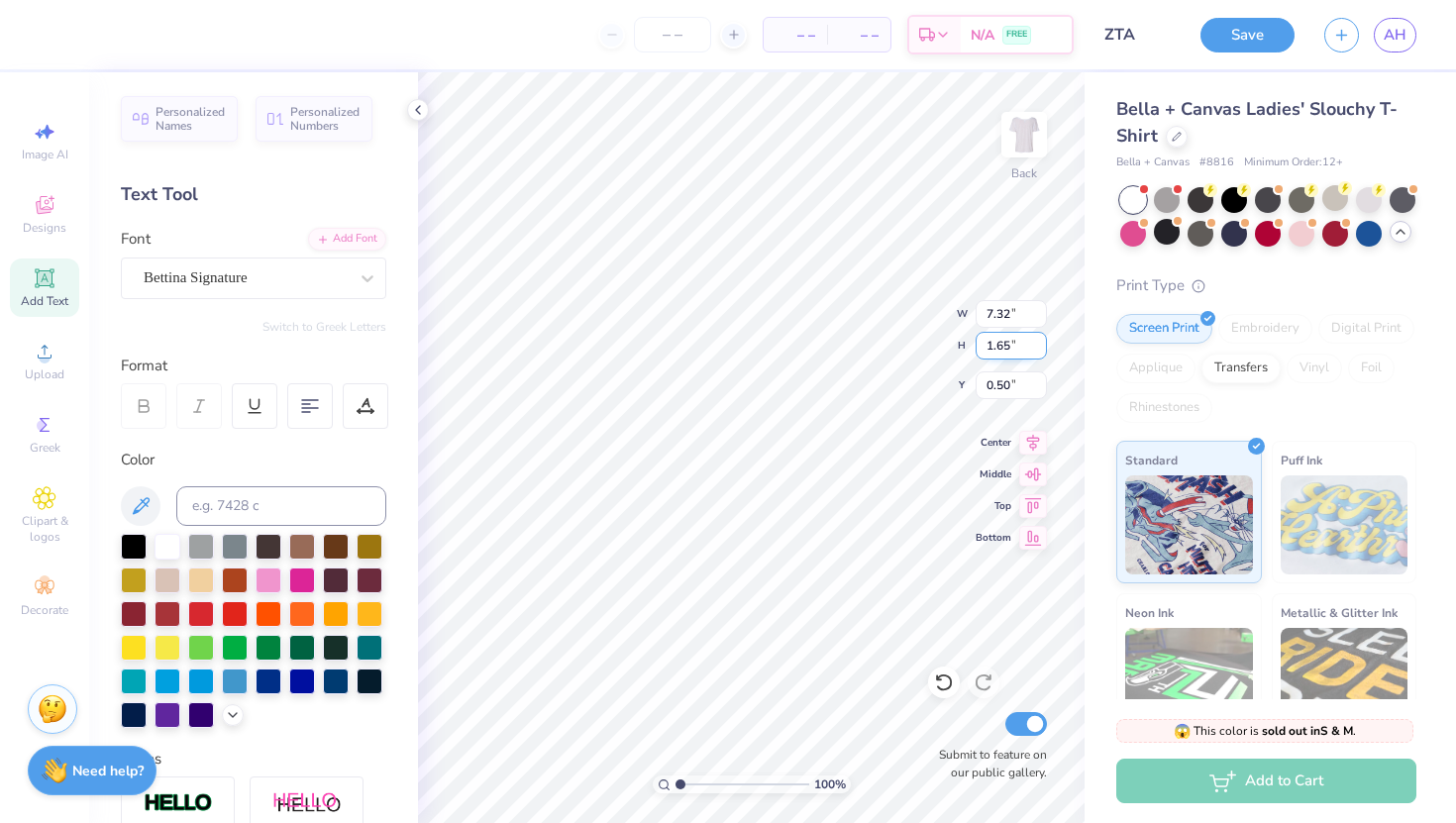 click on "1.65" at bounding box center [1011, 346] 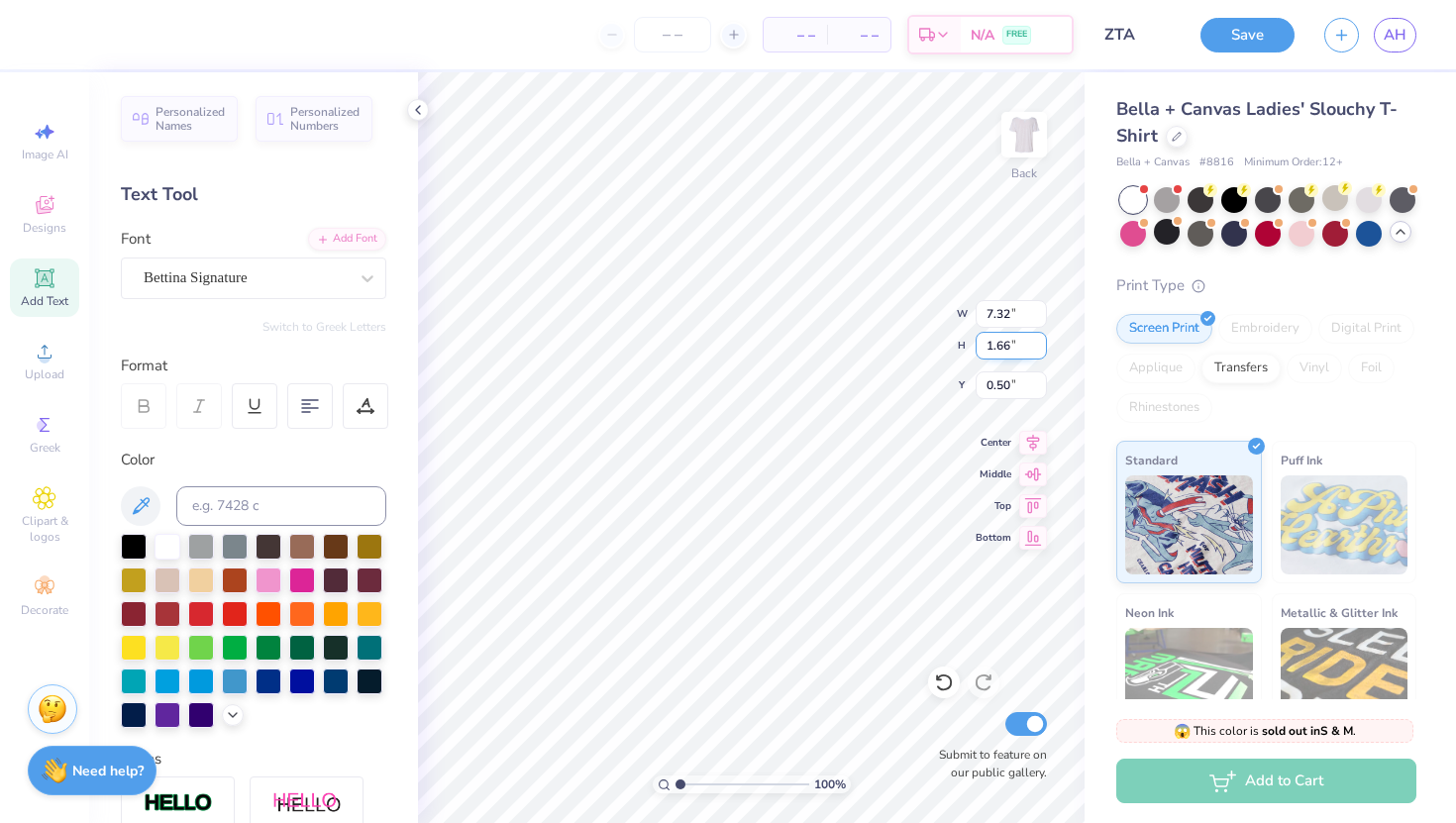 click on "1.66" at bounding box center [1011, 346] 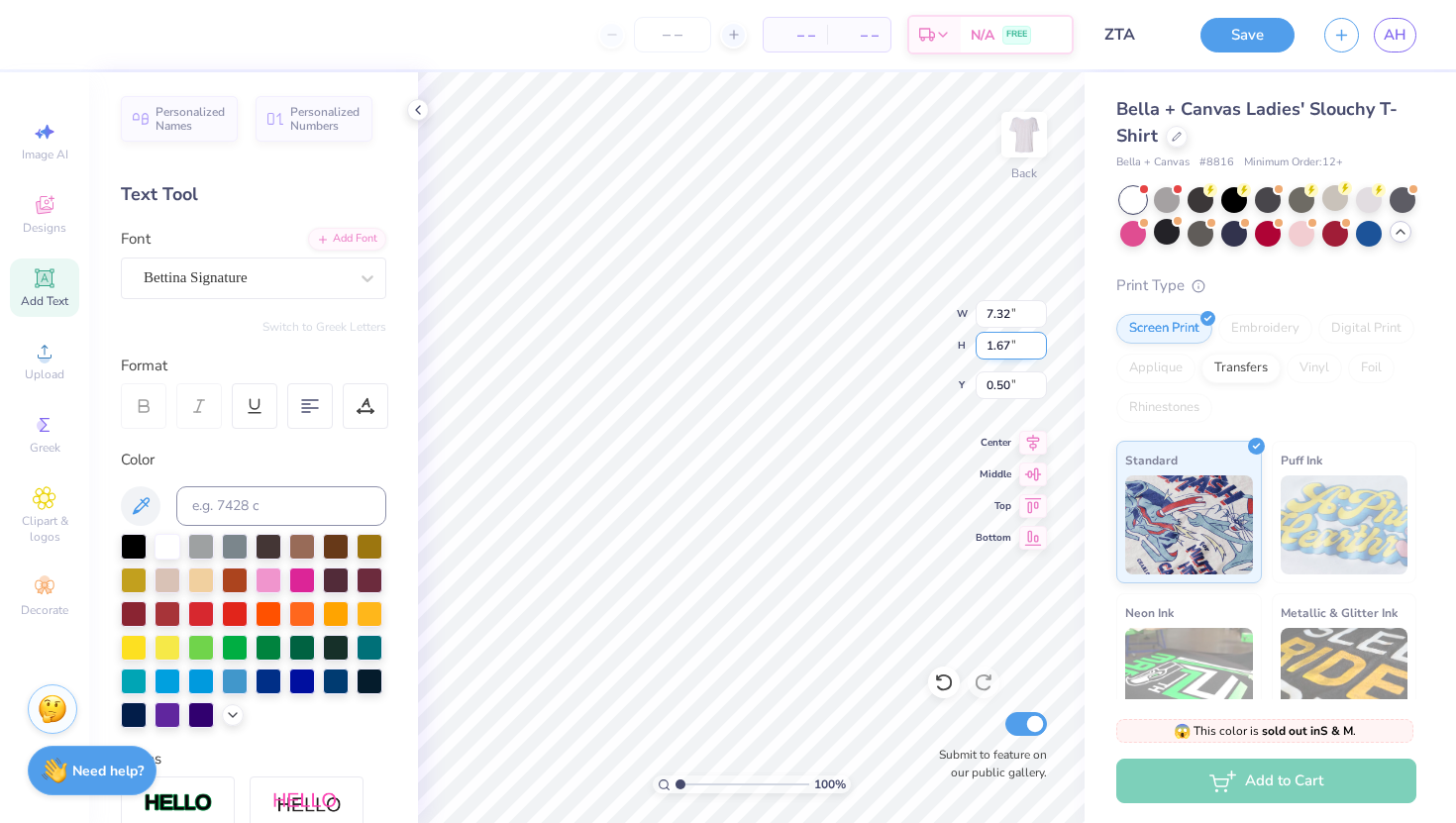click on "1.67" at bounding box center (1011, 346) 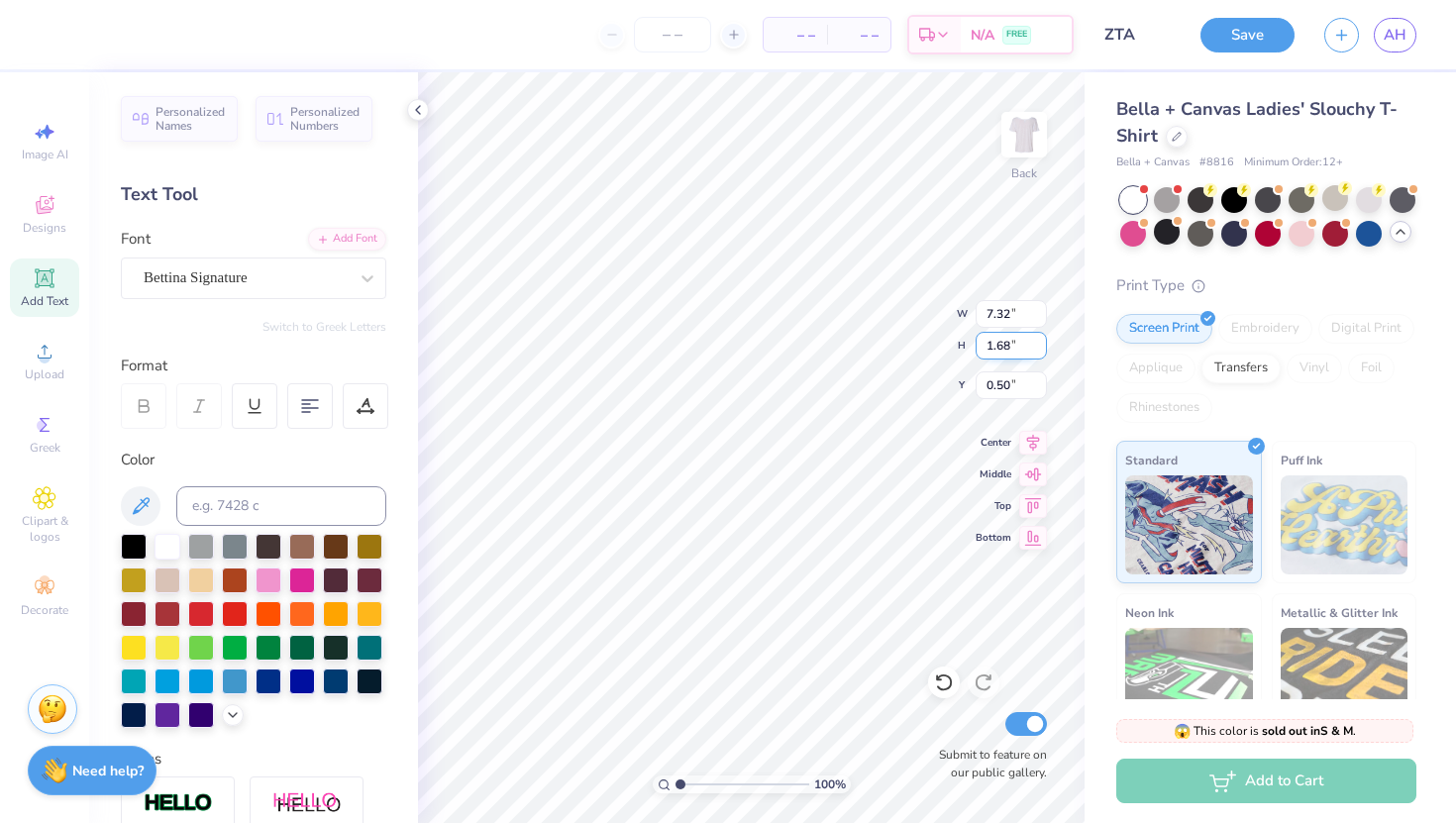 click on "1.68" at bounding box center (1011, 346) 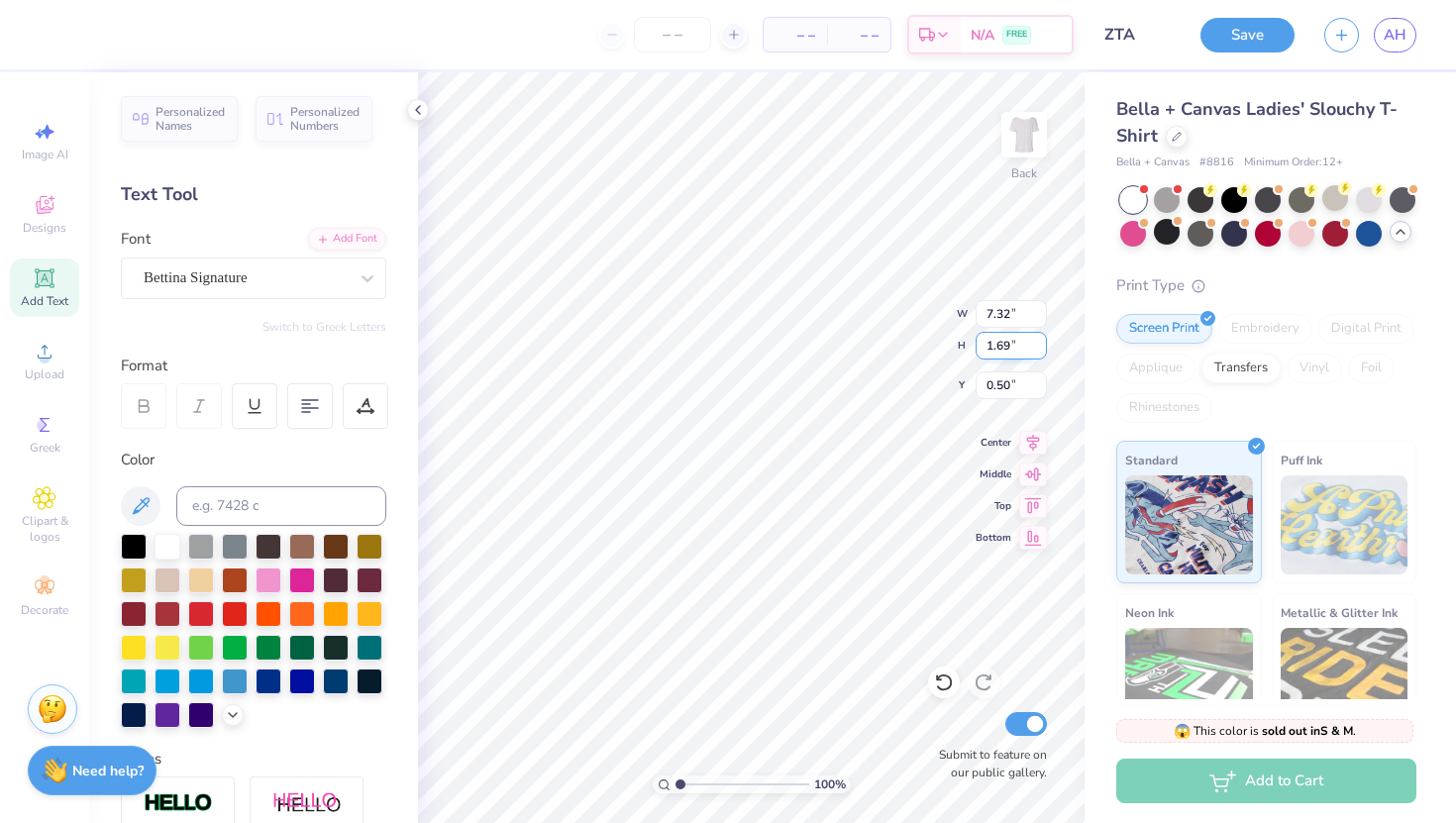 click on "1.69" at bounding box center [1011, 346] 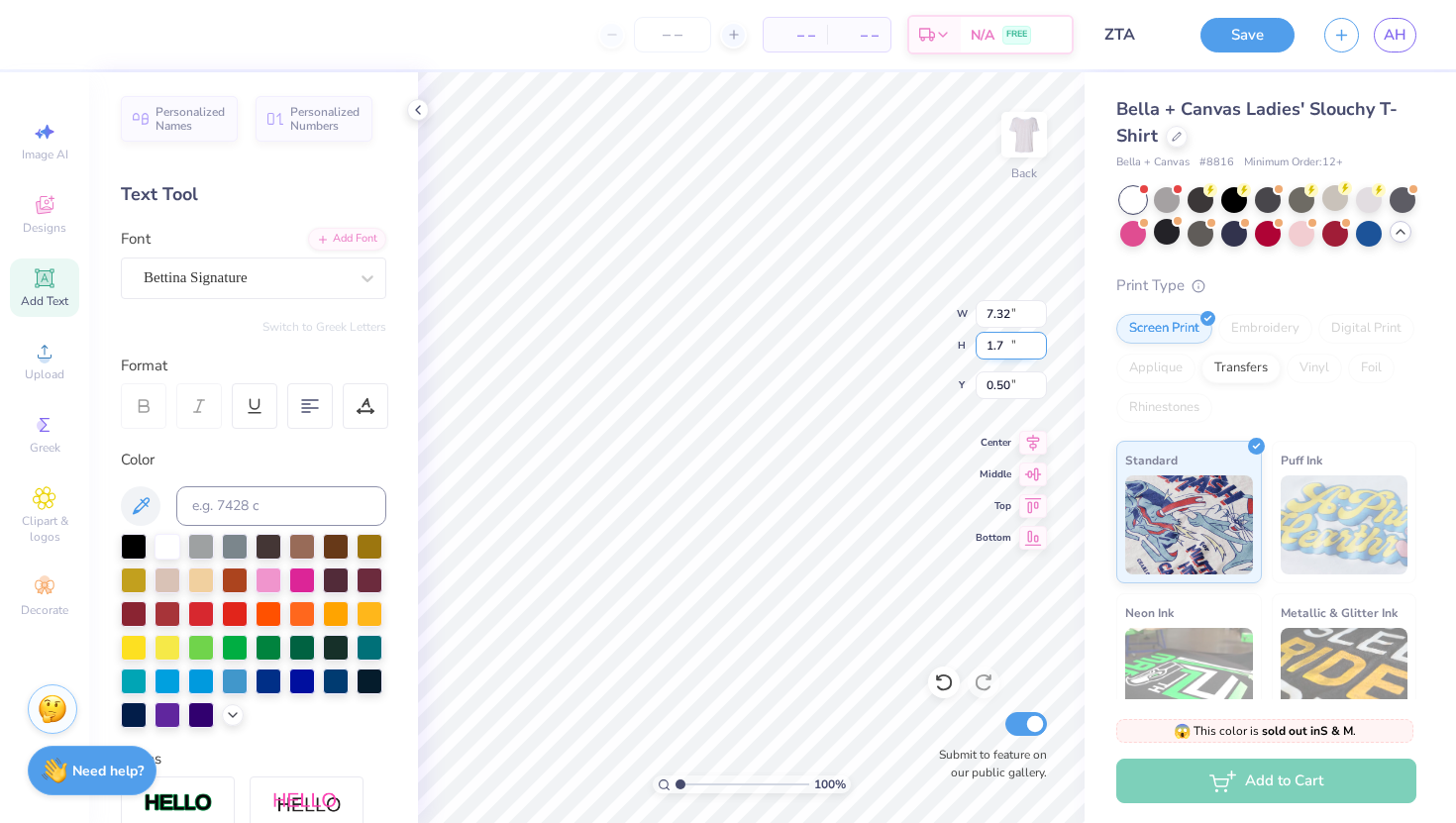 click on "1.7" at bounding box center [1011, 346] 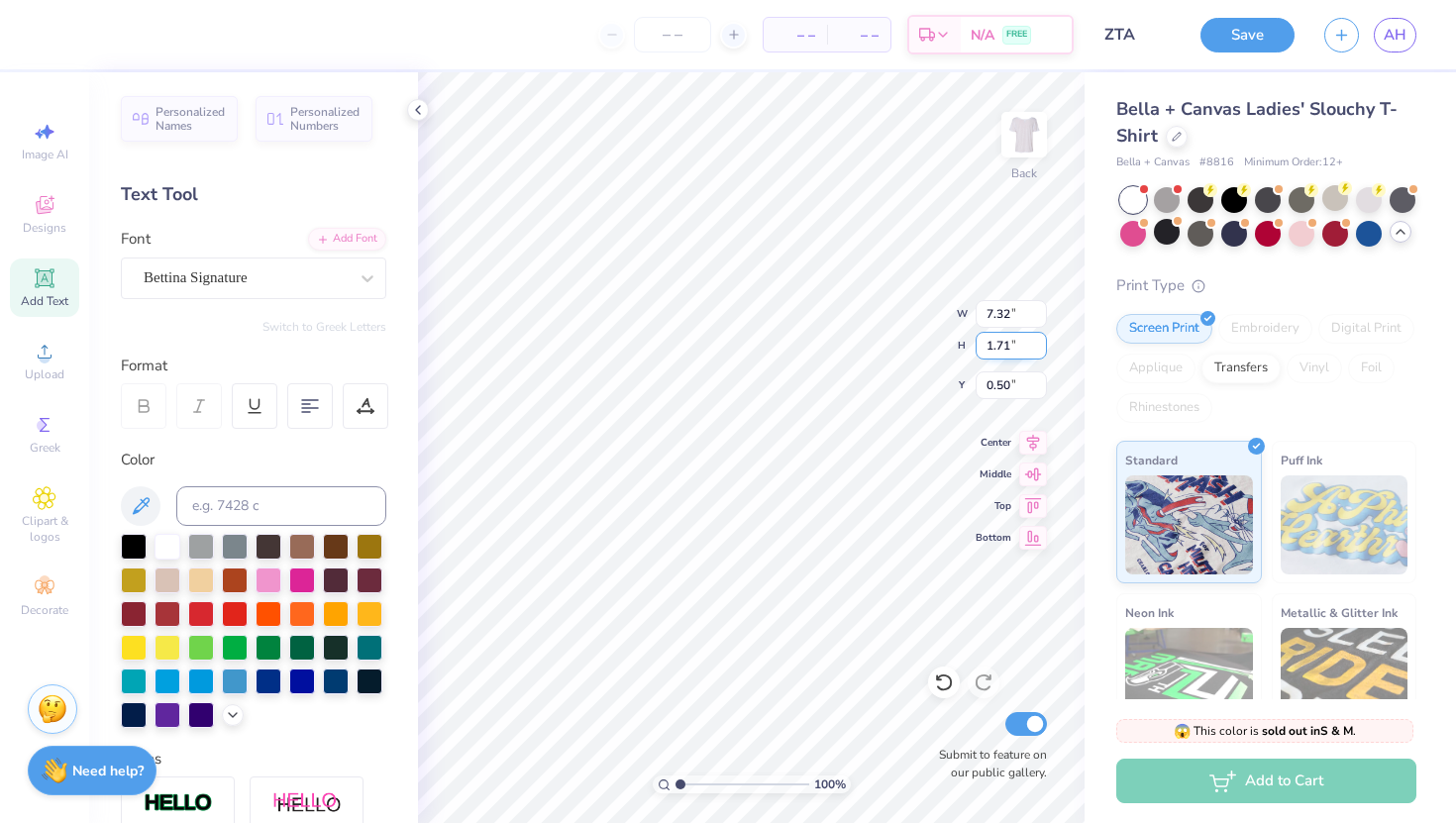 click on "1.71" at bounding box center [1011, 346] 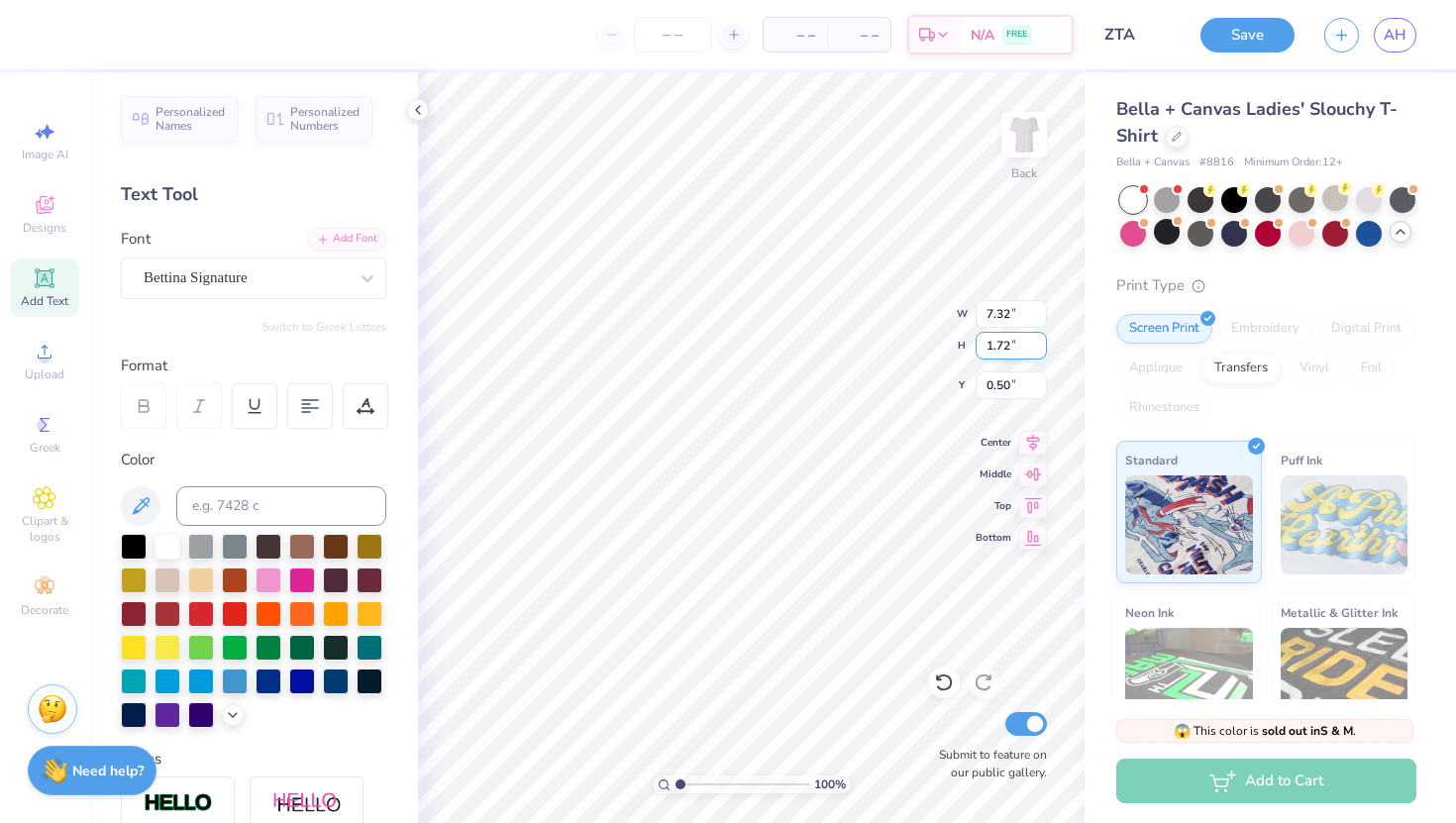 click on "1.72" at bounding box center [1011, 346] 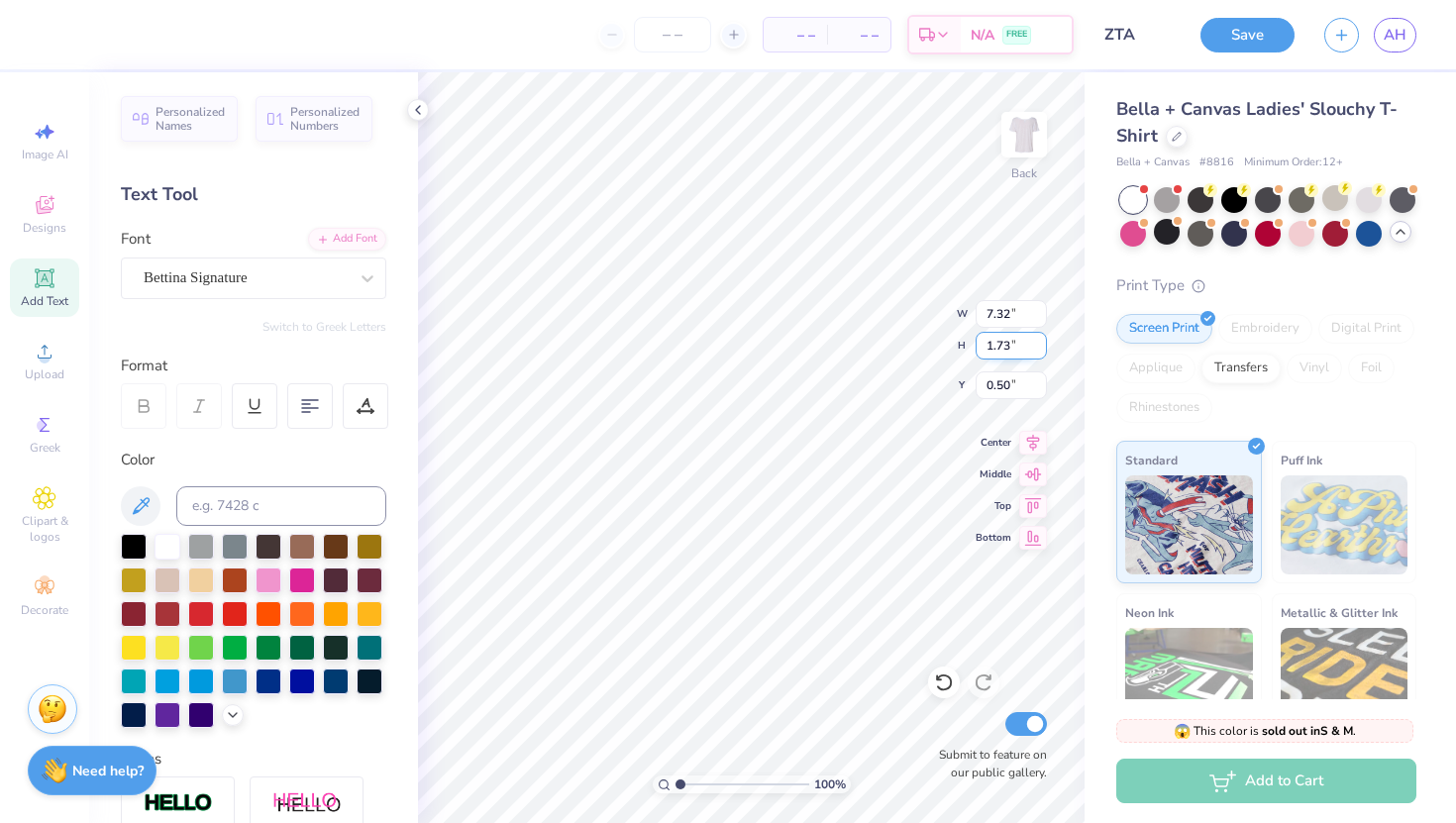 click on "1.73" at bounding box center (1011, 346) 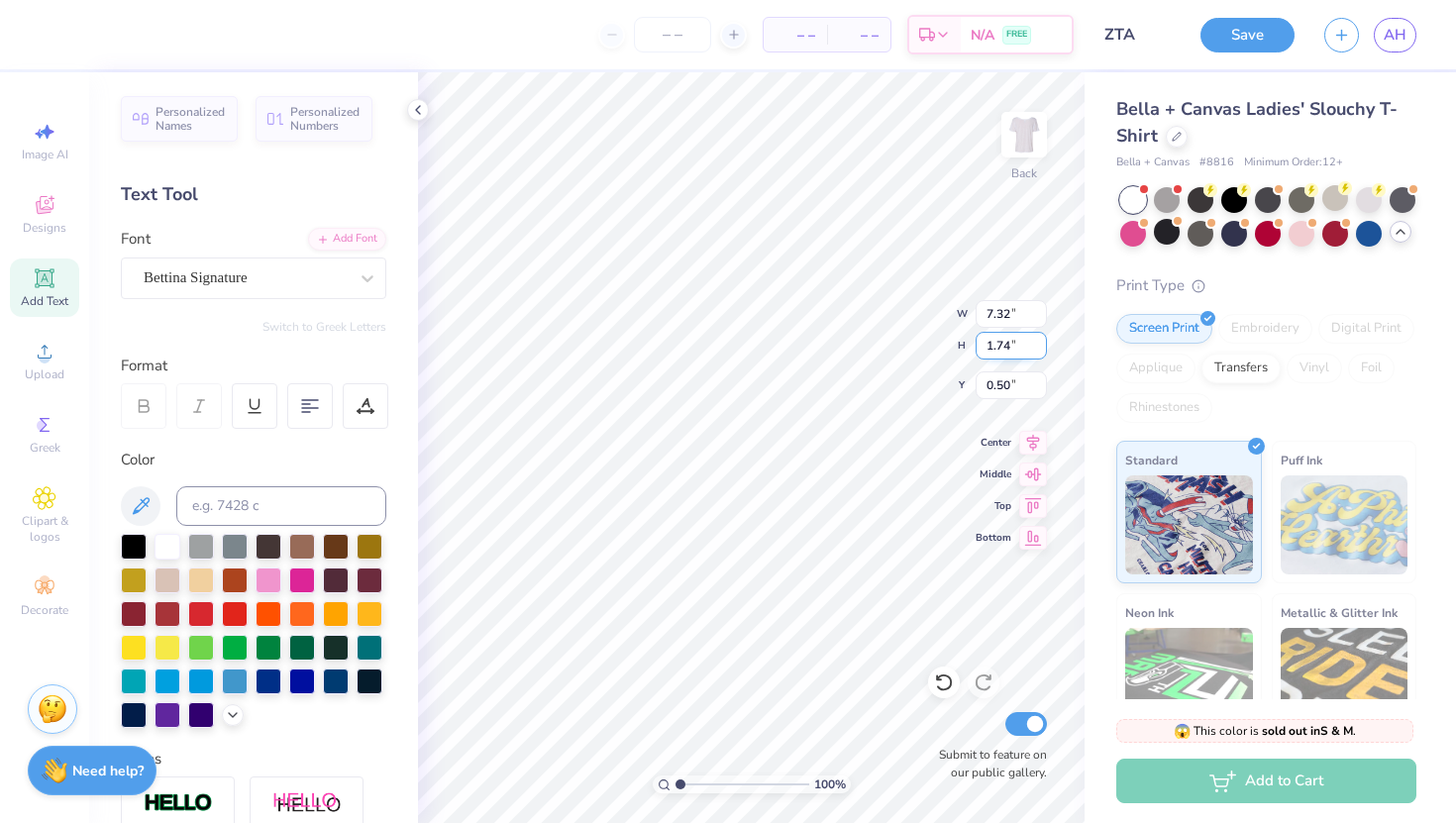 click on "1.74" at bounding box center (1011, 346) 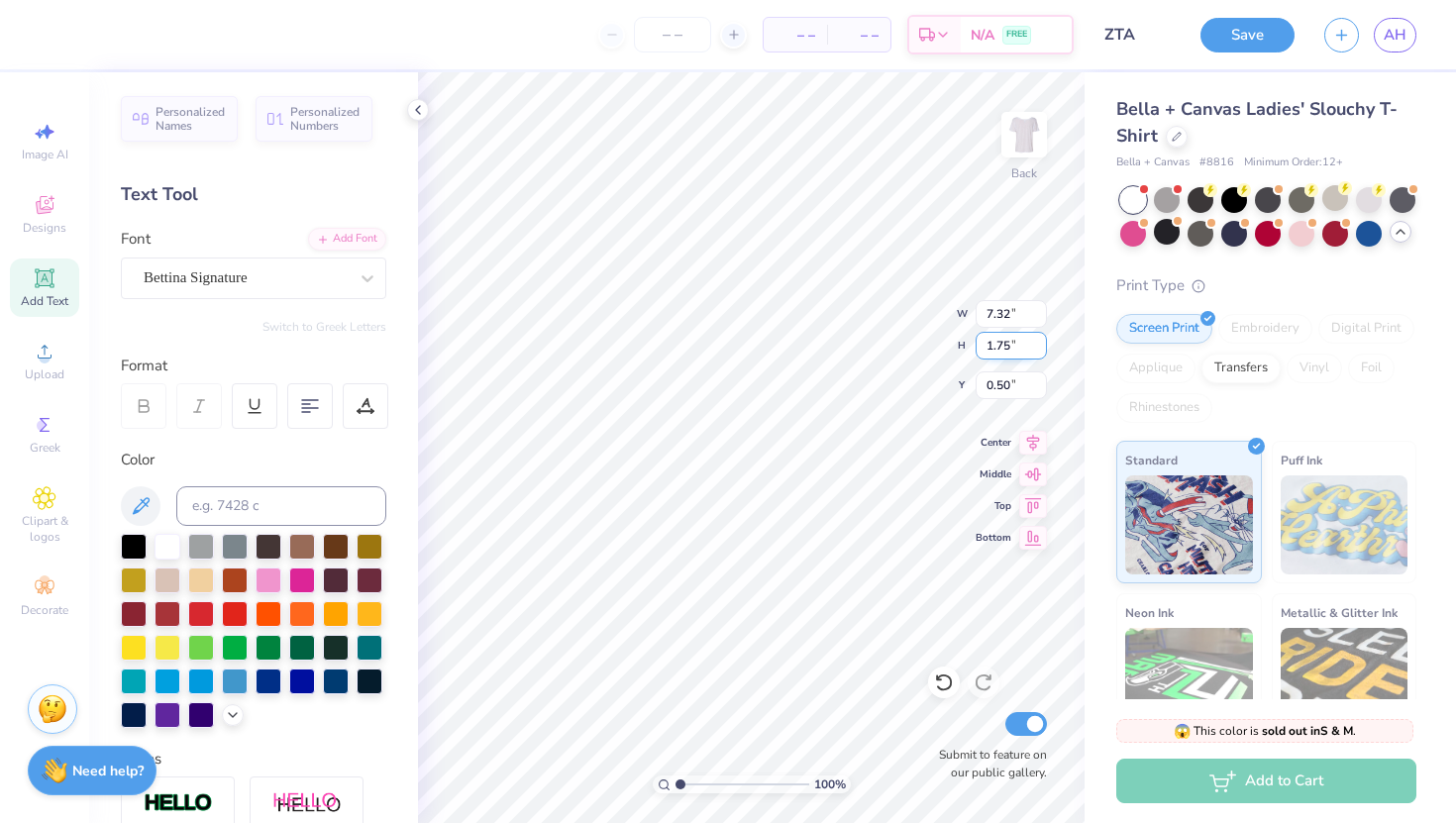 click on "1.75" at bounding box center [1011, 346] 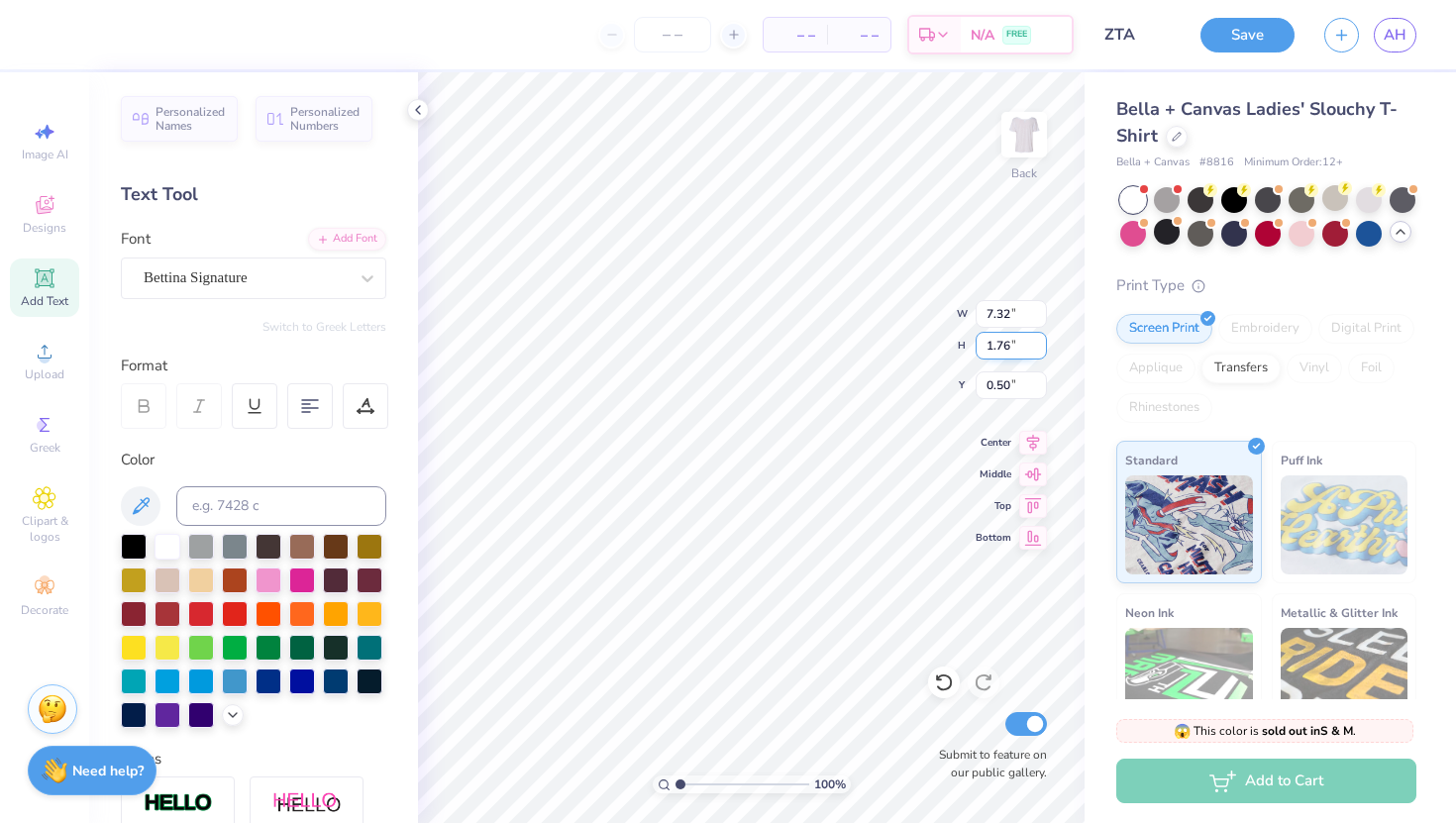 click on "1.76" at bounding box center (1011, 346) 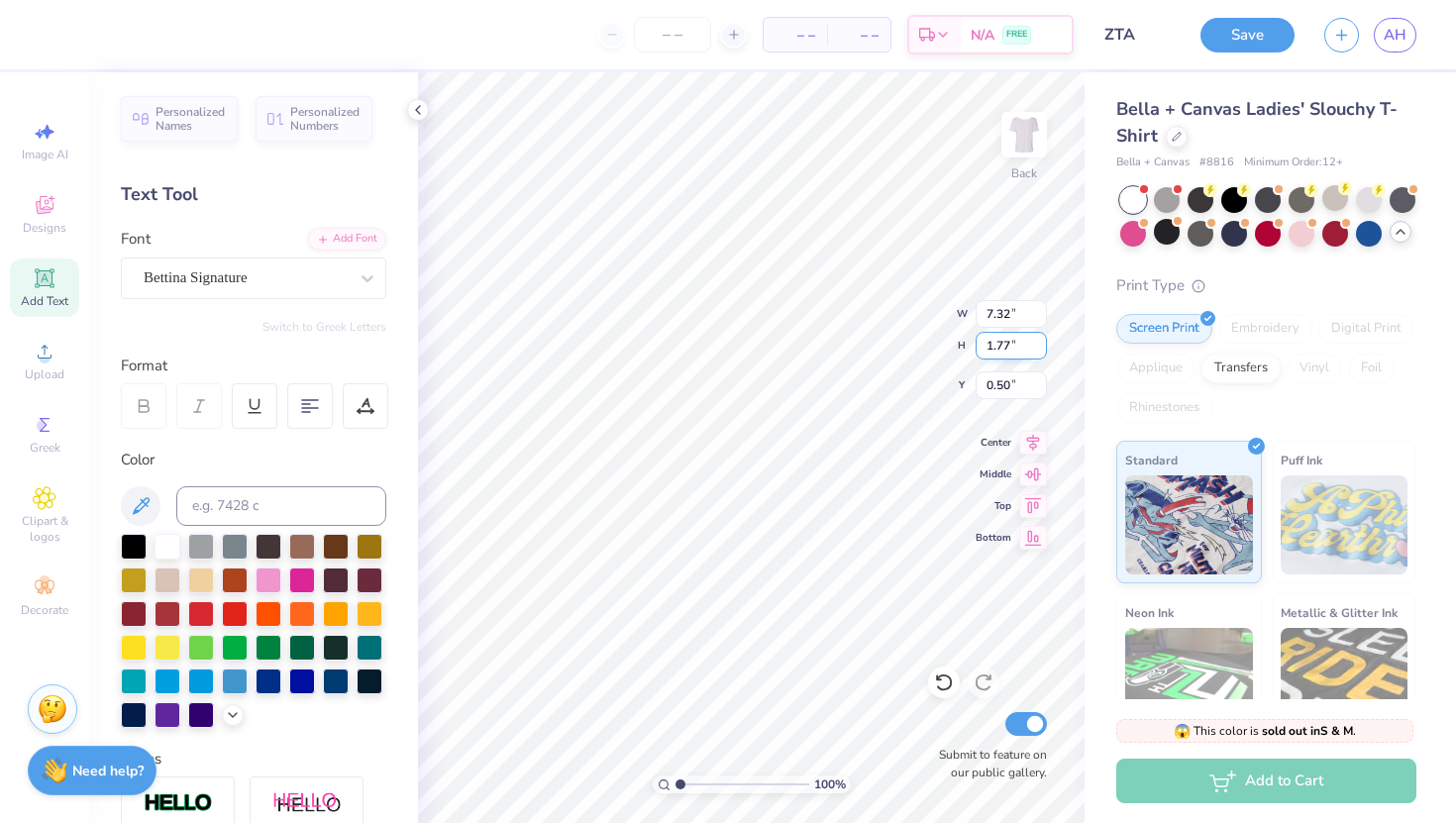 click on "1.77" at bounding box center (1011, 346) 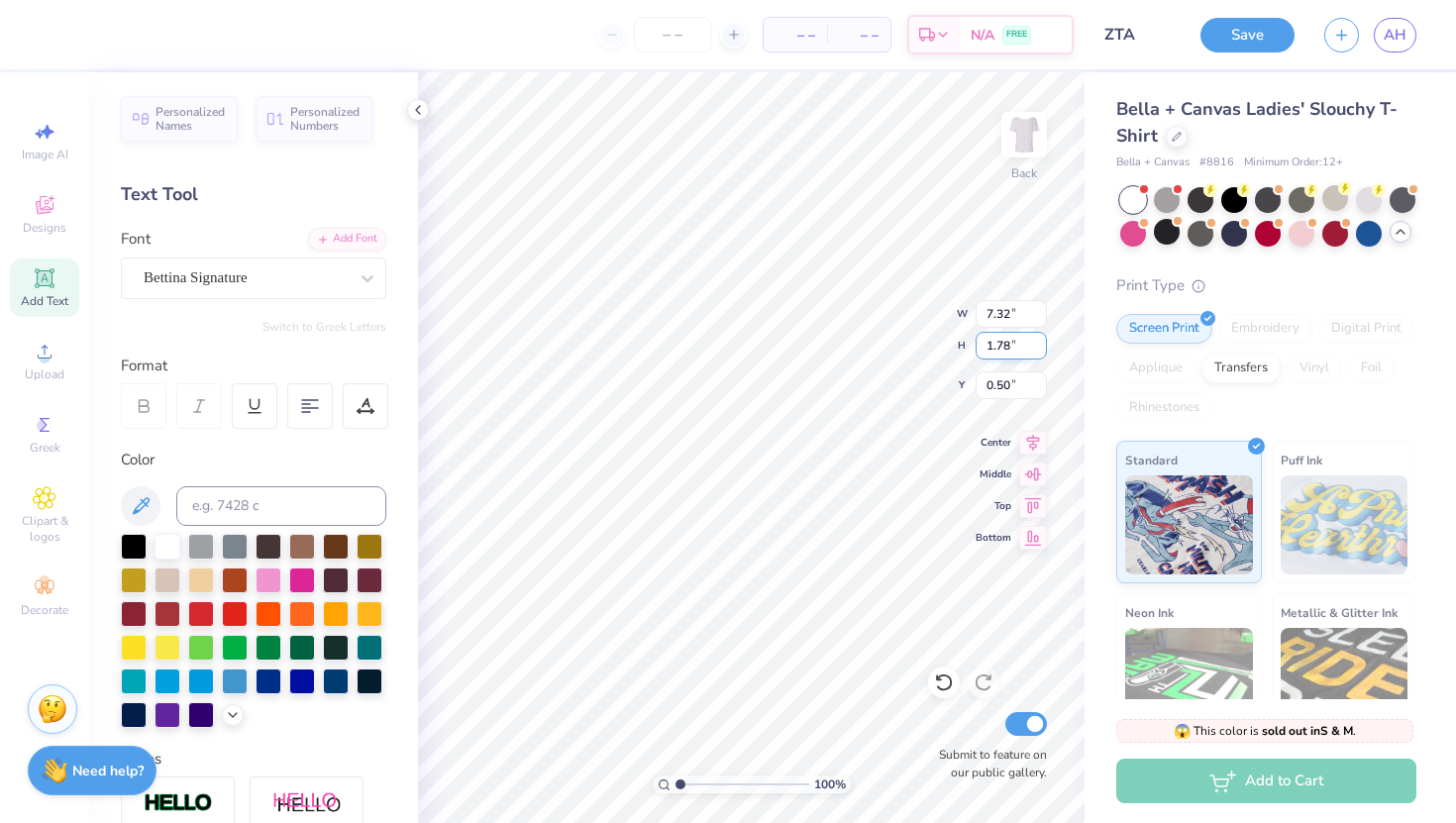 click on "1.78" at bounding box center [1011, 346] 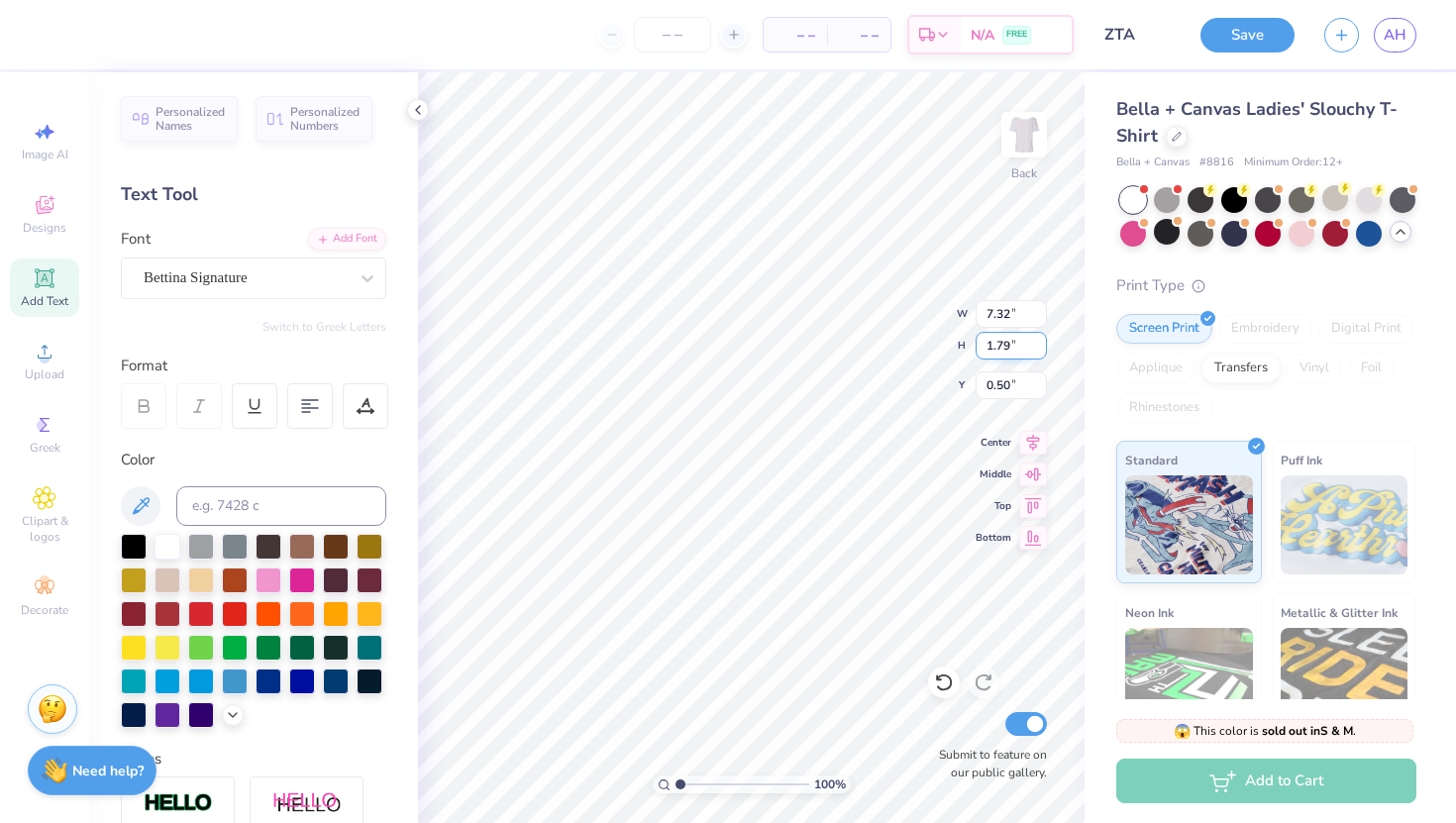 click on "1.79" at bounding box center [1011, 346] 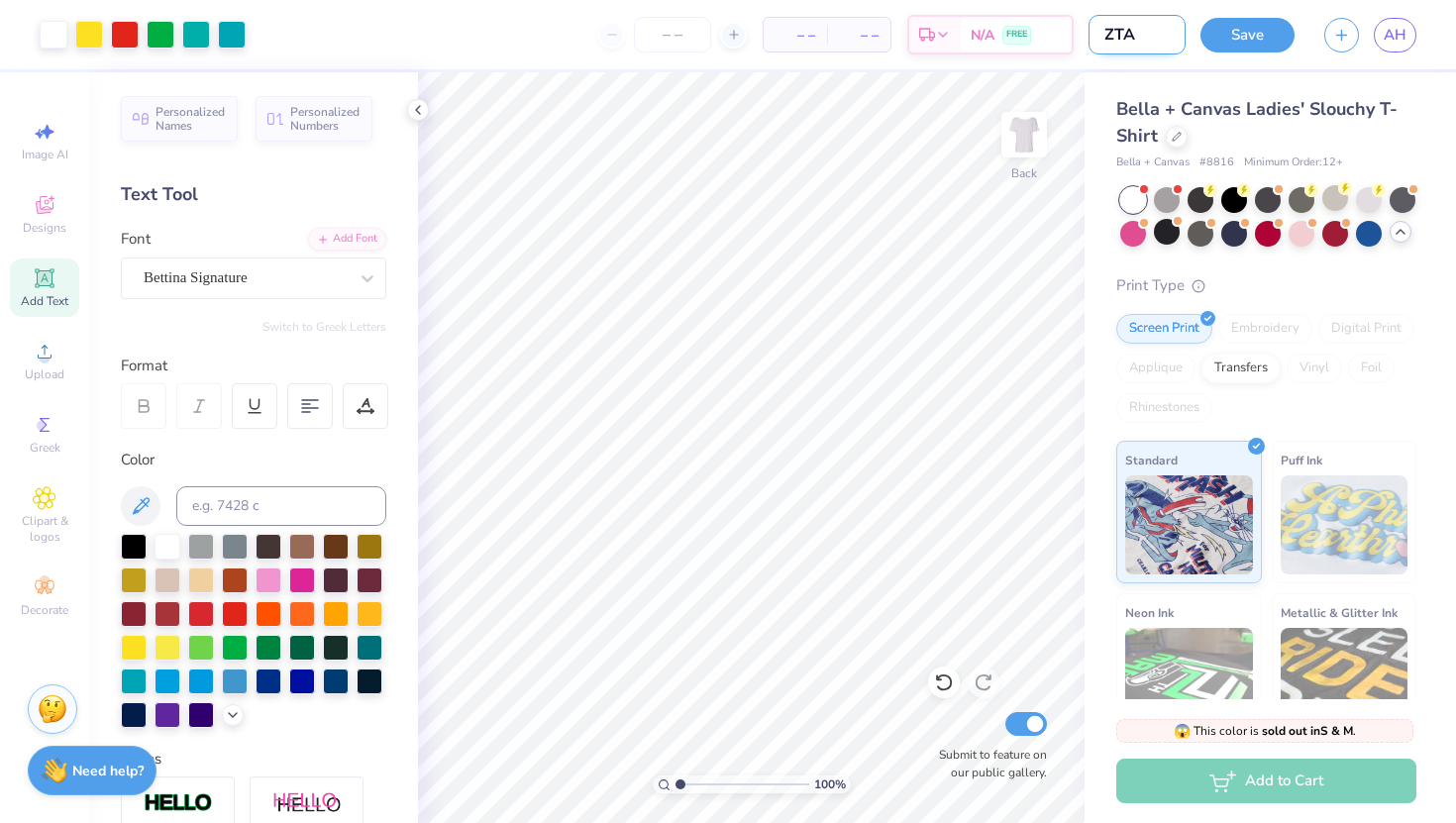click on "ZTA" at bounding box center (1137, 35) 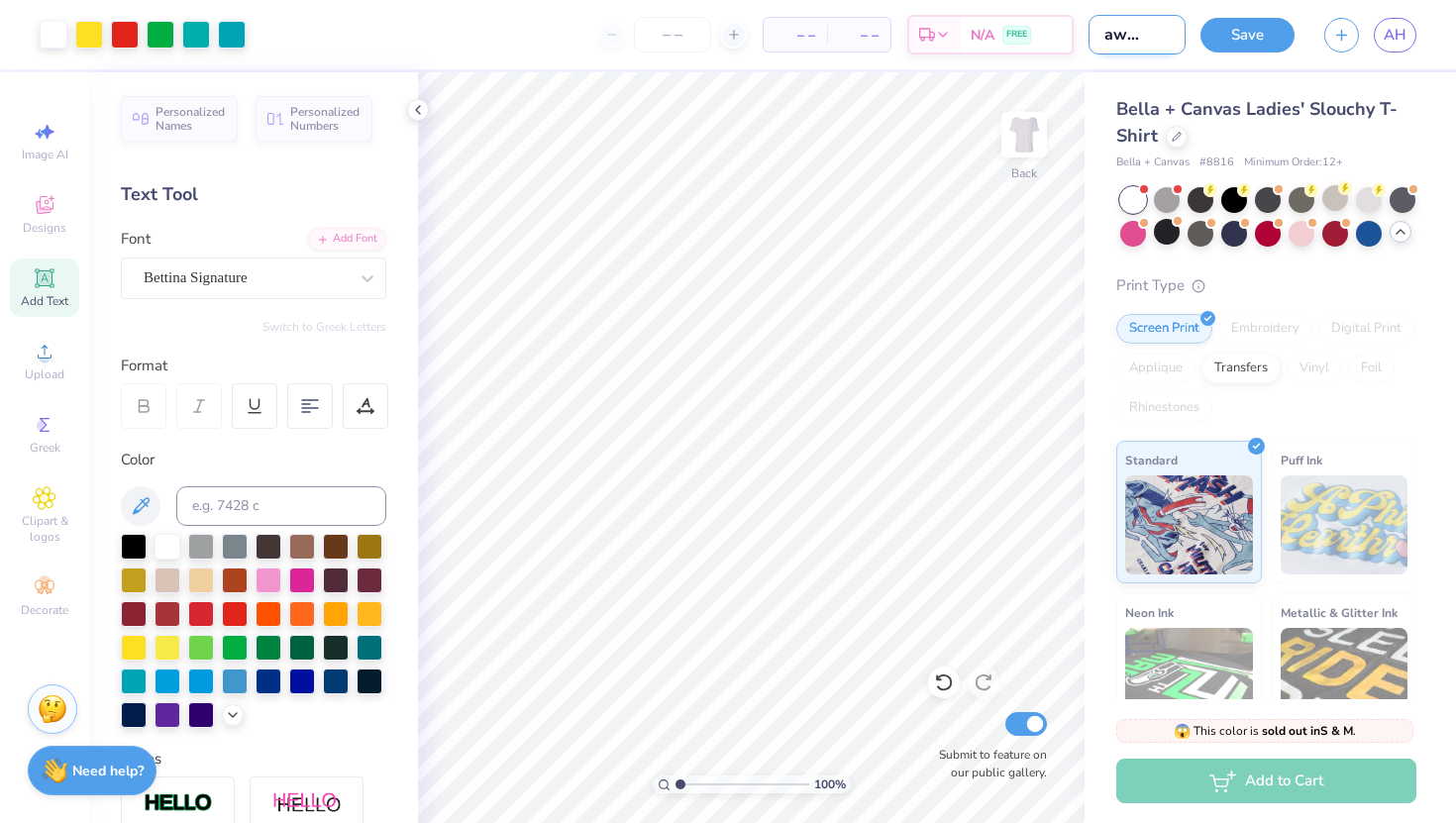 scroll, scrollTop: 0, scrollLeft: 30, axis: horizontal 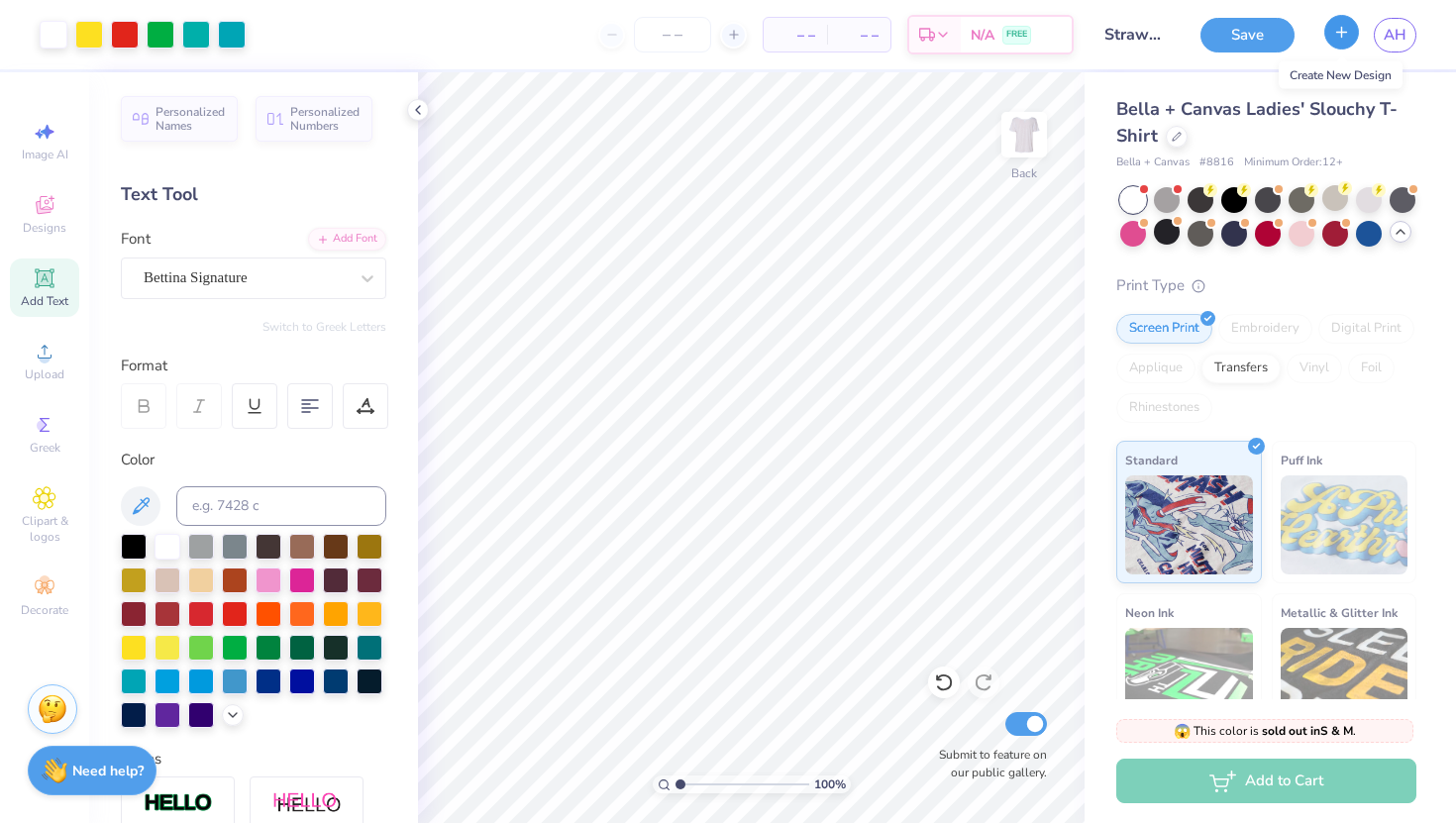 click 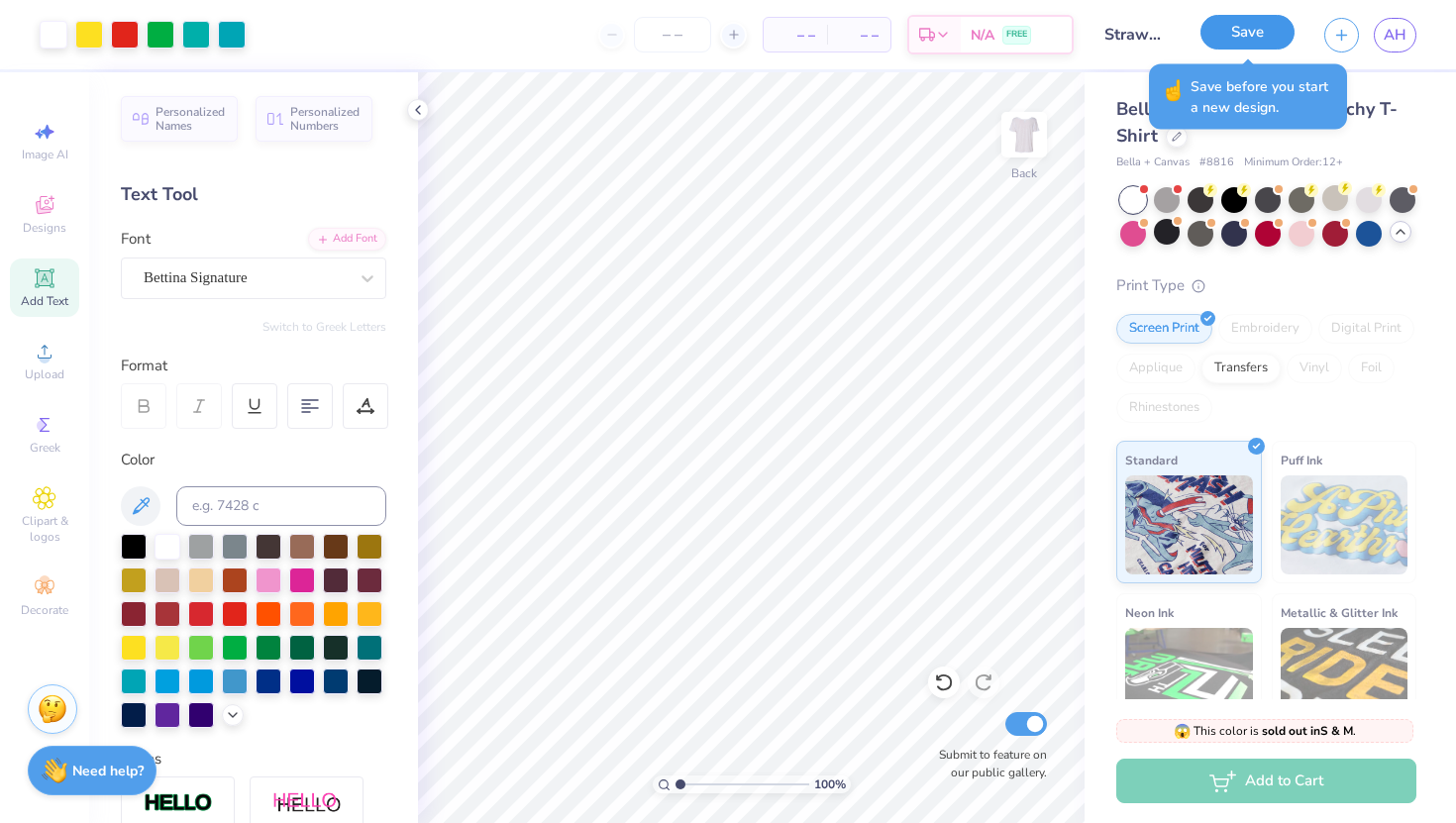 click on "Save" at bounding box center (1247, 32) 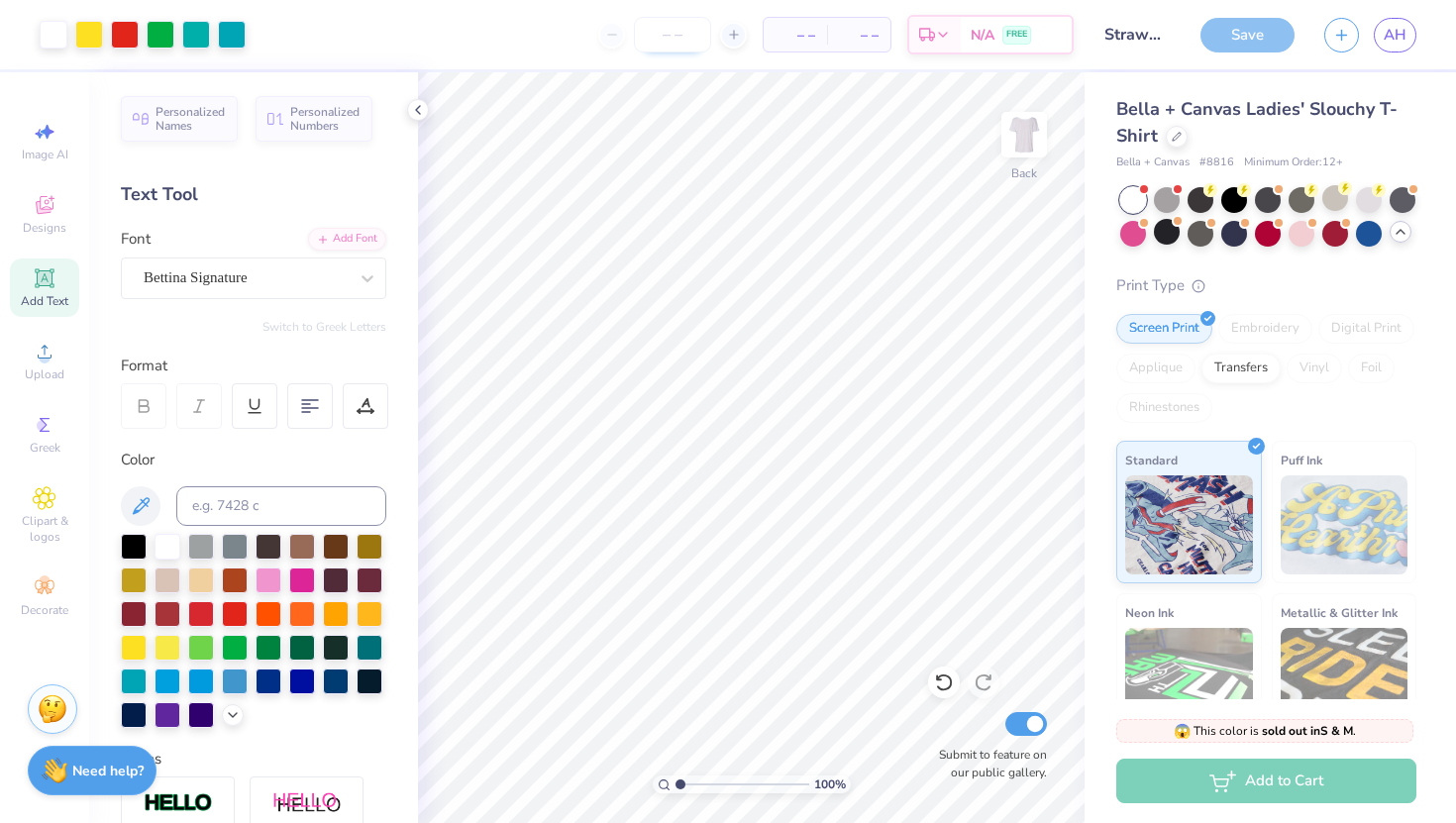 click at bounding box center (673, 35) 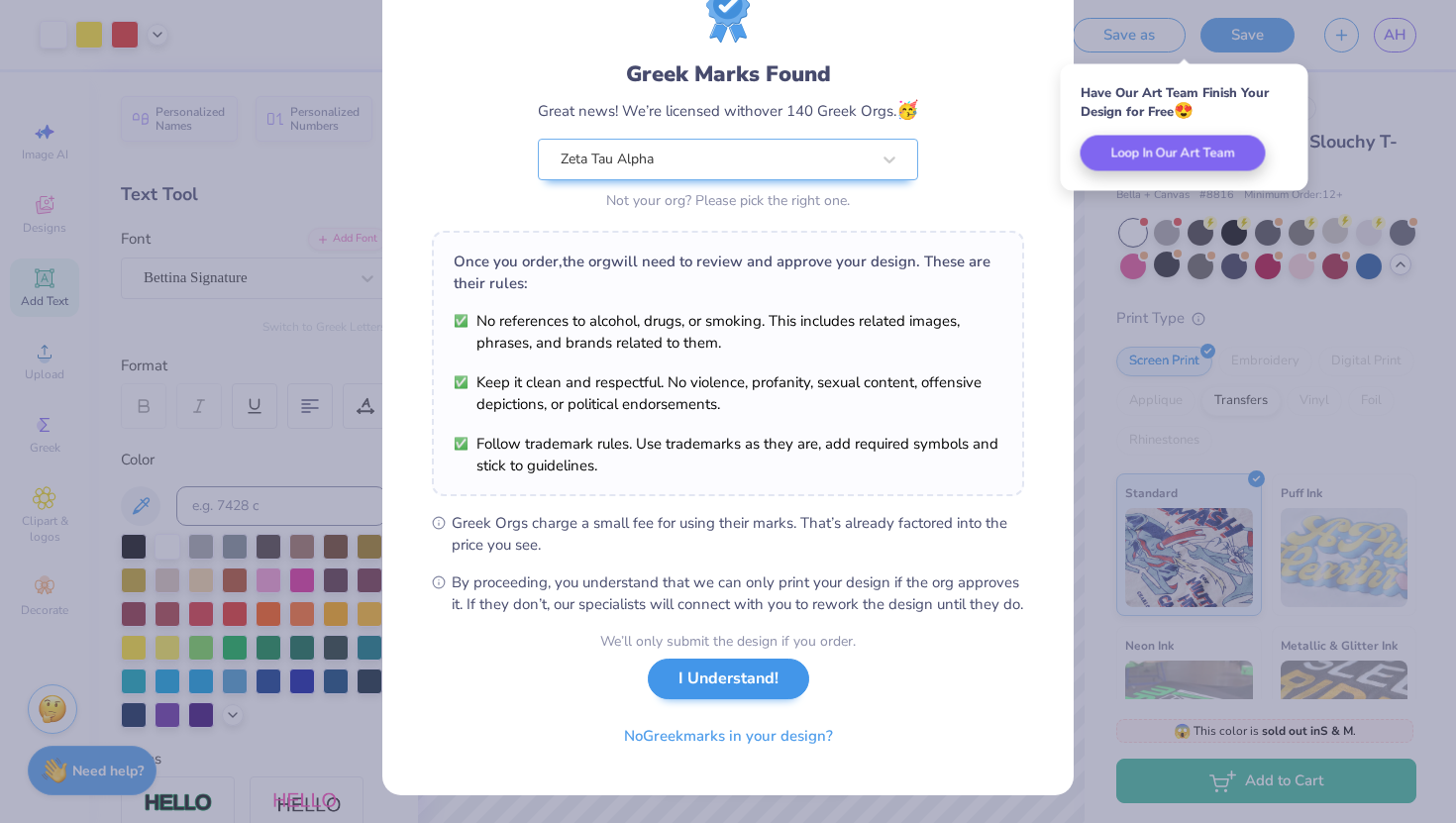 scroll, scrollTop: 104, scrollLeft: 0, axis: vertical 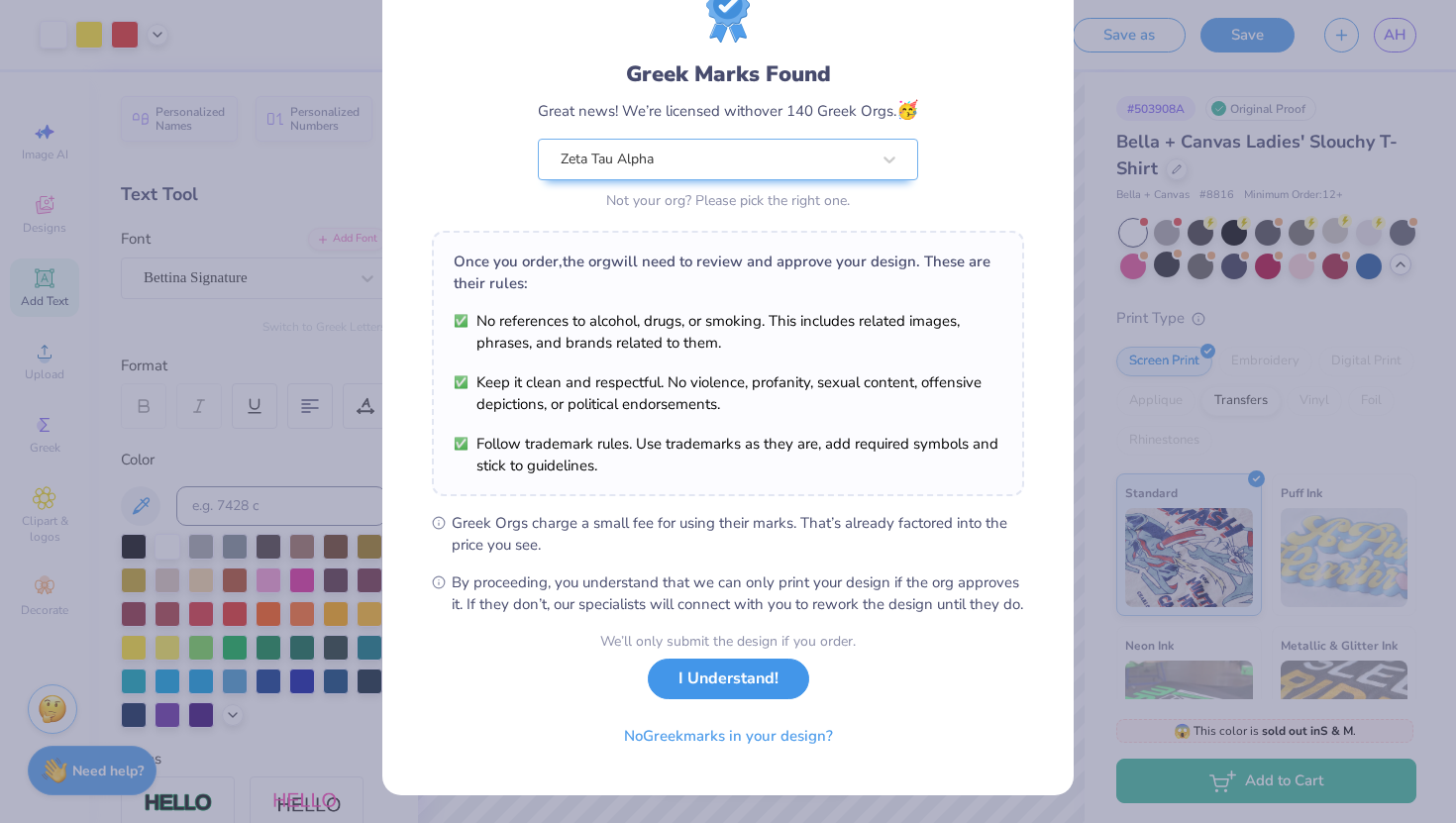 click on "I Understand!" at bounding box center [728, 678] 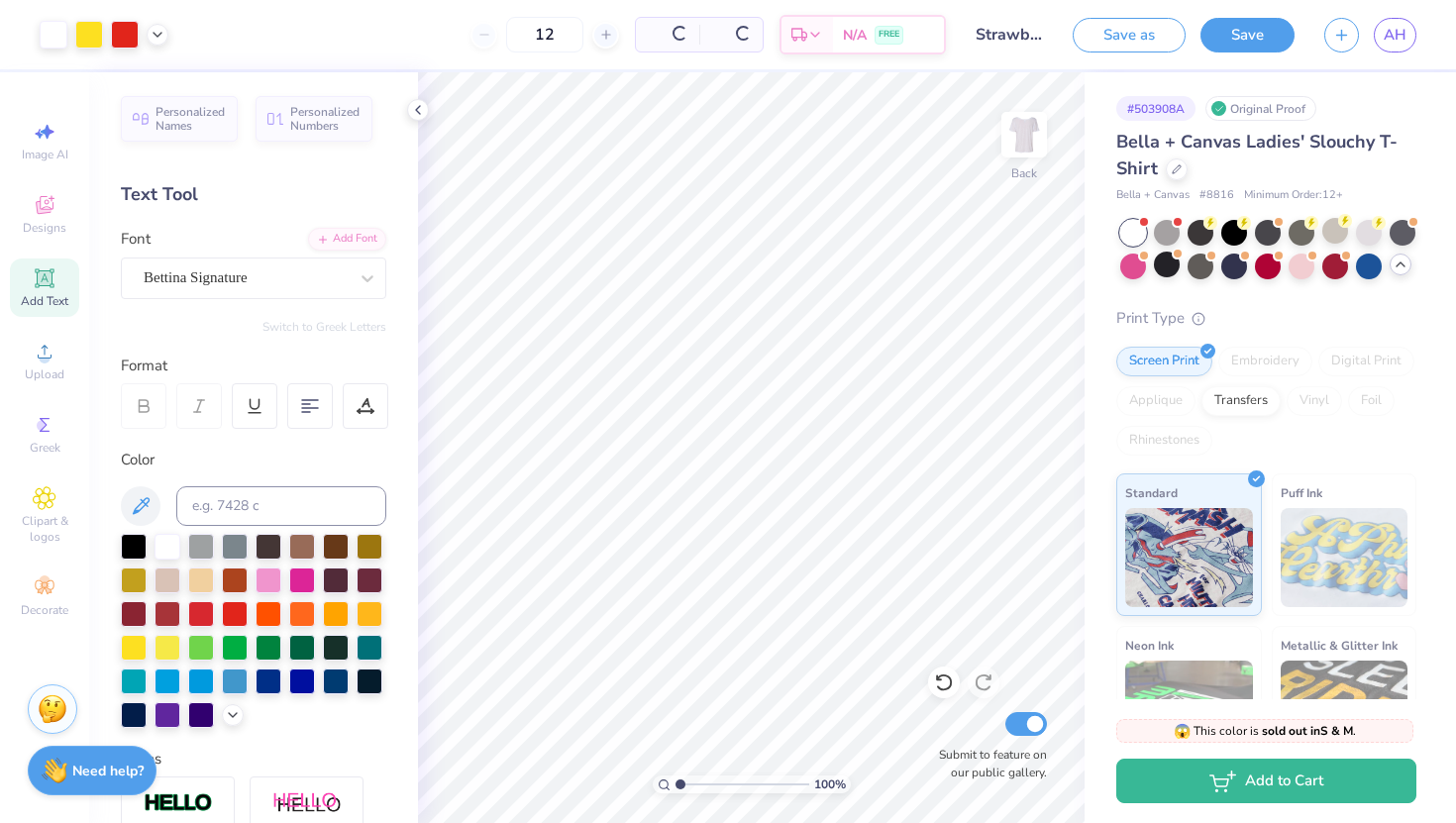 scroll, scrollTop: 0, scrollLeft: 0, axis: both 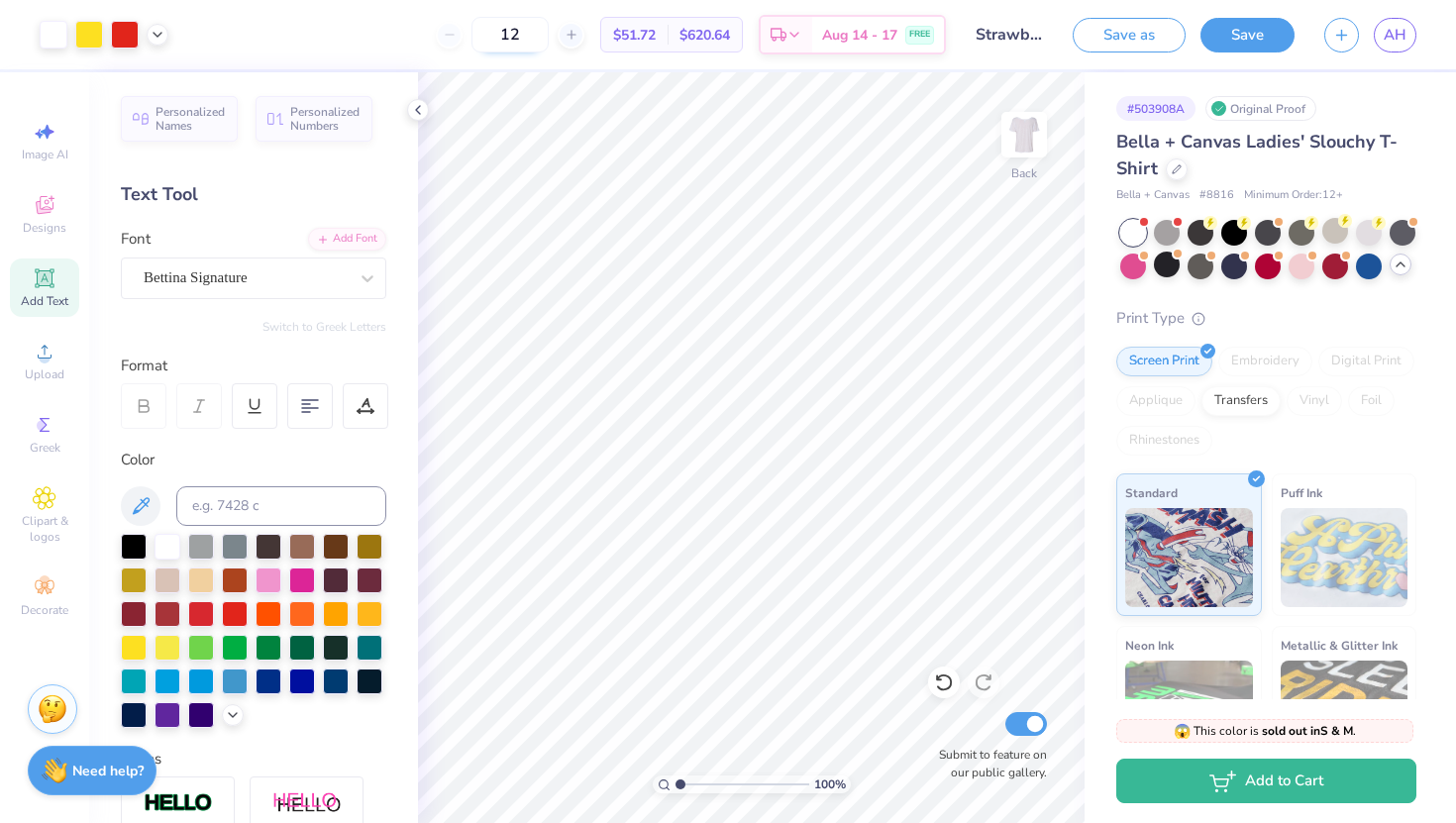 click on "12" at bounding box center (510, 35) 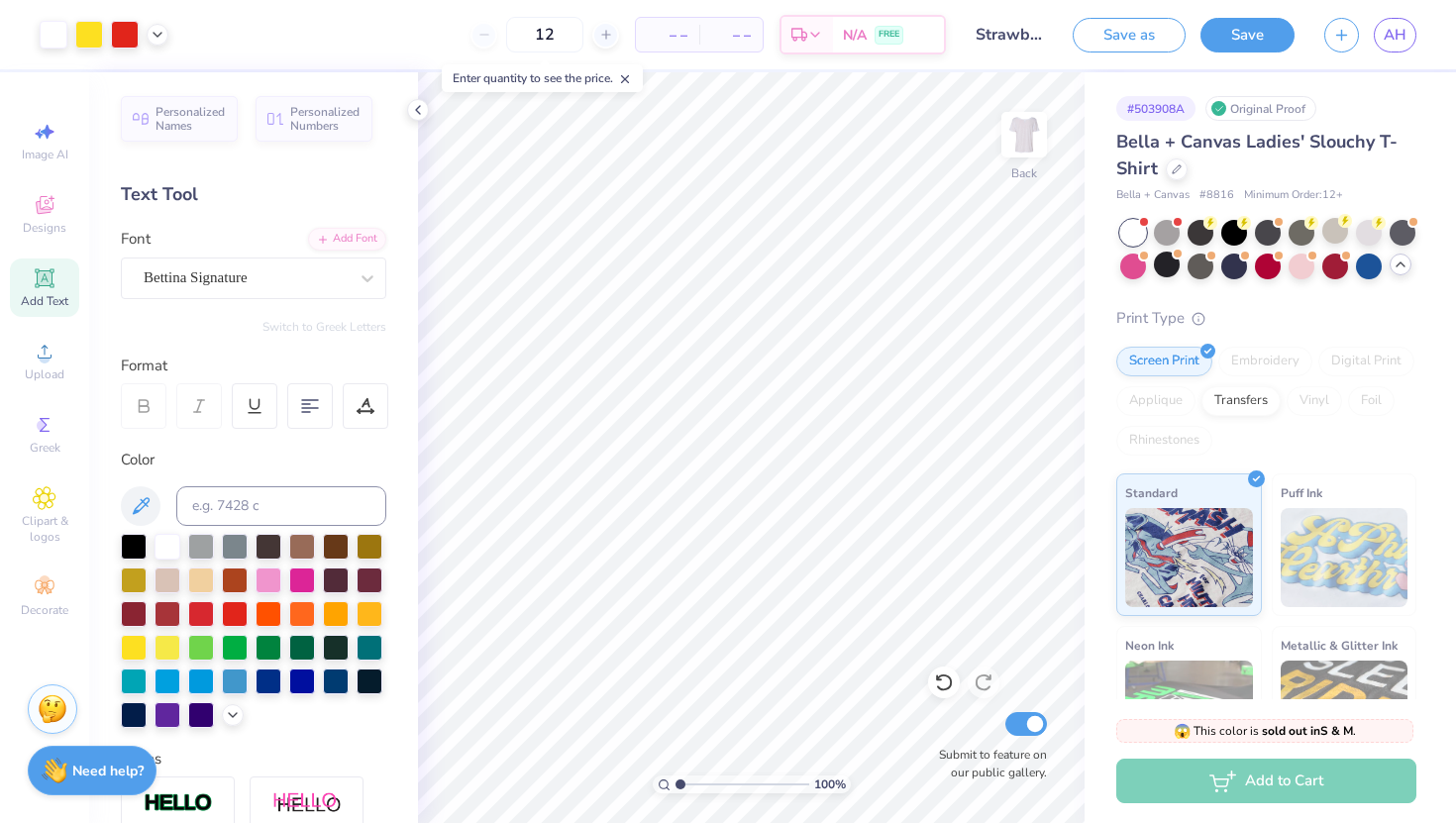 click on "12 – – Per Item – – Total Est.  Delivery N/A FREE" at bounding box center [565, 35] 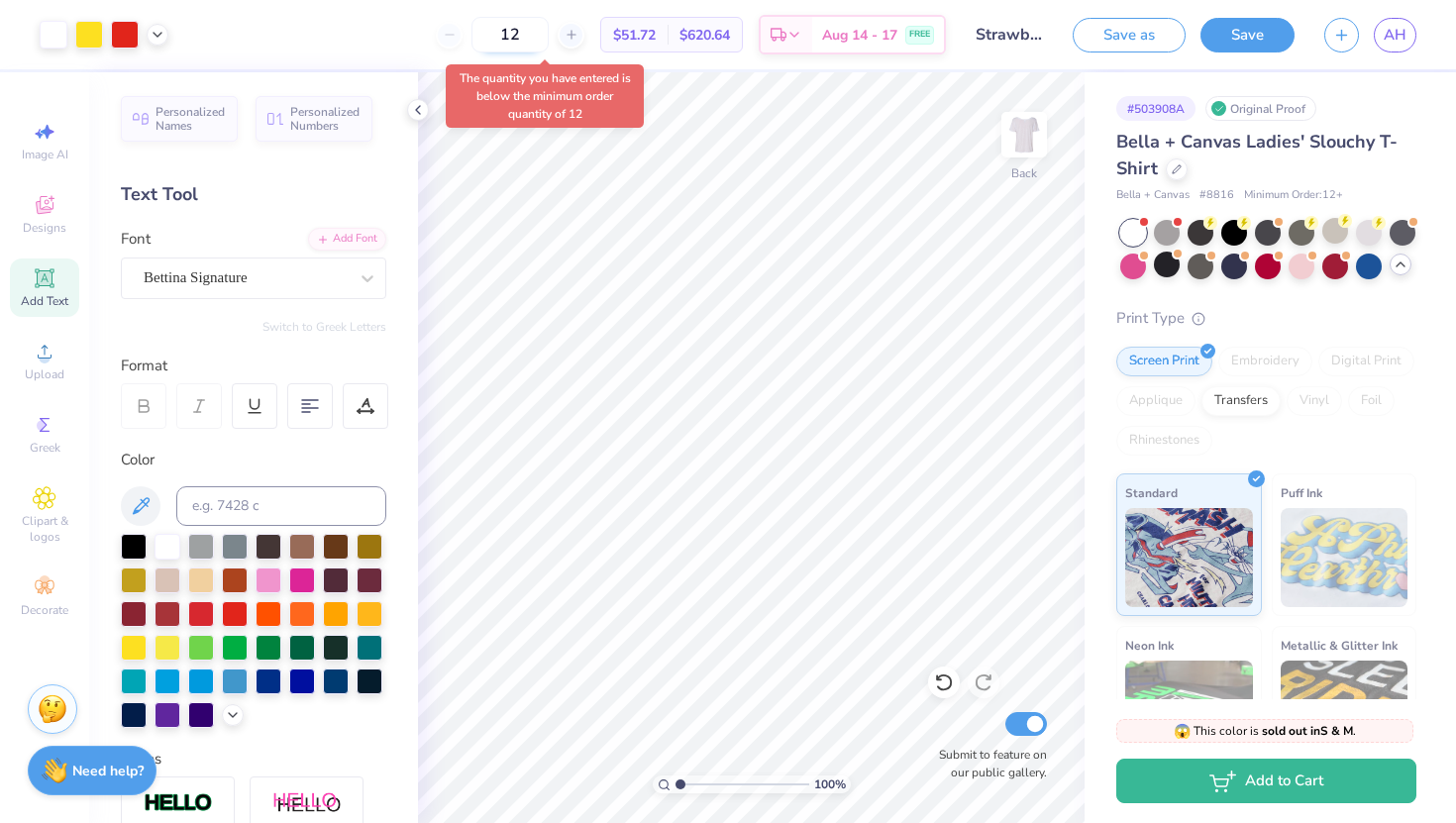 click on "12" at bounding box center (510, 35) 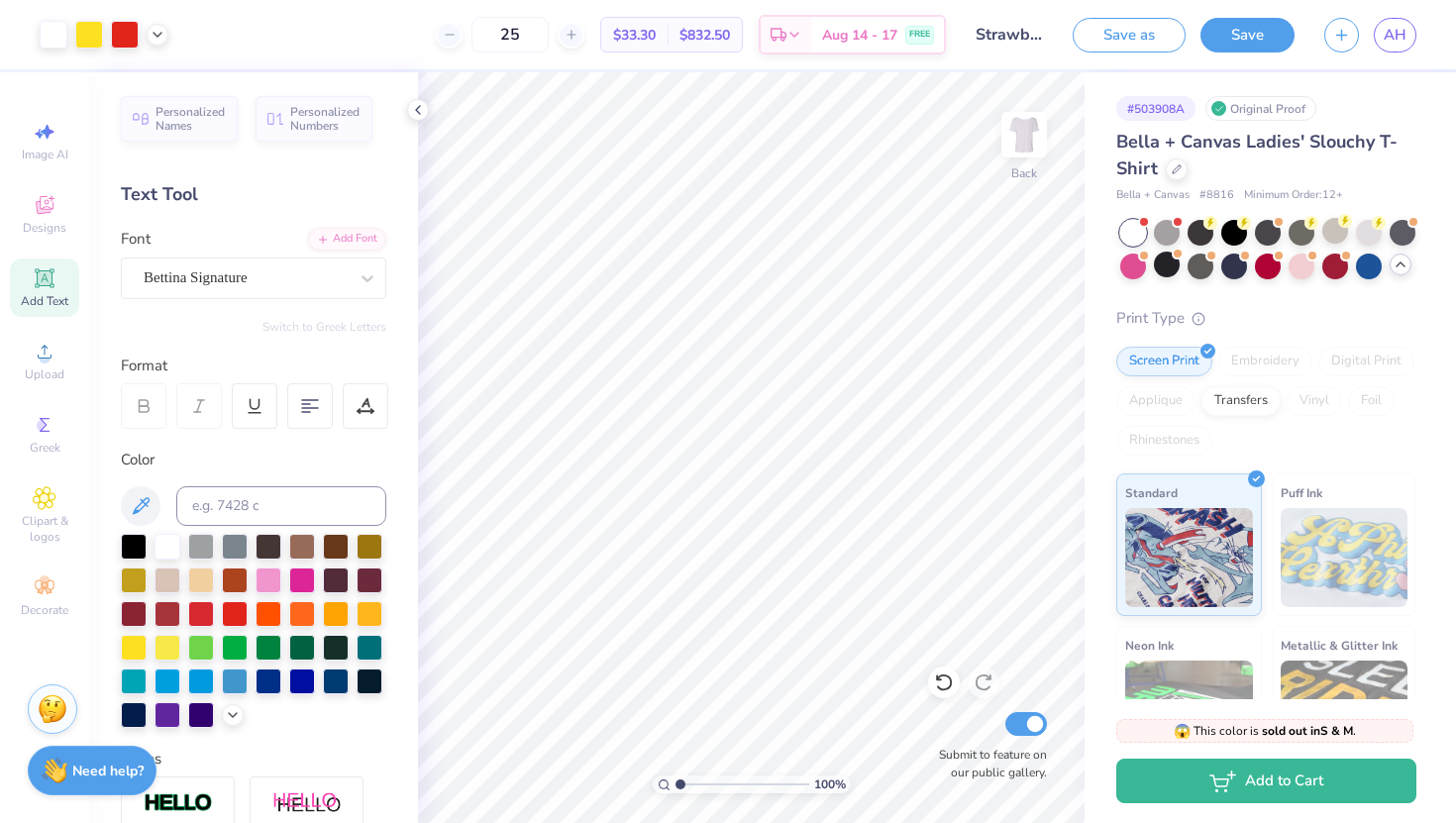 click on "25 $33.30 Per Item $832.50 Total Est.  Delivery Aug 14 - 17 FREE" at bounding box center (565, 35) 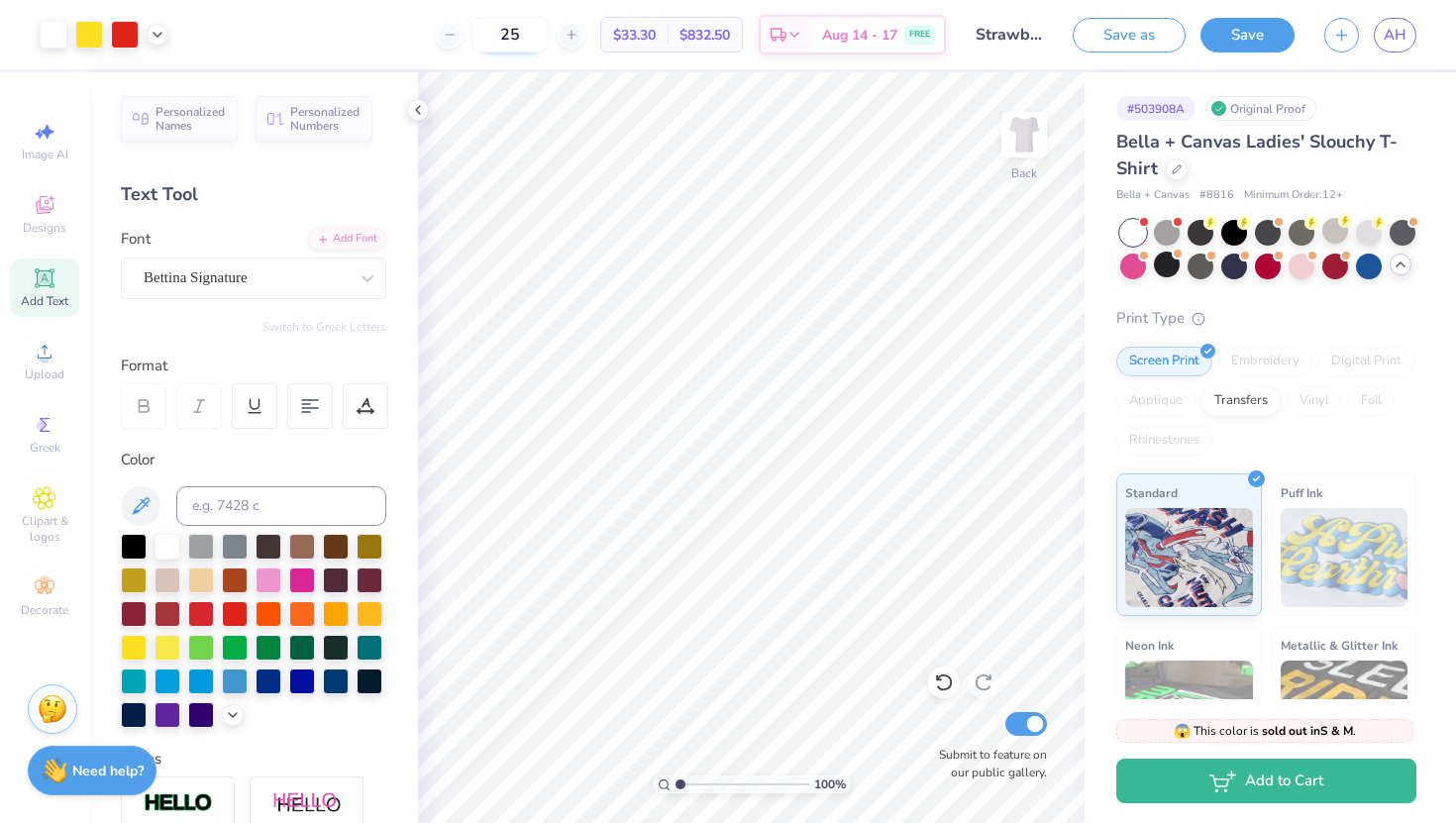 click on "25" at bounding box center (510, 35) 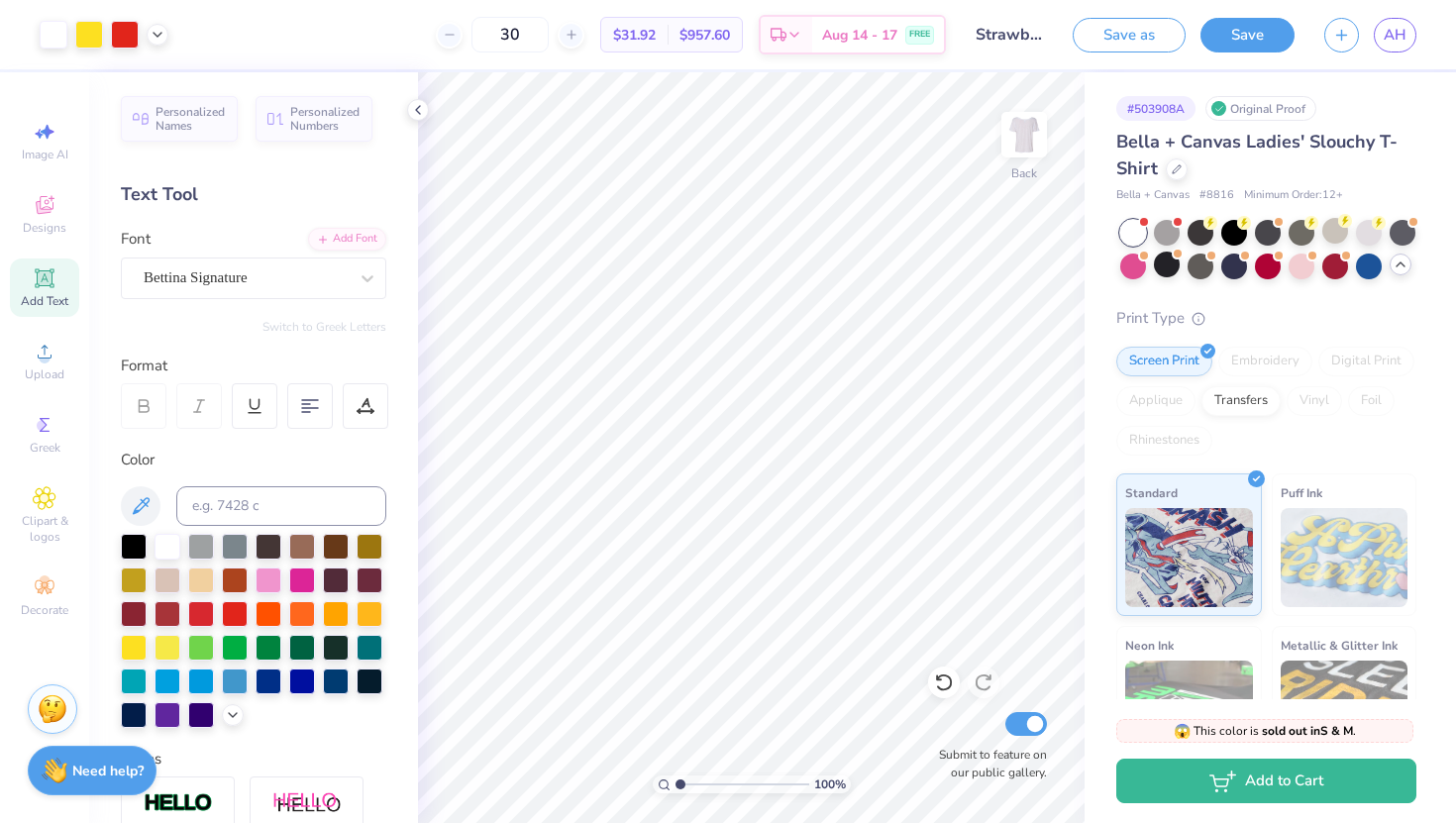 click on "30 $31.92 Per Item $957.60 Total Est.  Delivery Aug 14 - 17 FREE" at bounding box center (565, 35) 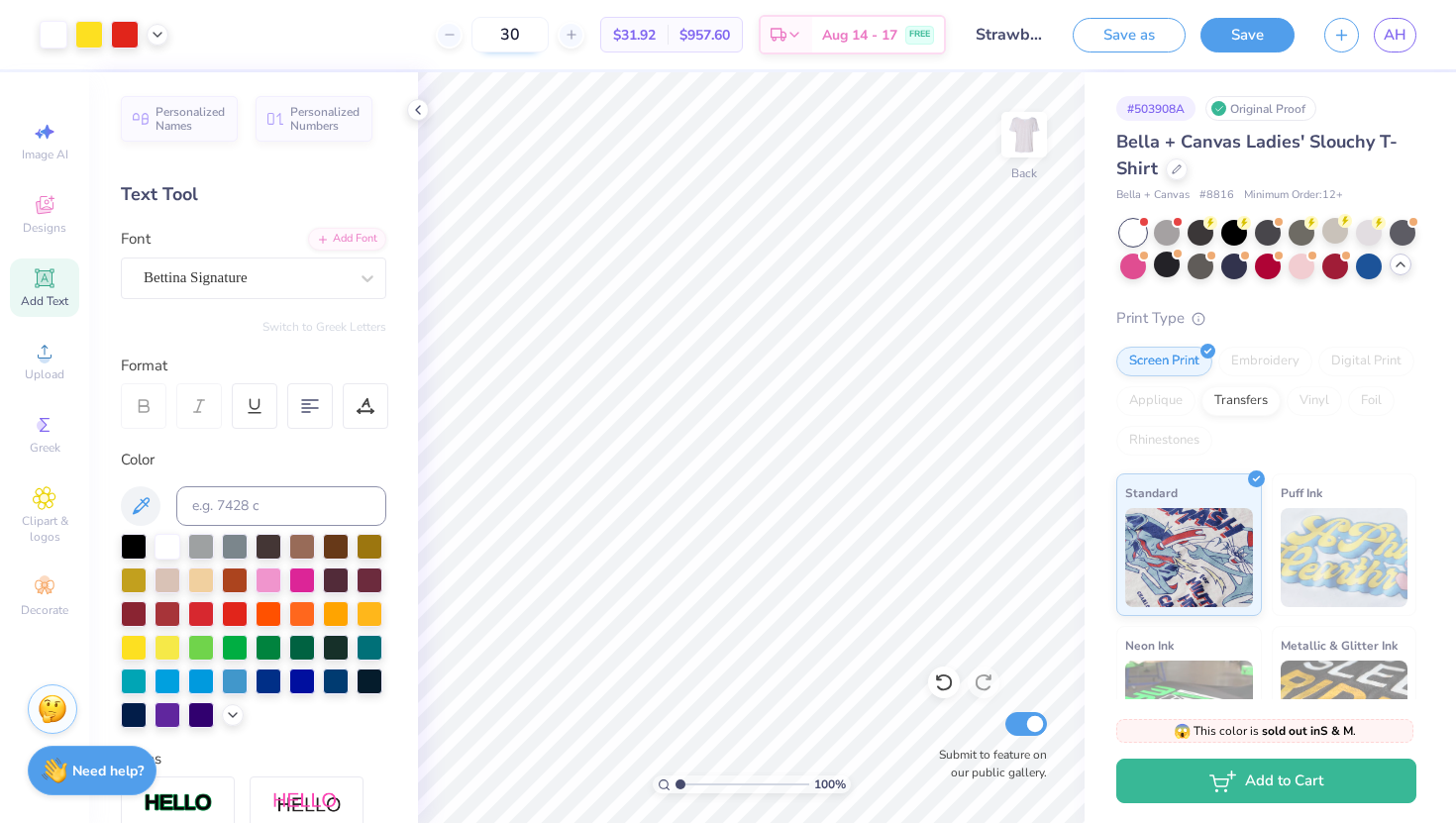 click on "30" at bounding box center (510, 35) 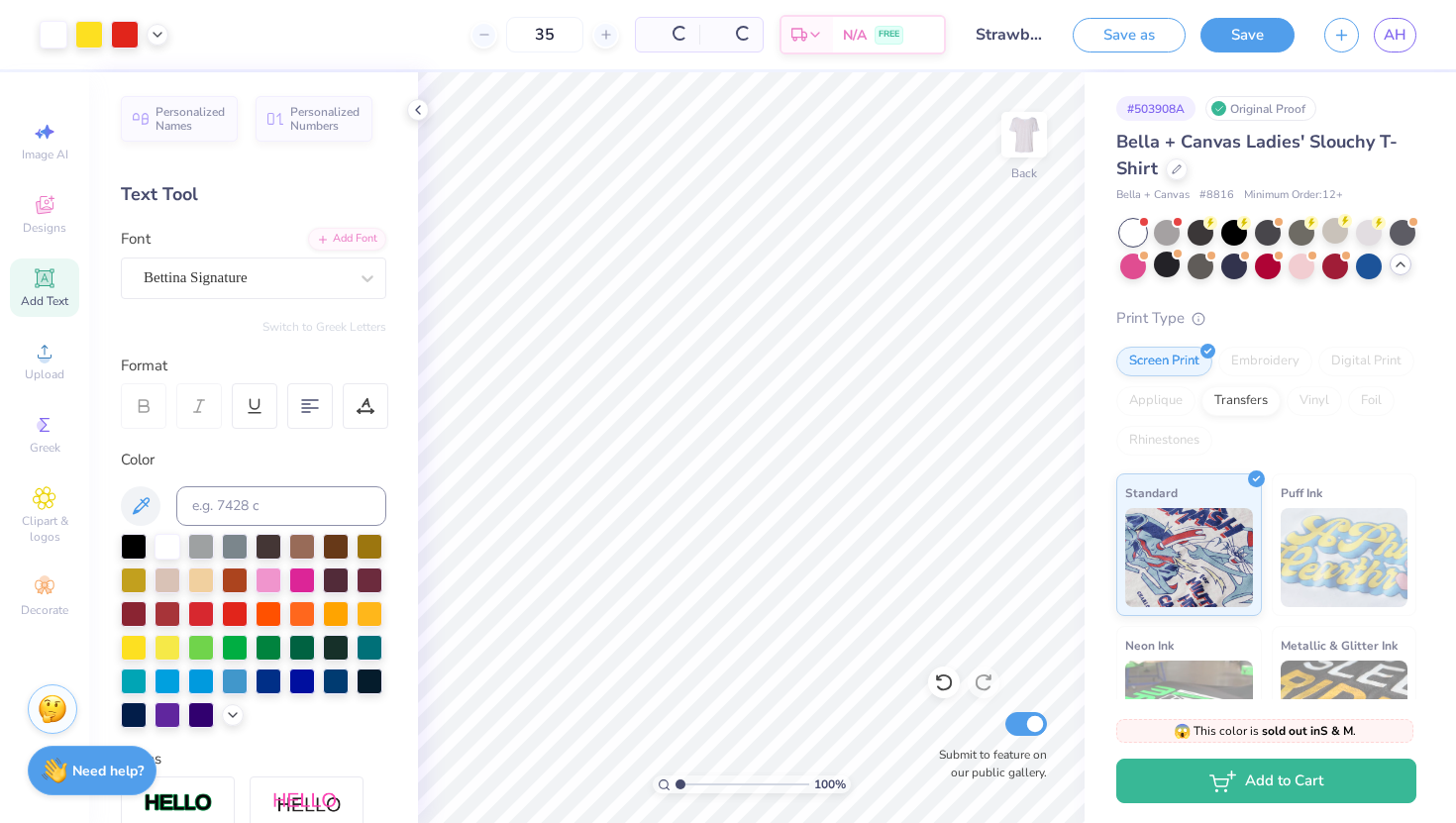 click on "35 Per Item Total Est.  Delivery N/A FREE" at bounding box center [565, 35] 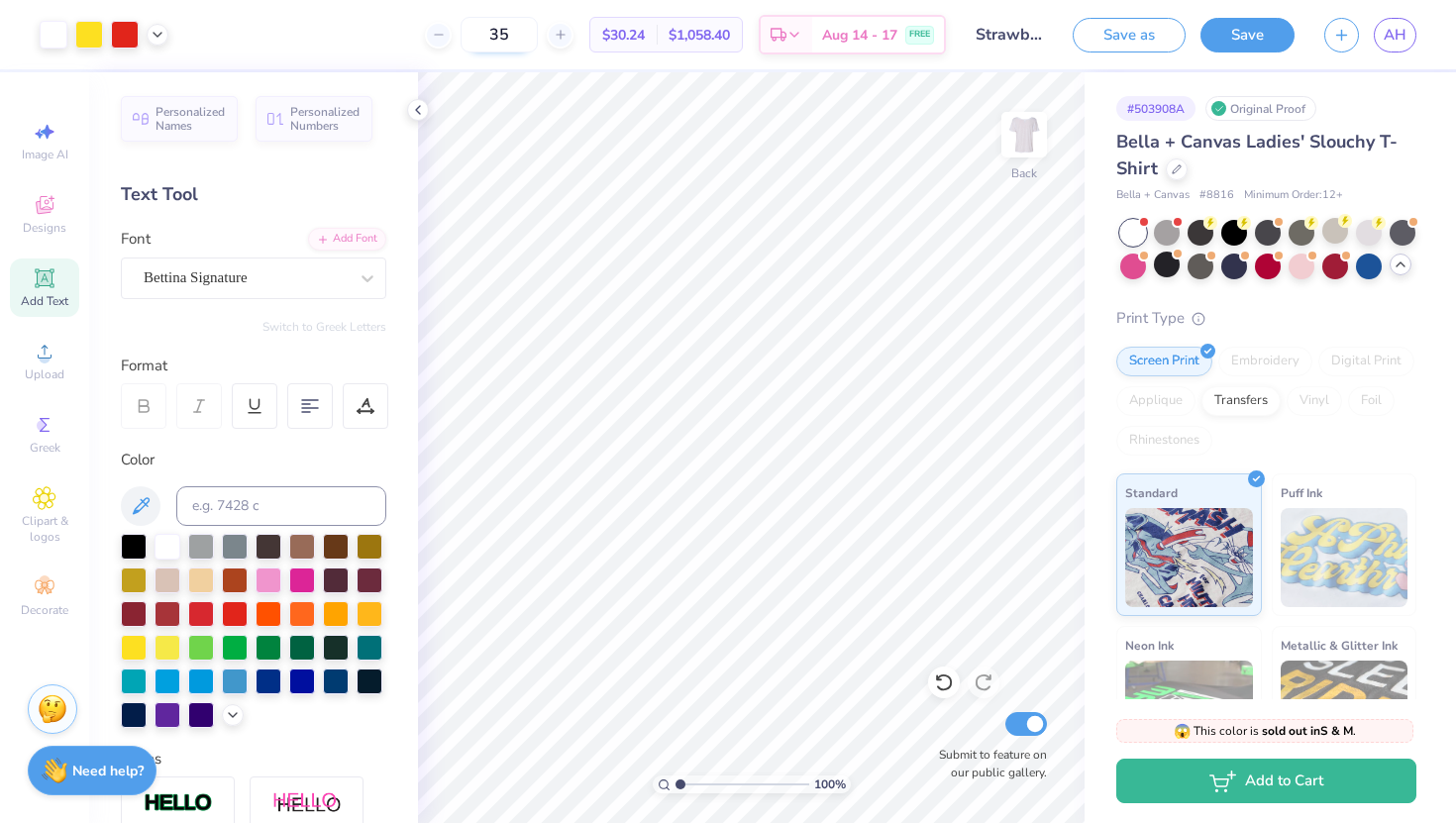 click on "35" at bounding box center [499, 35] 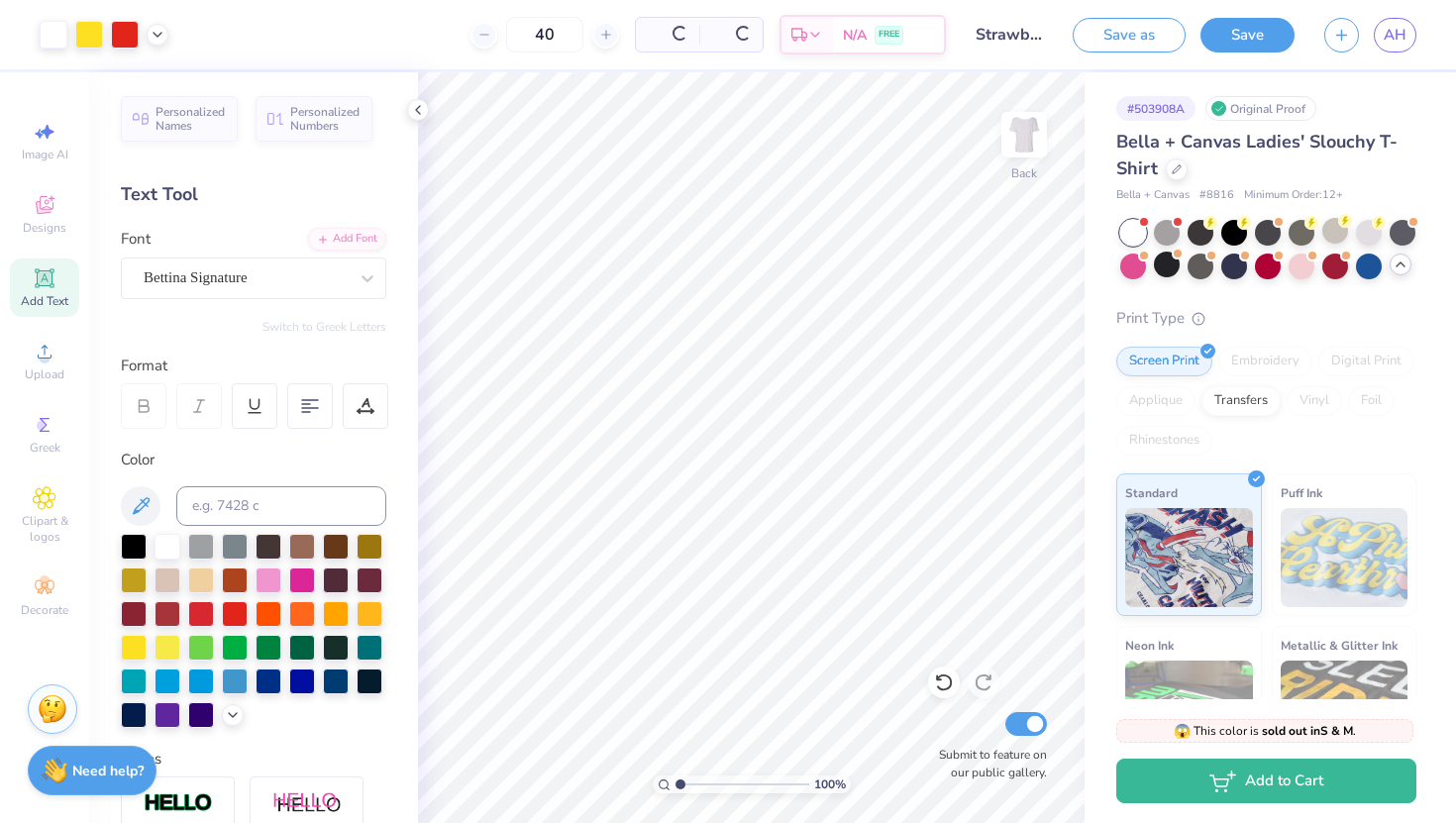 click on "40 Per Item Total Est.  Delivery N/A FREE" at bounding box center (565, 35) 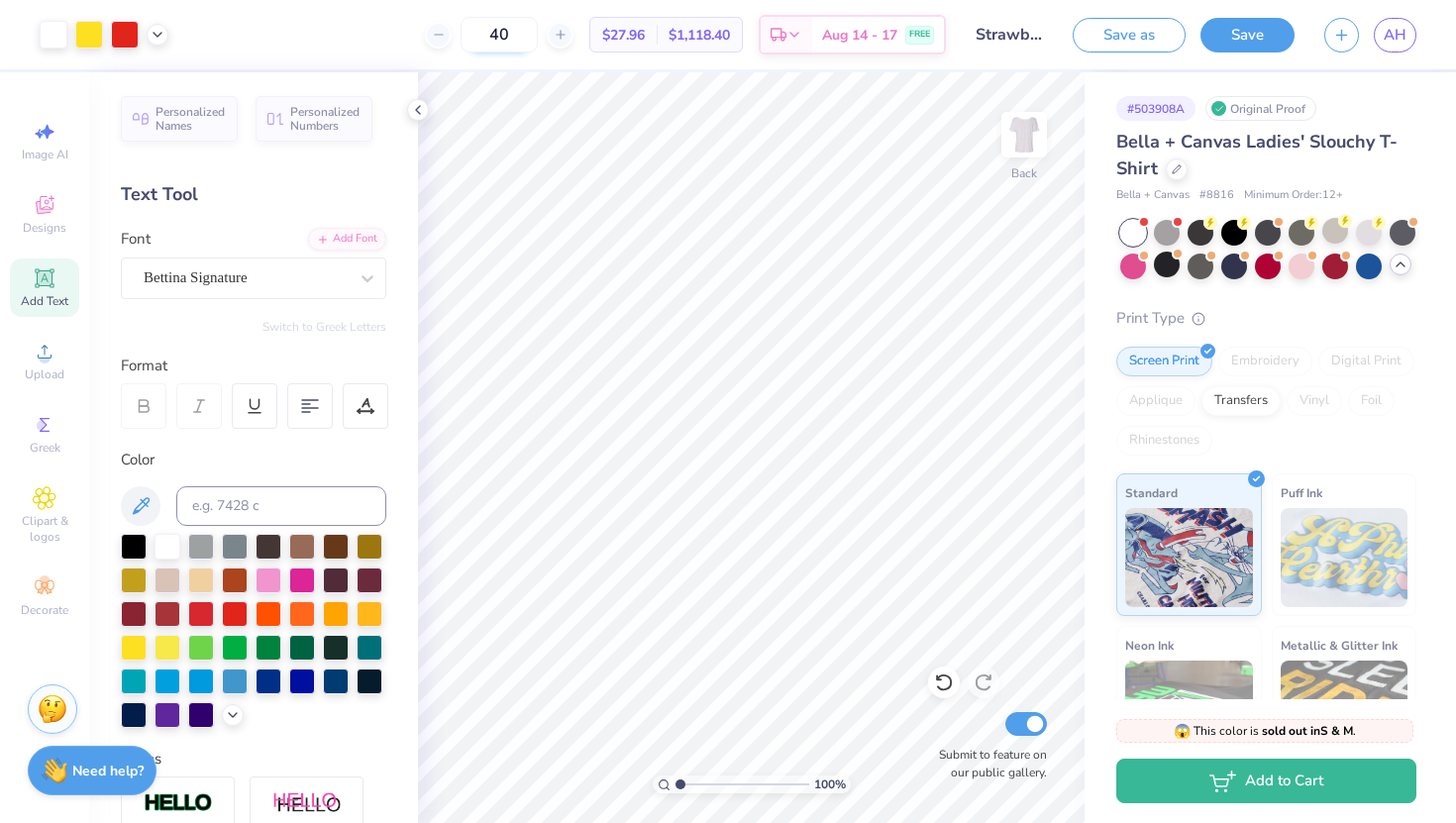 click on "40" at bounding box center [499, 35] 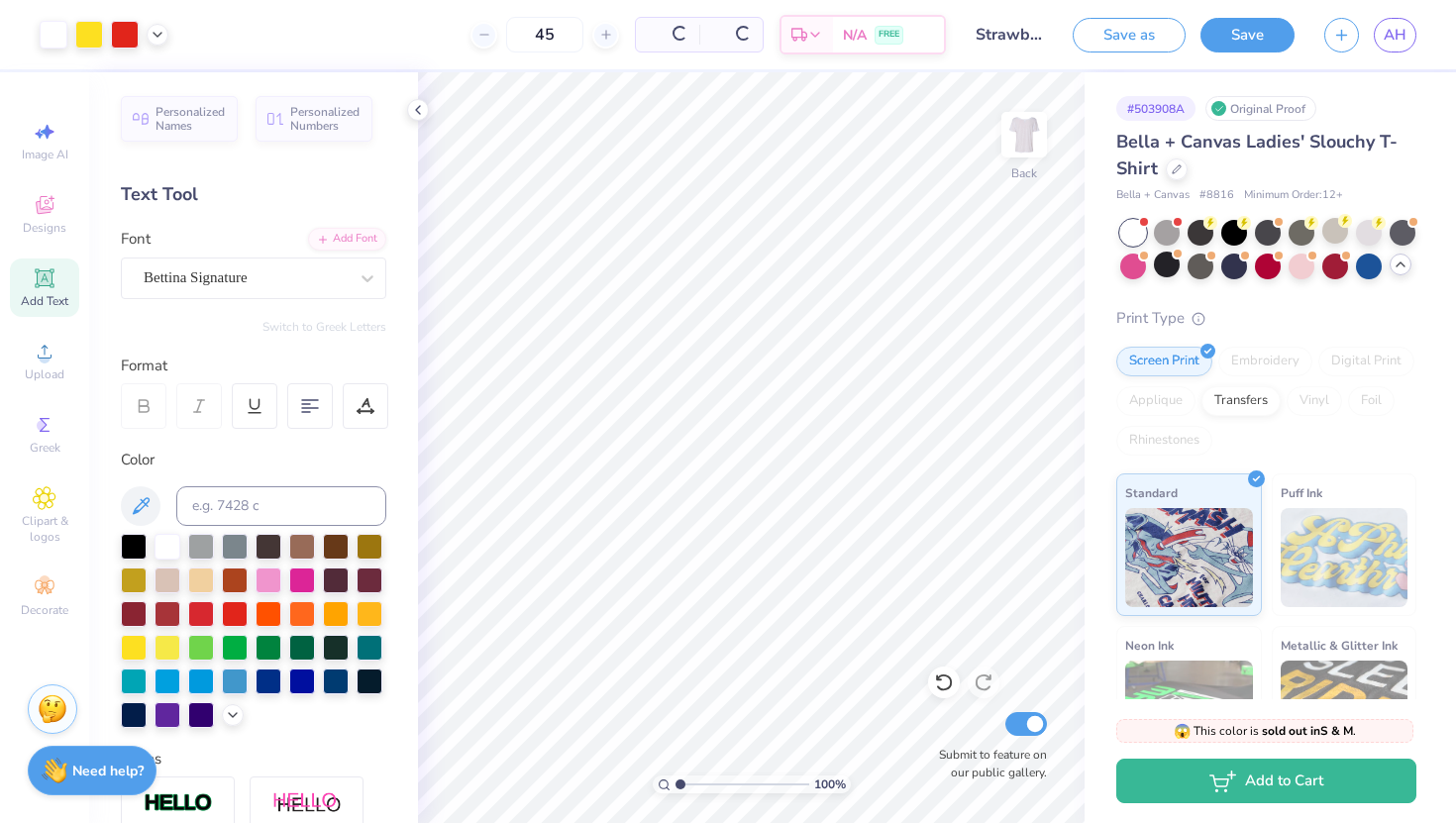 click on "45 Per Item Total Est.  Delivery N/A FREE" at bounding box center [565, 35] 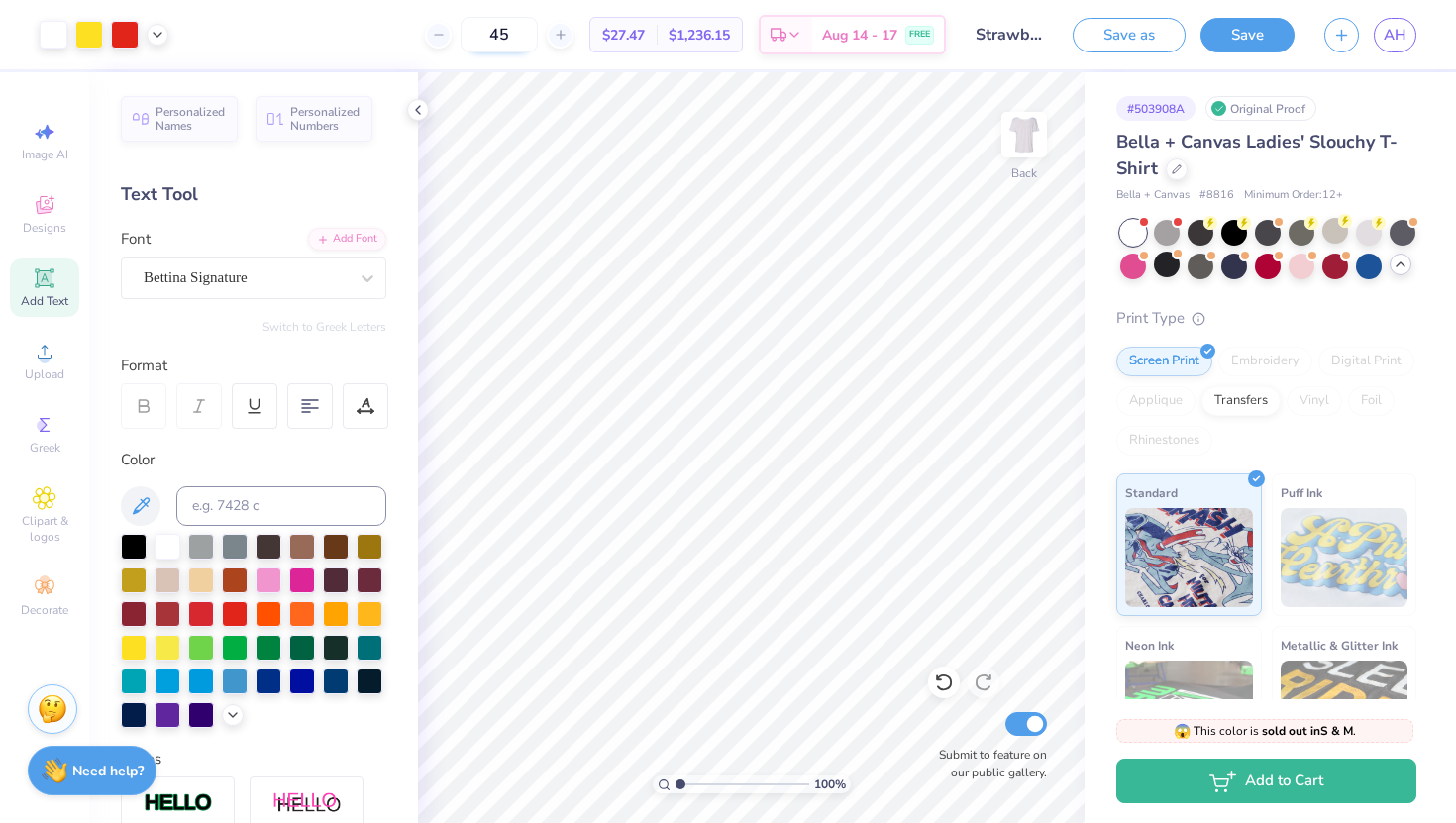 click on "45" at bounding box center (499, 35) 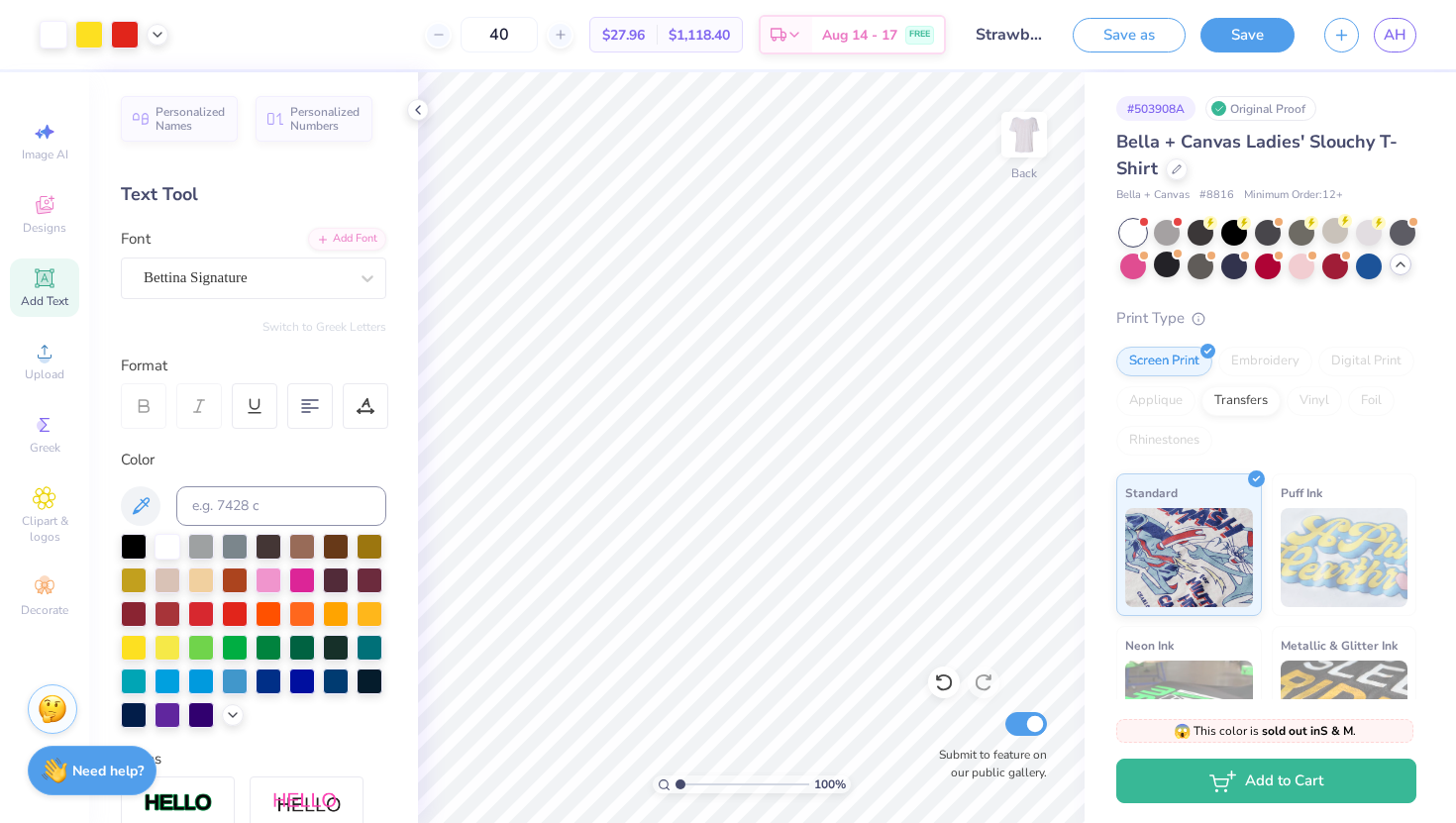 click on "40 $27.96 Per Item $1,118.40 Total Est.  Delivery Aug 14 - 17 FREE" at bounding box center [565, 35] 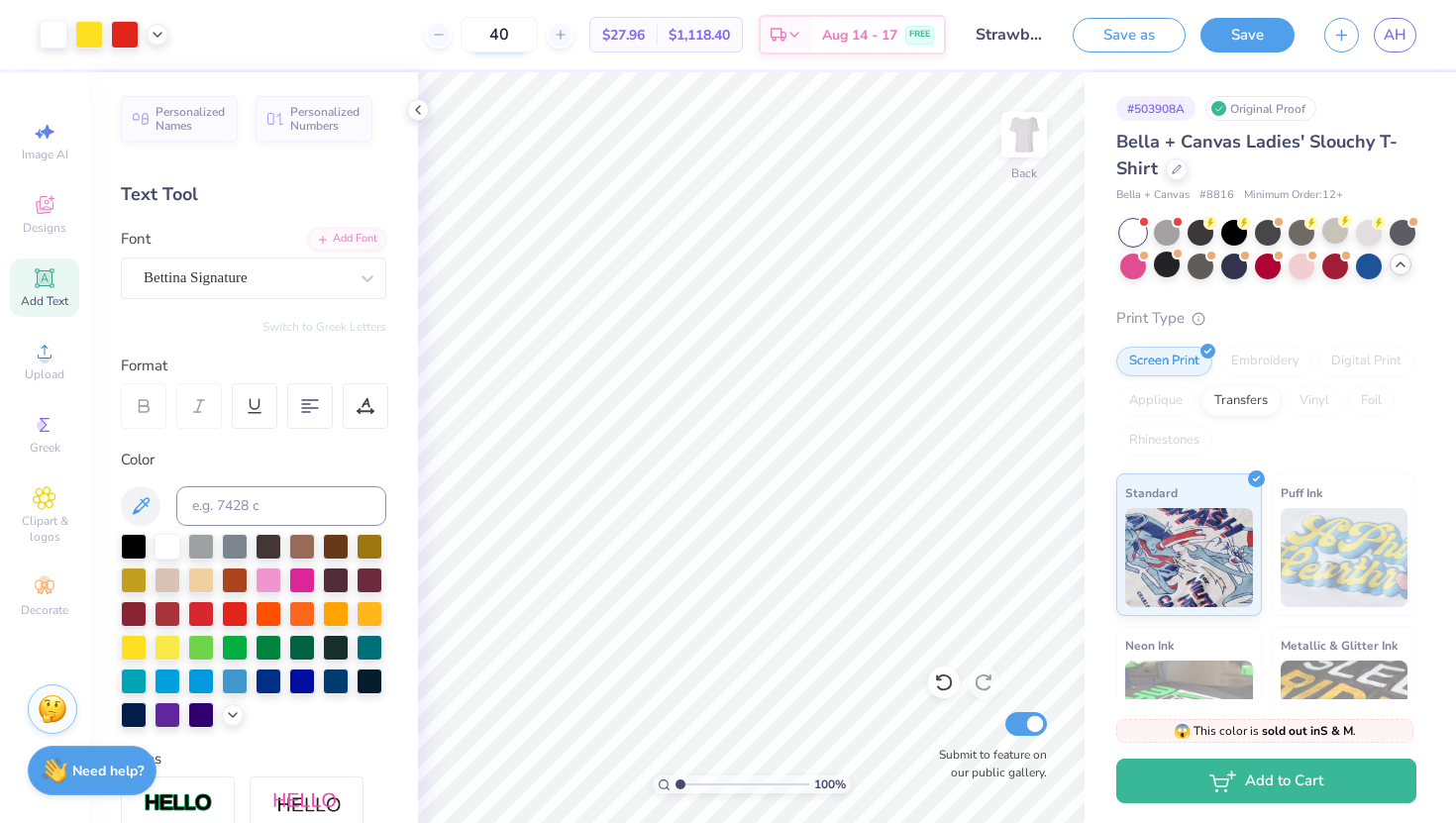 click on "40" at bounding box center (499, 35) 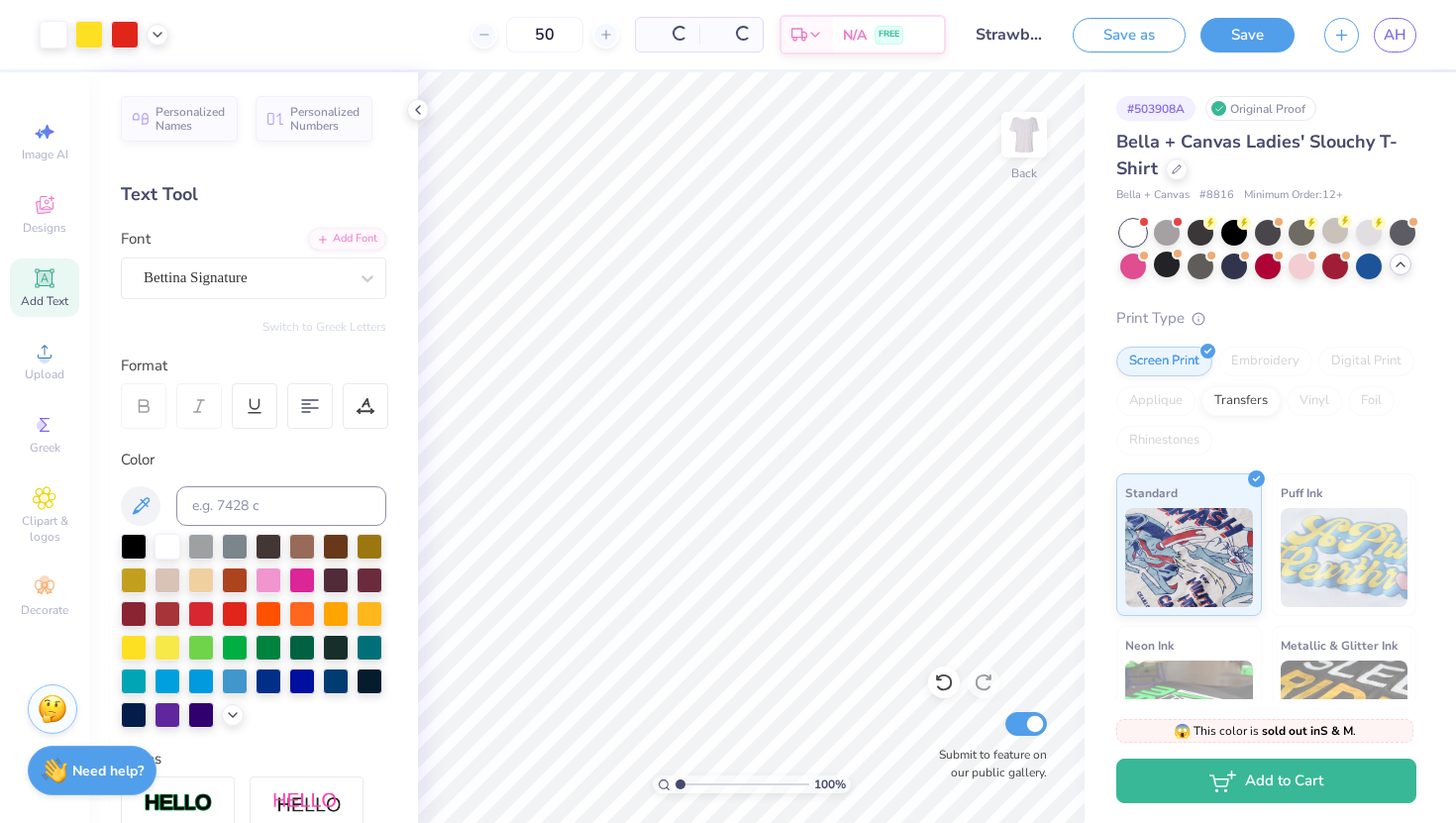 click on "50 Per Item Total Est.  Delivery N/A FREE" at bounding box center (565, 35) 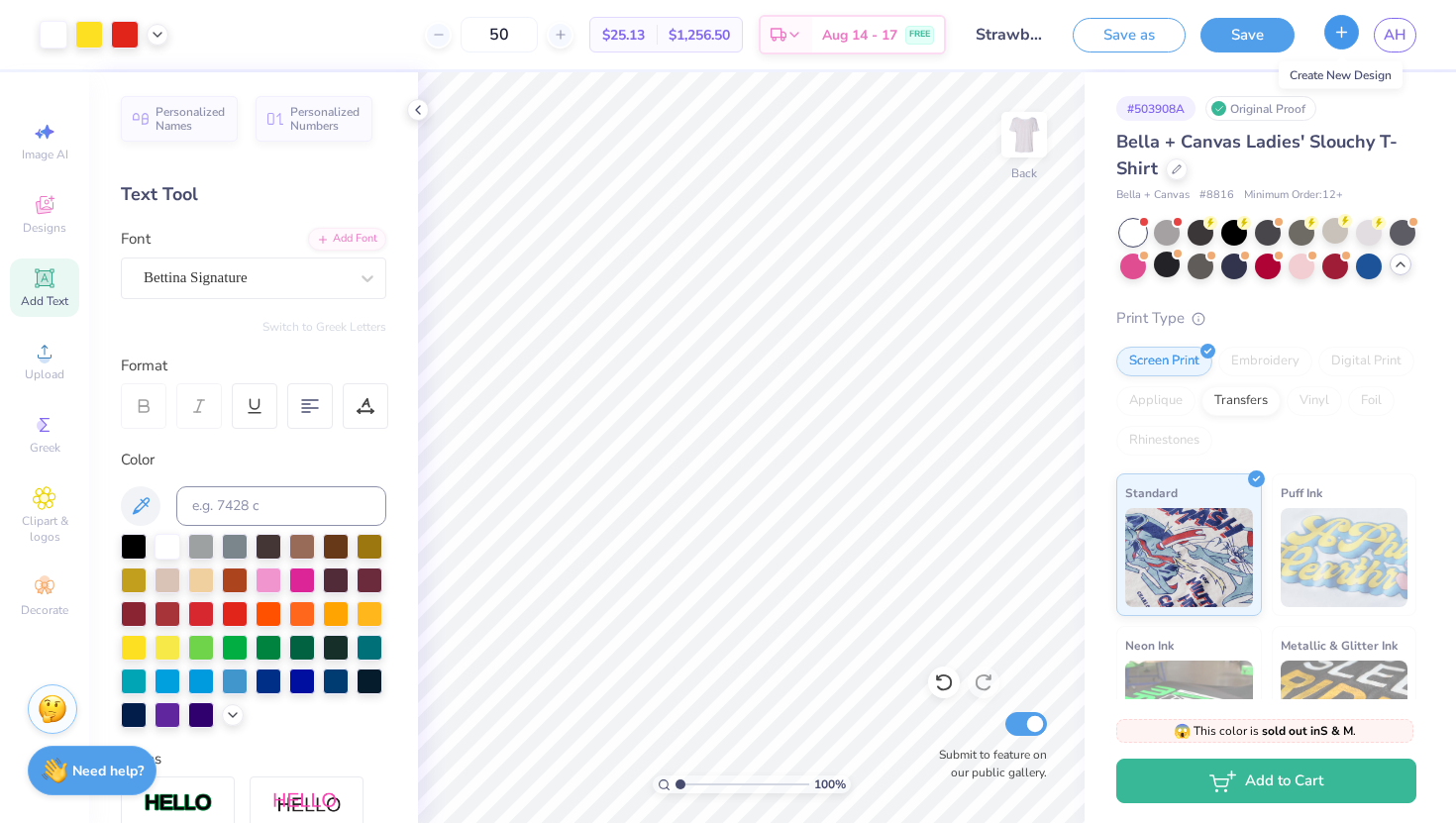 click 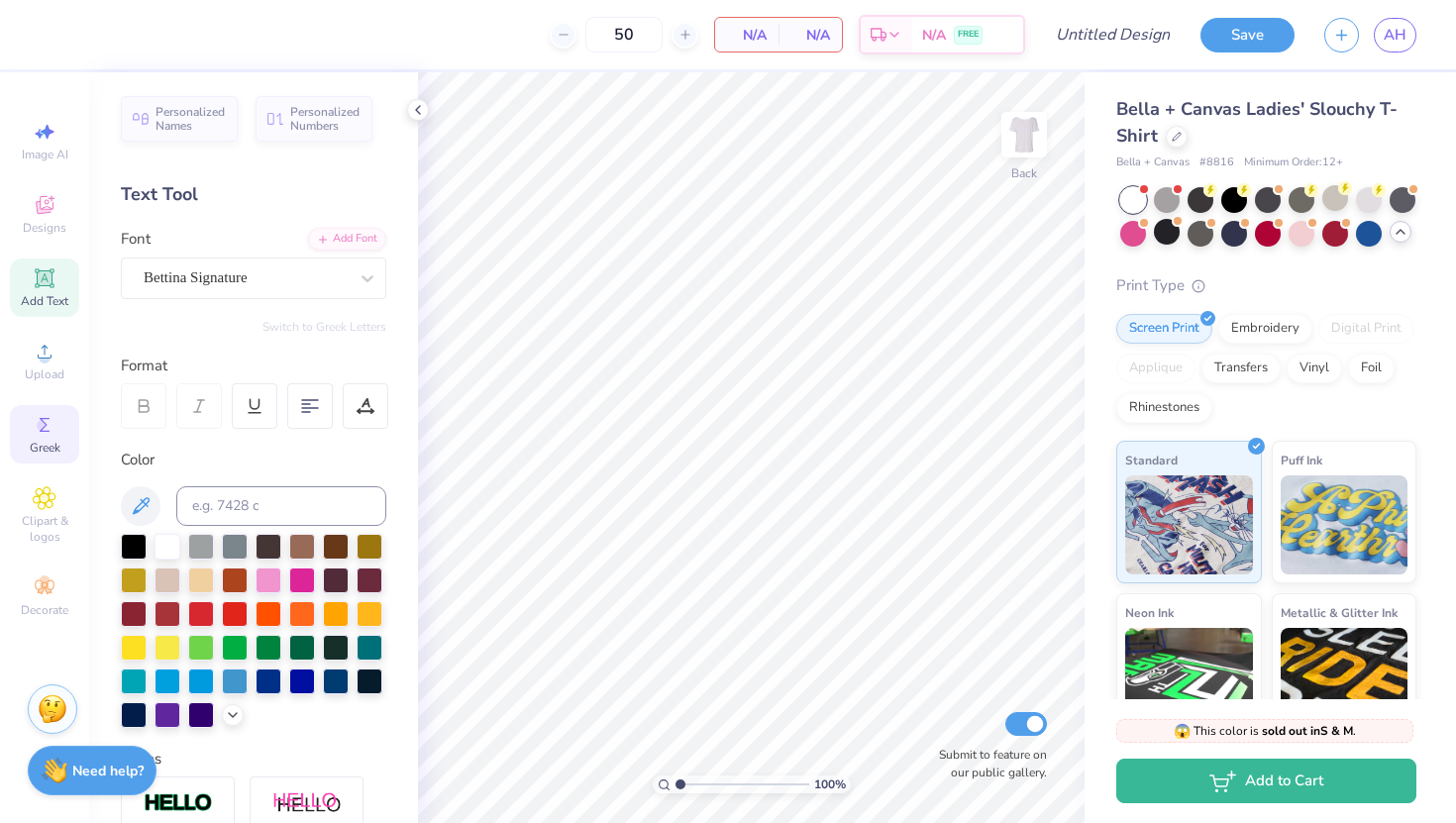 click on "Greek" at bounding box center [45, 434] 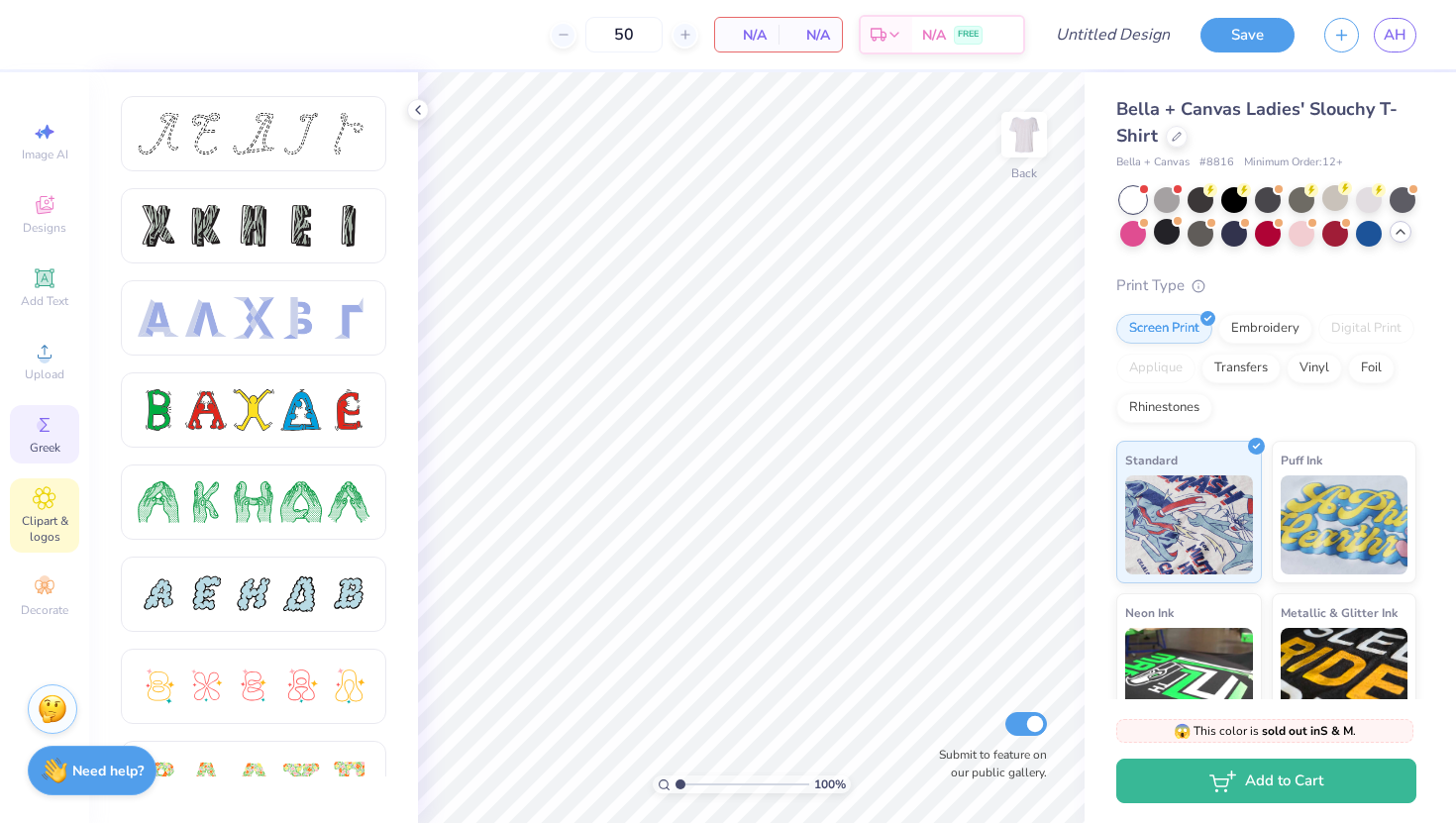 click on "Clipart & logos" at bounding box center (45, 515) 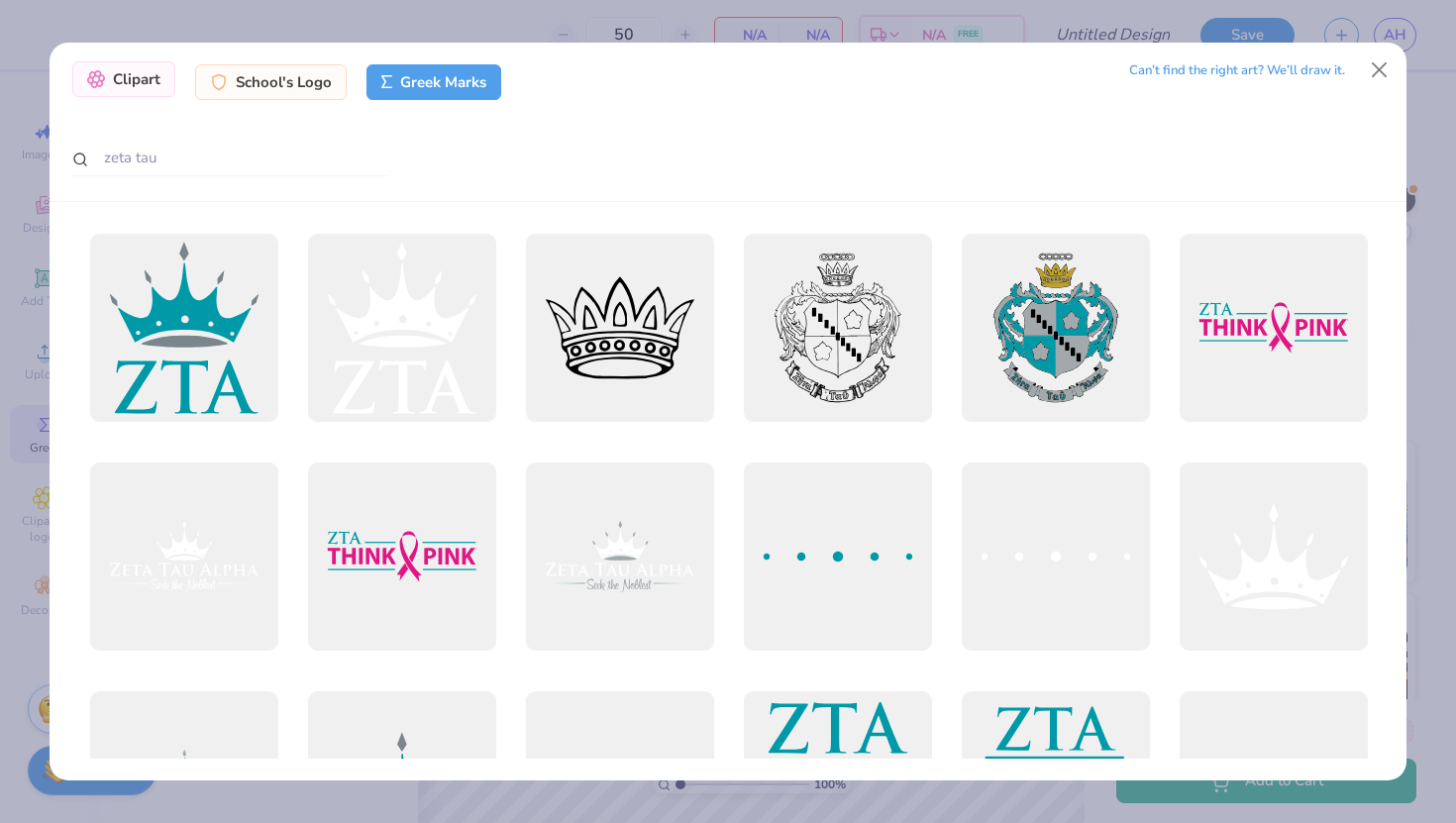 click on "Clipart" at bounding box center [124, 79] 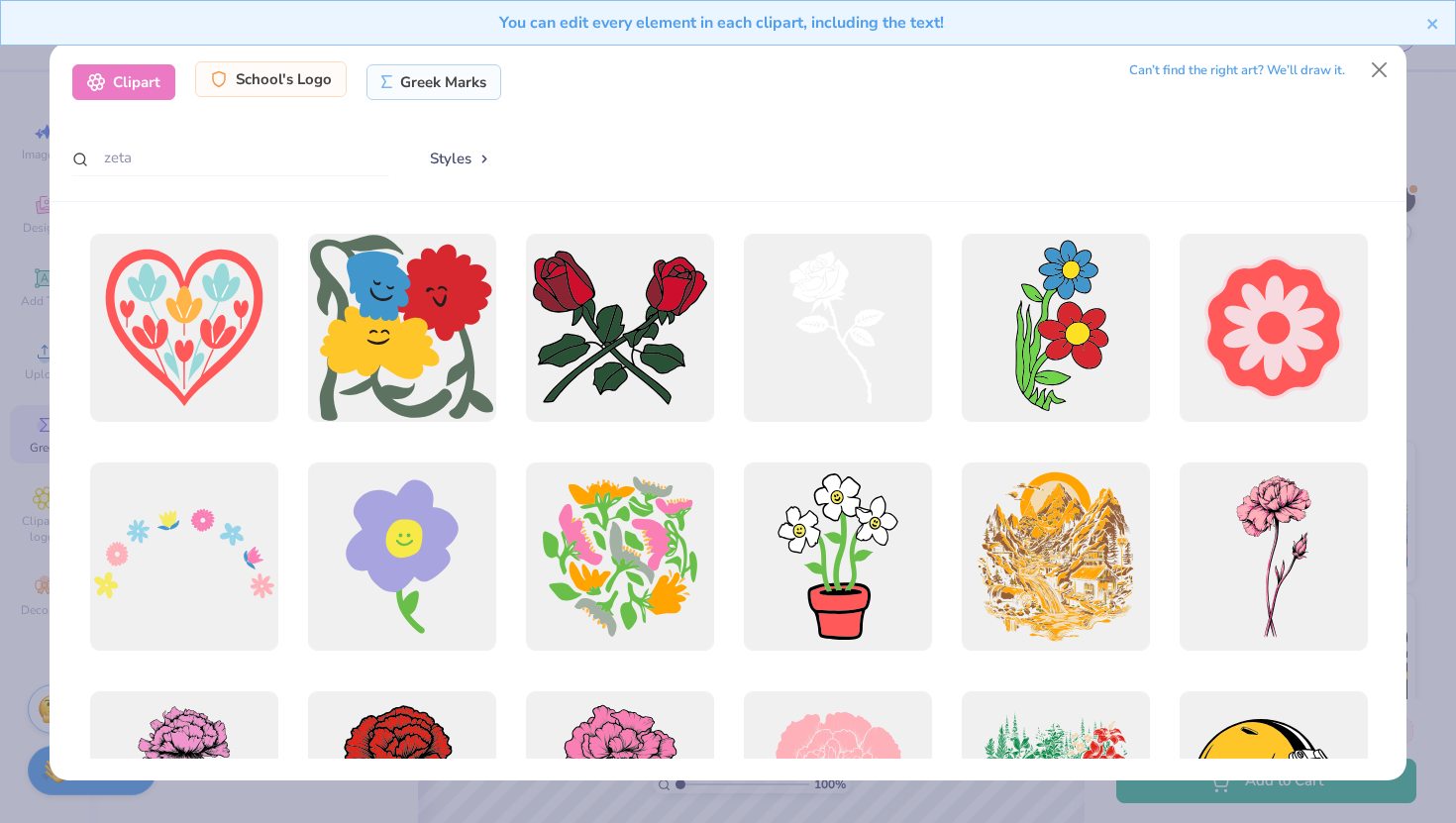 click on "School's Logo" at bounding box center [270, 79] 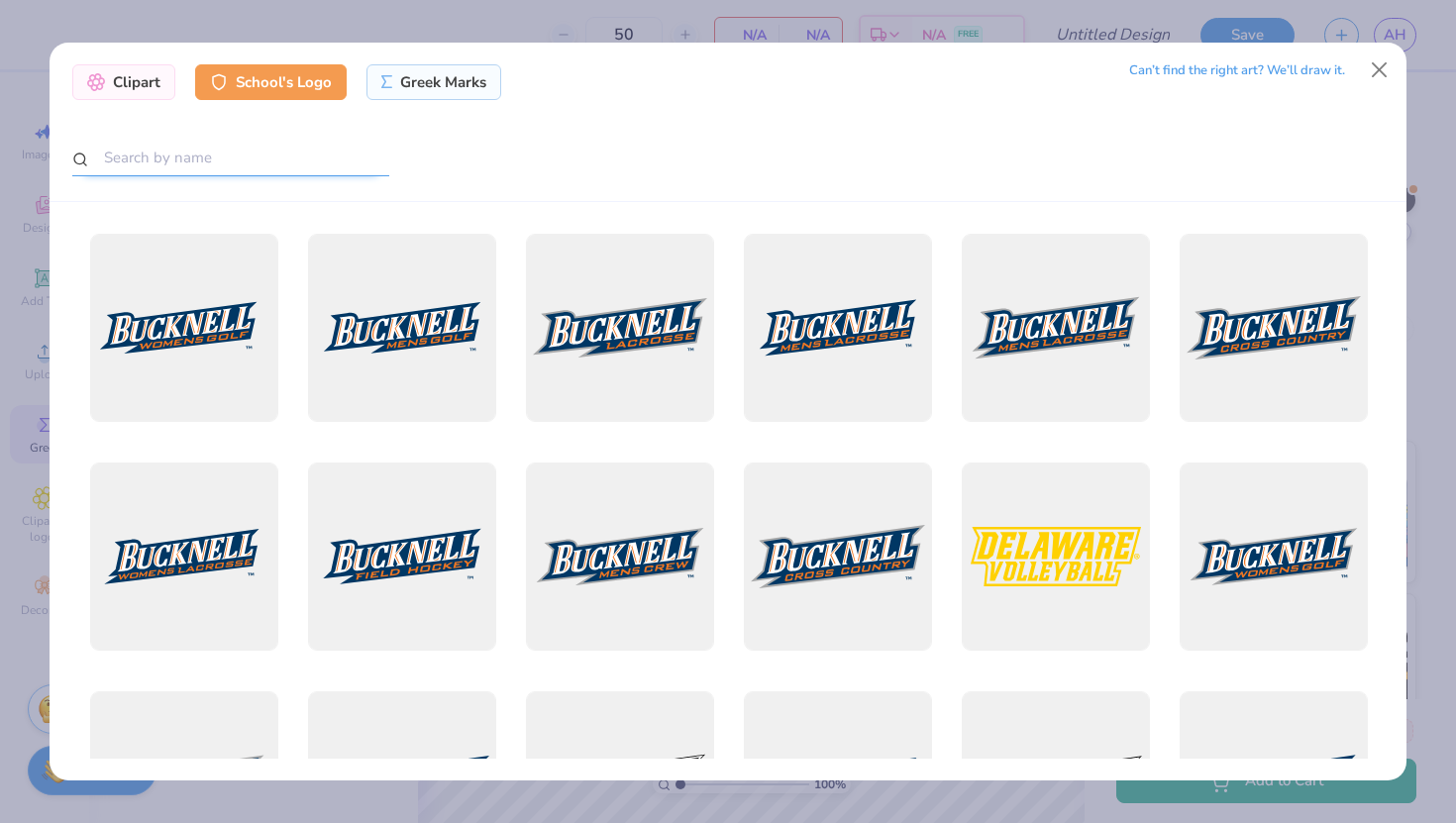 click at bounding box center (231, 157) 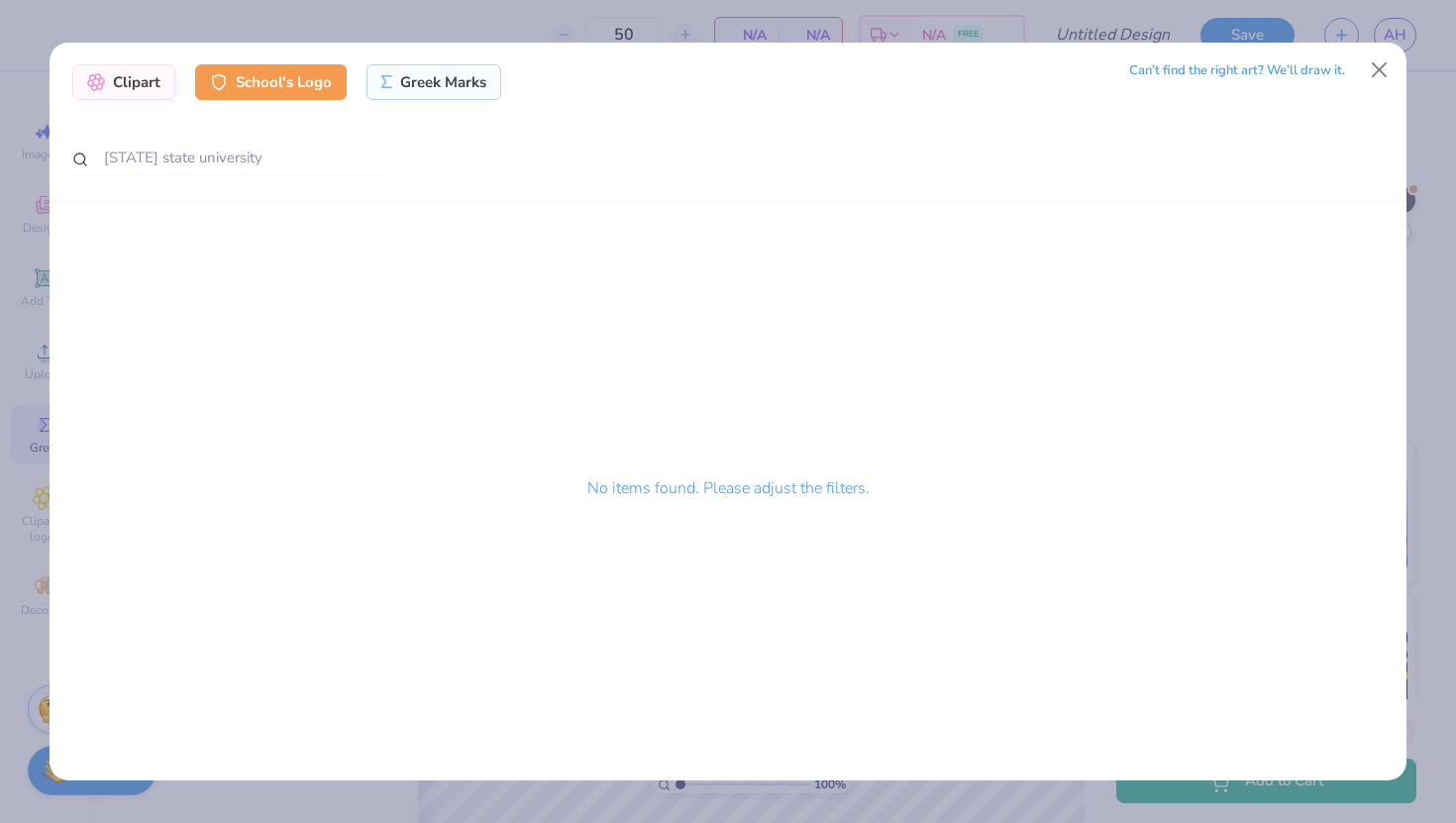 click on "Clipart School's Logo Greek Marks Can’t find the right art? We’ll draw it. [STATE] state university" at bounding box center (728, 122) 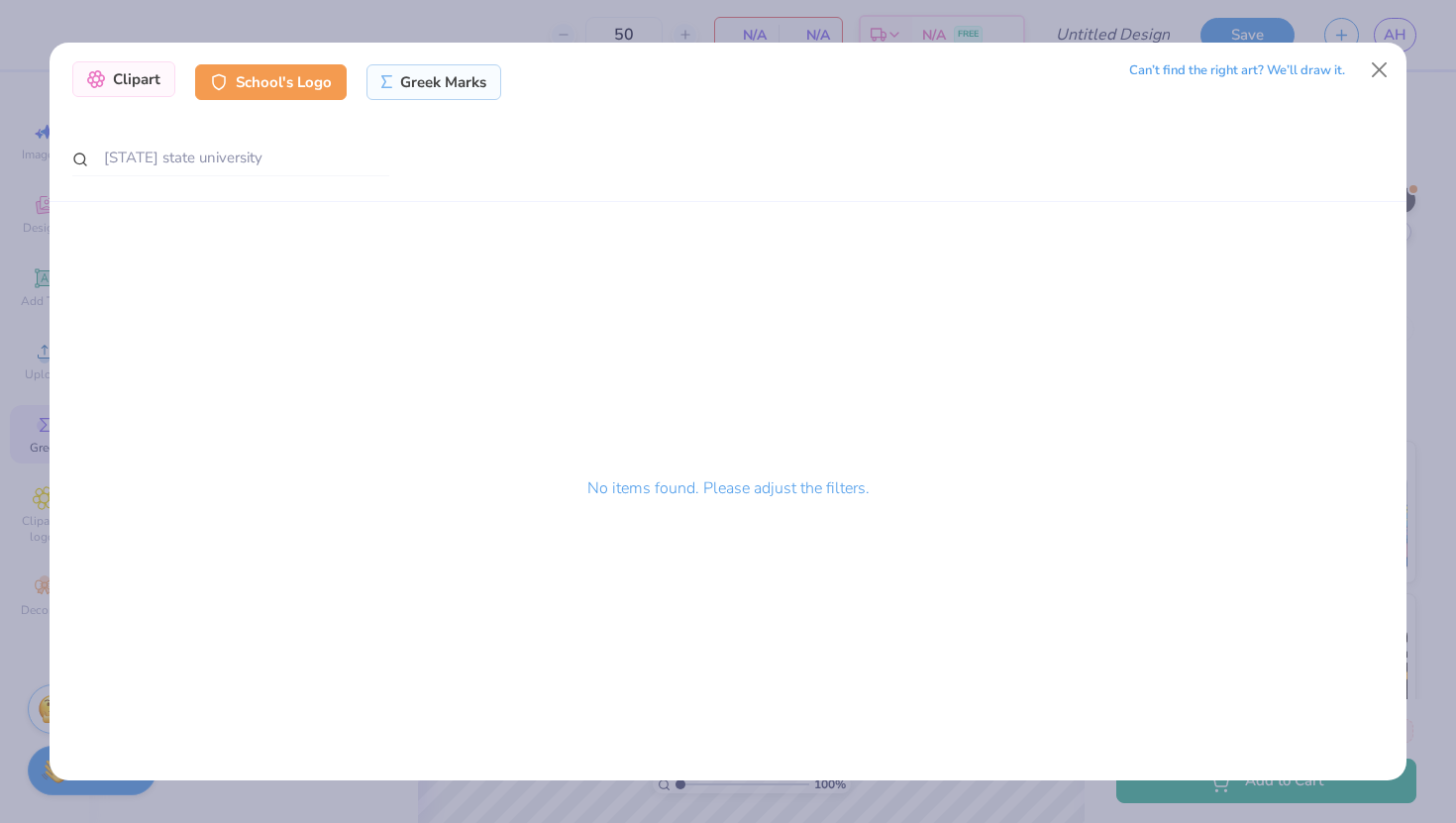 click on "Clipart" at bounding box center [124, 79] 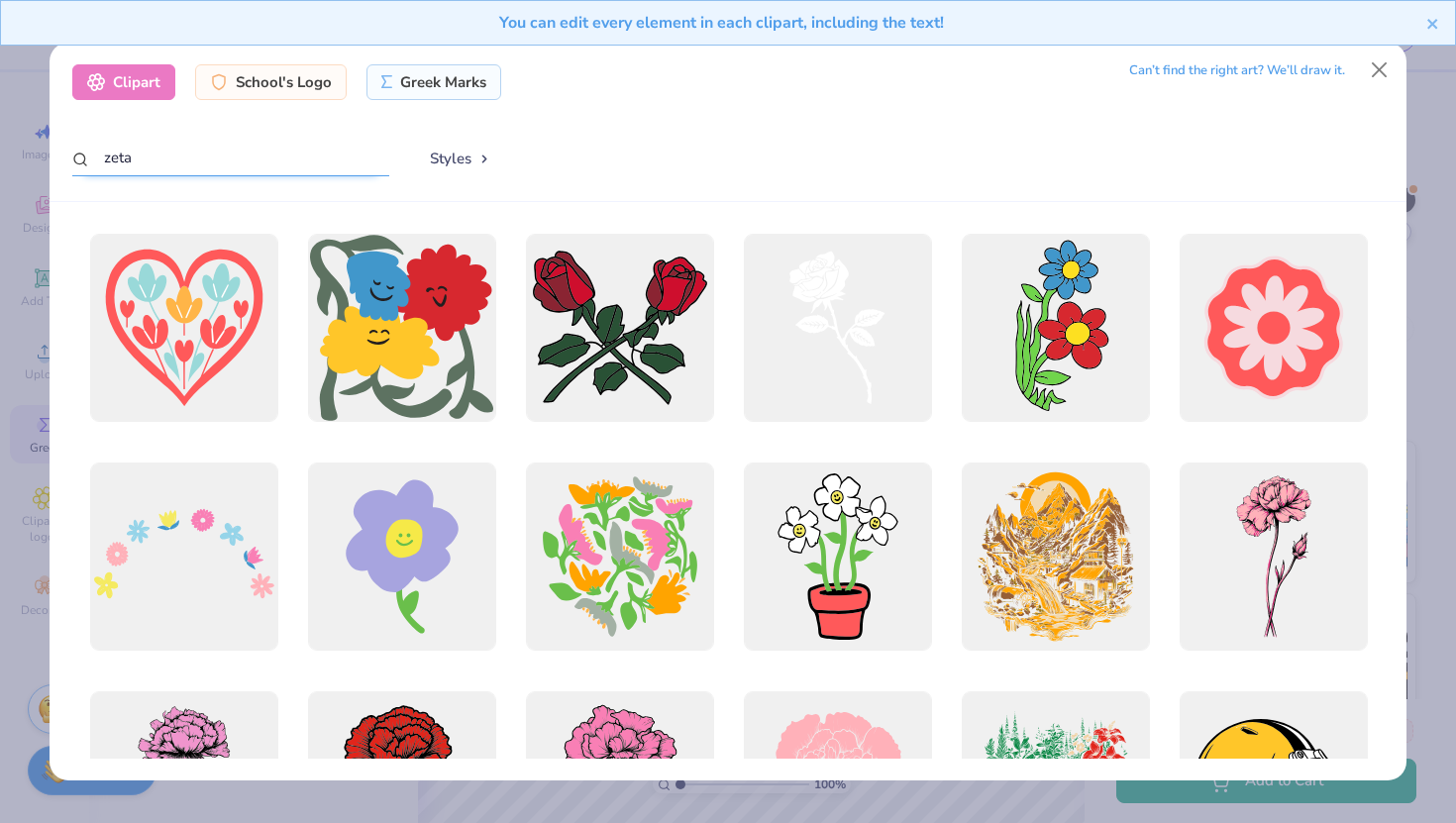 click on "zeta" at bounding box center (231, 157) 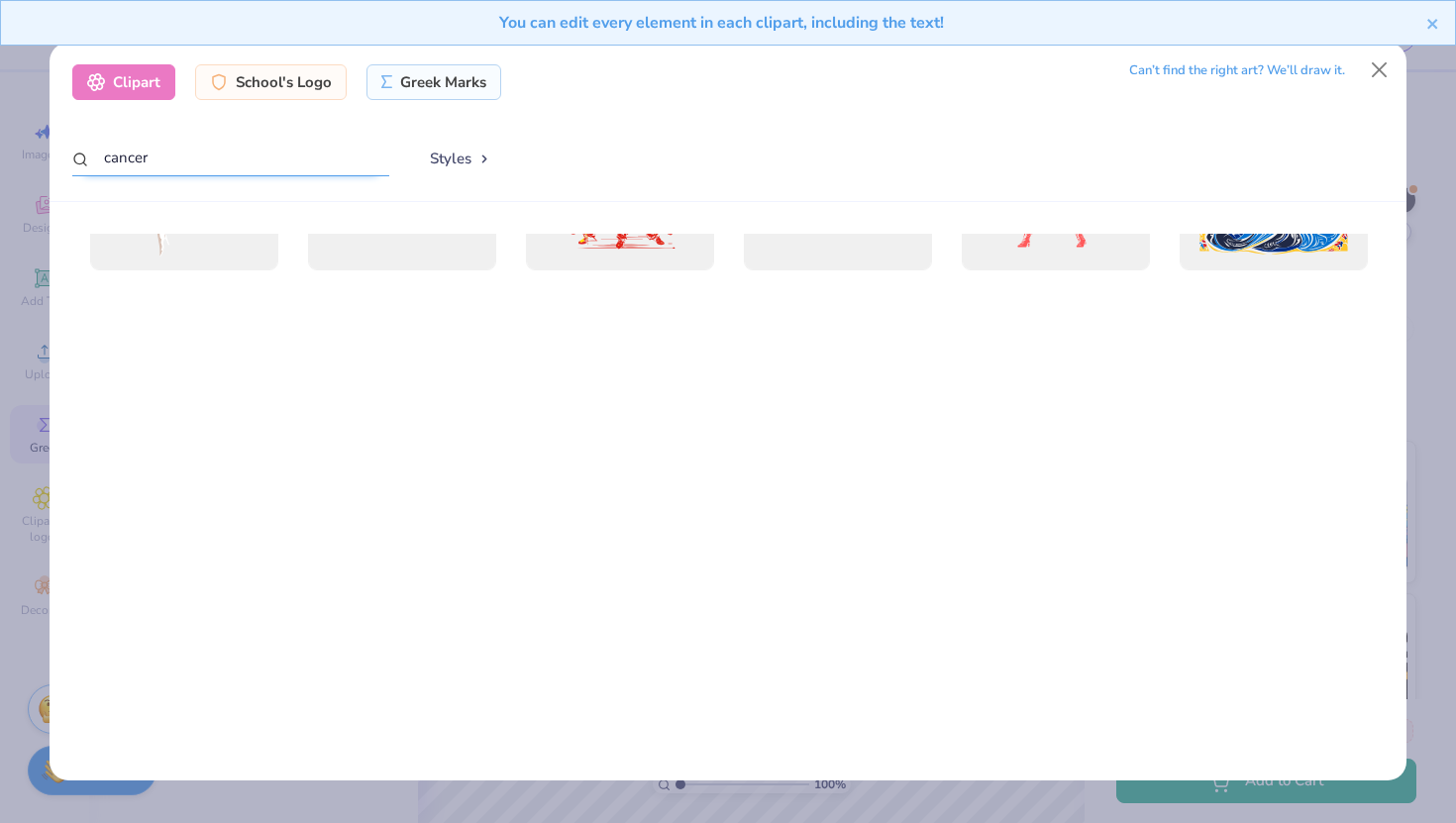 scroll, scrollTop: 0, scrollLeft: 0, axis: both 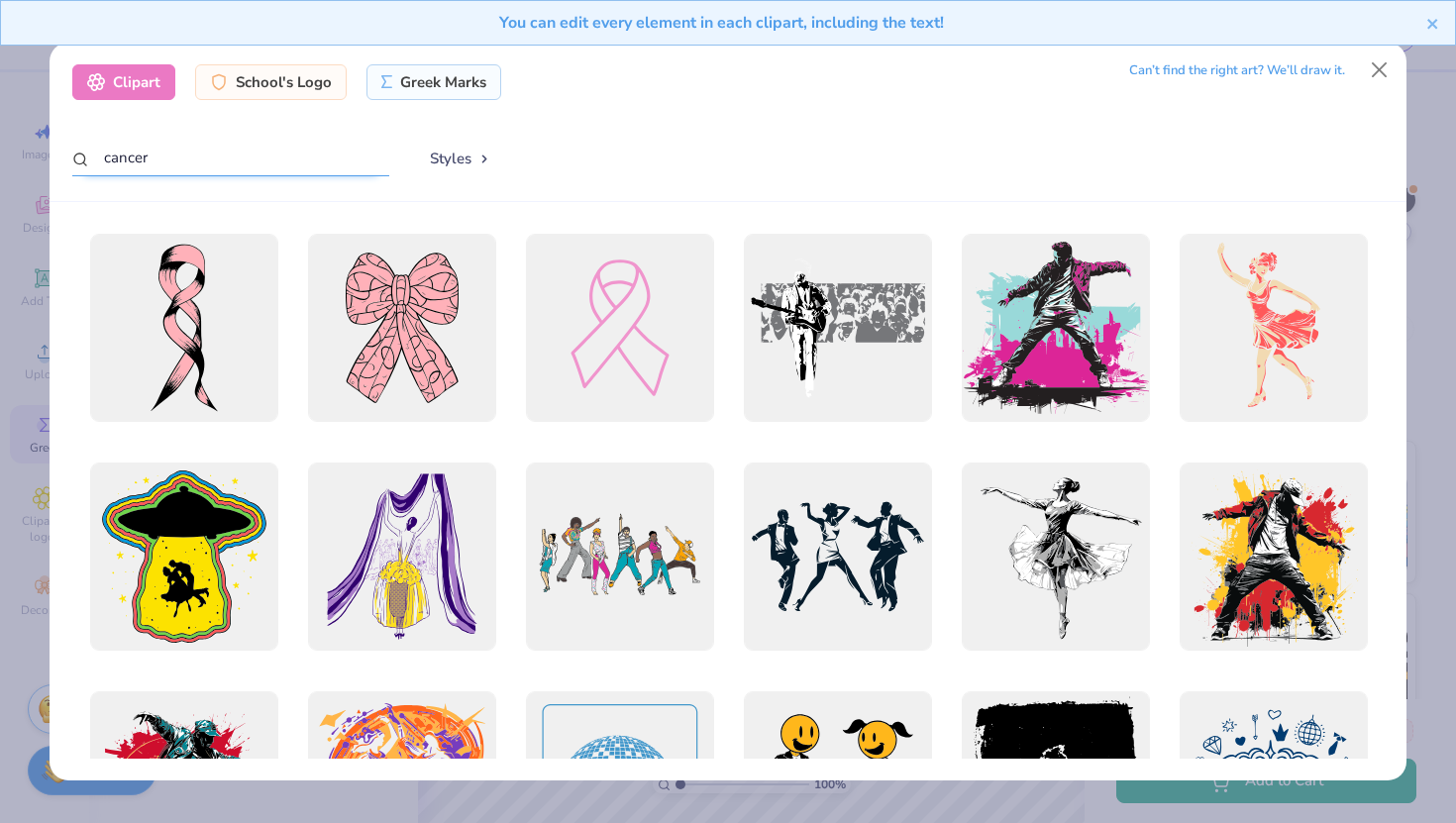 click on "cancer" at bounding box center [231, 157] 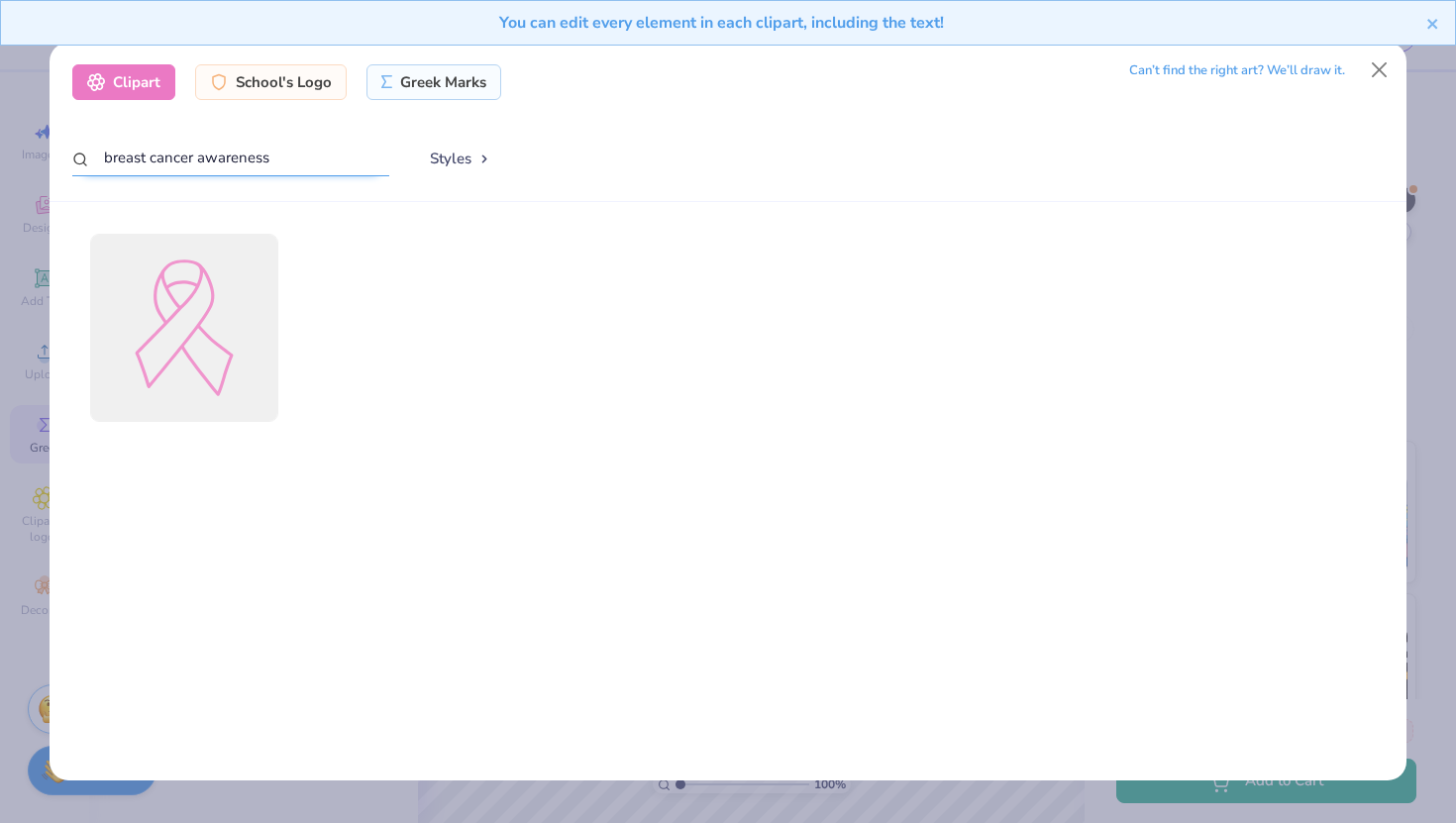 drag, startPoint x: 293, startPoint y: 147, endPoint x: 365, endPoint y: 154, distance: 72.33948 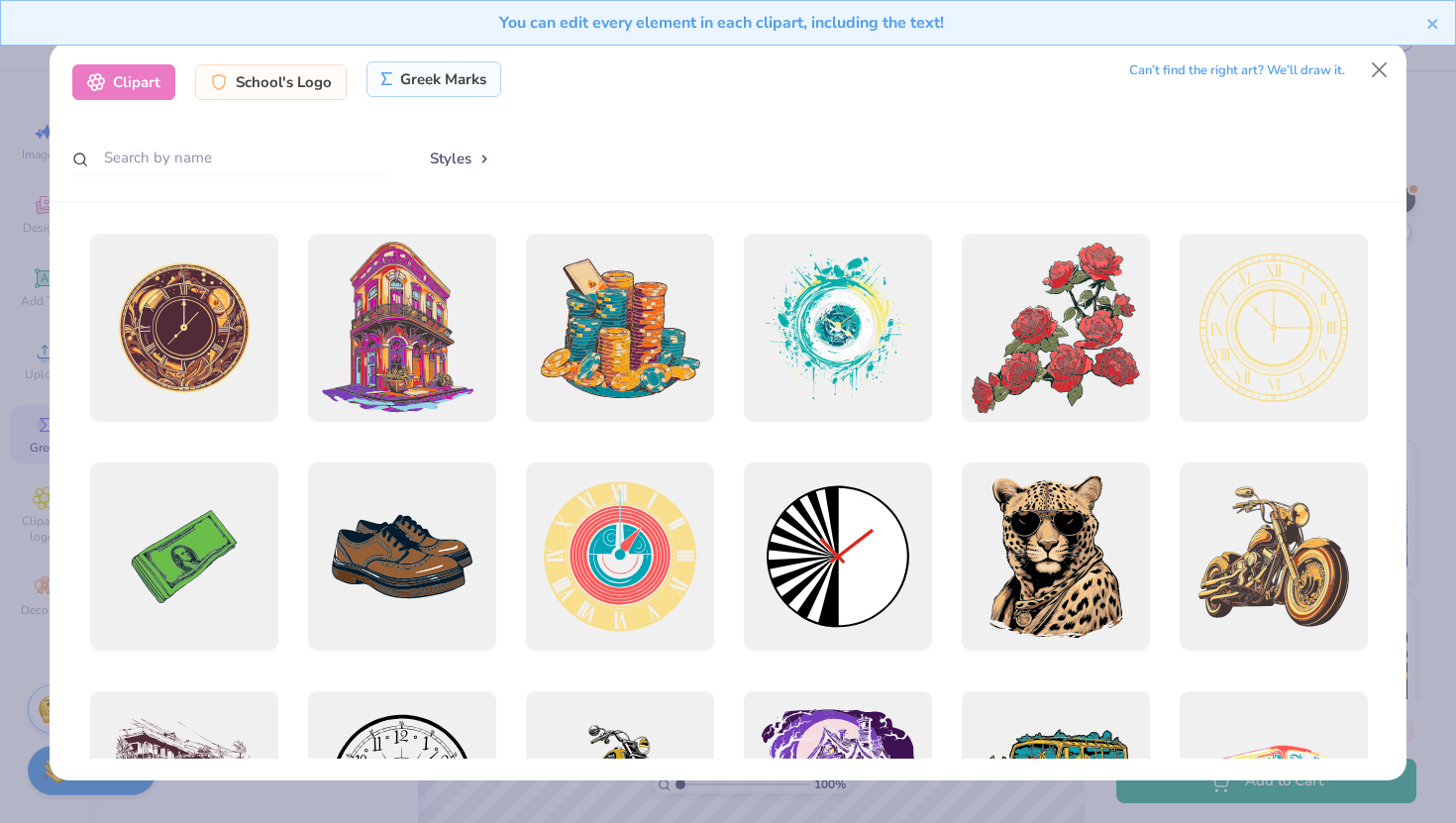 click on "Greek Marks" at bounding box center [434, 79] 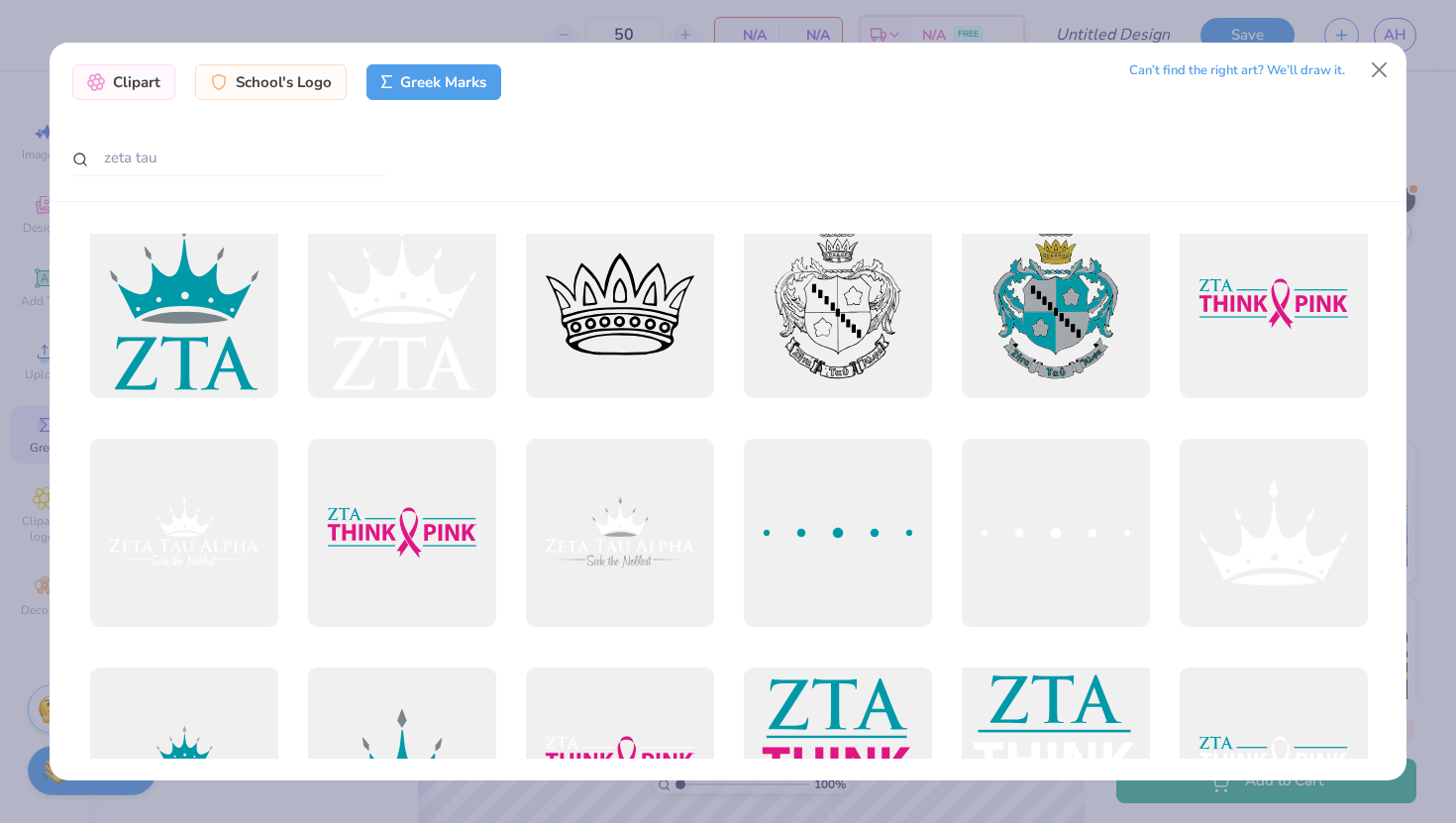 scroll, scrollTop: 0, scrollLeft: 0, axis: both 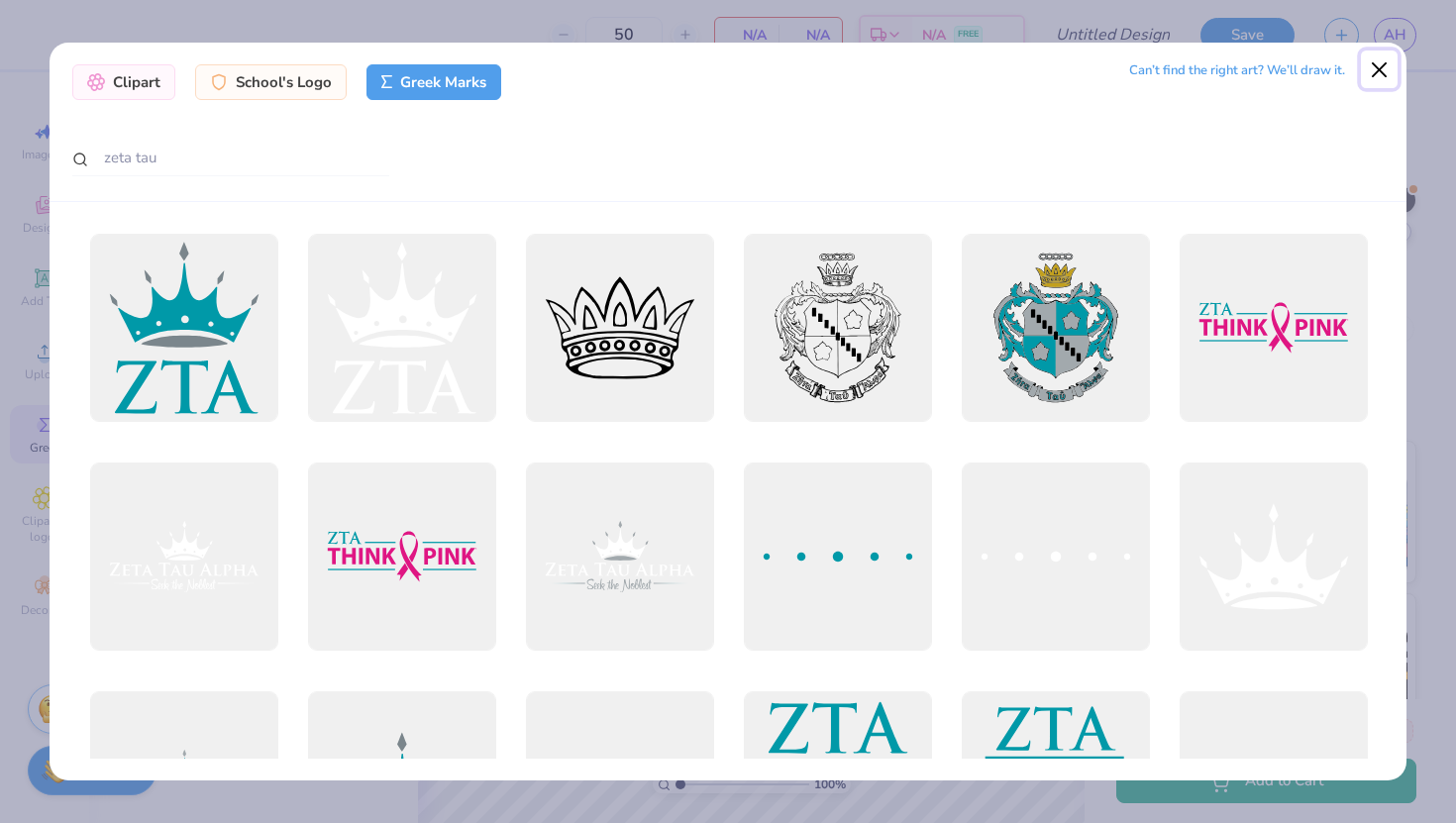 click at bounding box center (1380, 69) 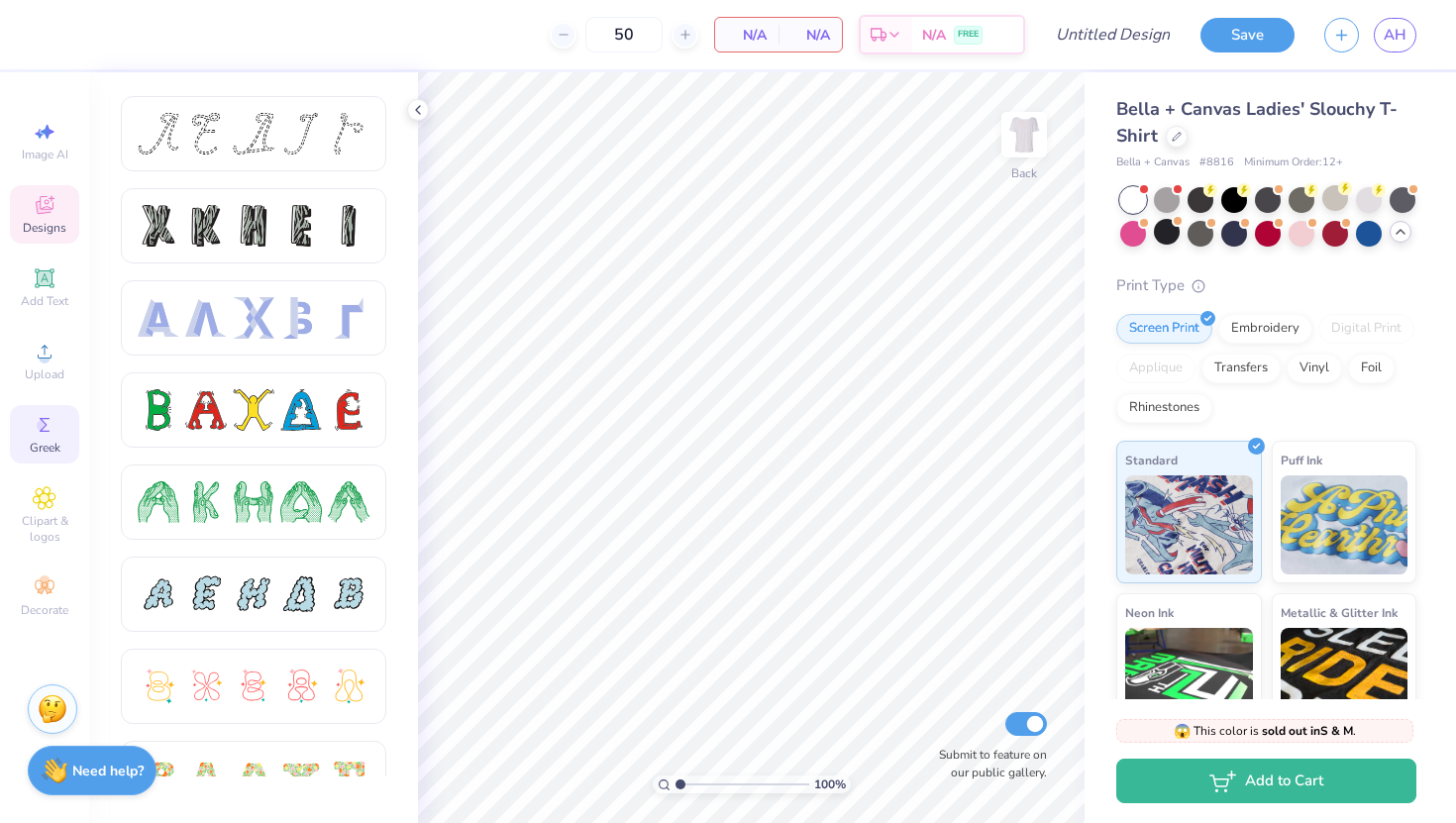click on "Designs" at bounding box center [45, 228] 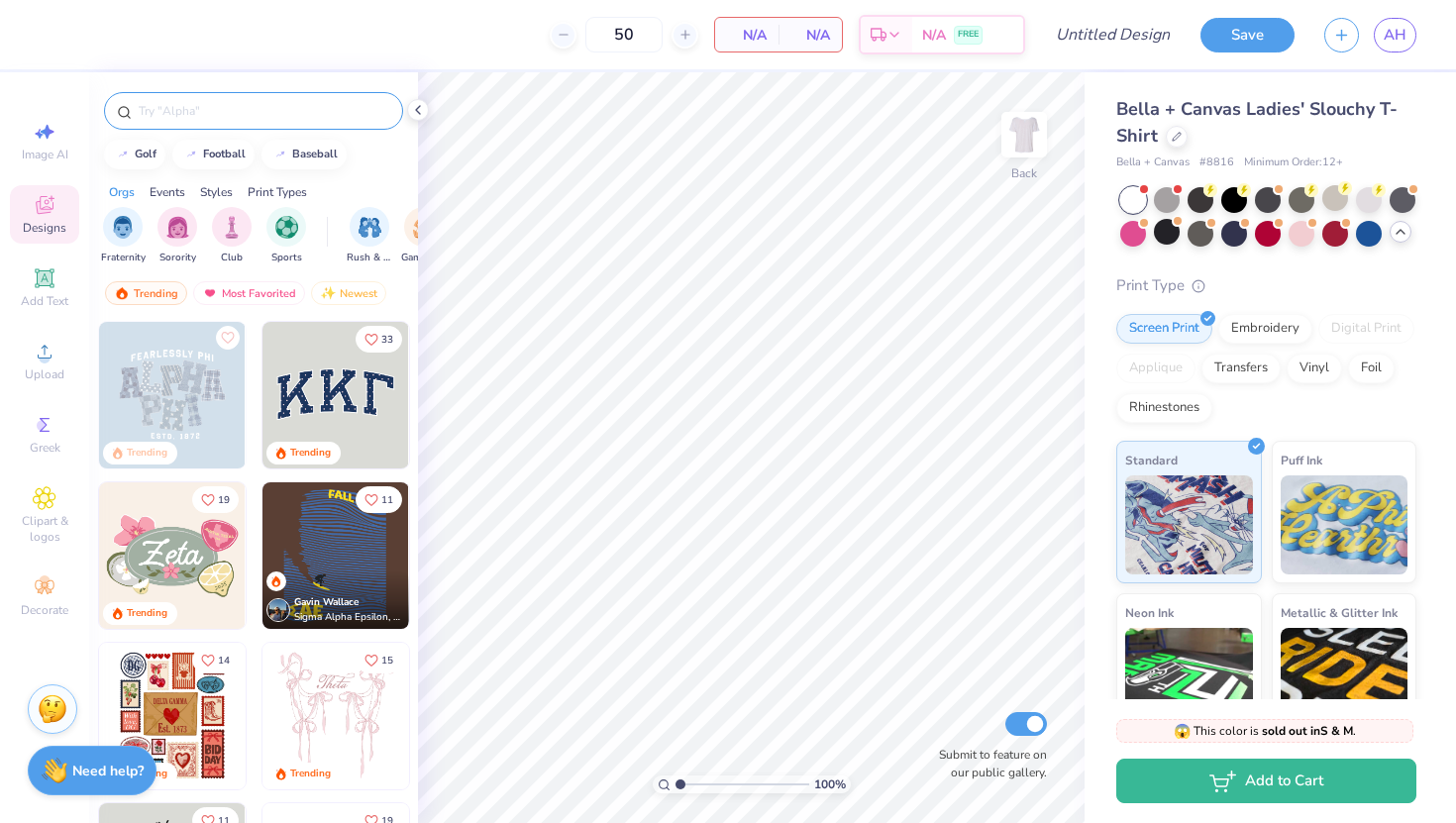 click at bounding box center [263, 111] 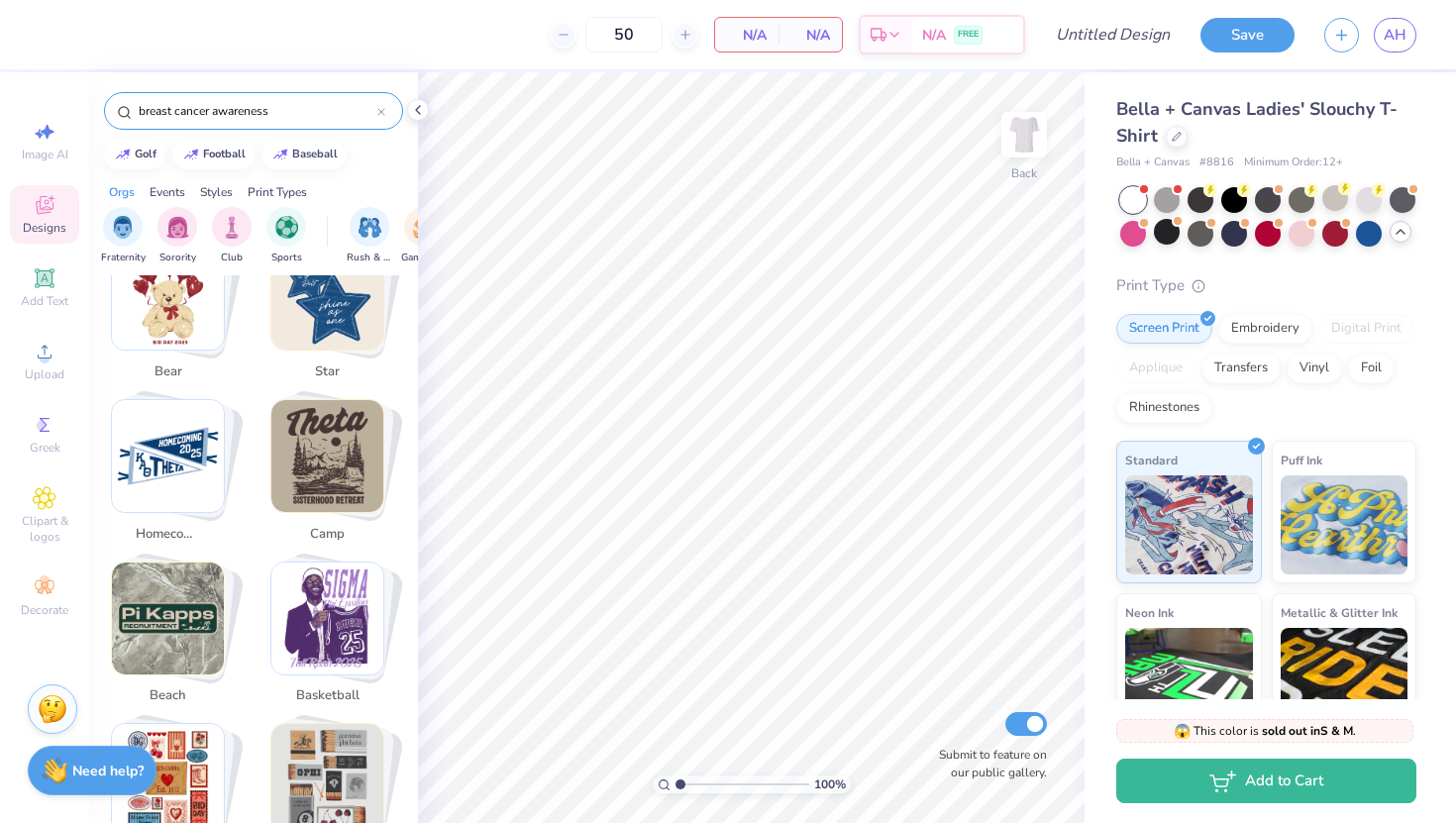 scroll, scrollTop: 720, scrollLeft: 0, axis: vertical 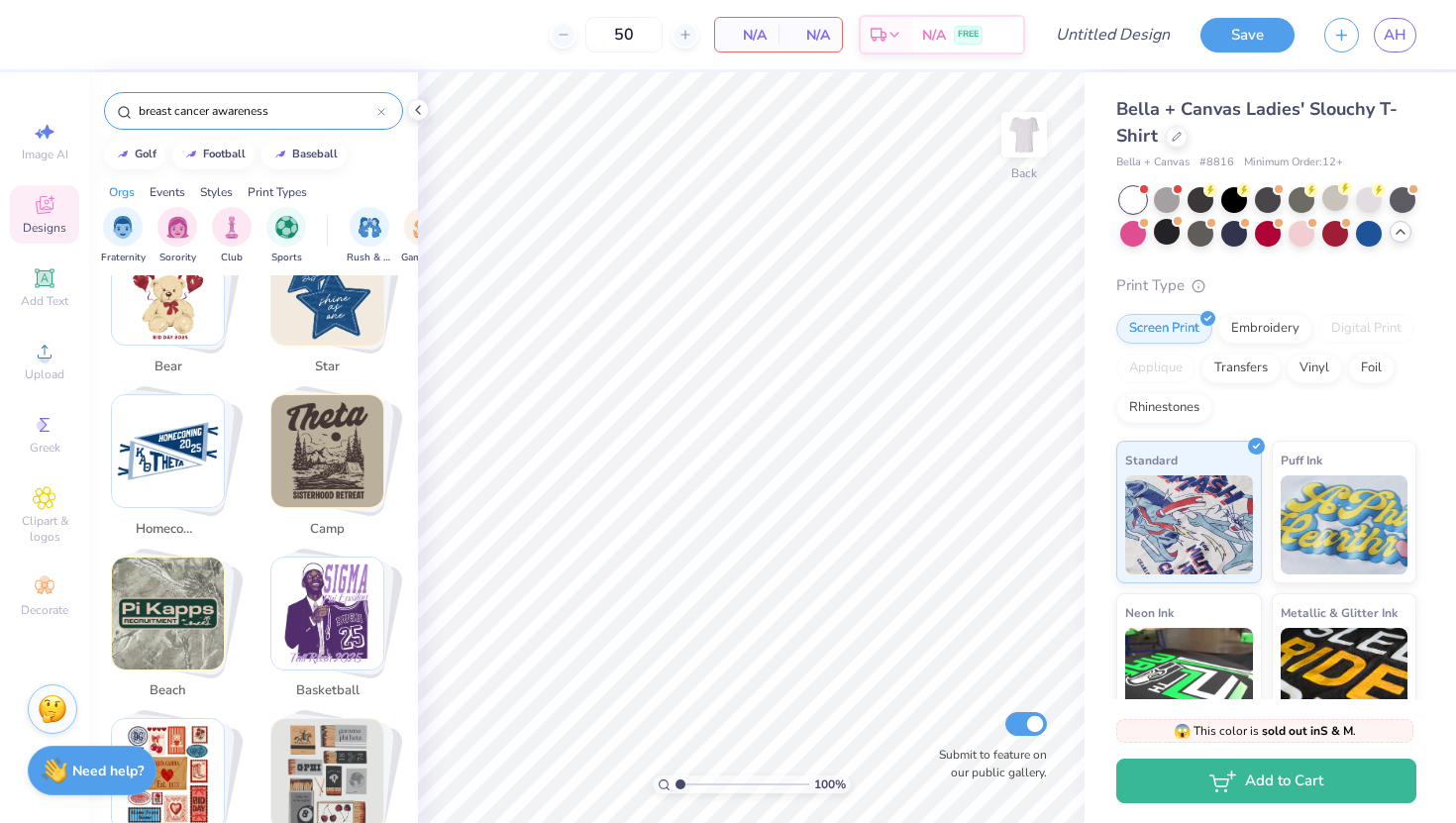 click on "breast cancer awareness" at bounding box center [257, 111] 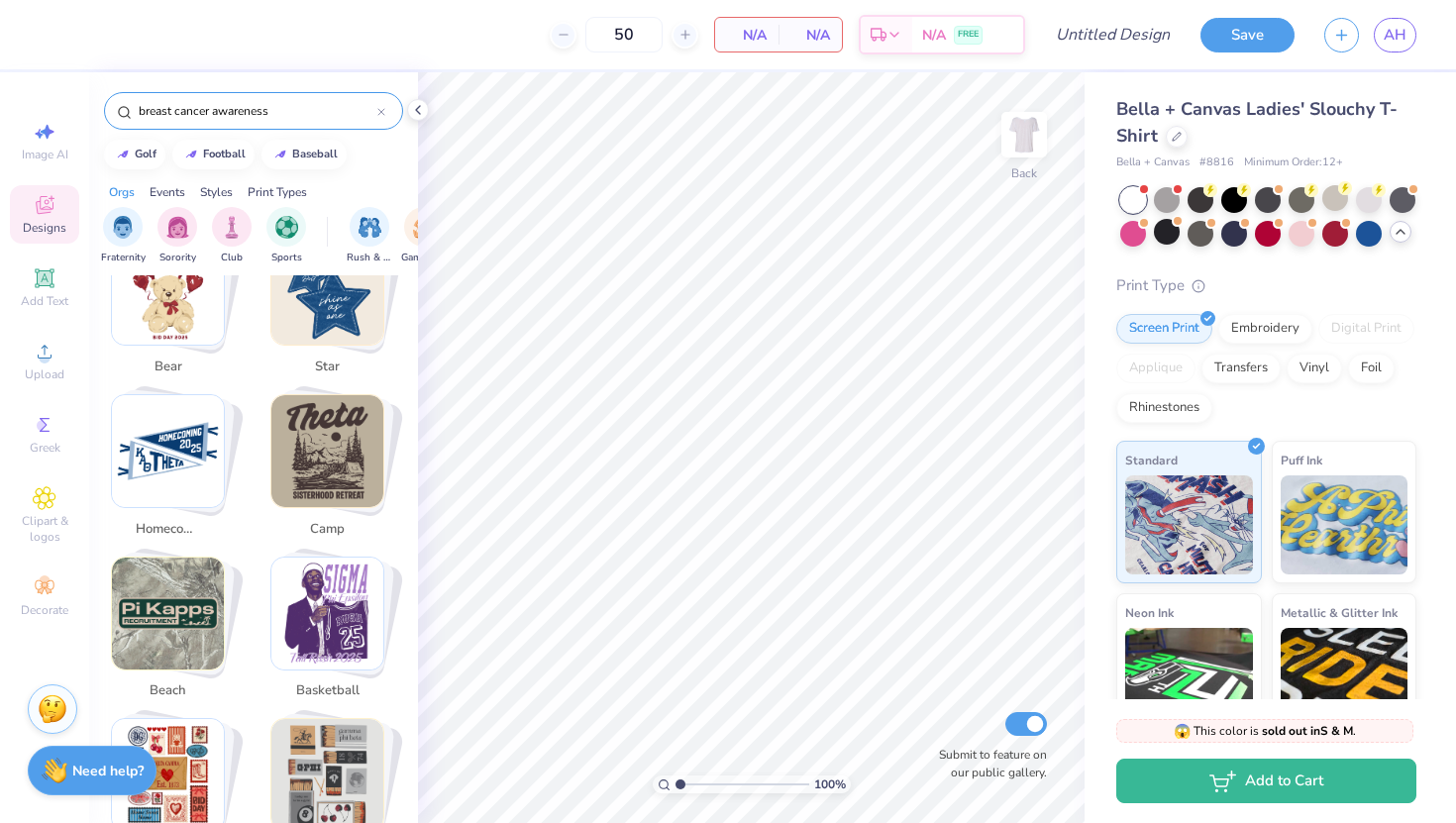 click on "breast cancer awareness" at bounding box center [257, 111] 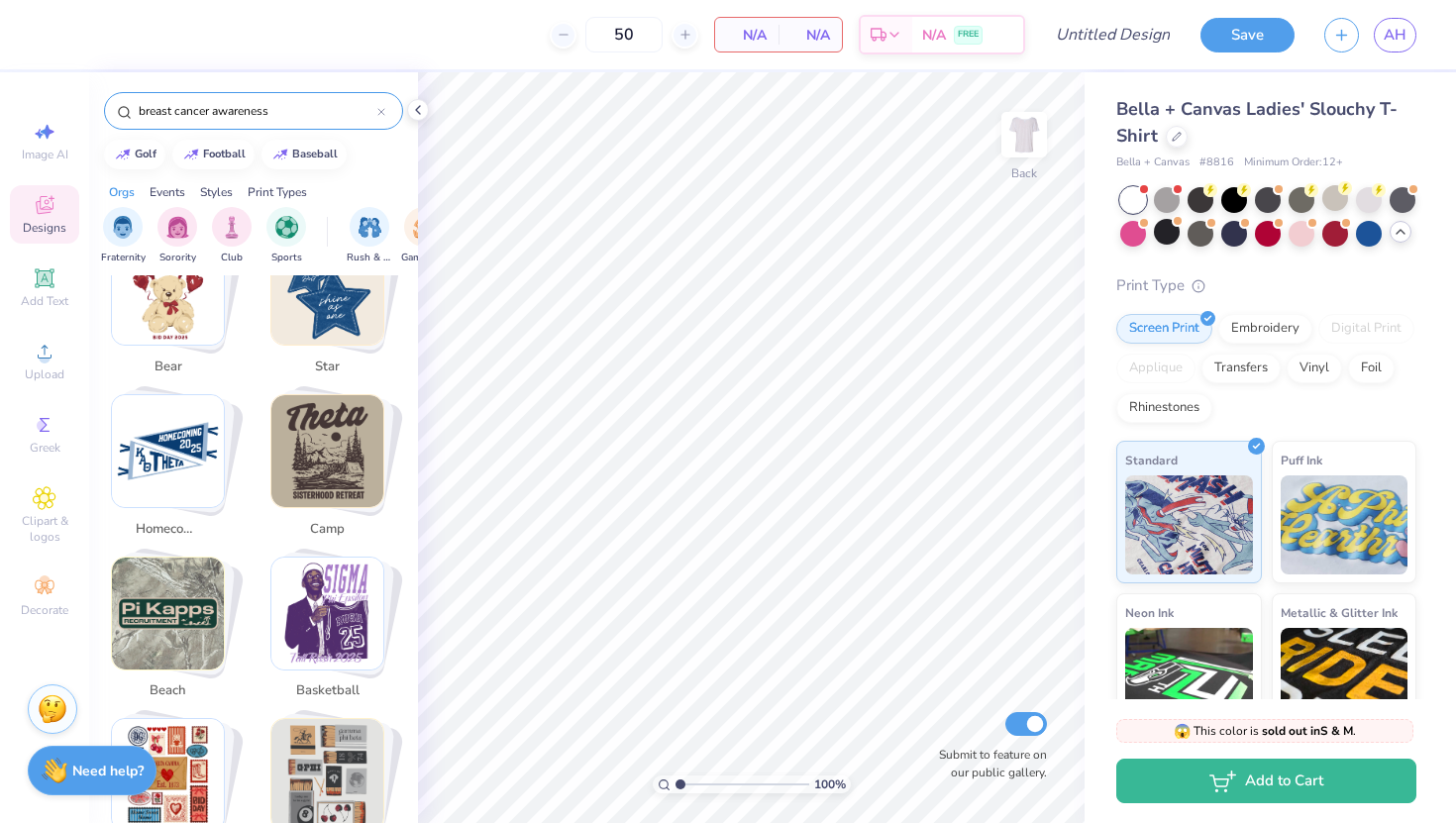 click on "breast cancer awareness" at bounding box center [257, 111] 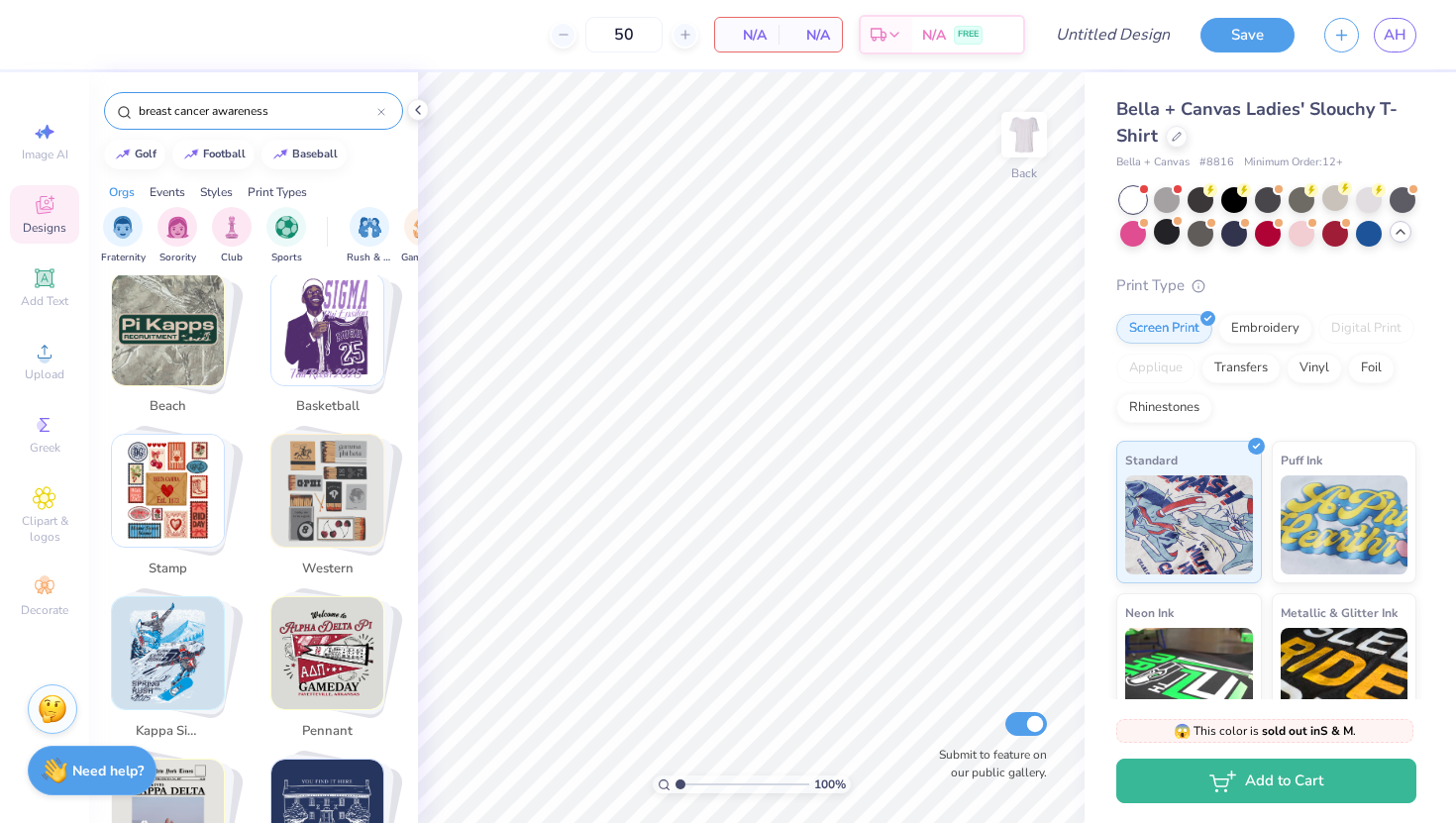 scroll, scrollTop: 1005, scrollLeft: 0, axis: vertical 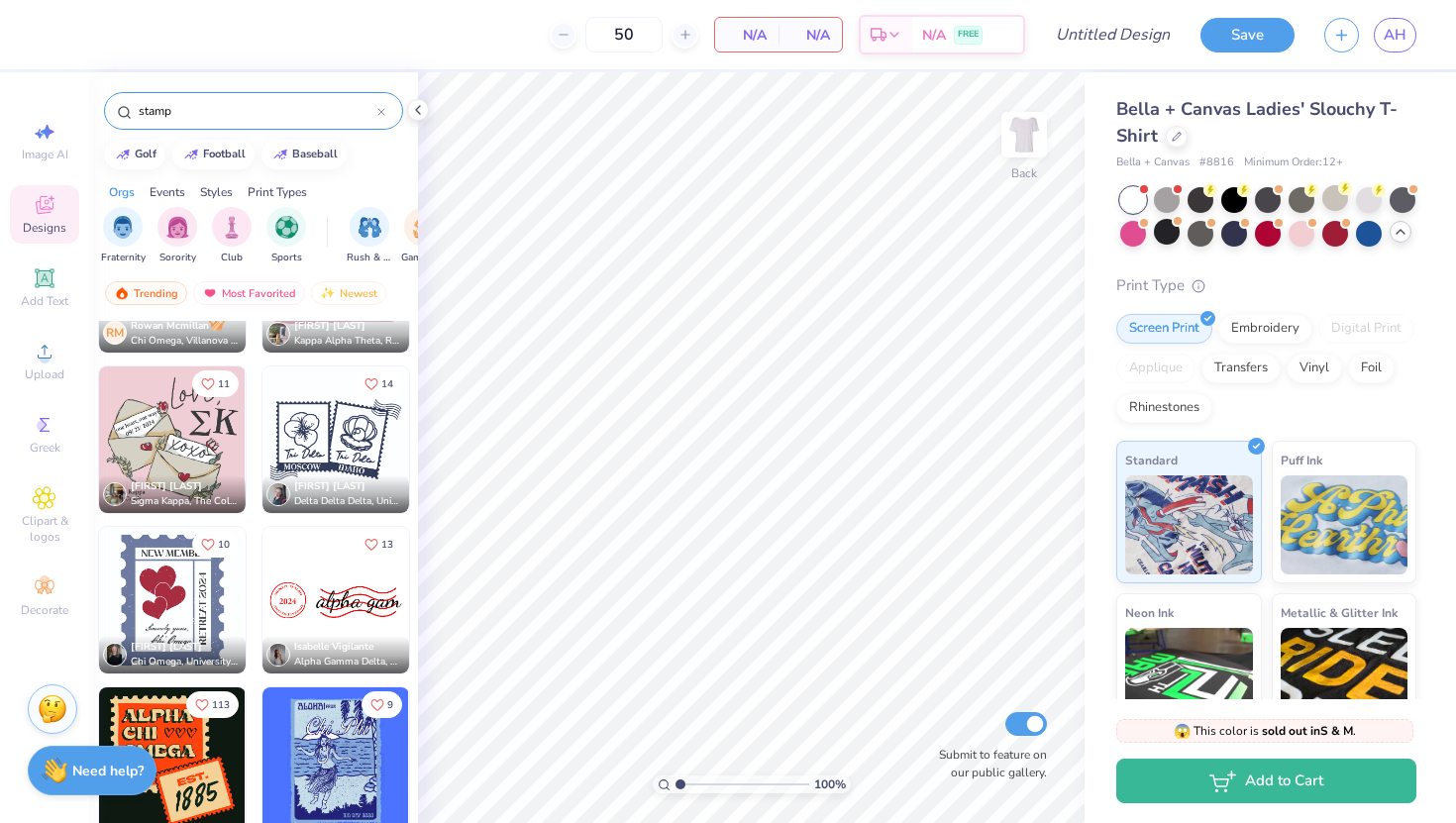 click 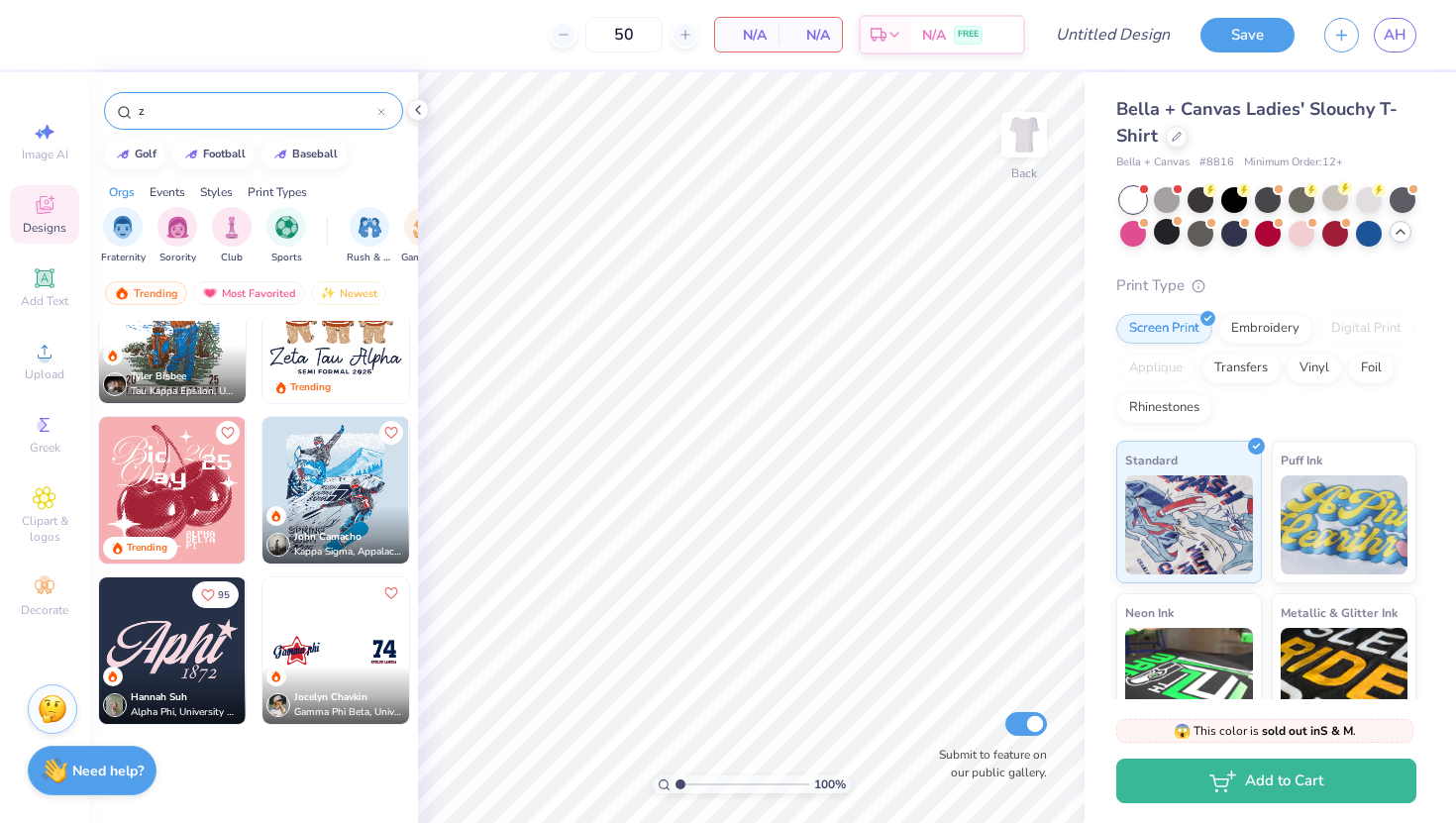 scroll, scrollTop: 1991, scrollLeft: 0, axis: vertical 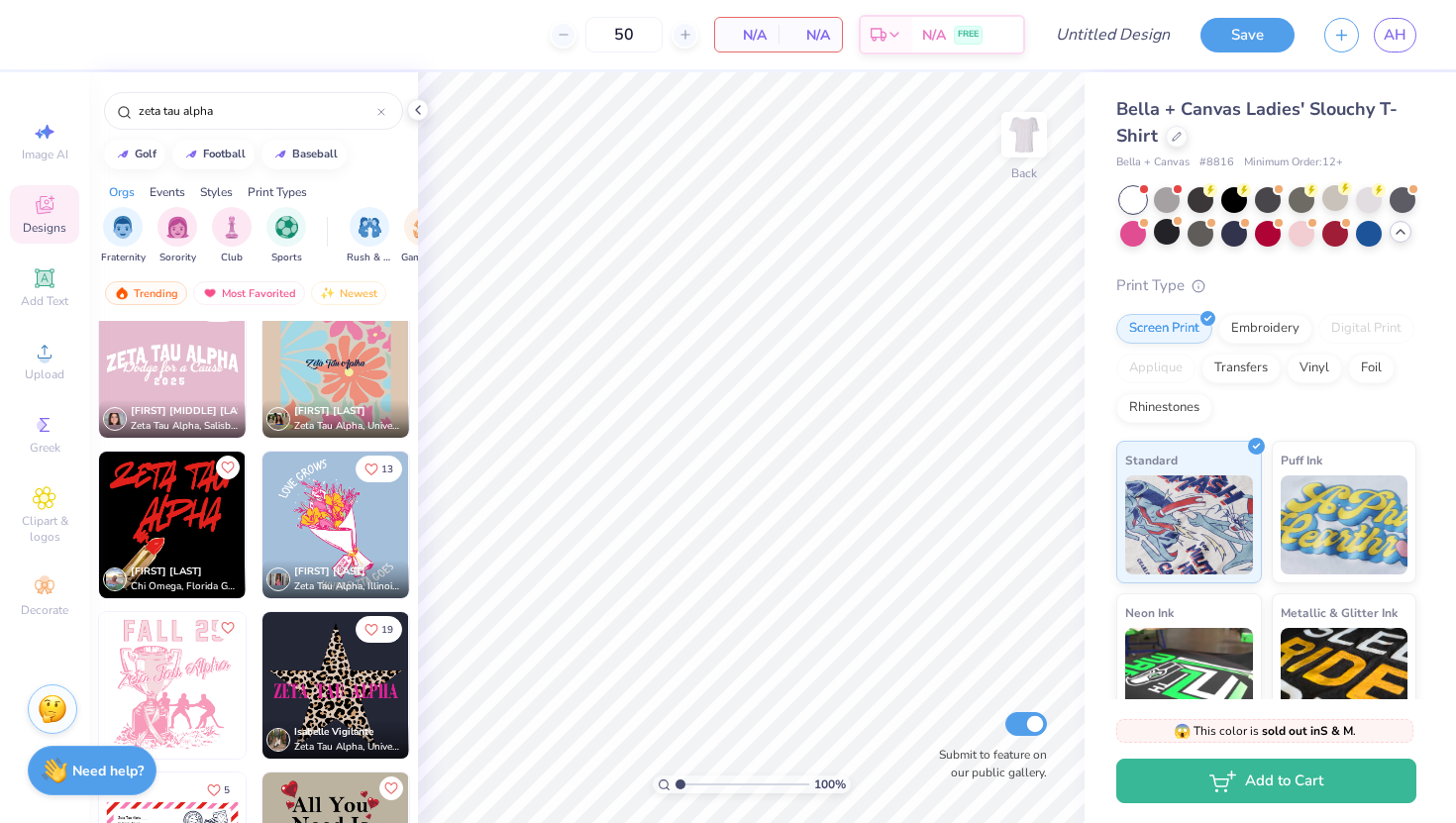 click at bounding box center (336, 525) 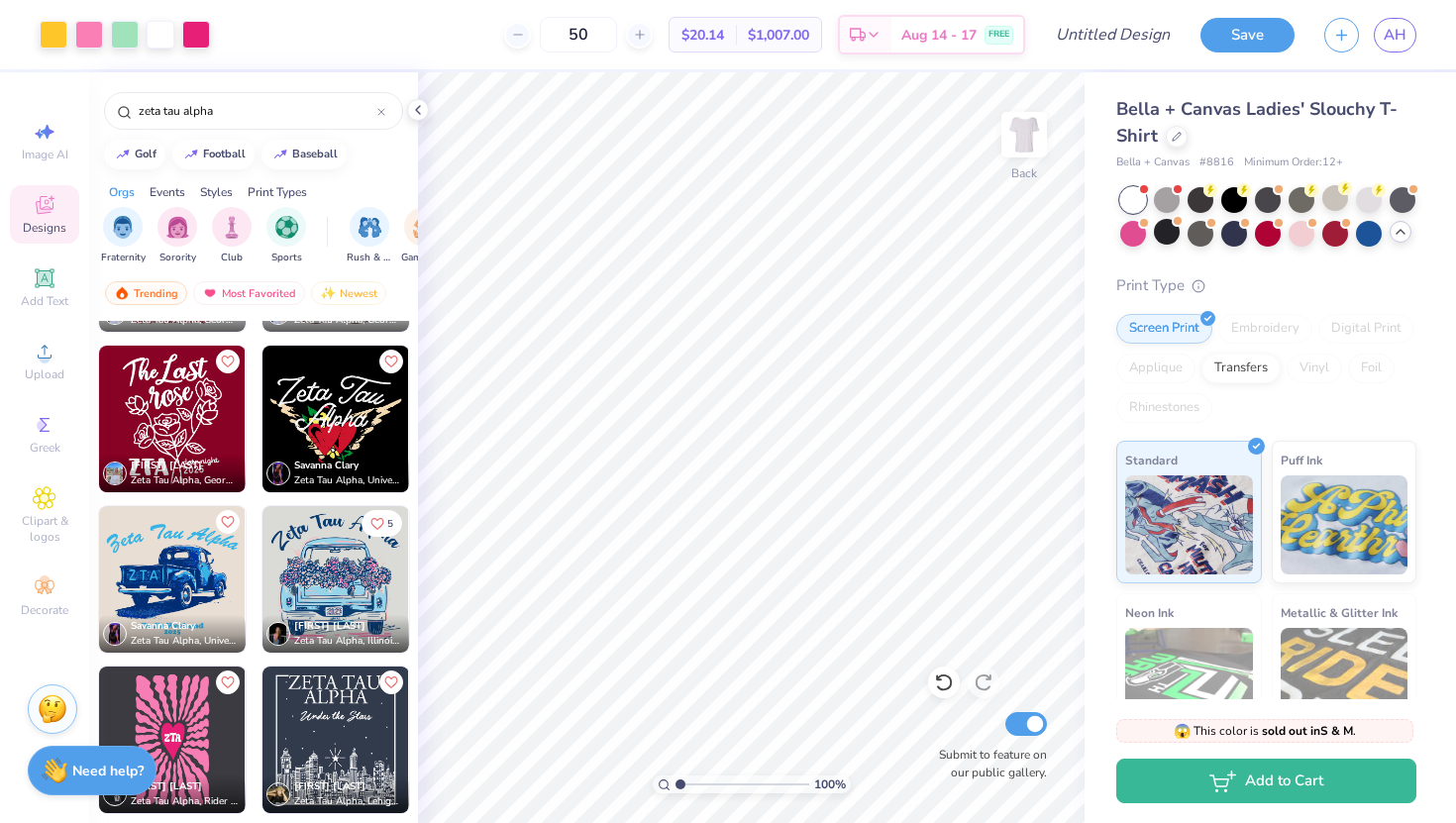 scroll, scrollTop: 10218, scrollLeft: 0, axis: vertical 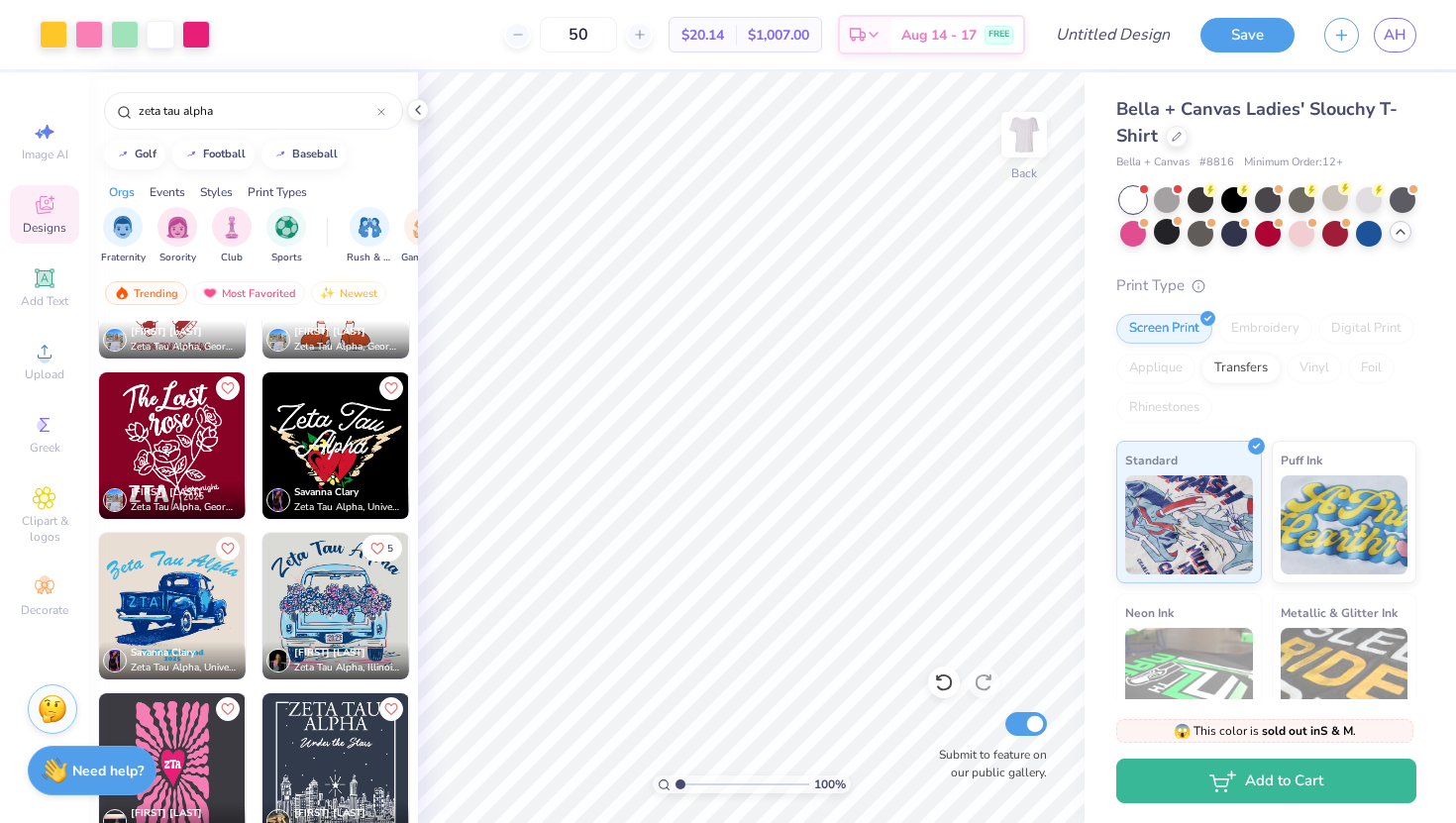 click 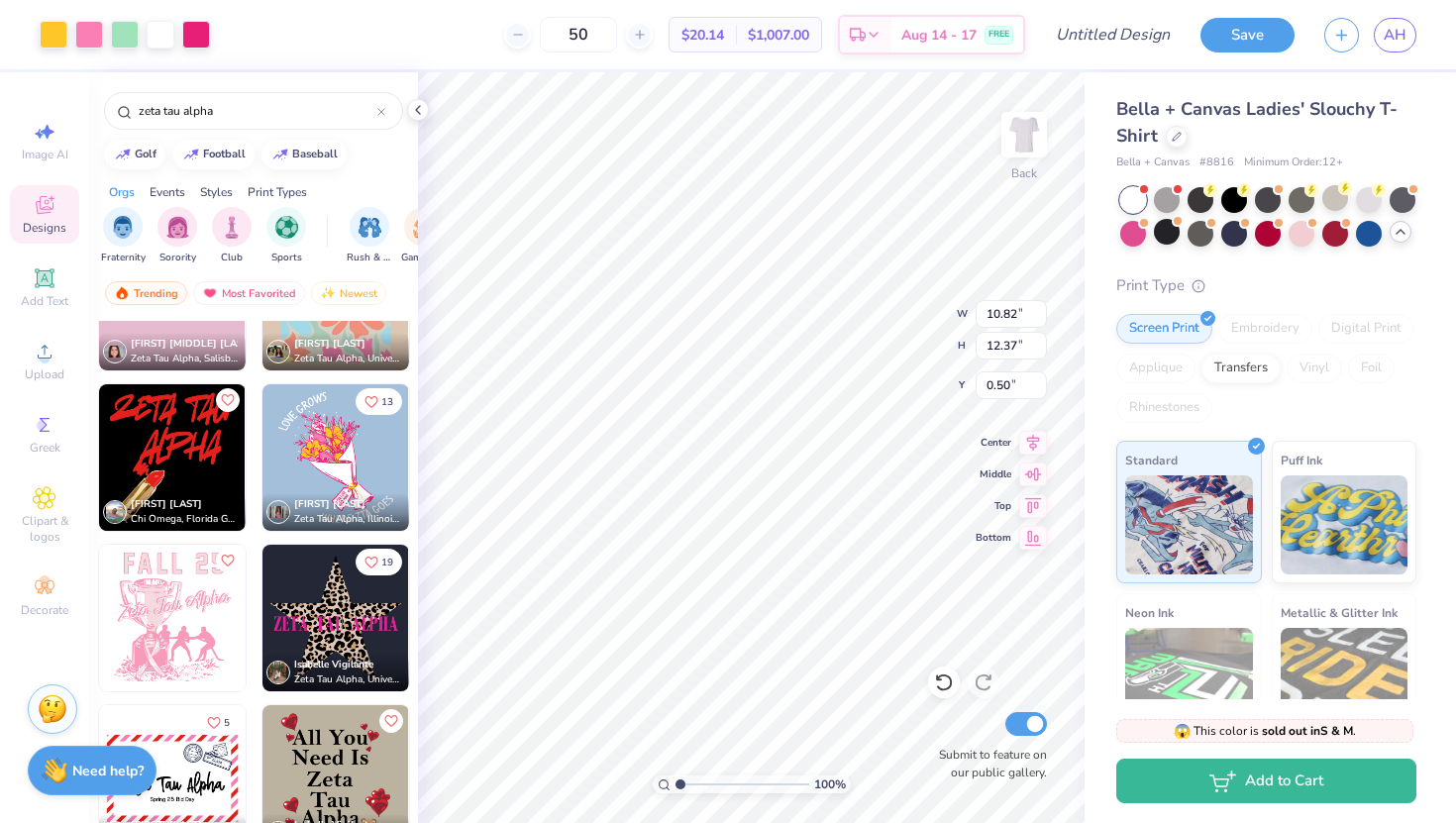 scroll, scrollTop: 7789, scrollLeft: 0, axis: vertical 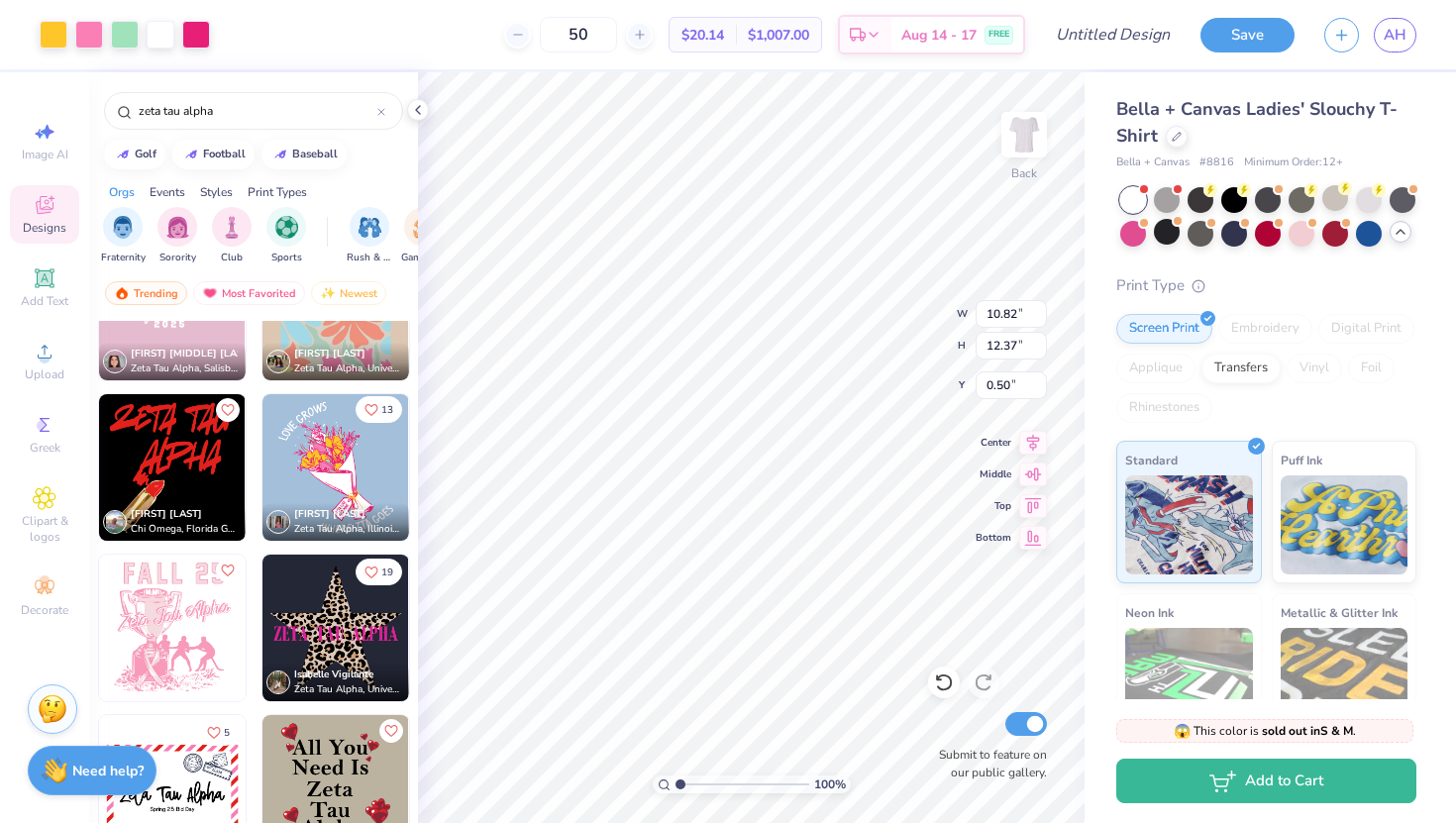 click 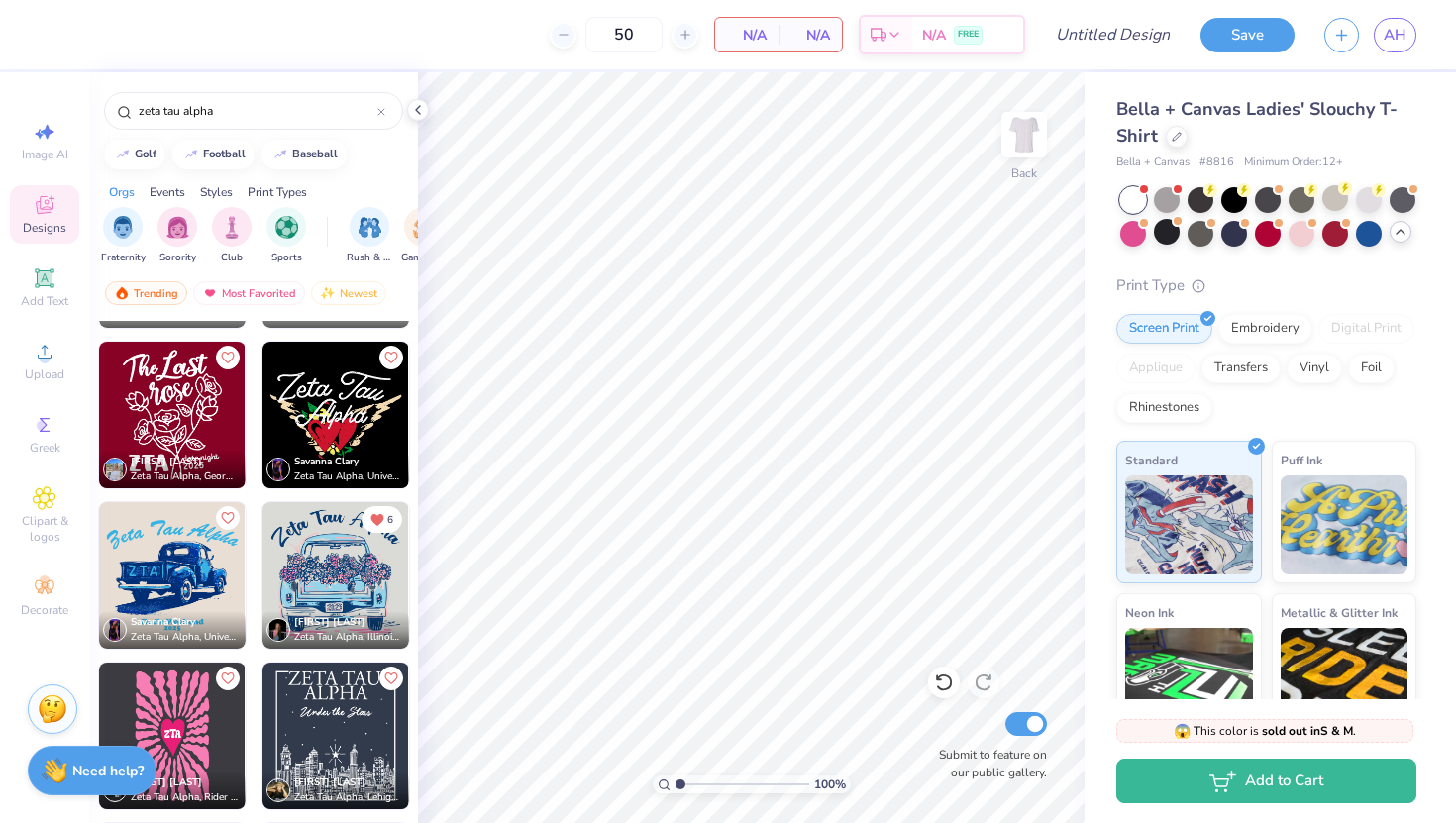 scroll, scrollTop: 10317, scrollLeft: 0, axis: vertical 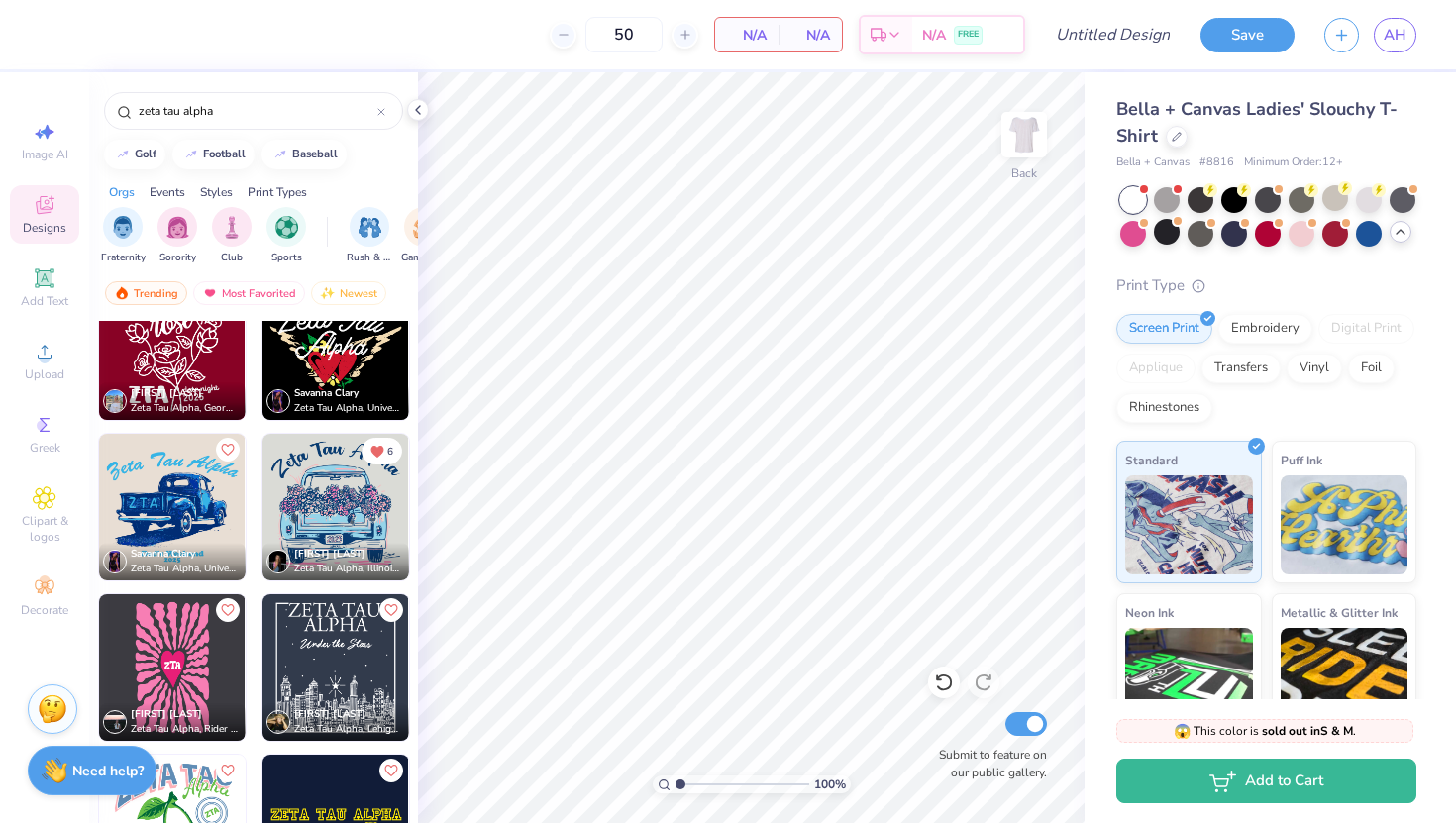 click at bounding box center [336, 507] 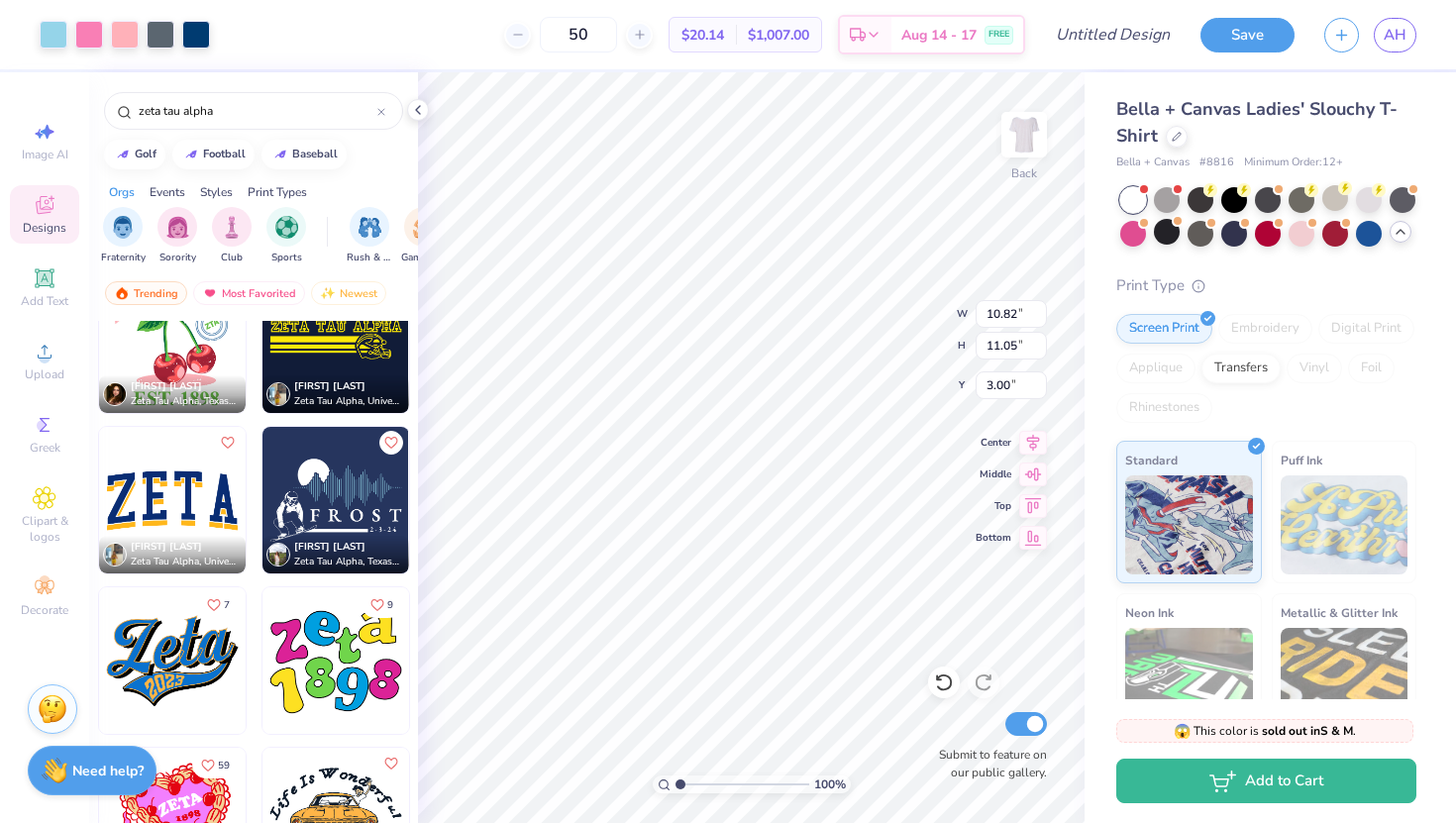 scroll, scrollTop: 10815, scrollLeft: 0, axis: vertical 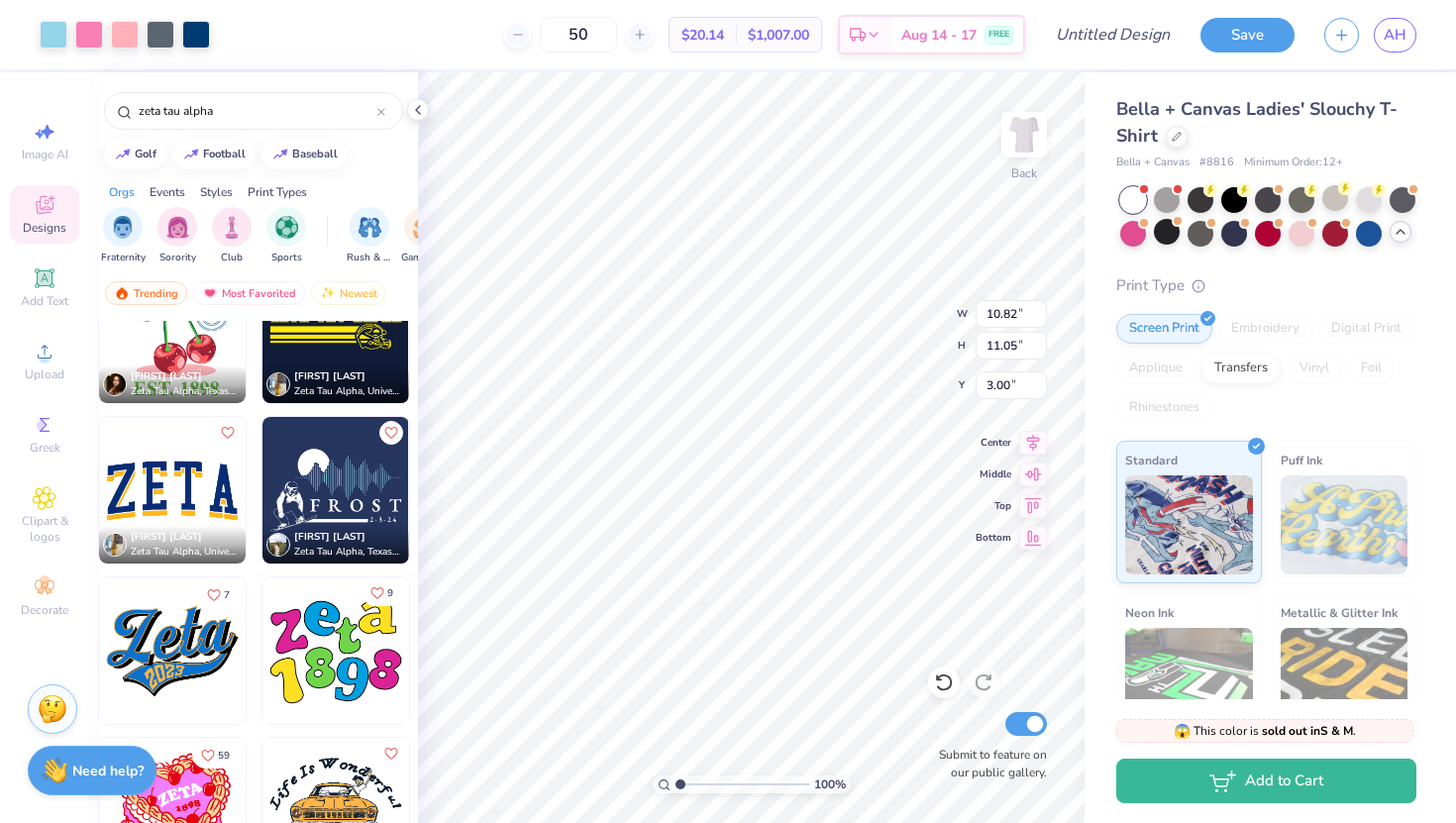 click 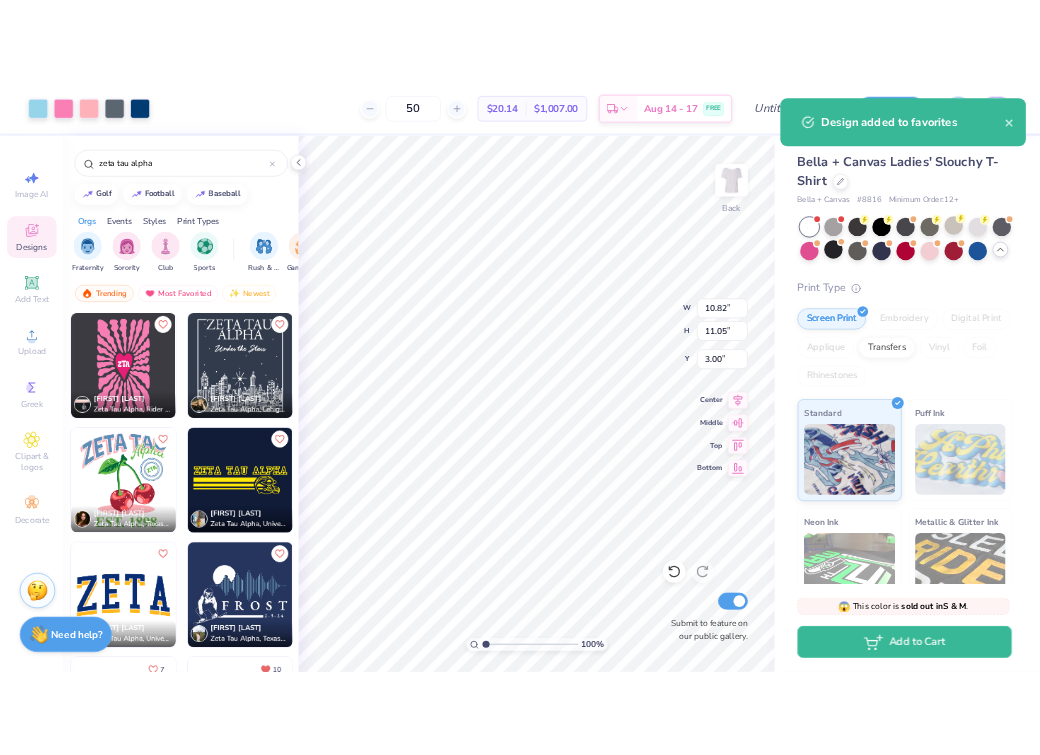 scroll, scrollTop: 10920, scrollLeft: 0, axis: vertical 